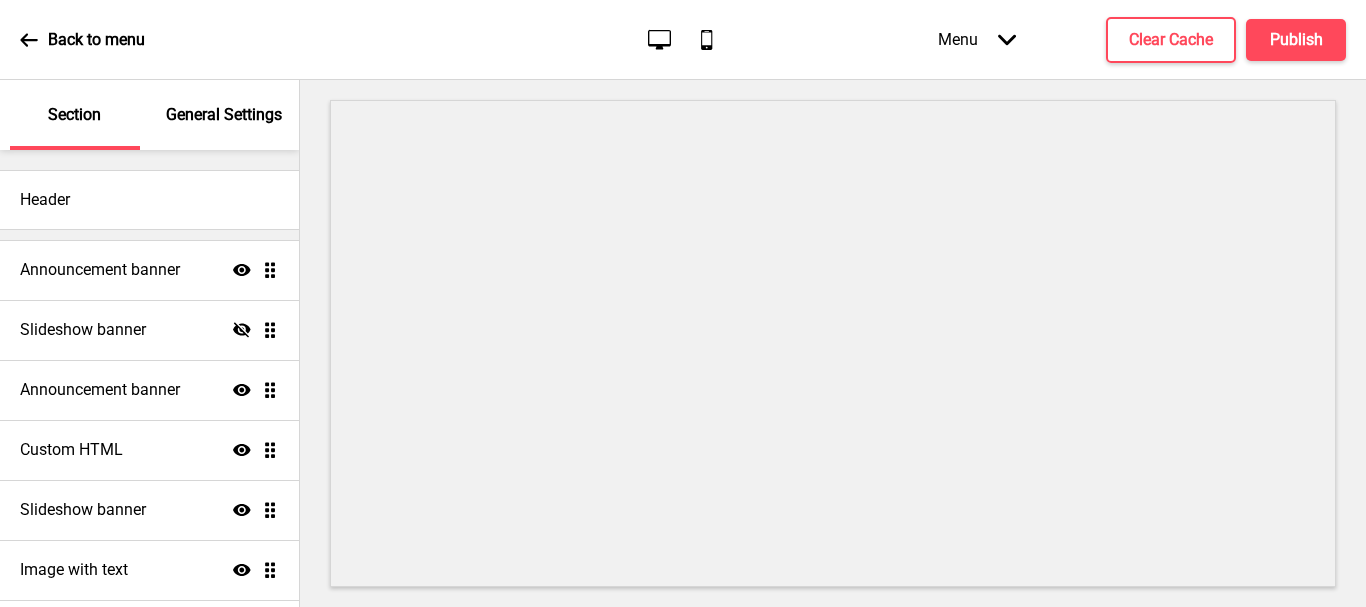 scroll, scrollTop: 0, scrollLeft: 0, axis: both 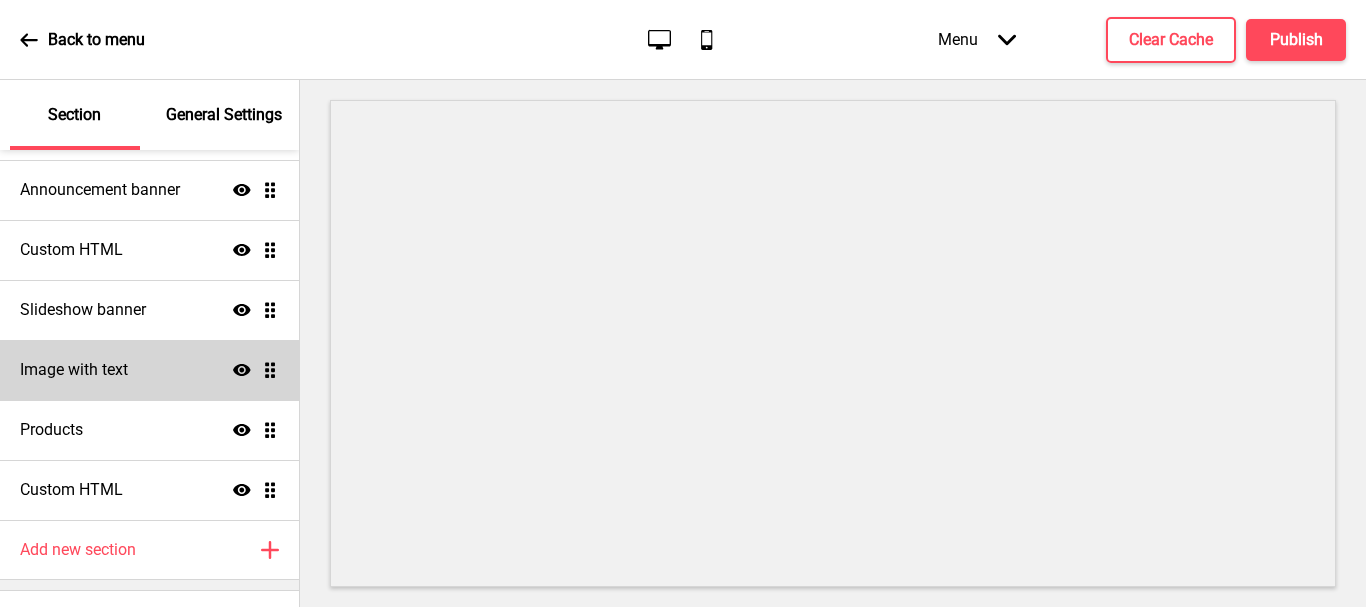 click on "Announcement banner Show Drag Slideshow banner Hide Drag Announcement banner Show Drag Custom HTML Show Drag Slideshow banner Show Drag Image with text Show Drag Products Show Drag Custom HTML Show Drag" at bounding box center (149, 280) 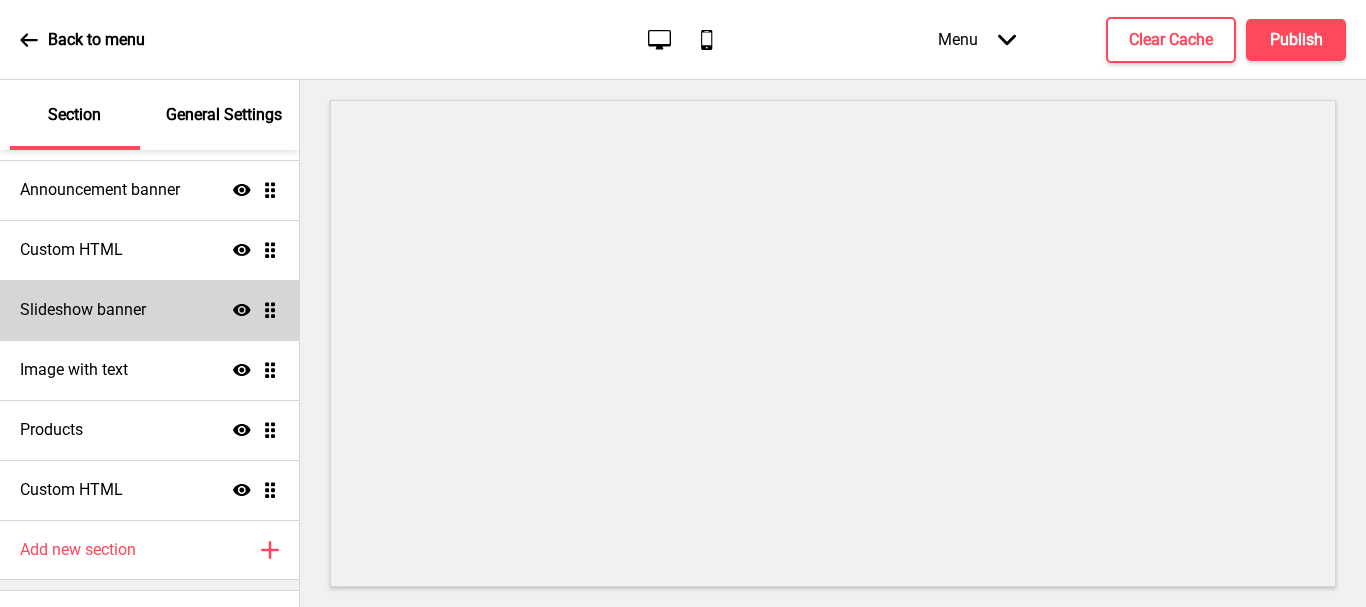 click on "Slideshow banner Show Drag" at bounding box center [149, 310] 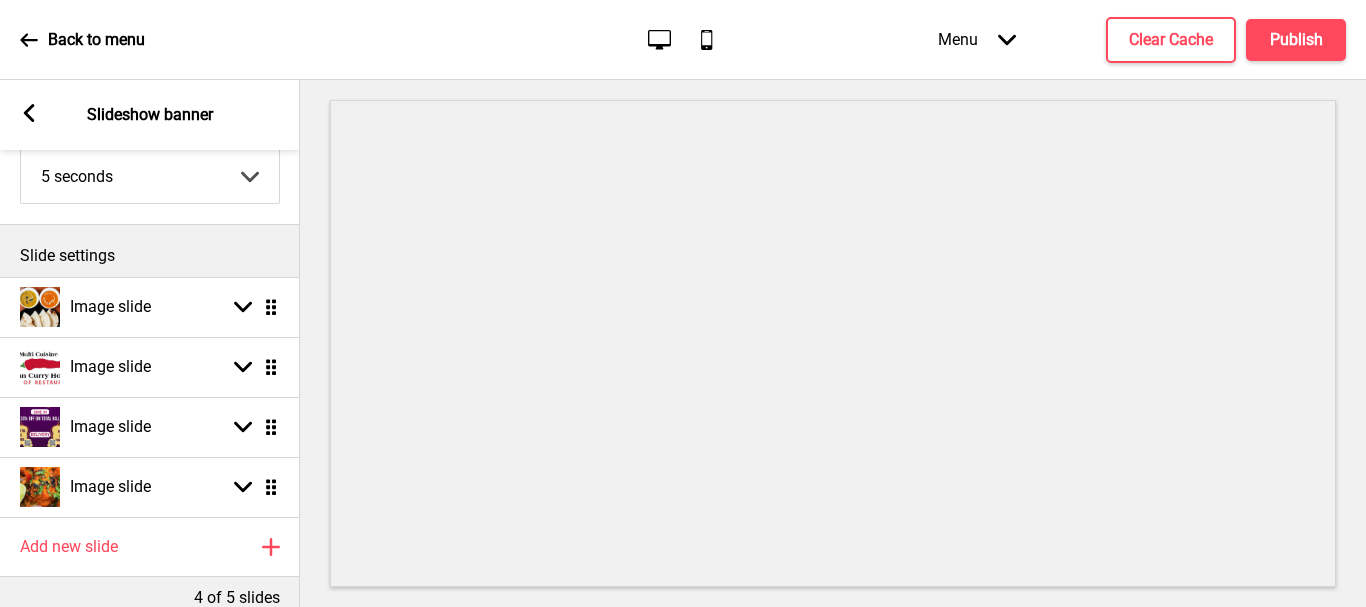 scroll, scrollTop: 200, scrollLeft: 0, axis: vertical 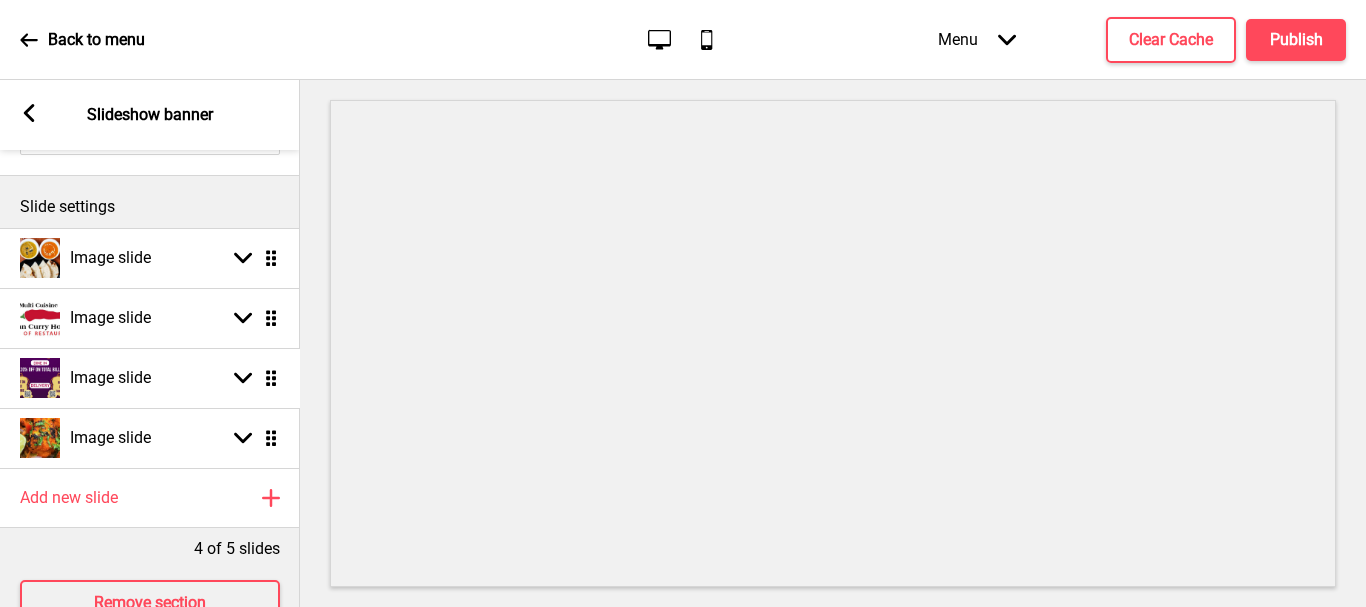 click on "Image slide Arrow down Drag Image slide Arrow down Drag Image slide Arrow down Drag Image slide Arrow down Drag" at bounding box center (150, 348) 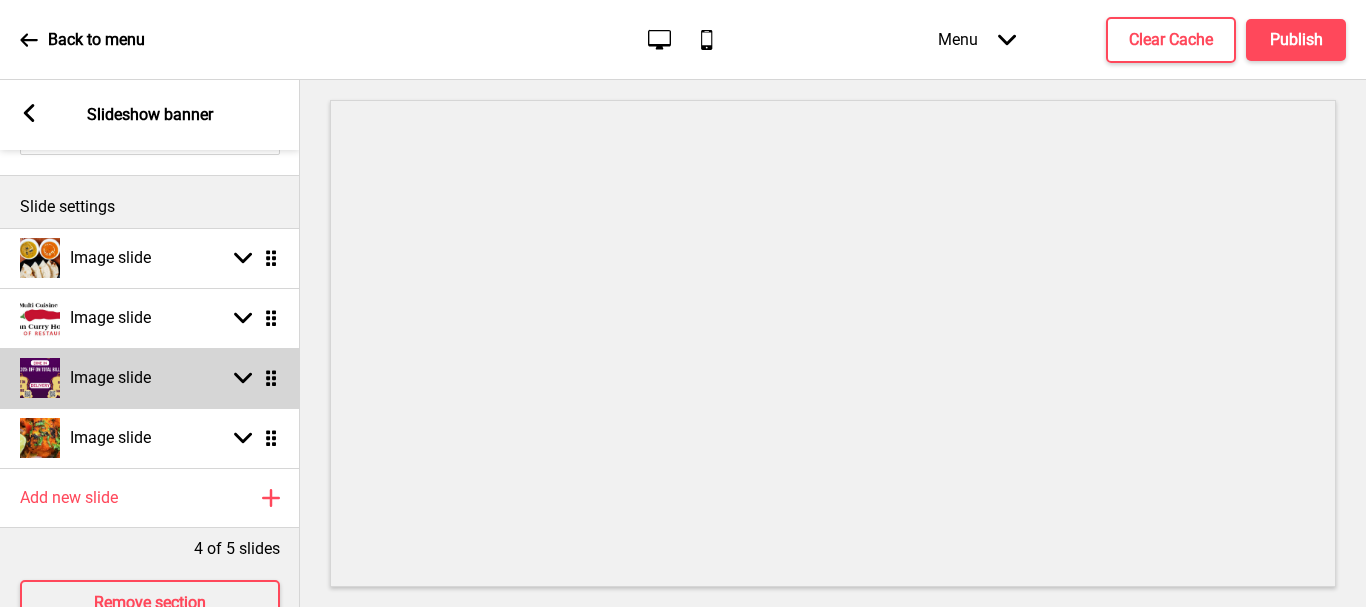 click 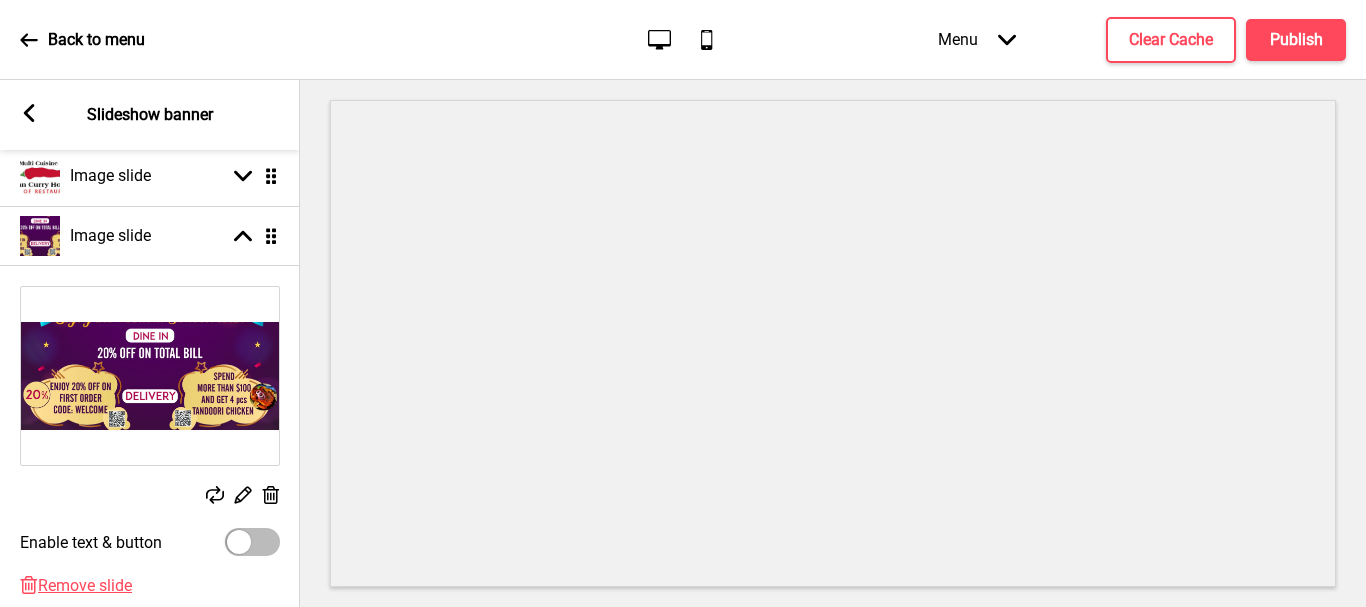 scroll, scrollTop: 400, scrollLeft: 0, axis: vertical 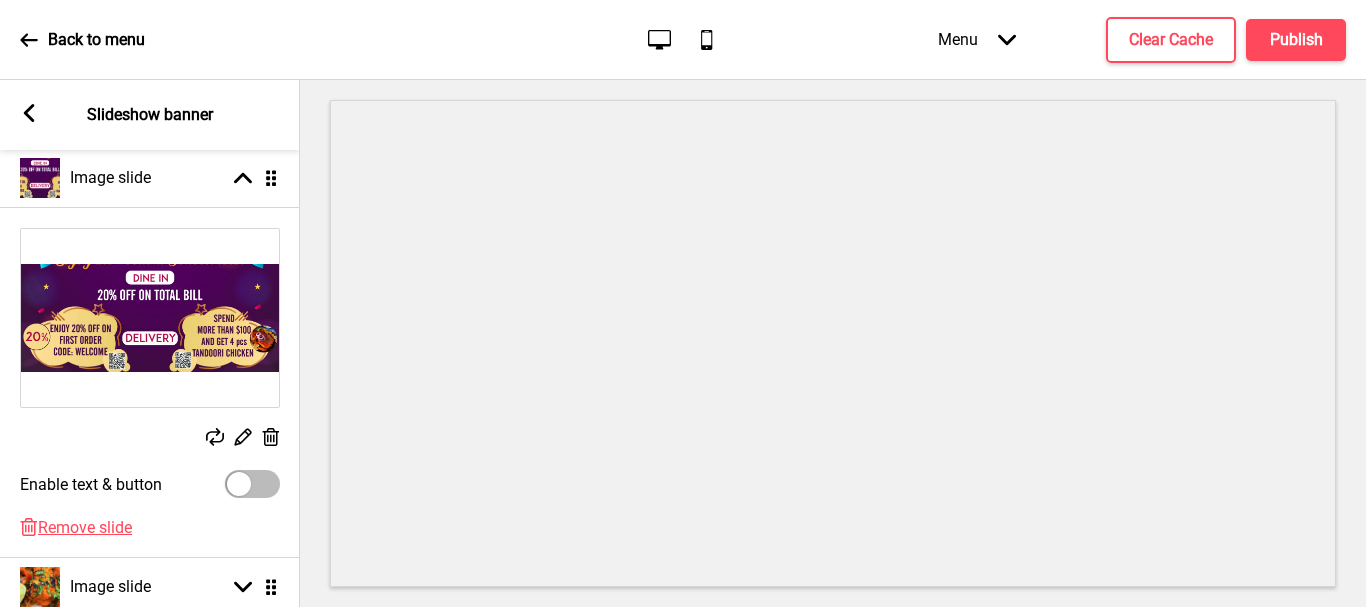 click 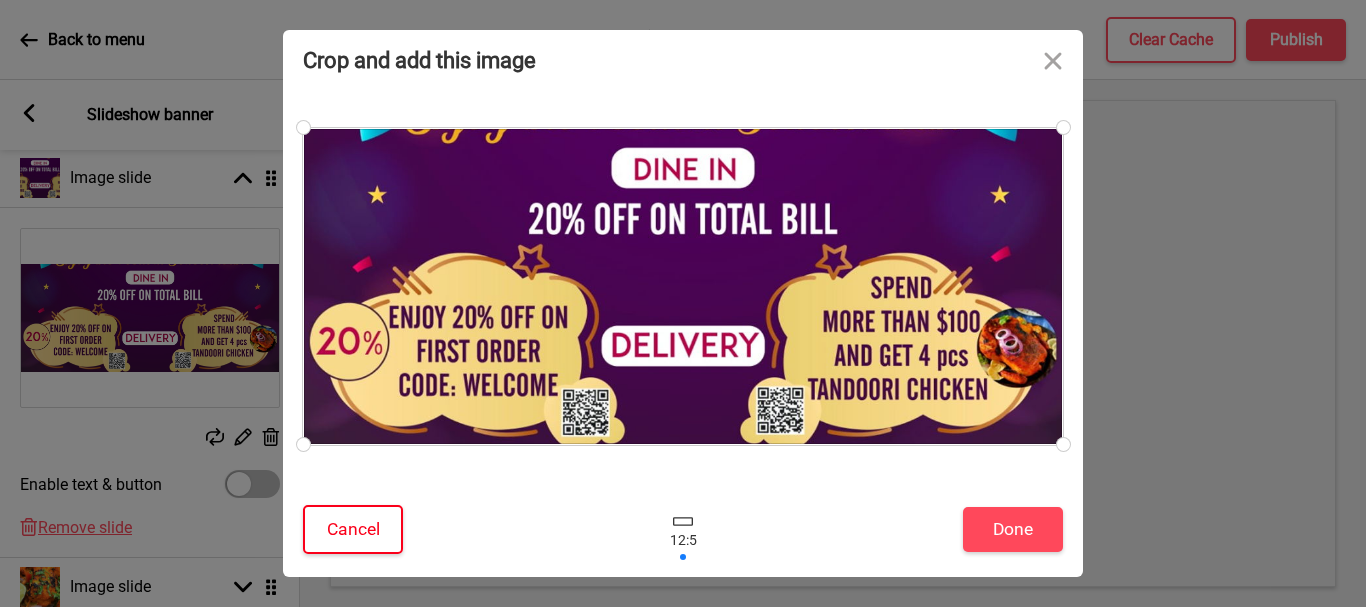 click on "Cancel" at bounding box center (353, 529) 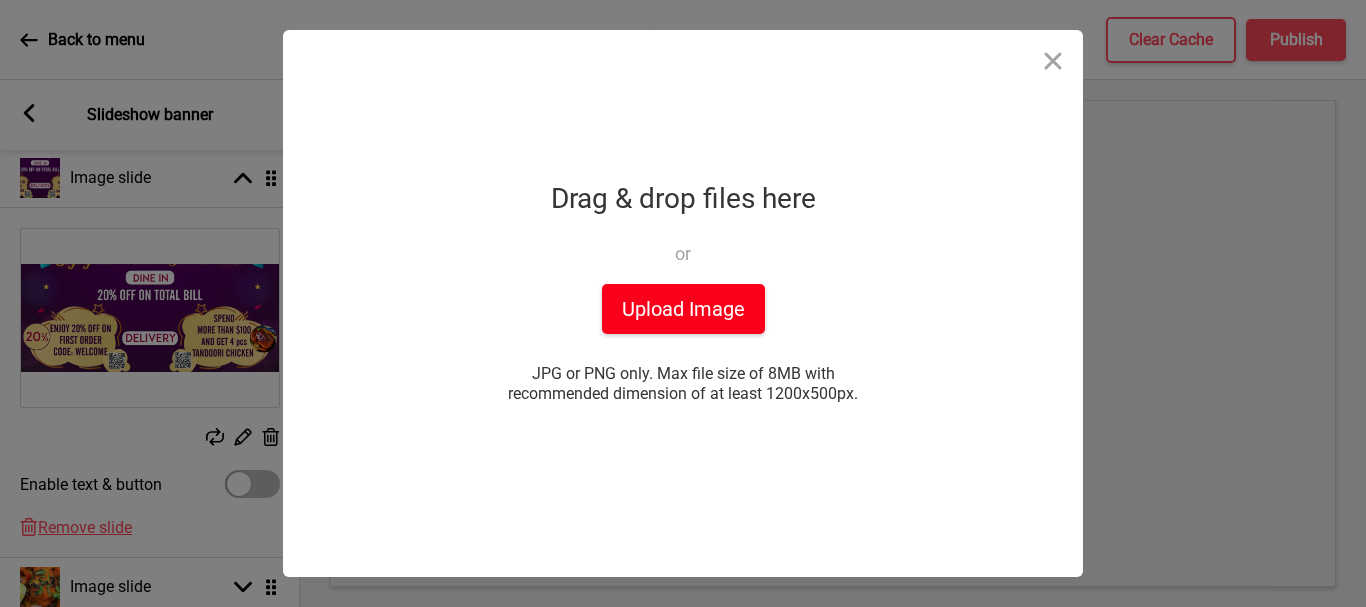 click on "Upload Image" at bounding box center (683, 309) 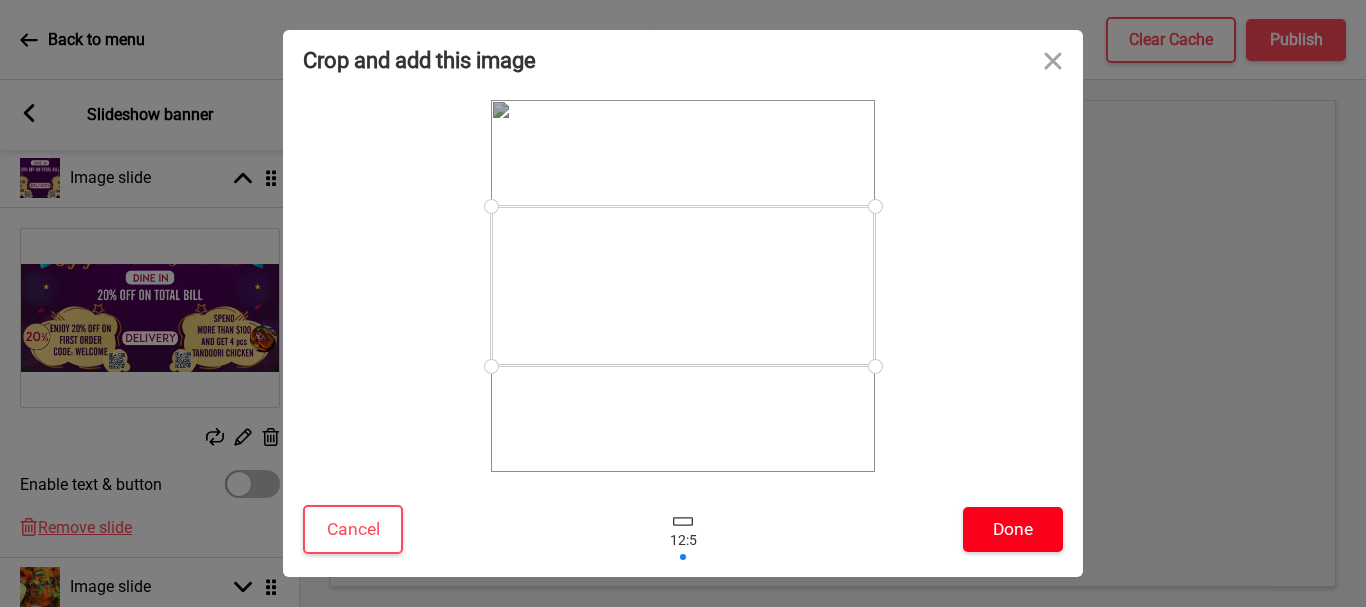 click on "Done" at bounding box center (1013, 529) 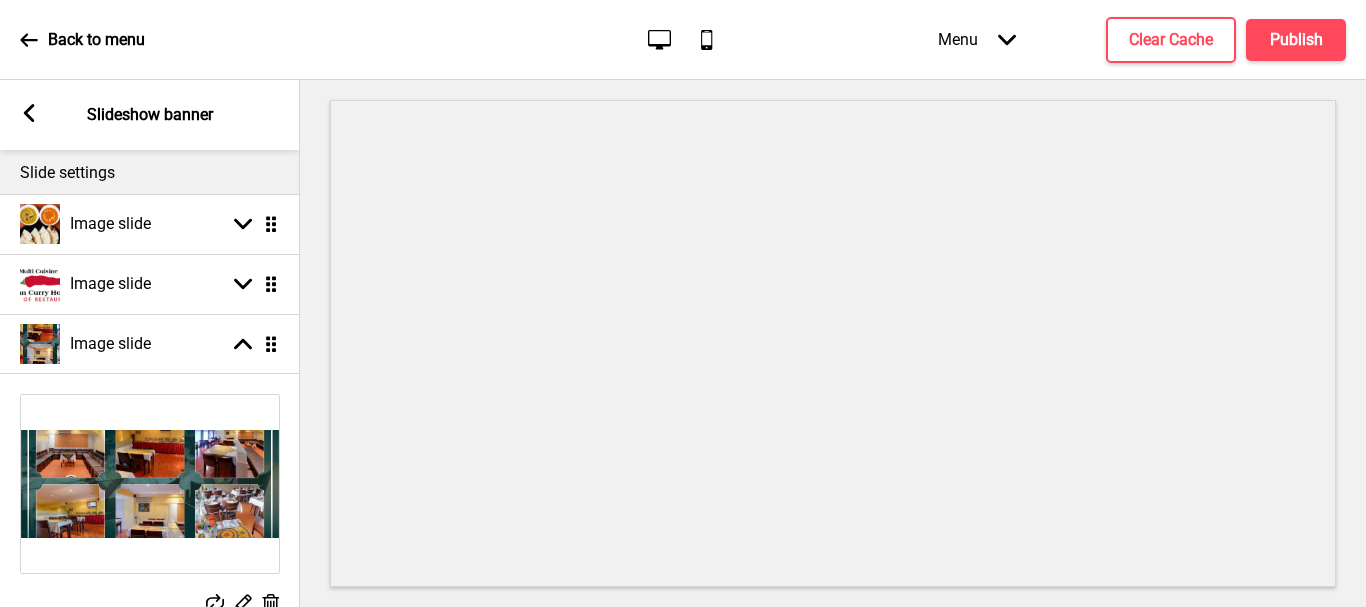 scroll, scrollTop: 223, scrollLeft: 0, axis: vertical 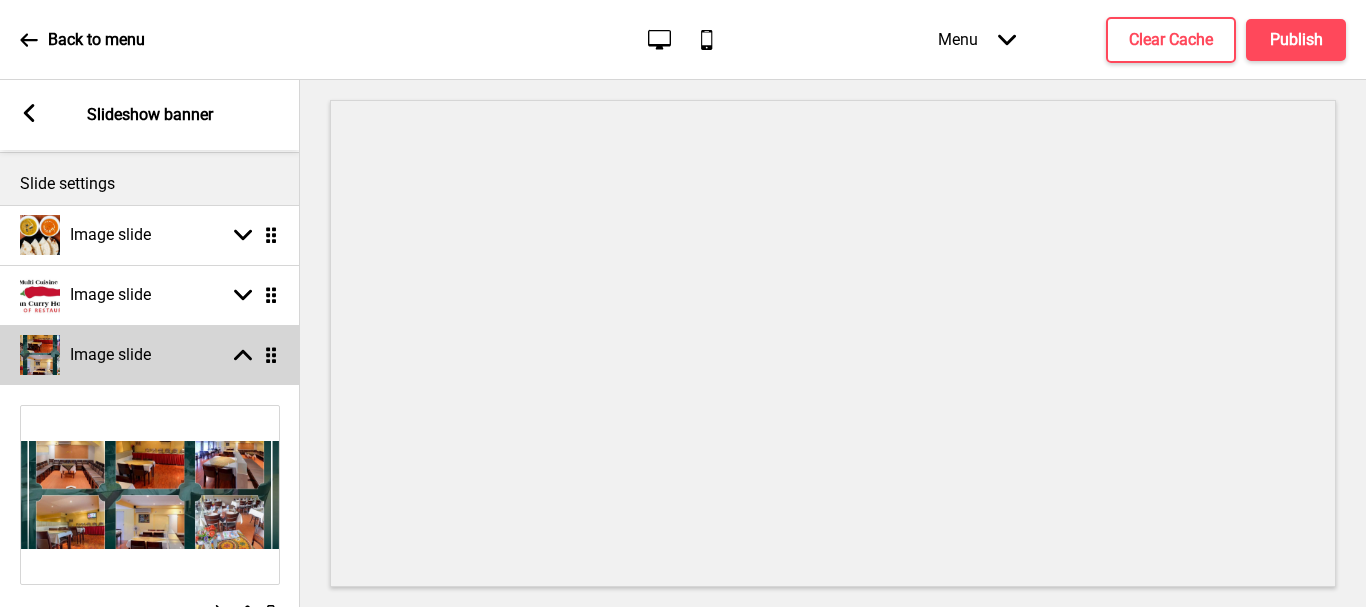 click 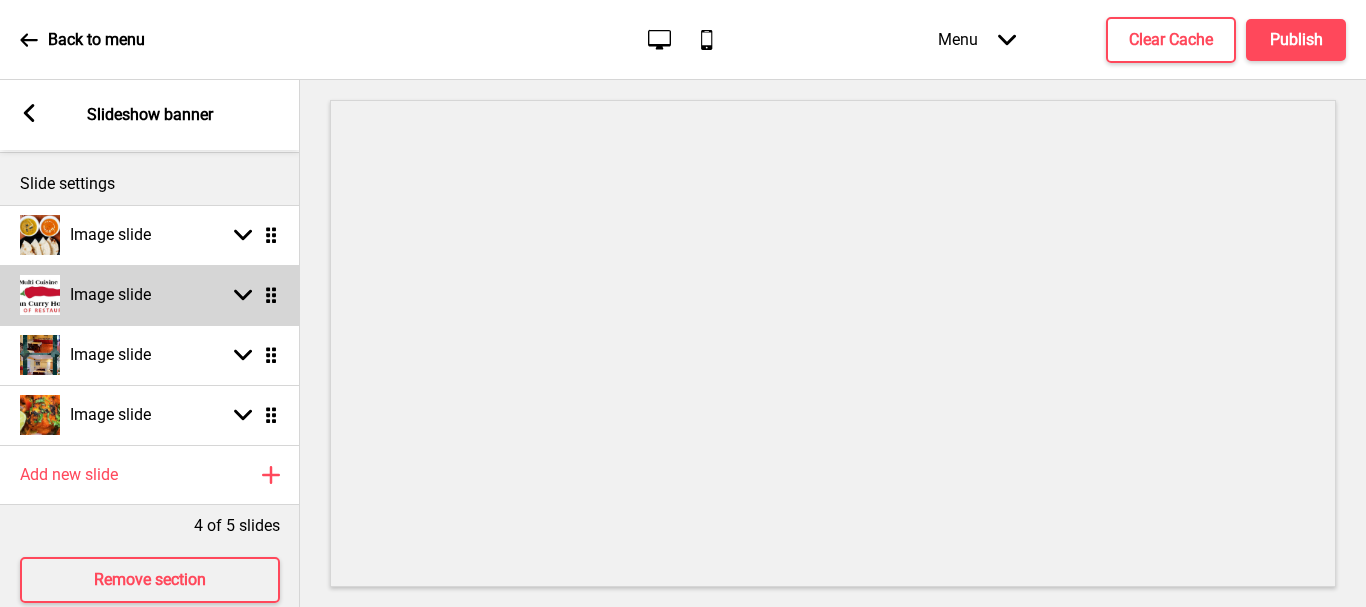 click on "Arrow down Drag" at bounding box center (252, 295) 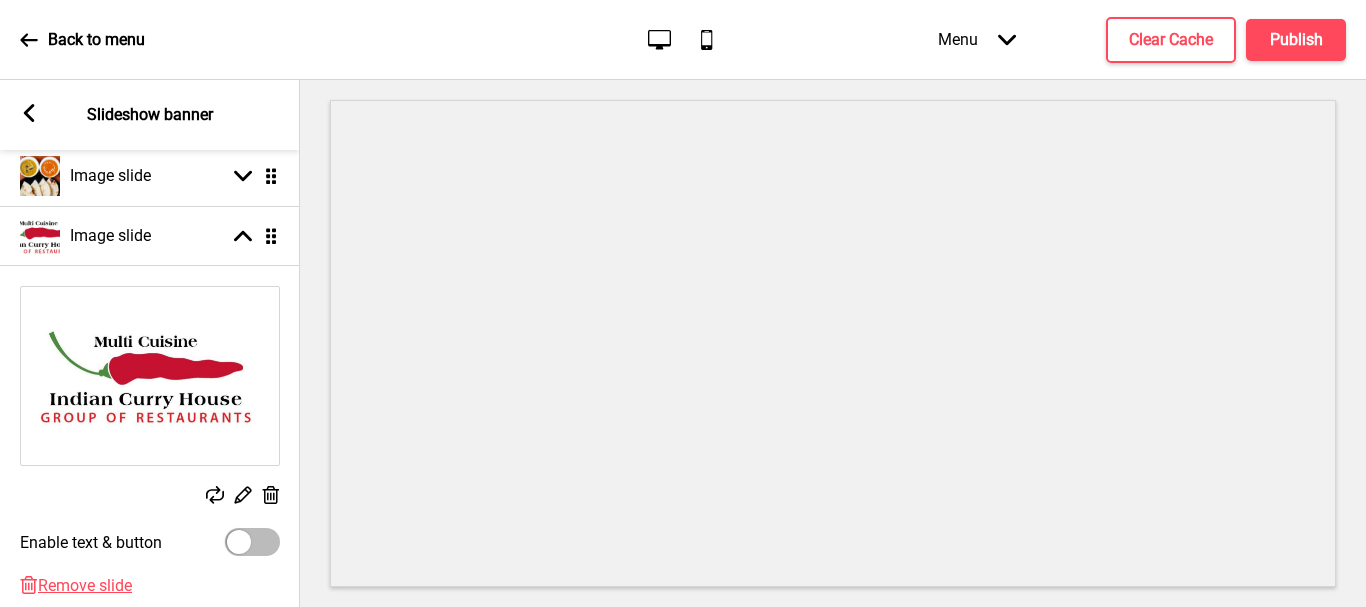 scroll, scrollTop: 323, scrollLeft: 0, axis: vertical 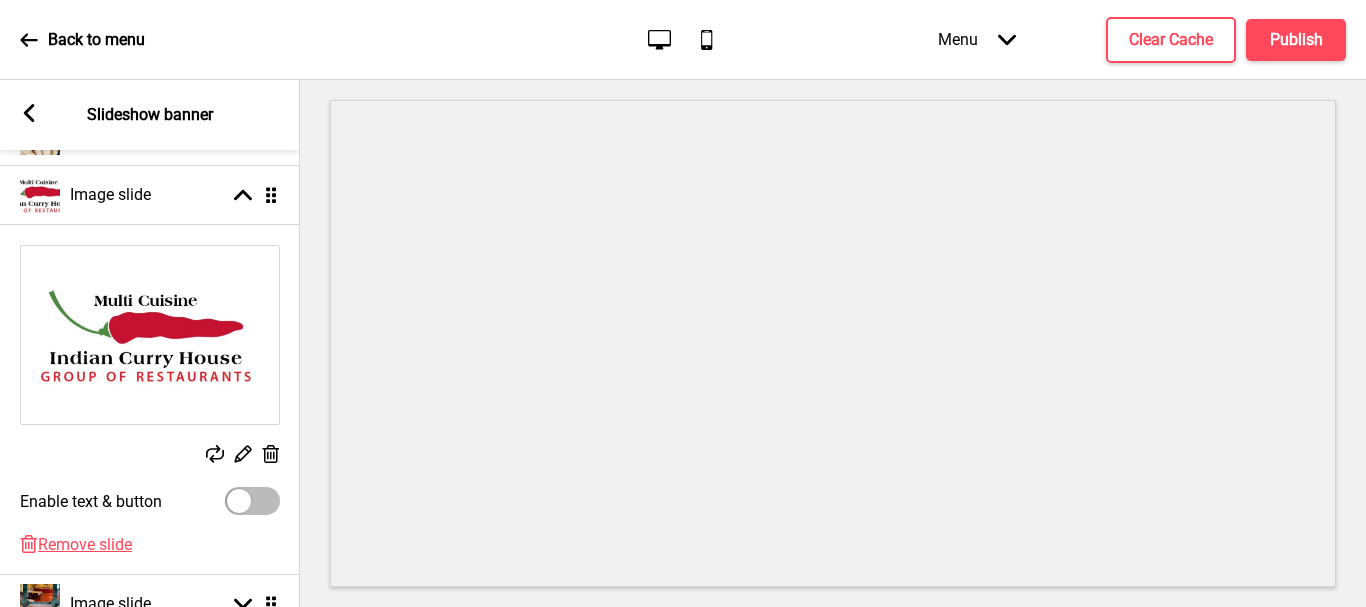 click 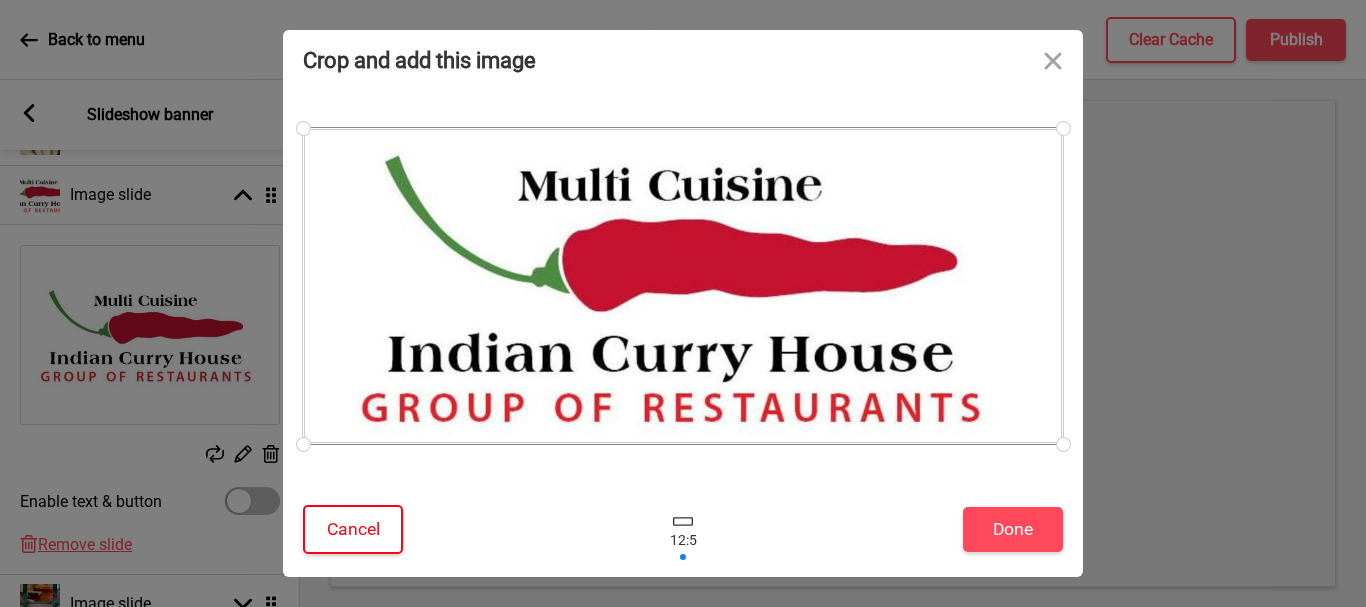 drag, startPoint x: 349, startPoint y: 541, endPoint x: 359, endPoint y: 529, distance: 15.6205 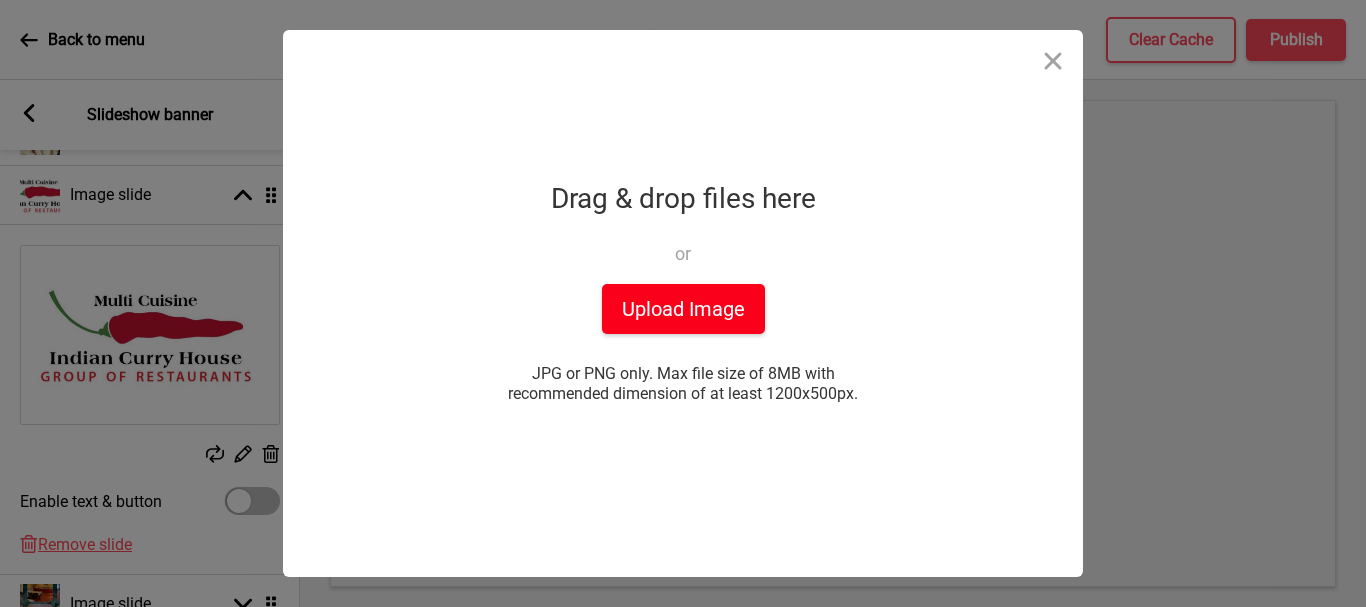 click on "Upload Image" at bounding box center (683, 309) 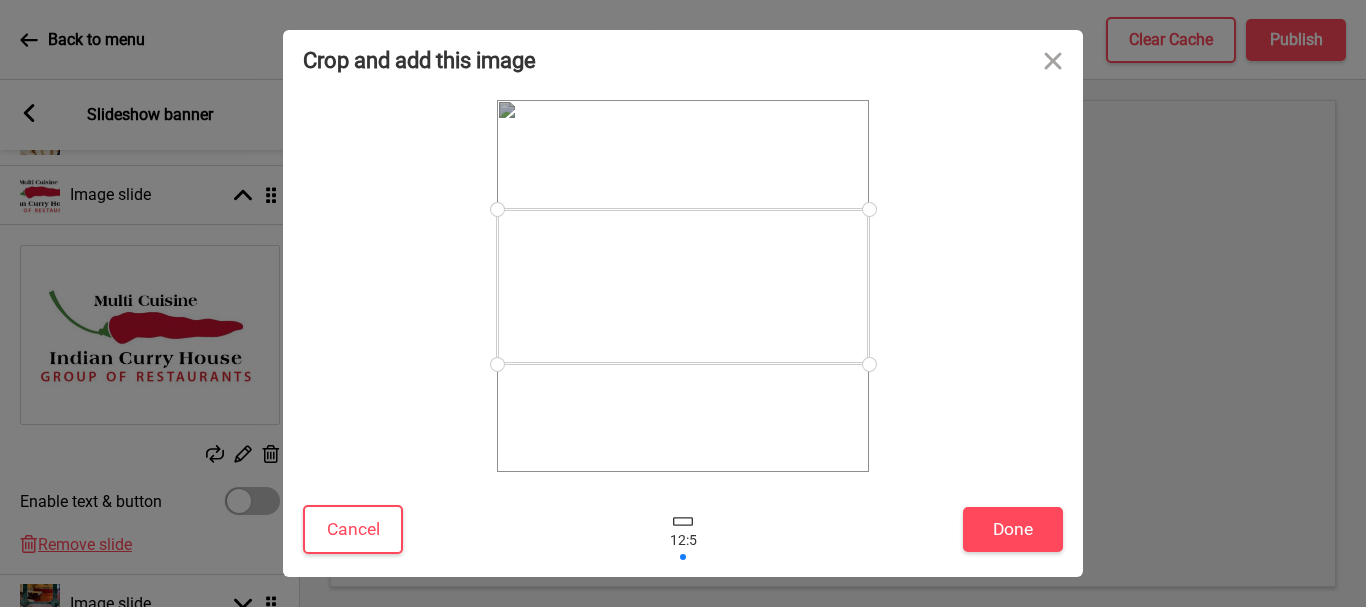 drag, startPoint x: 866, startPoint y: 370, endPoint x: 853, endPoint y: 454, distance: 85 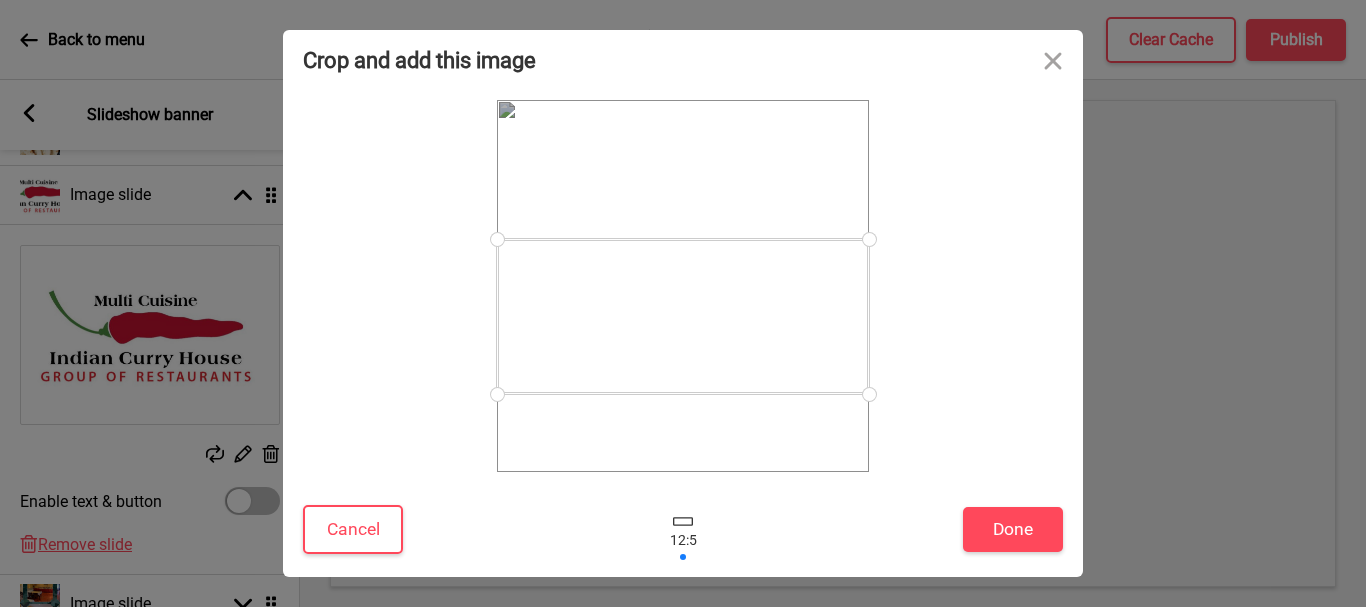 drag, startPoint x: 756, startPoint y: 307, endPoint x: 755, endPoint y: 338, distance: 31.016125 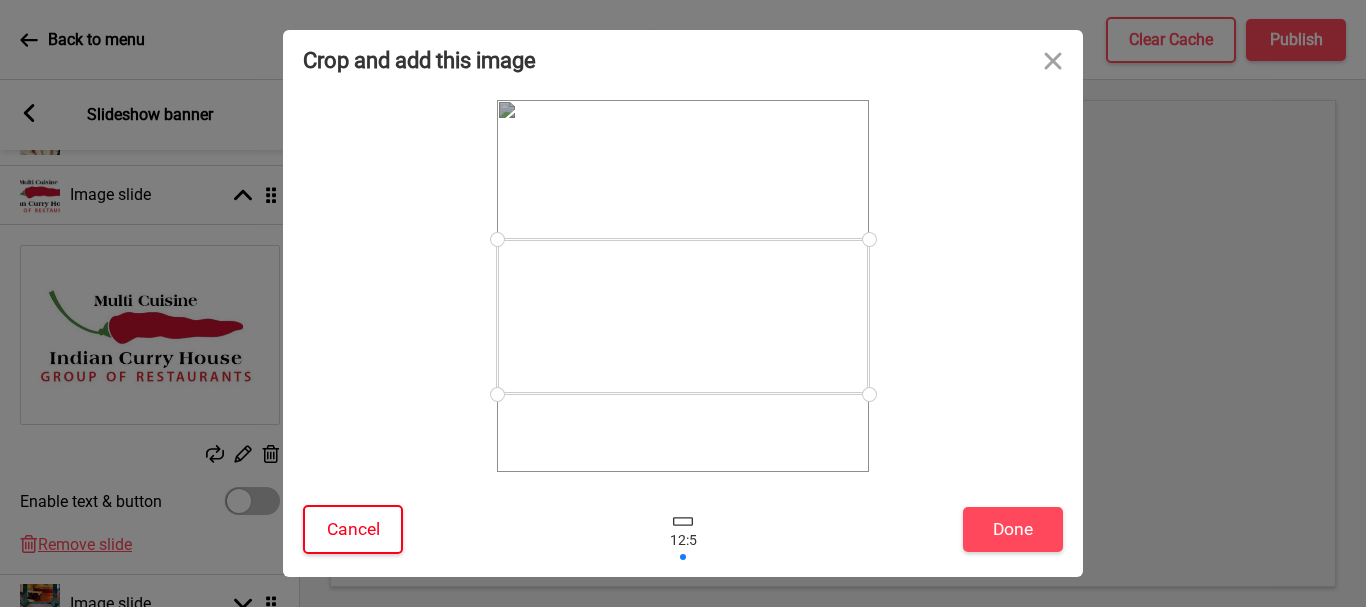 click on "Cancel" at bounding box center (353, 529) 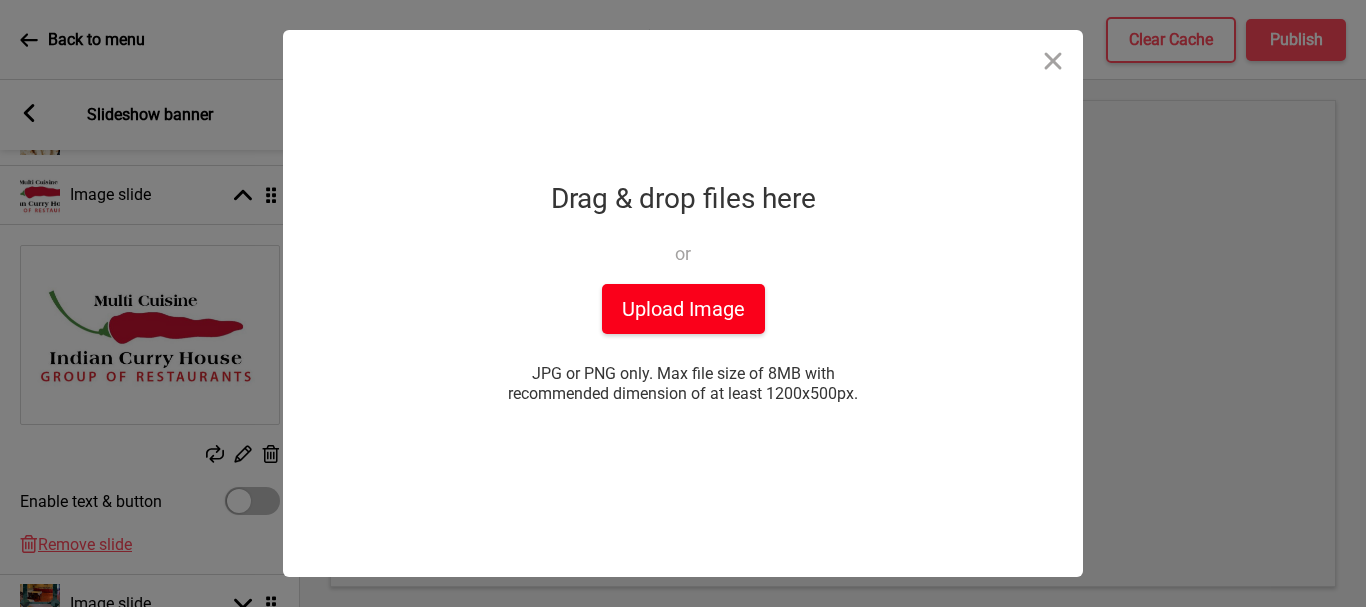 click on "Upload Image" at bounding box center (683, 309) 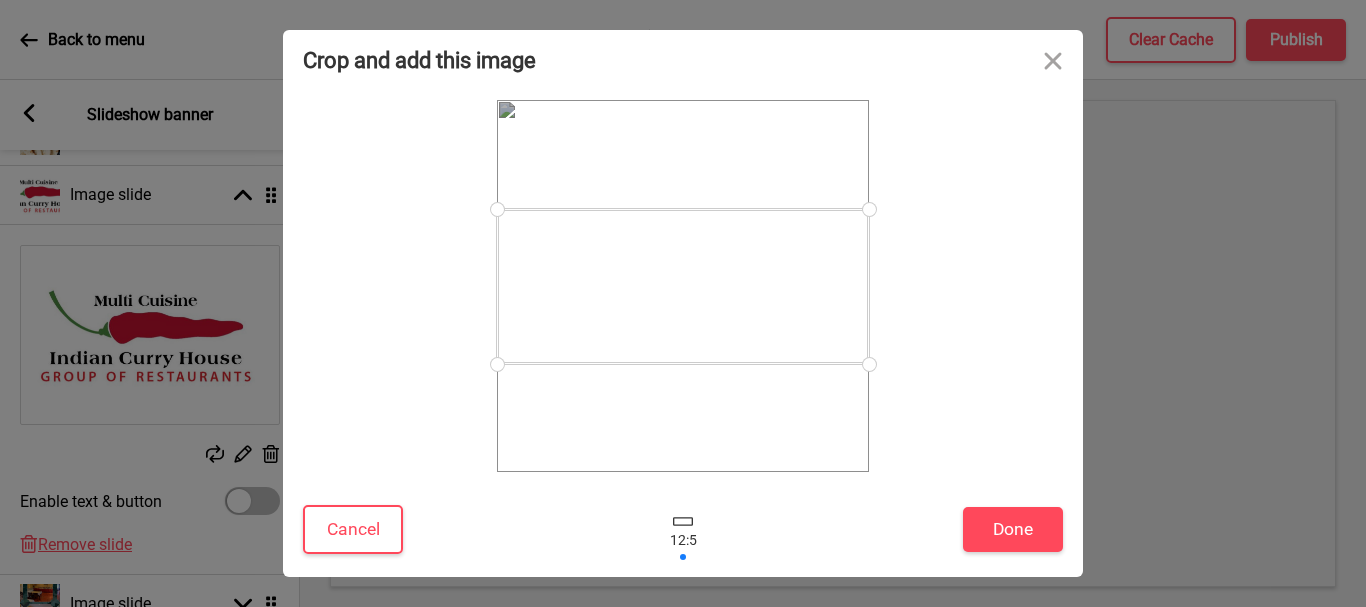 click at bounding box center [683, 521] 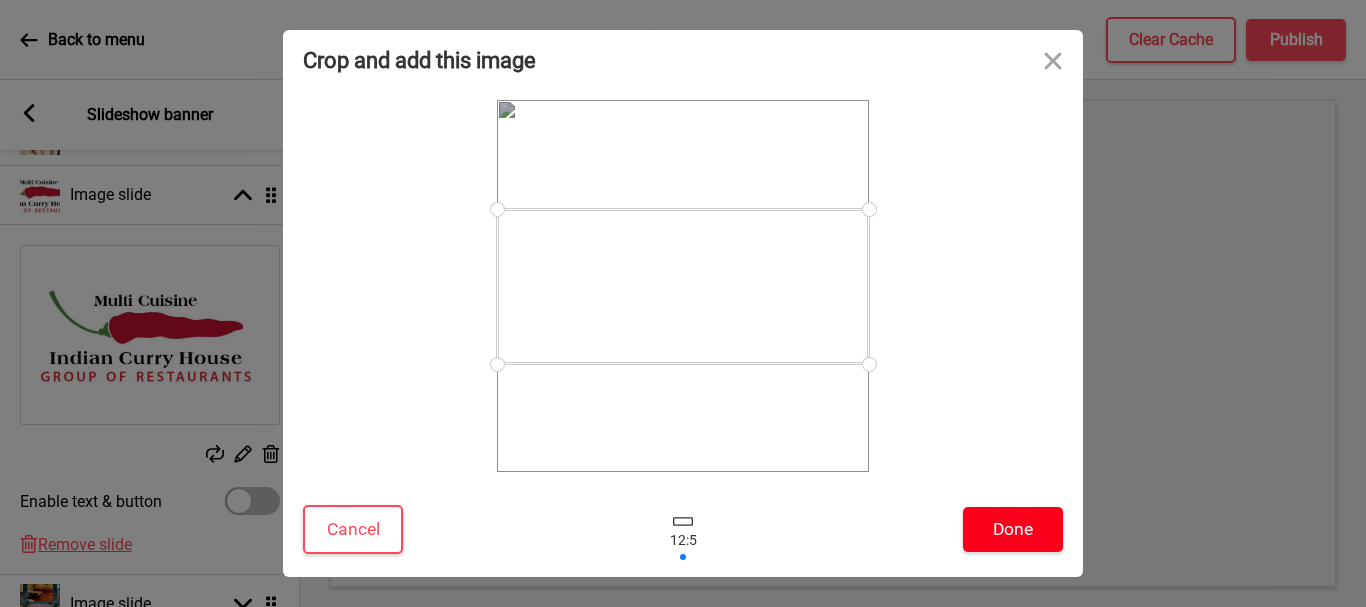 click on "Done" at bounding box center [1013, 529] 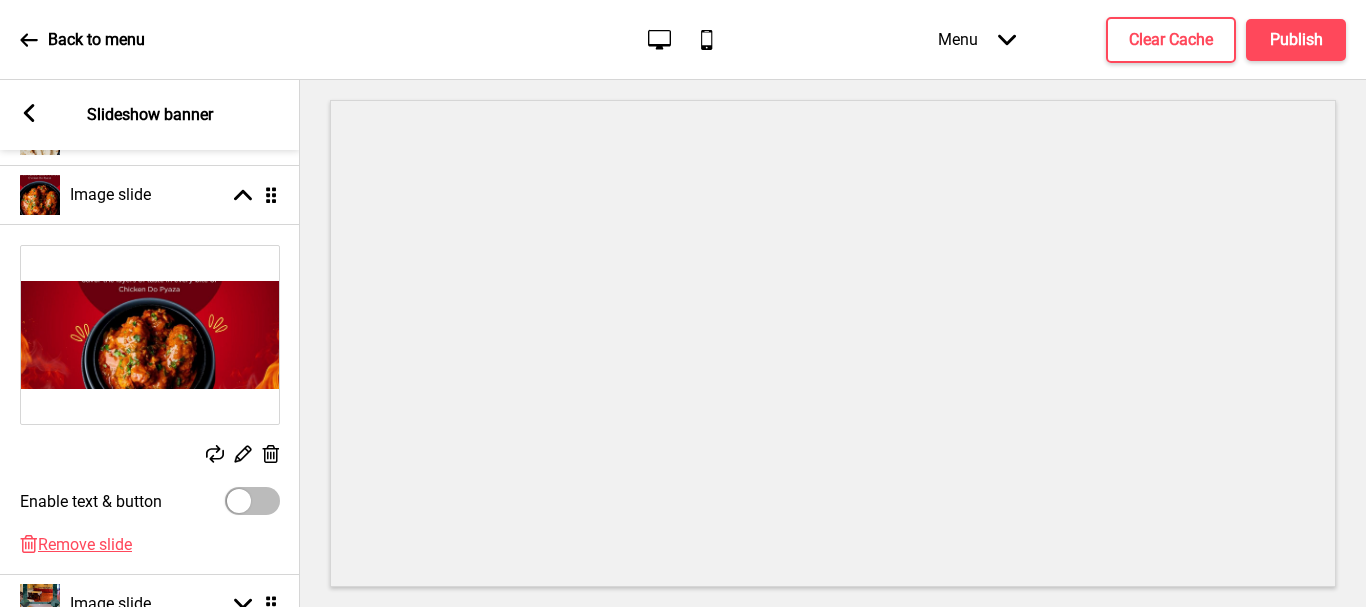 click 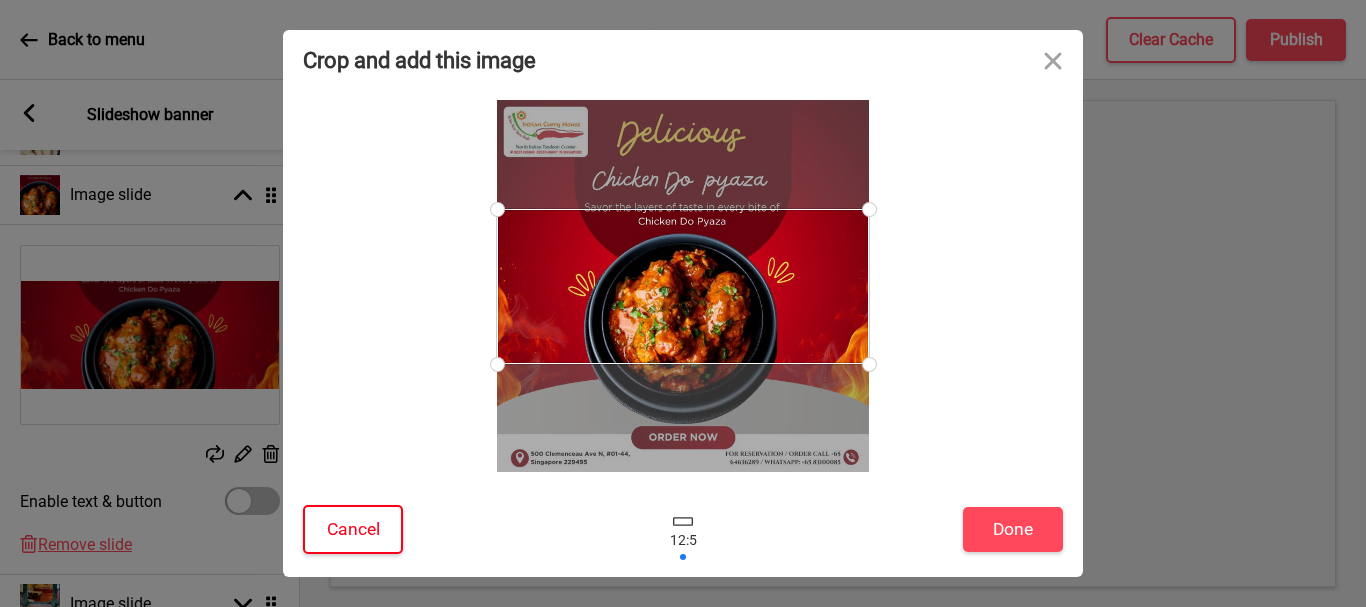 click on "Cancel" at bounding box center (353, 529) 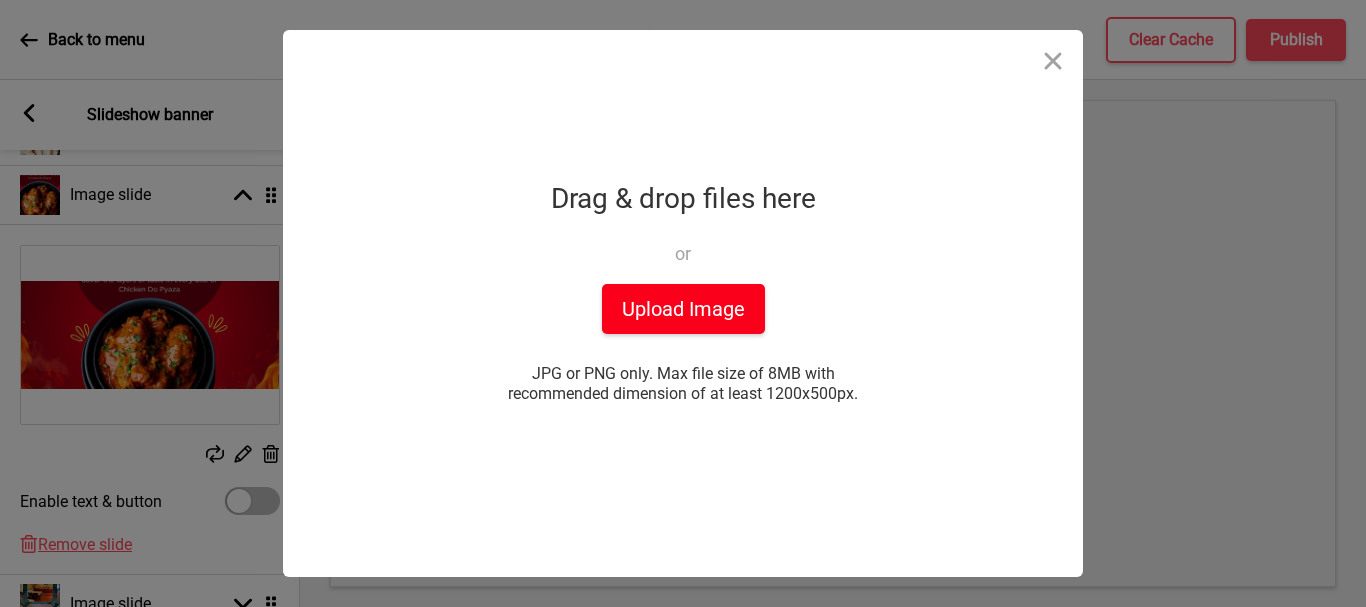 click on "Upload Image" at bounding box center (683, 309) 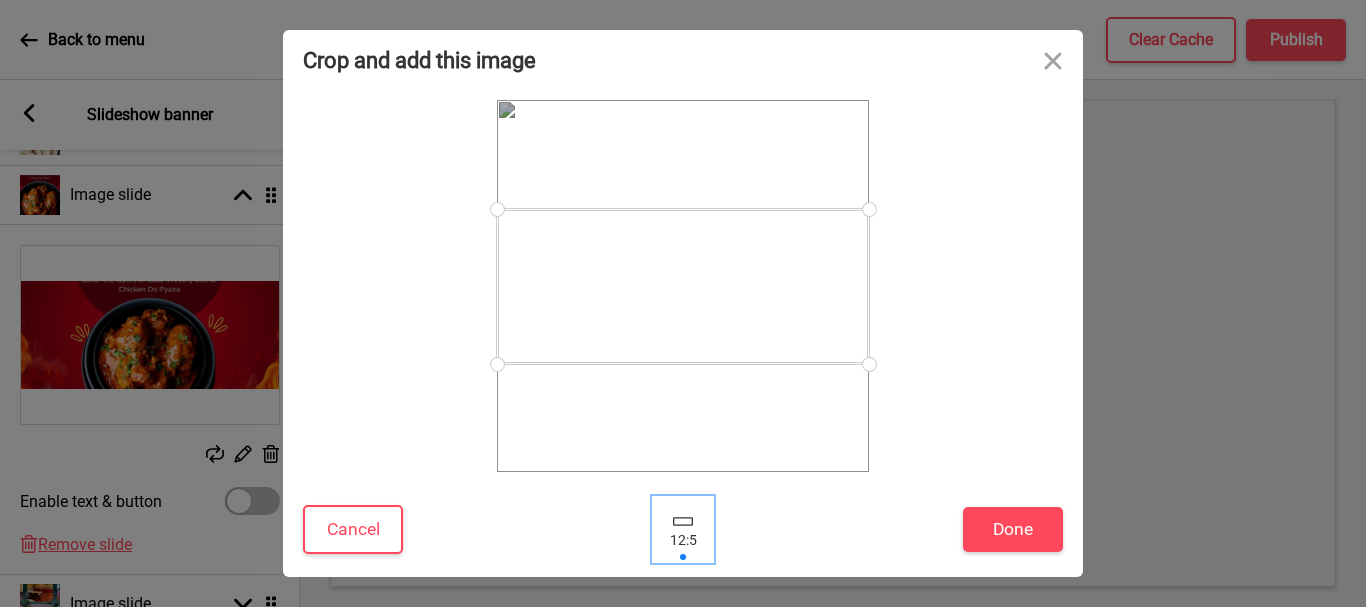 click at bounding box center [683, 529] 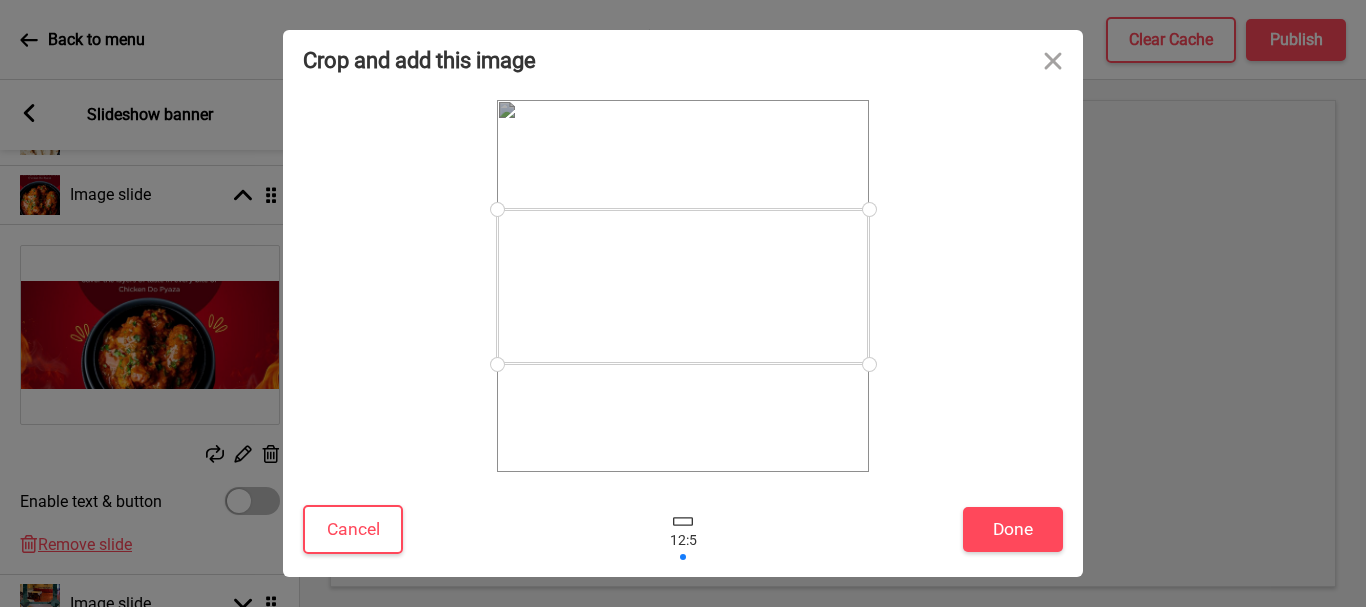 click at bounding box center [683, 529] 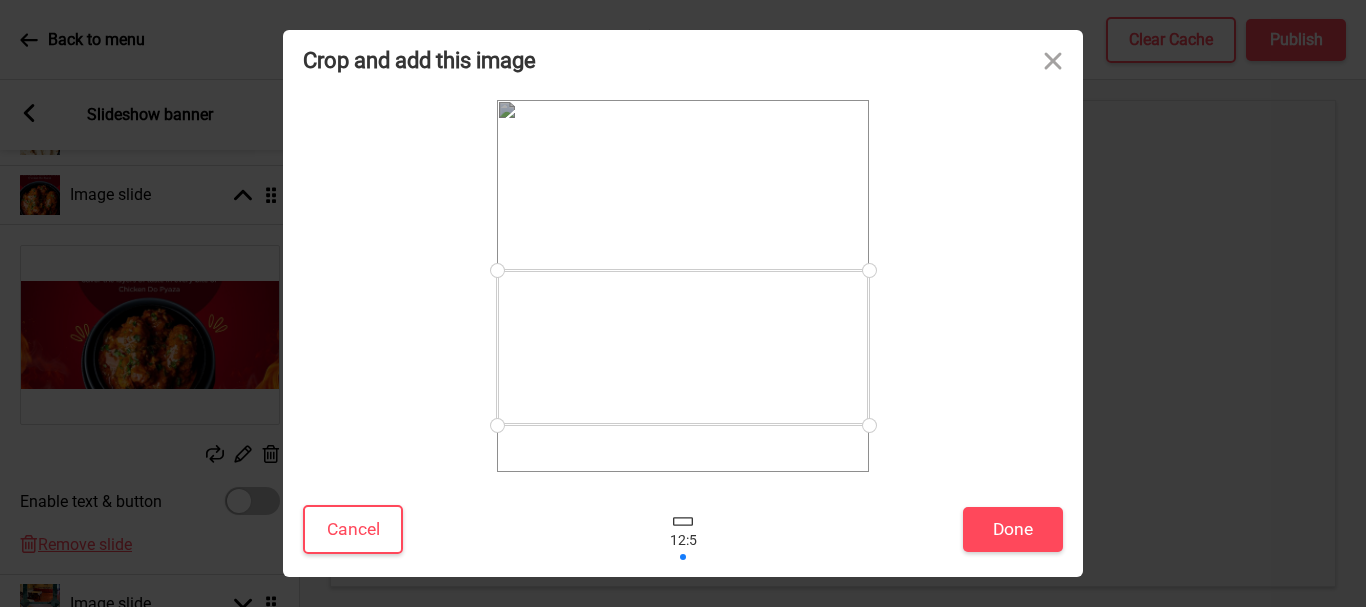 drag, startPoint x: 723, startPoint y: 302, endPoint x: 714, endPoint y: 408, distance: 106.381386 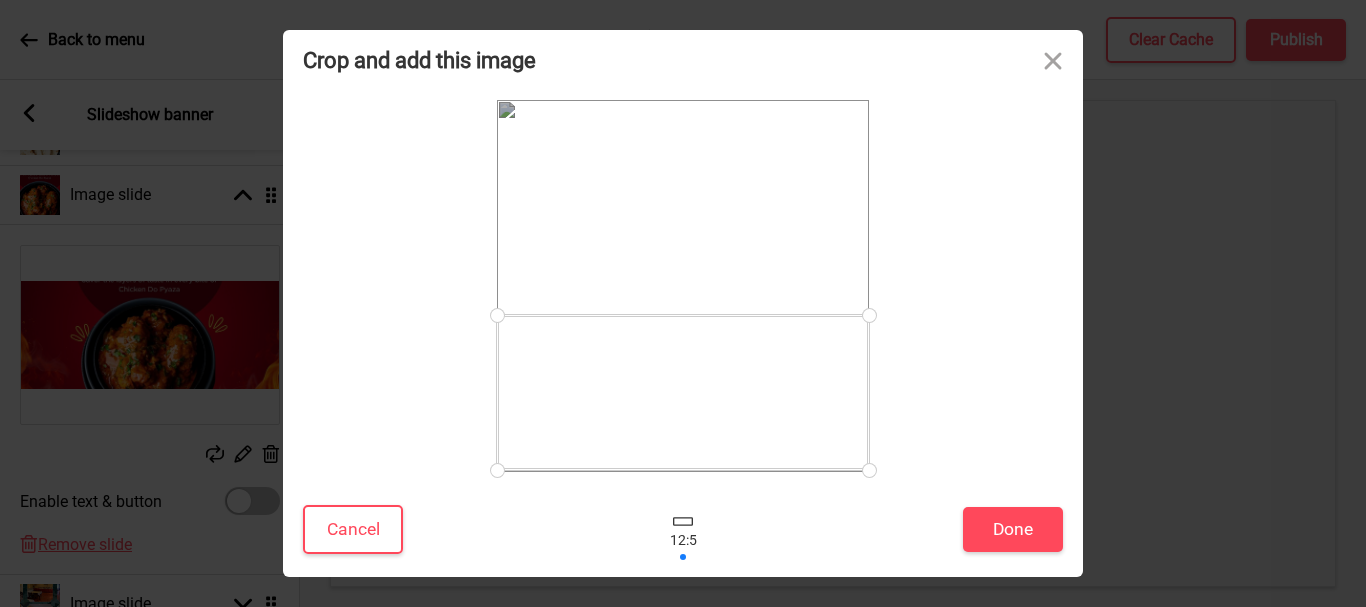 drag, startPoint x: 719, startPoint y: 369, endPoint x: 729, endPoint y: 207, distance: 162.30835 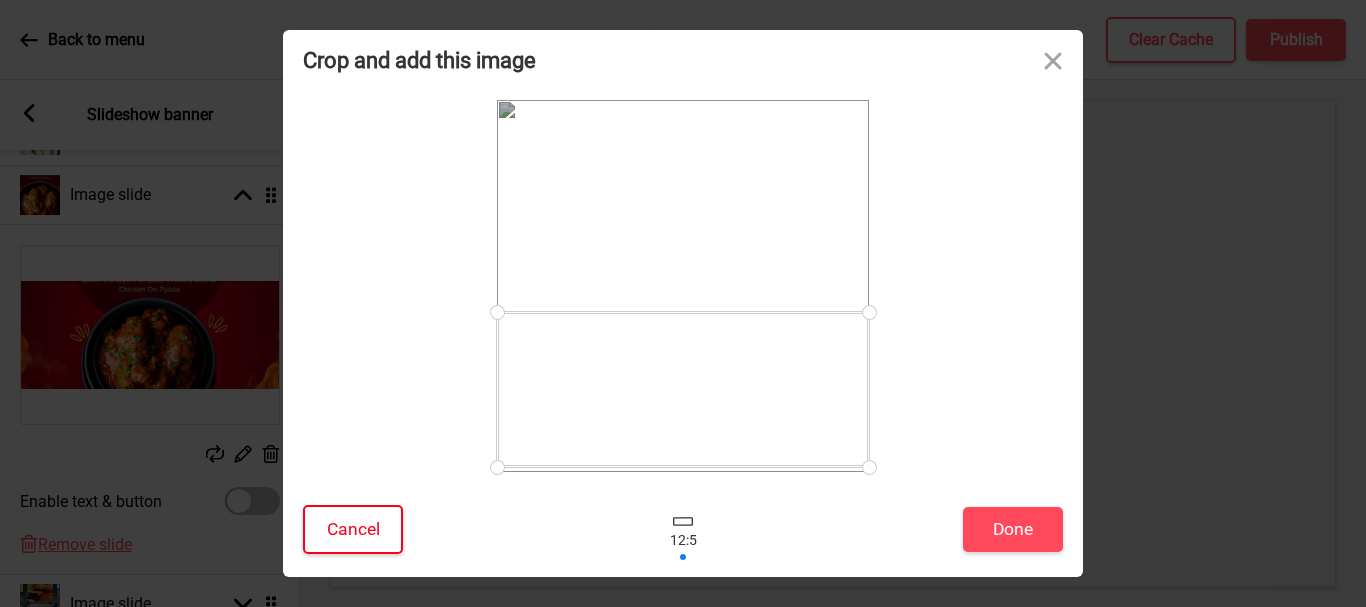 click on "Cancel" at bounding box center [353, 529] 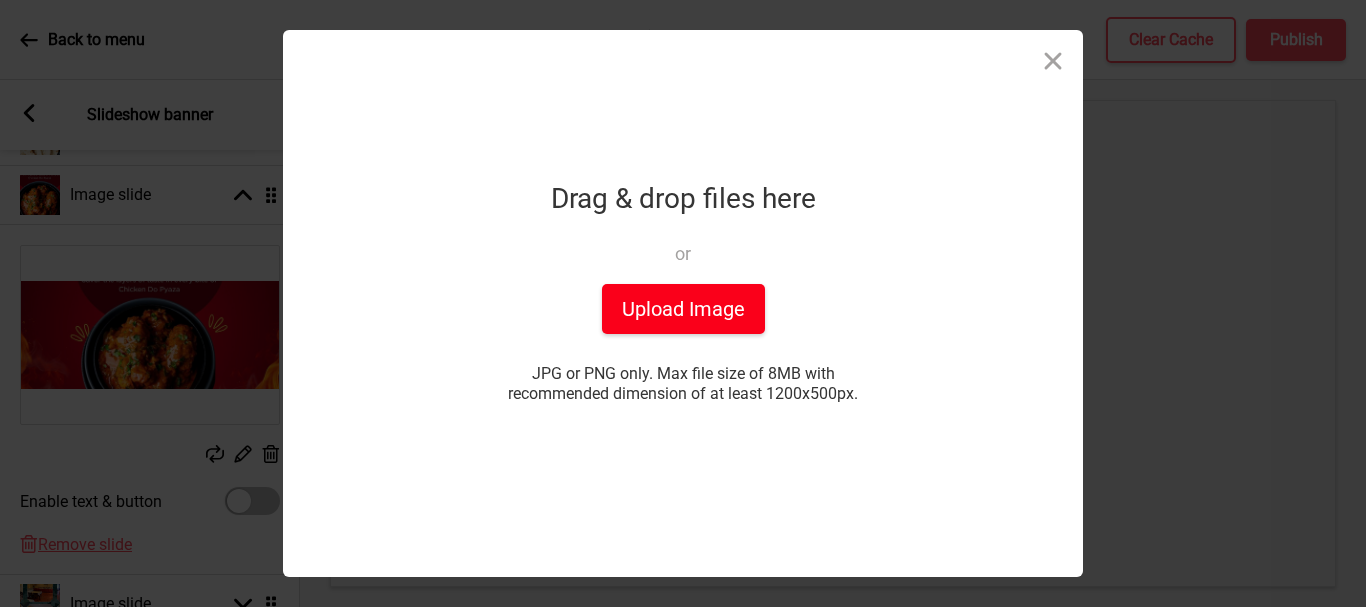 click on "Upload Image" at bounding box center [683, 309] 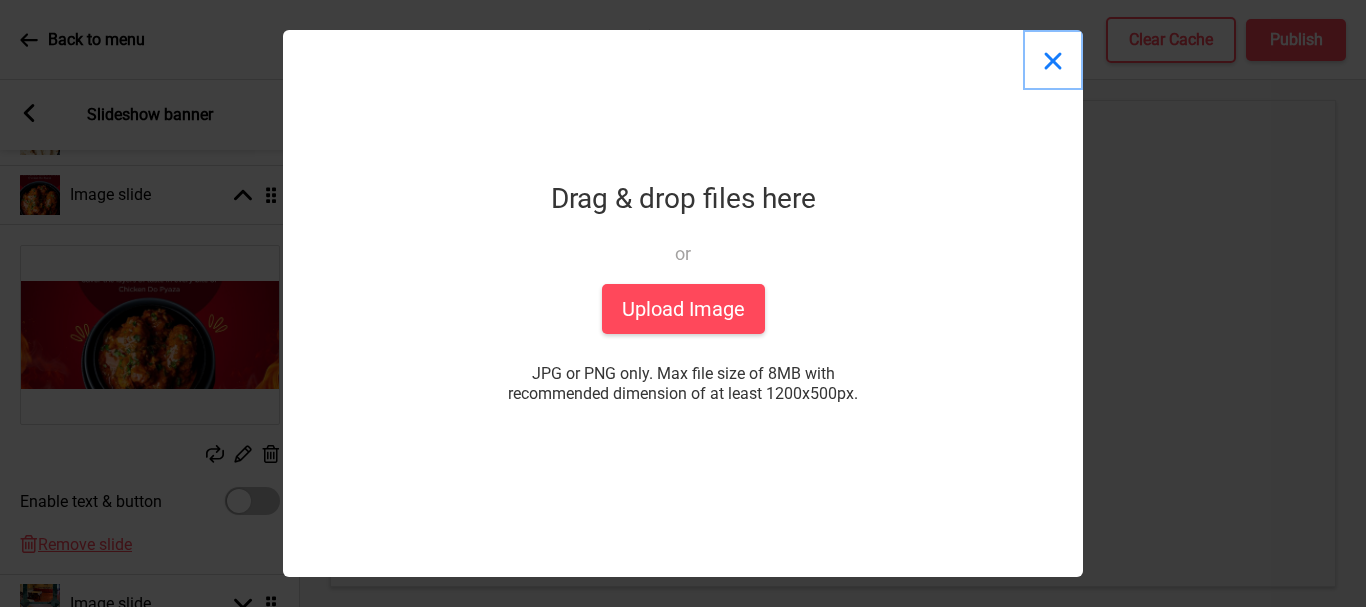 click at bounding box center [1053, 60] 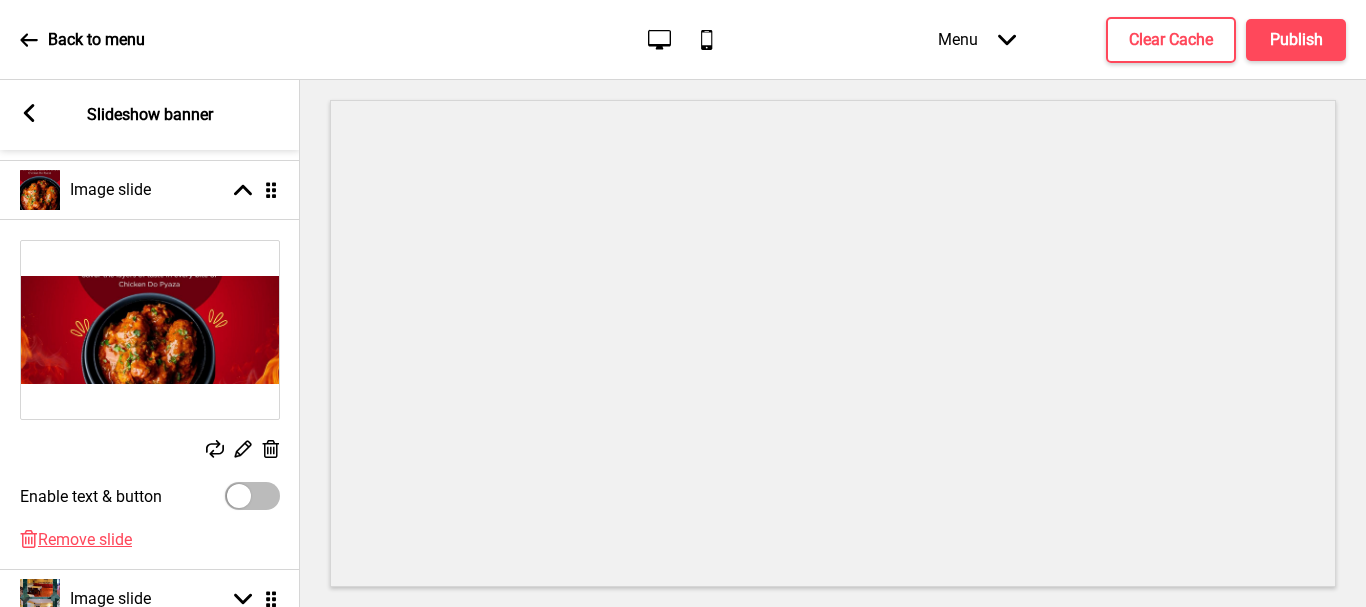 scroll, scrollTop: 323, scrollLeft: 0, axis: vertical 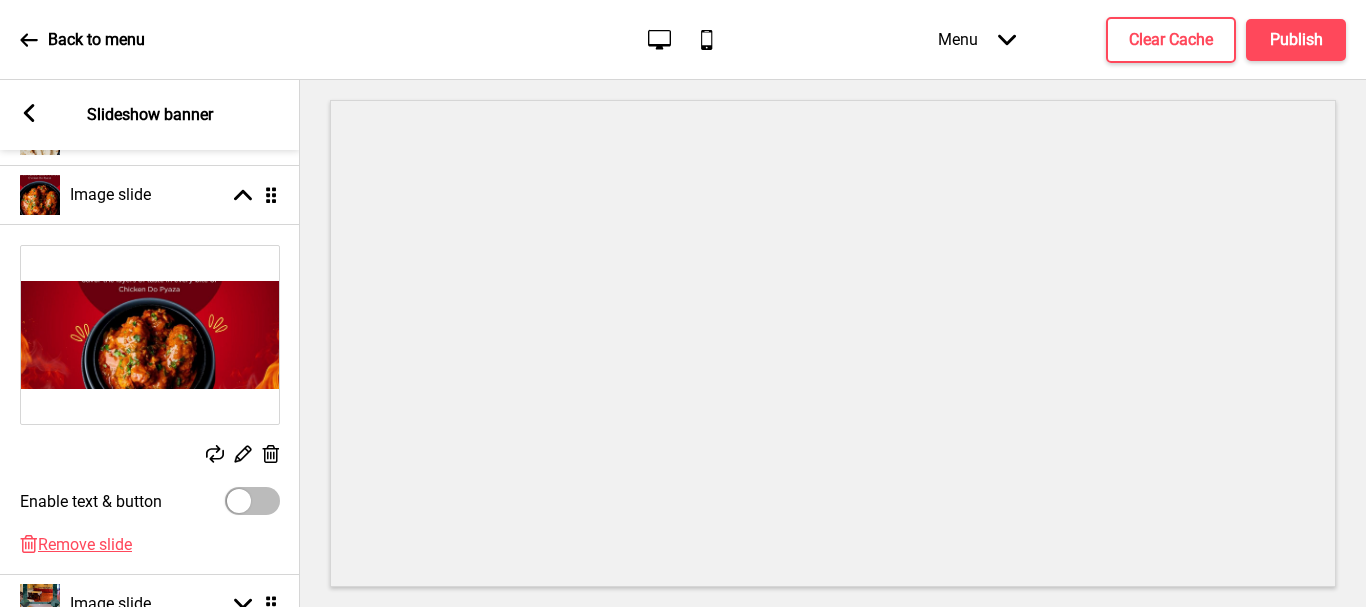 click 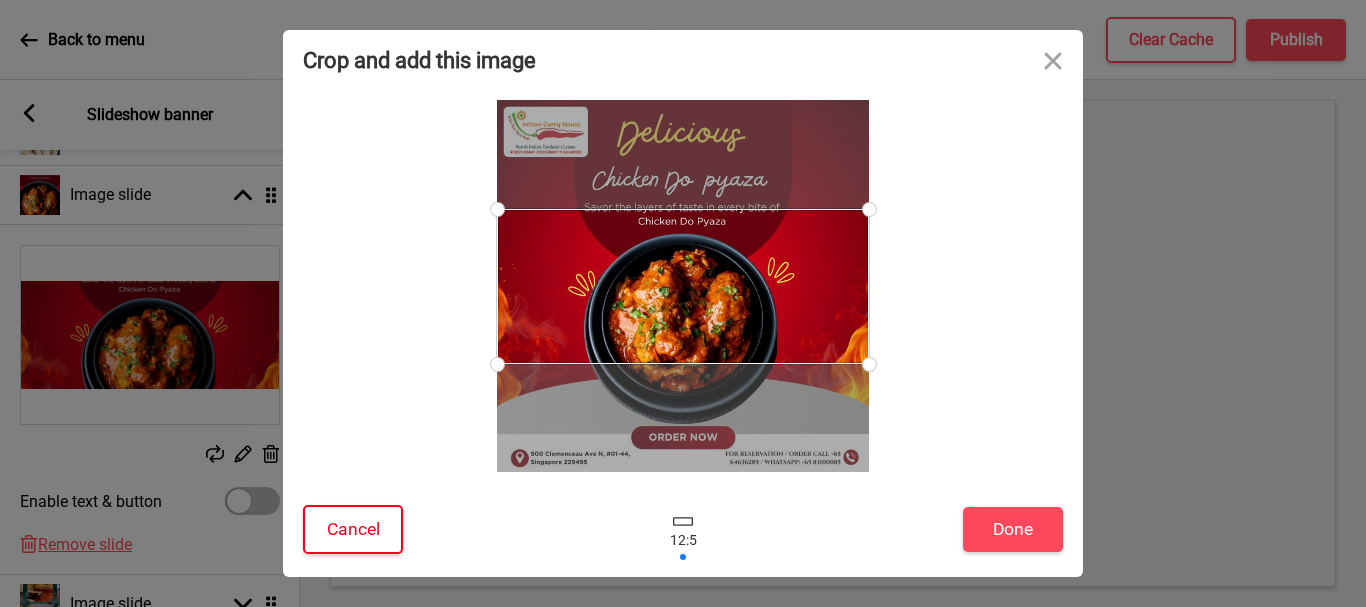 click on "Cancel" at bounding box center (353, 529) 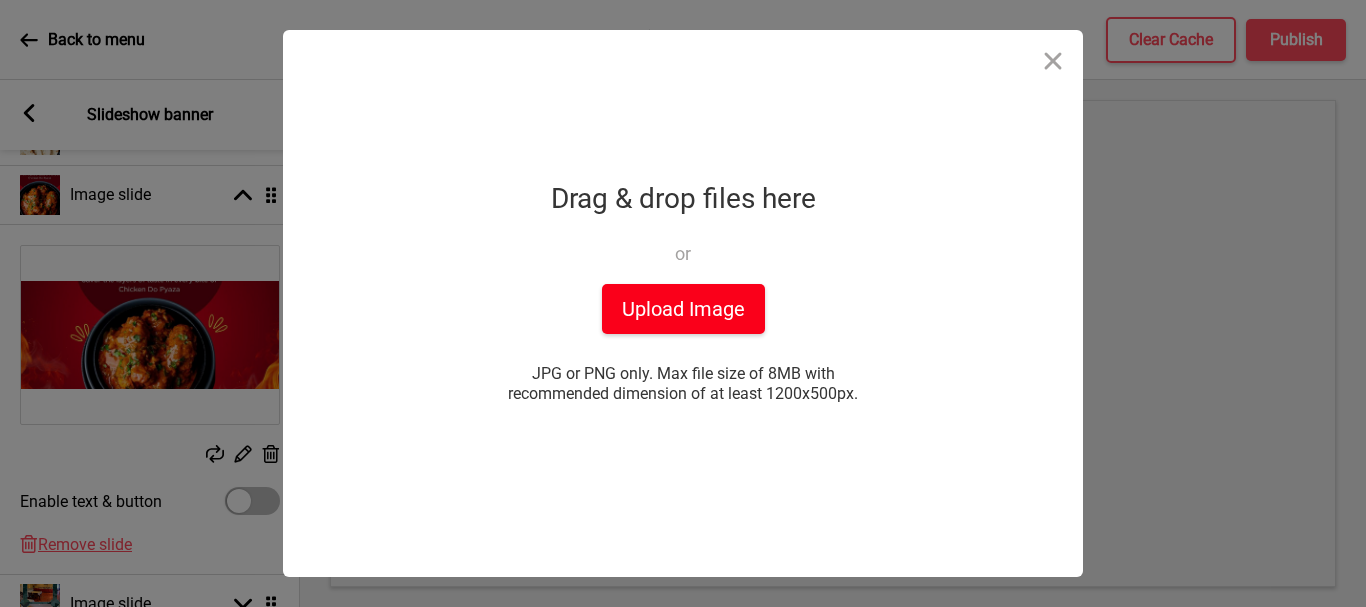 click on "Upload Image" at bounding box center [683, 309] 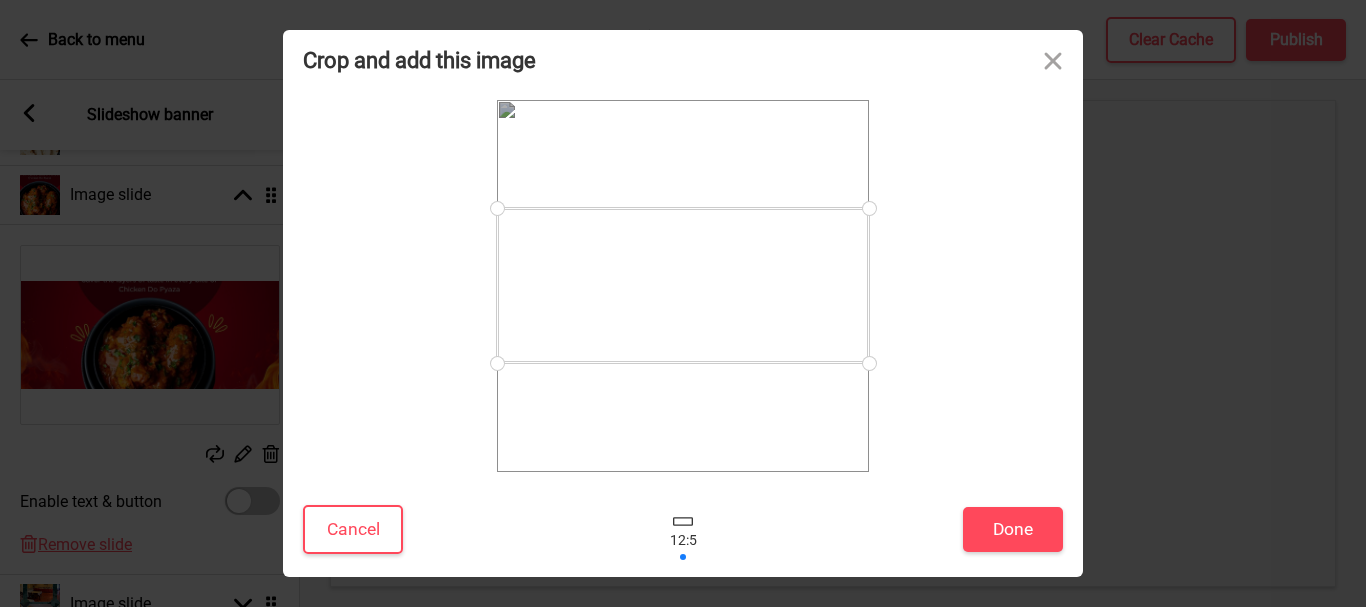 click on "Crop and add this image Cancel   Done Drop a file here Drag & drop files here or Upload files from your computer Upload Image
JPG or PNG only. Max file size of 8MB with recommended dimension of at least 1200x500px.
or choose from You’ve chosen 1 file. Show files (1)   Done powered by   uploadcare powered by   uploadcare" at bounding box center [683, 303] 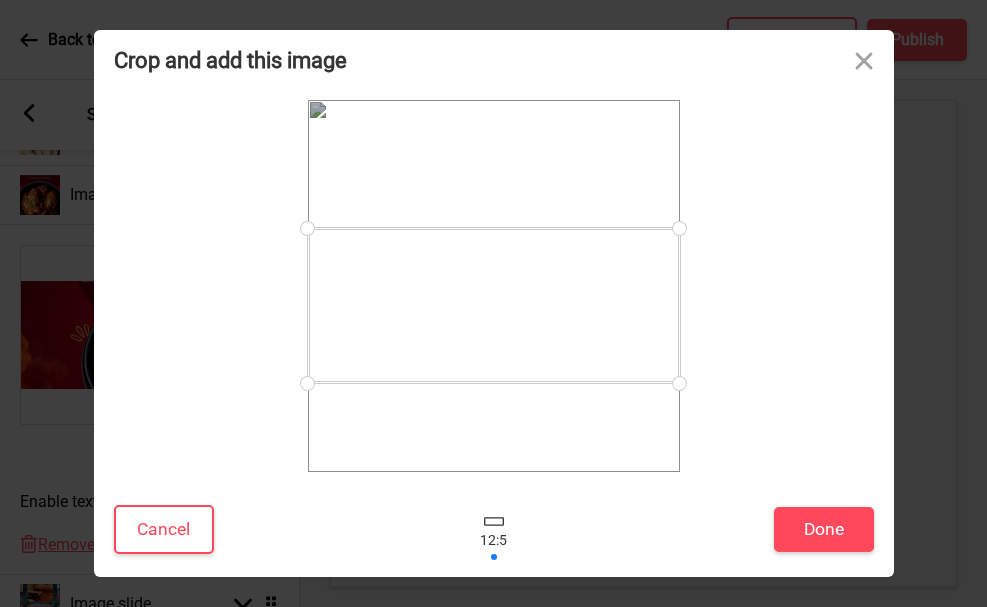 drag, startPoint x: 540, startPoint y: 292, endPoint x: 540, endPoint y: 312, distance: 20 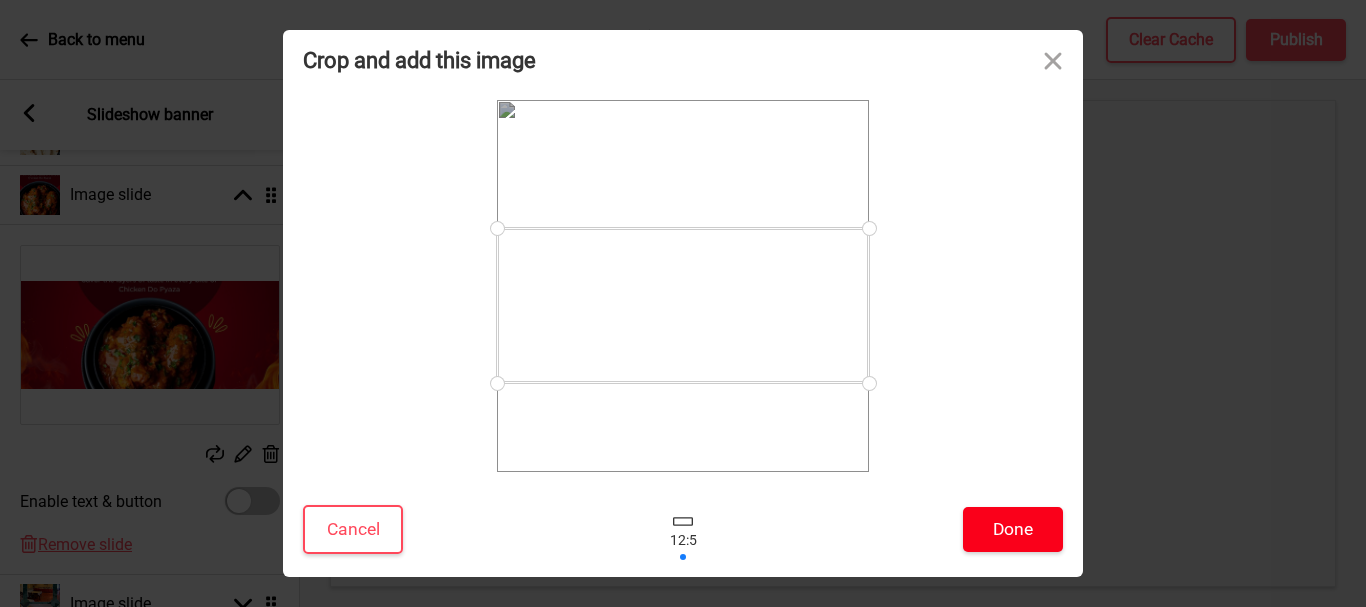 click on "Done" at bounding box center (1013, 529) 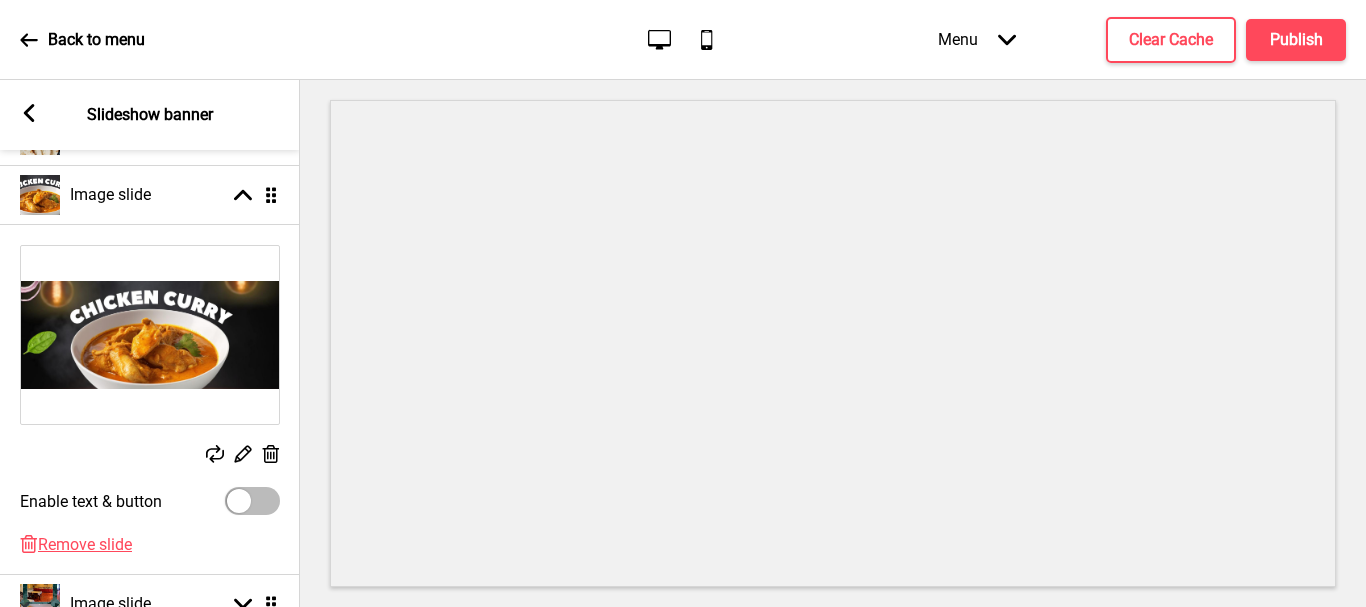 click on "Replace Edit Delete" at bounding box center (150, 456) 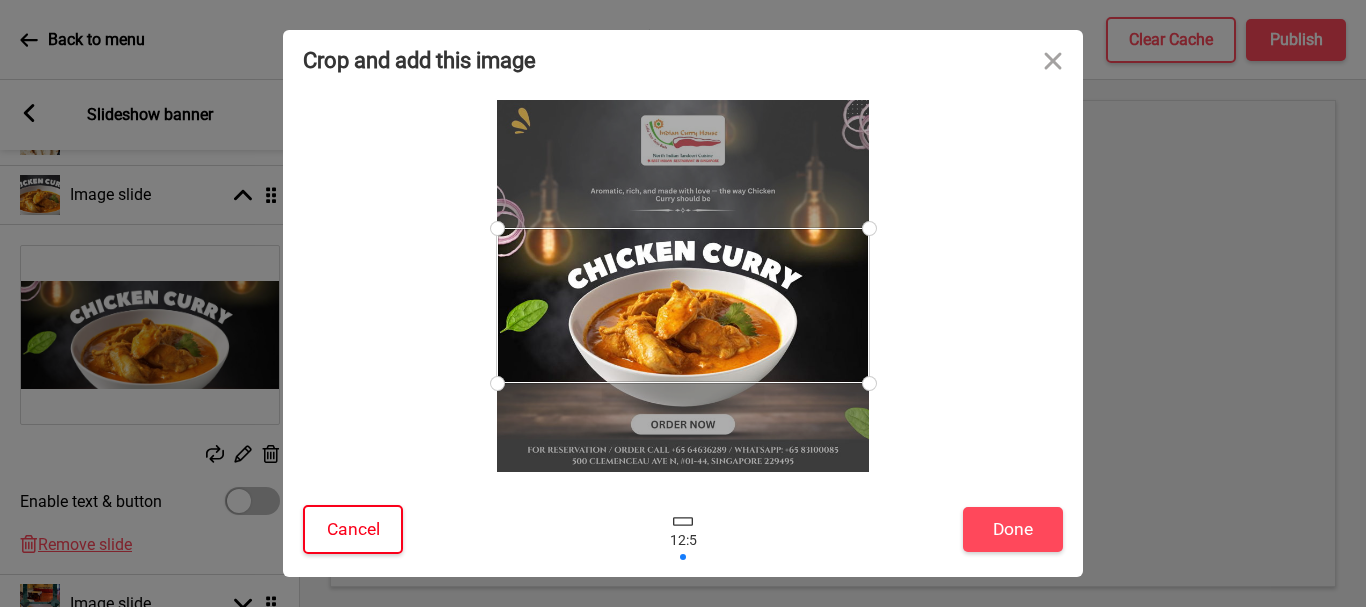 click on "Cancel" at bounding box center (353, 529) 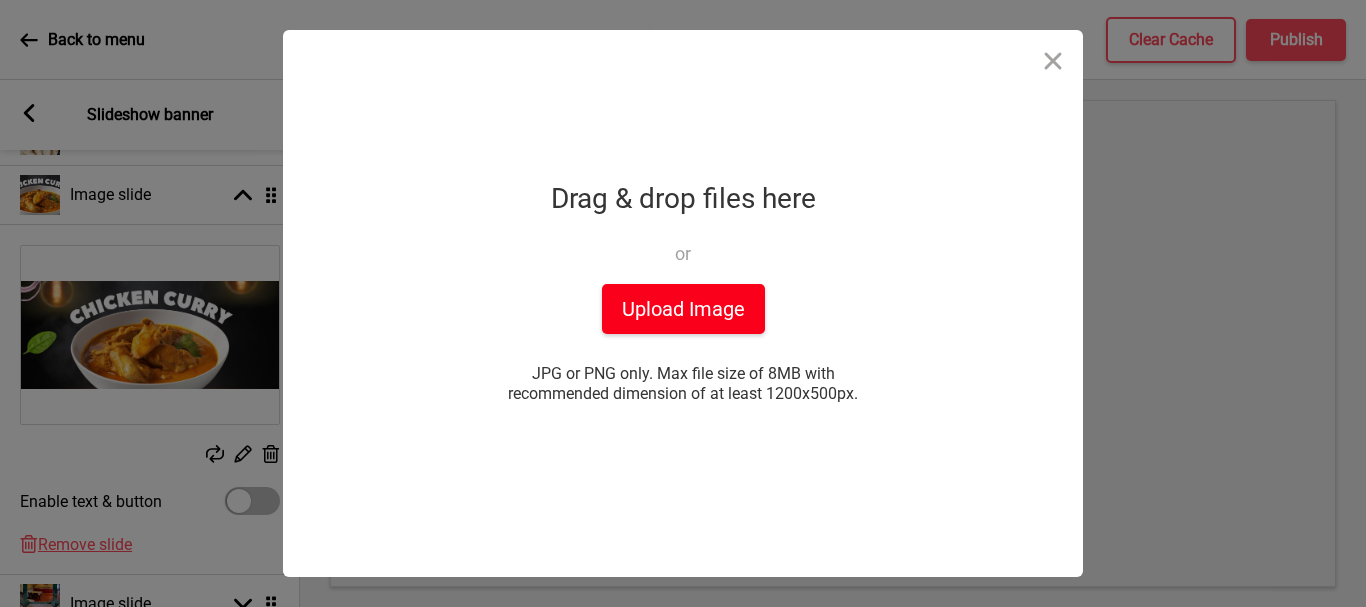 click on "Upload Image" at bounding box center (683, 309) 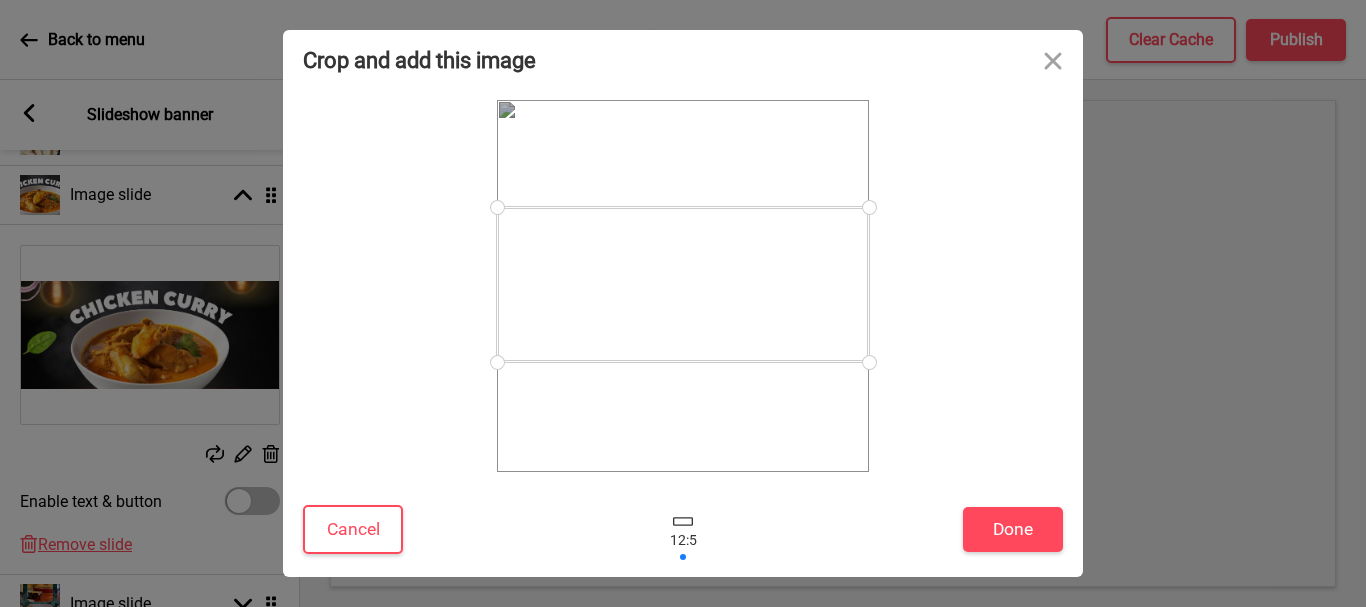 drag, startPoint x: 627, startPoint y: 265, endPoint x: 691, endPoint y: 265, distance: 64 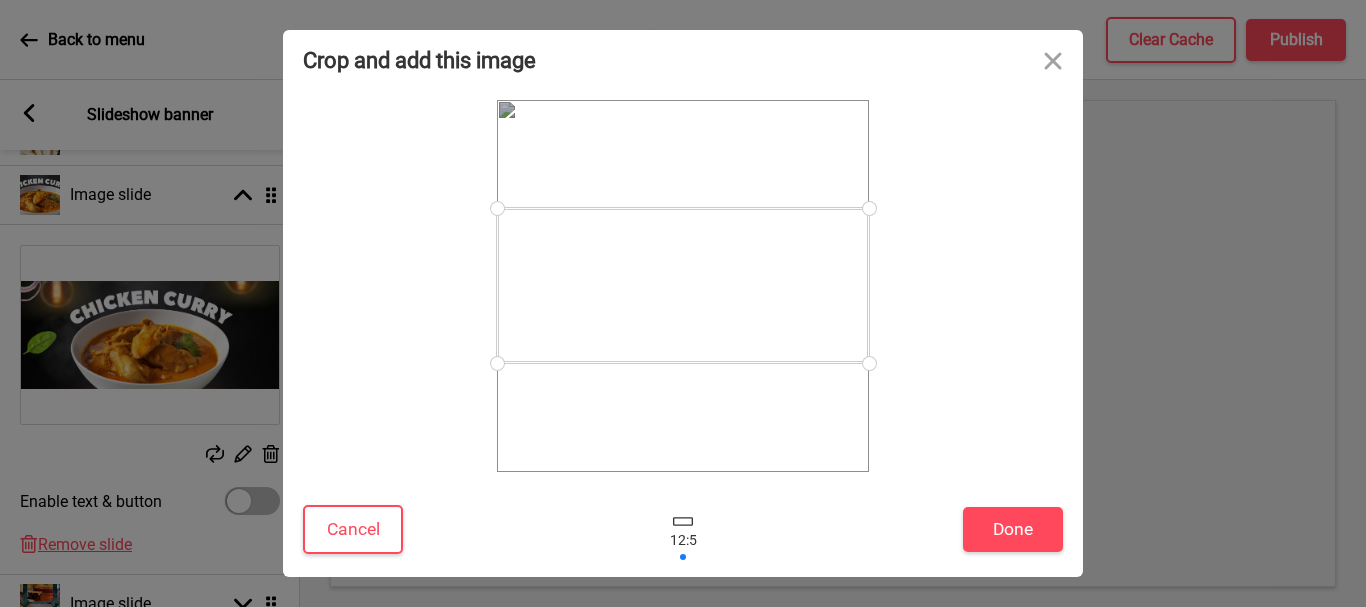 drag, startPoint x: 866, startPoint y: 205, endPoint x: 863, endPoint y: 152, distance: 53.08484 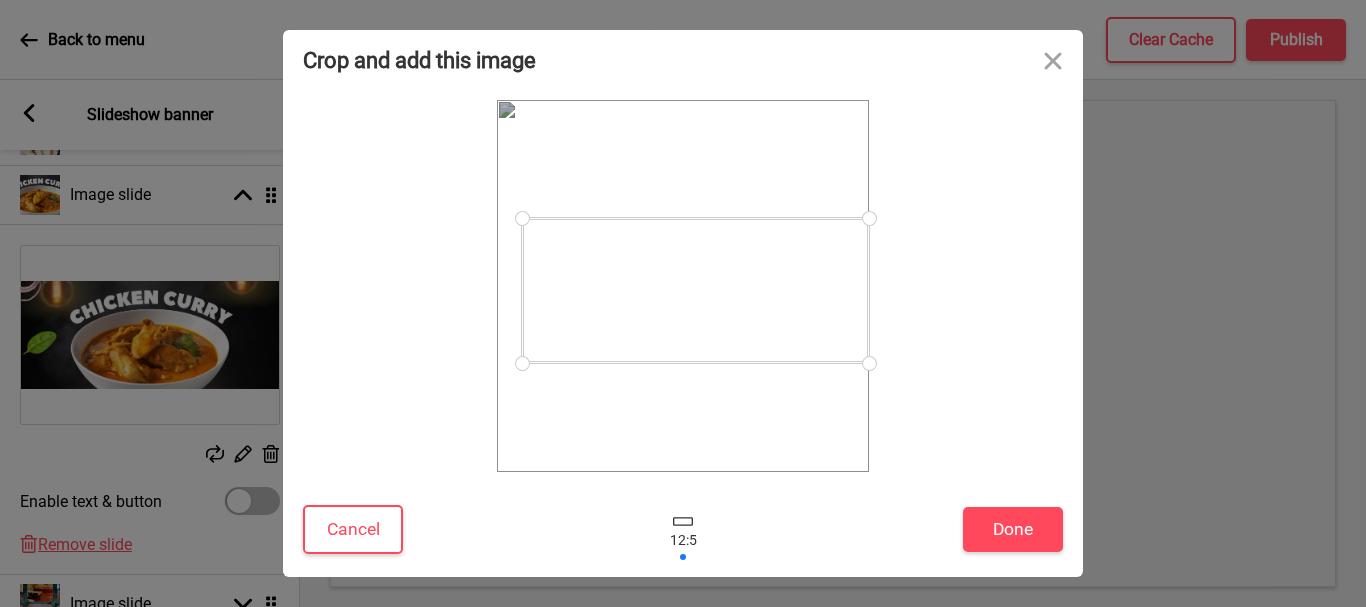 drag, startPoint x: 493, startPoint y: 208, endPoint x: 522, endPoint y: 225, distance: 33.61547 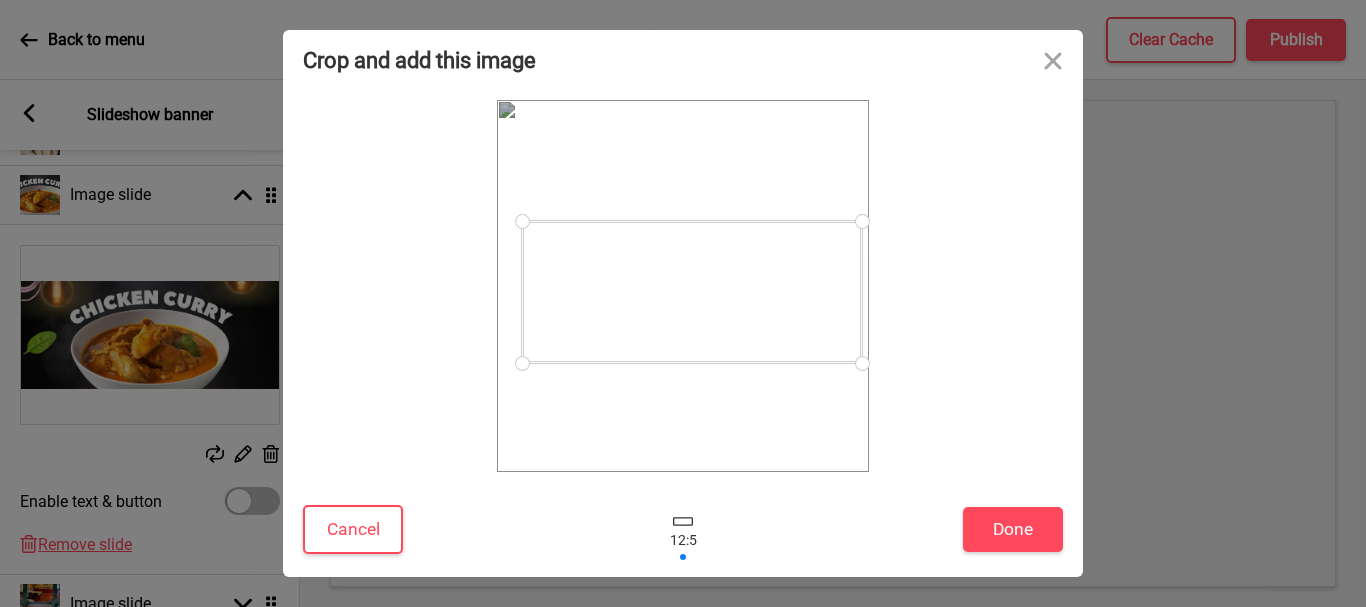 drag, startPoint x: 869, startPoint y: 221, endPoint x: 832, endPoint y: 221, distance: 37 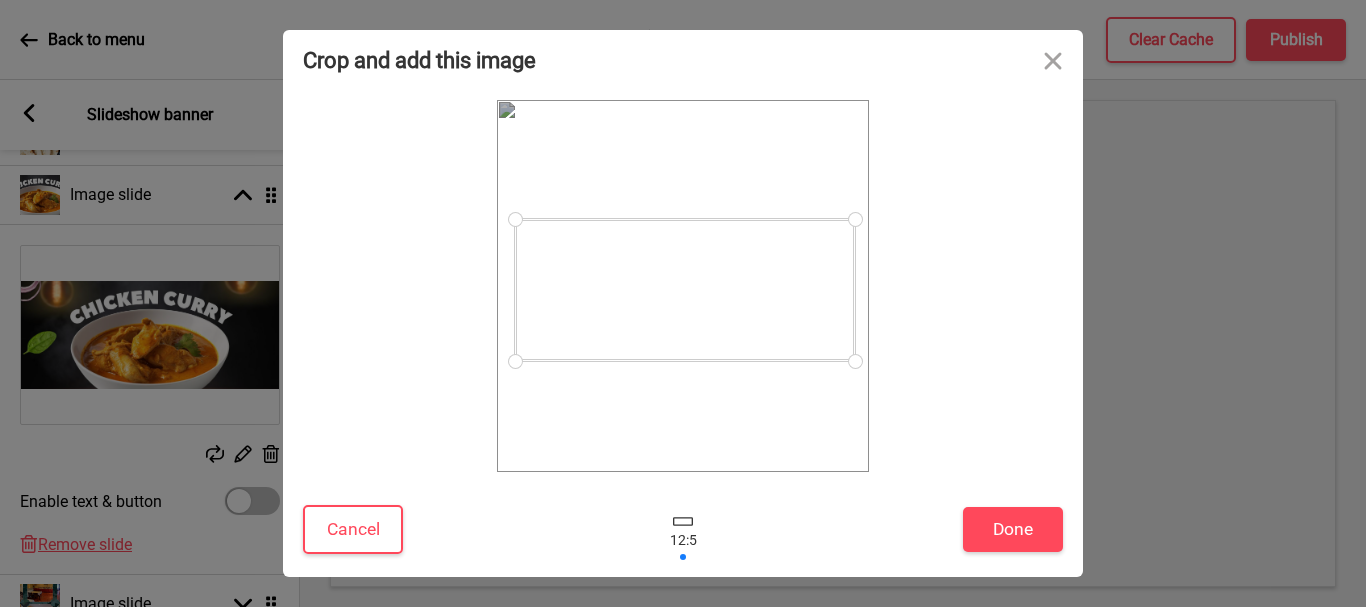 click at bounding box center [685, 290] 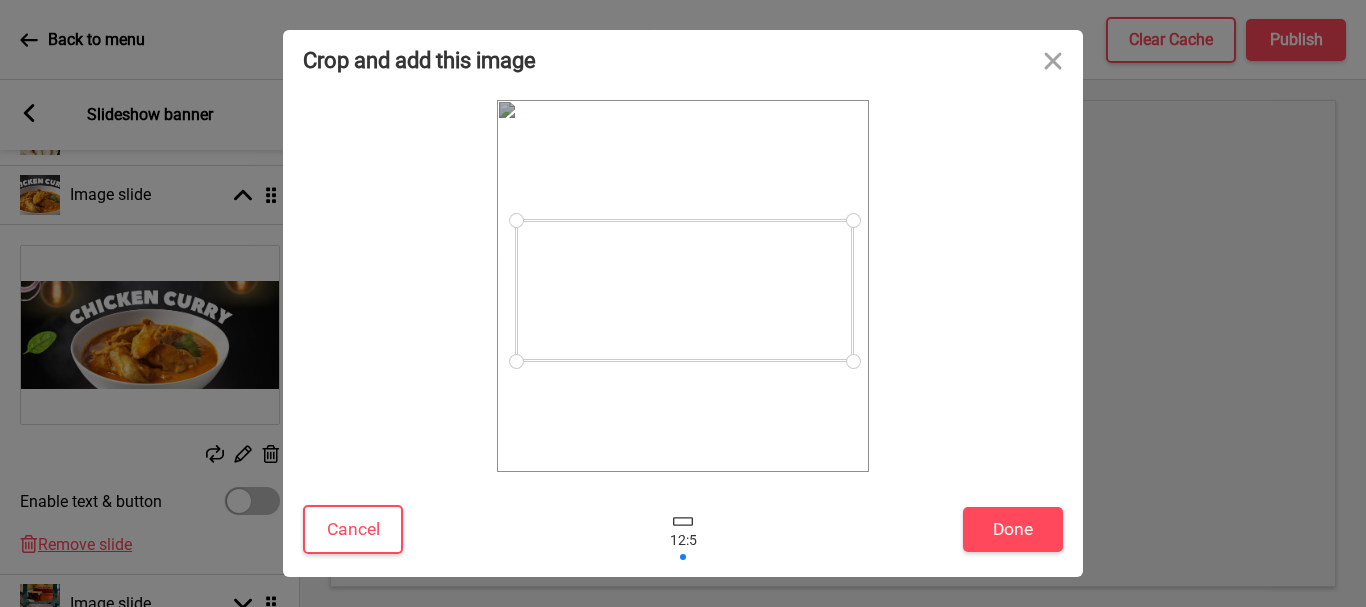 drag, startPoint x: 856, startPoint y: 220, endPoint x: 827, endPoint y: 221, distance: 29.017237 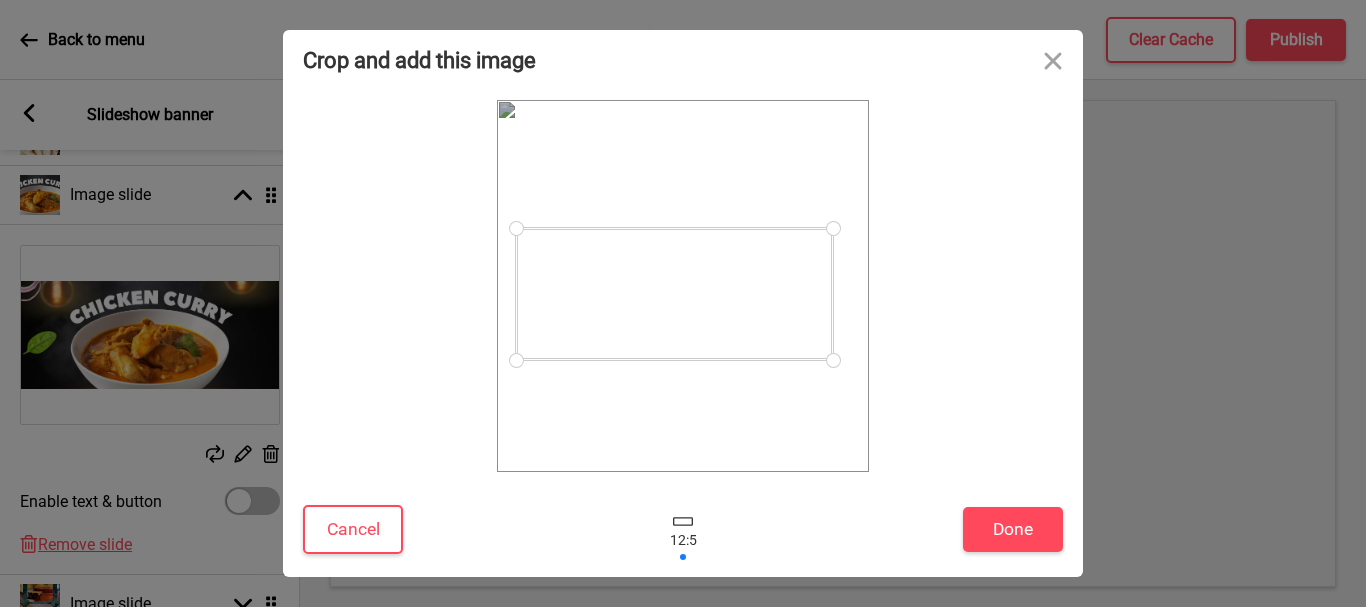 drag, startPoint x: 851, startPoint y: 227, endPoint x: 833, endPoint y: 233, distance: 18.973665 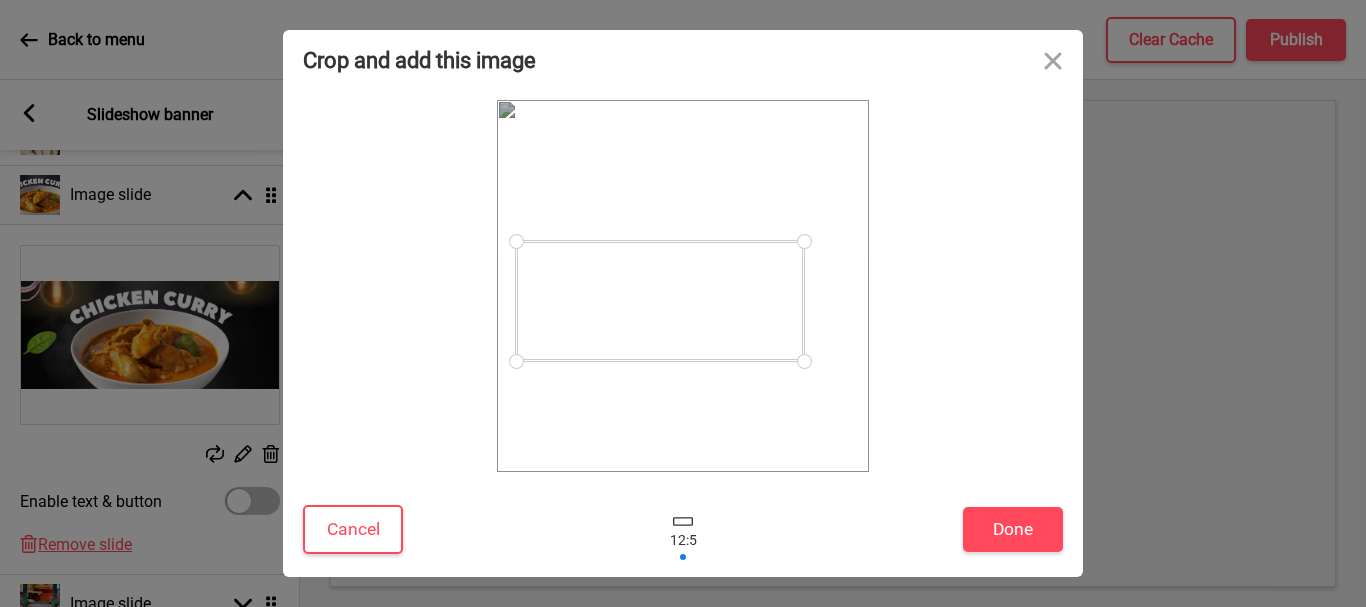 drag, startPoint x: 833, startPoint y: 233, endPoint x: 804, endPoint y: 243, distance: 30.675724 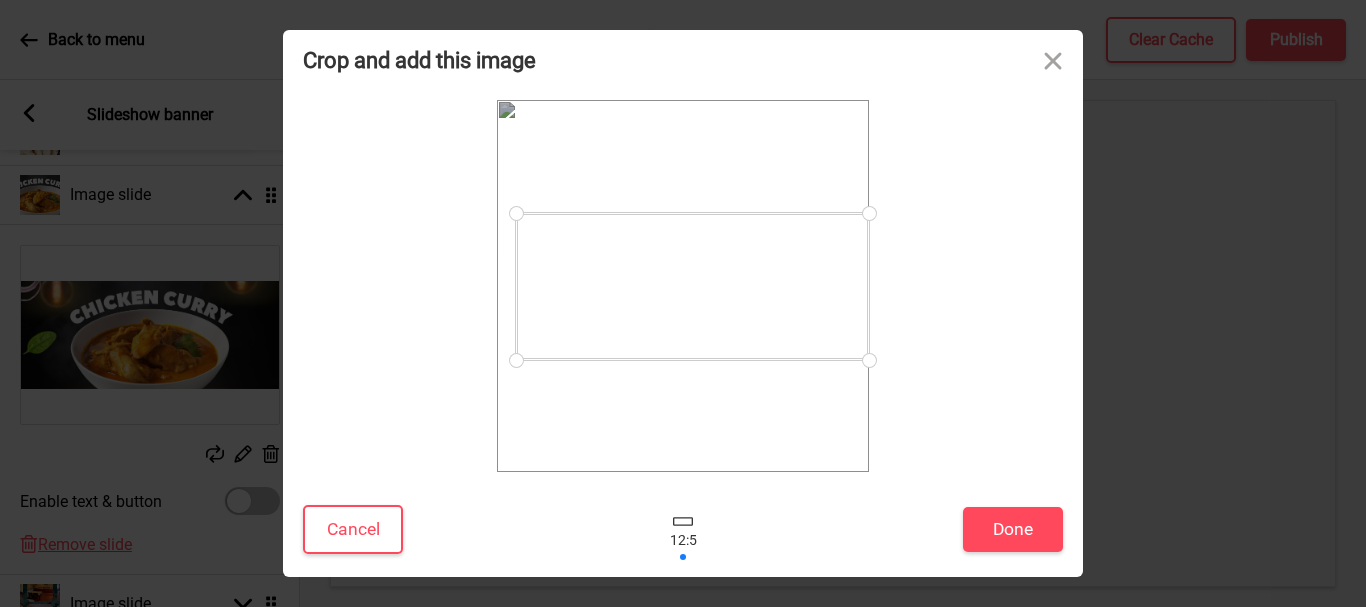 drag, startPoint x: 802, startPoint y: 244, endPoint x: 879, endPoint y: 159, distance: 114.69089 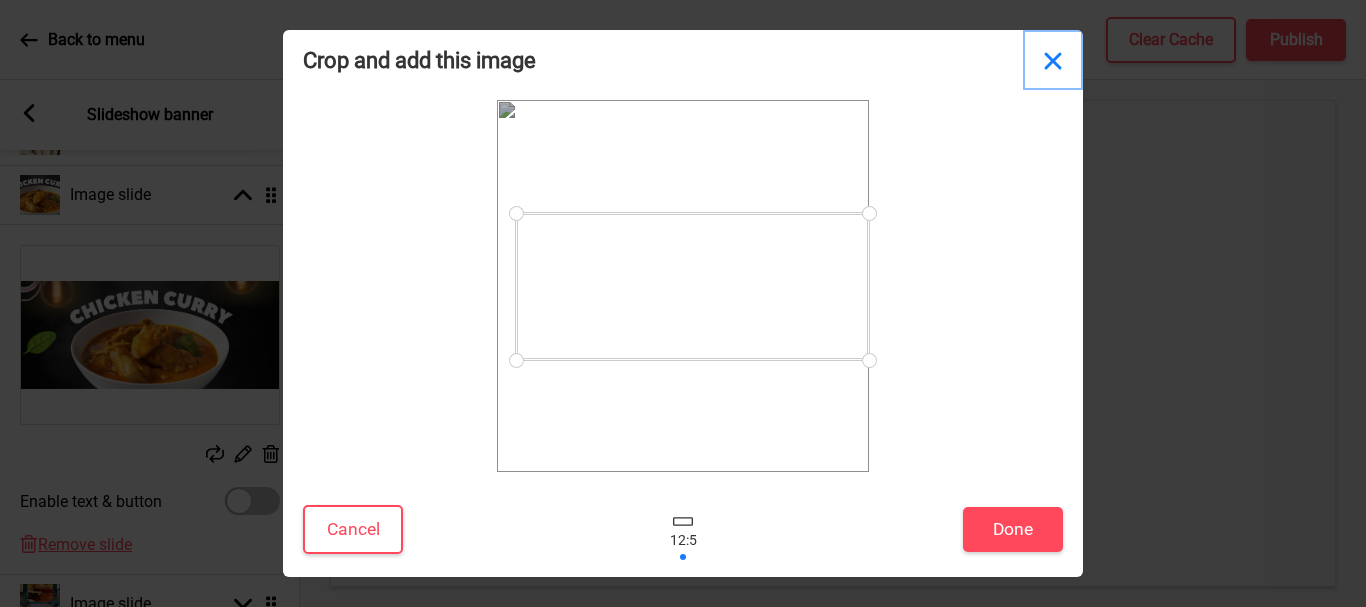 click at bounding box center (1053, 60) 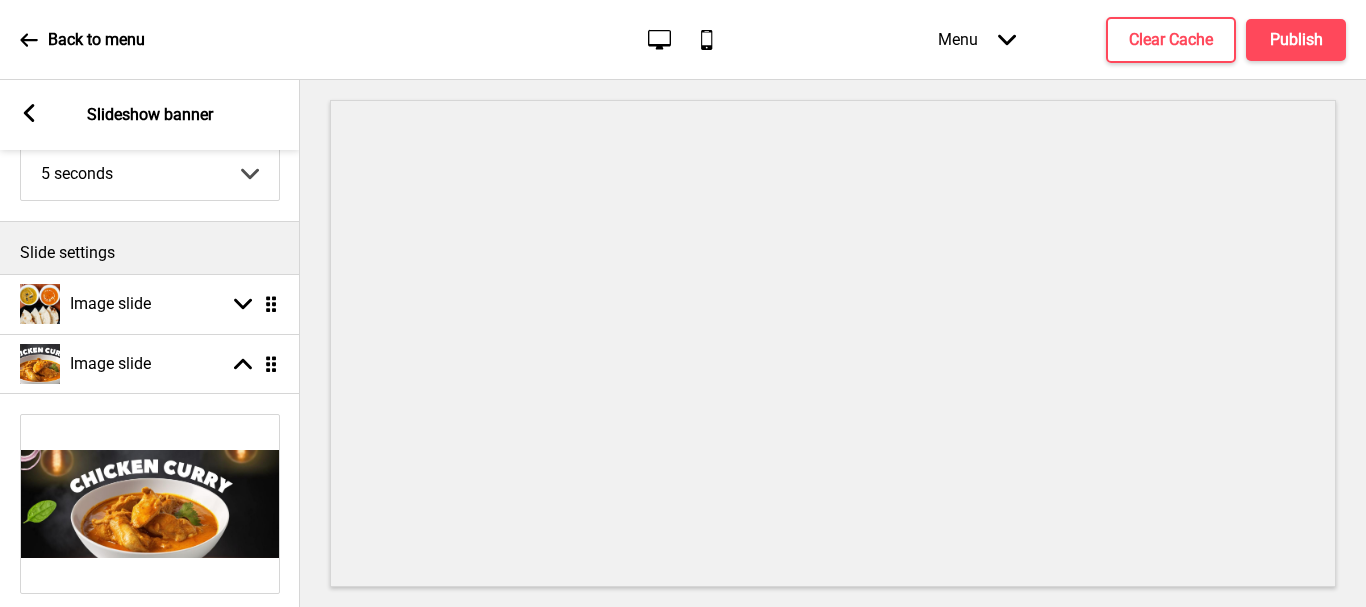 scroll, scrollTop: 123, scrollLeft: 0, axis: vertical 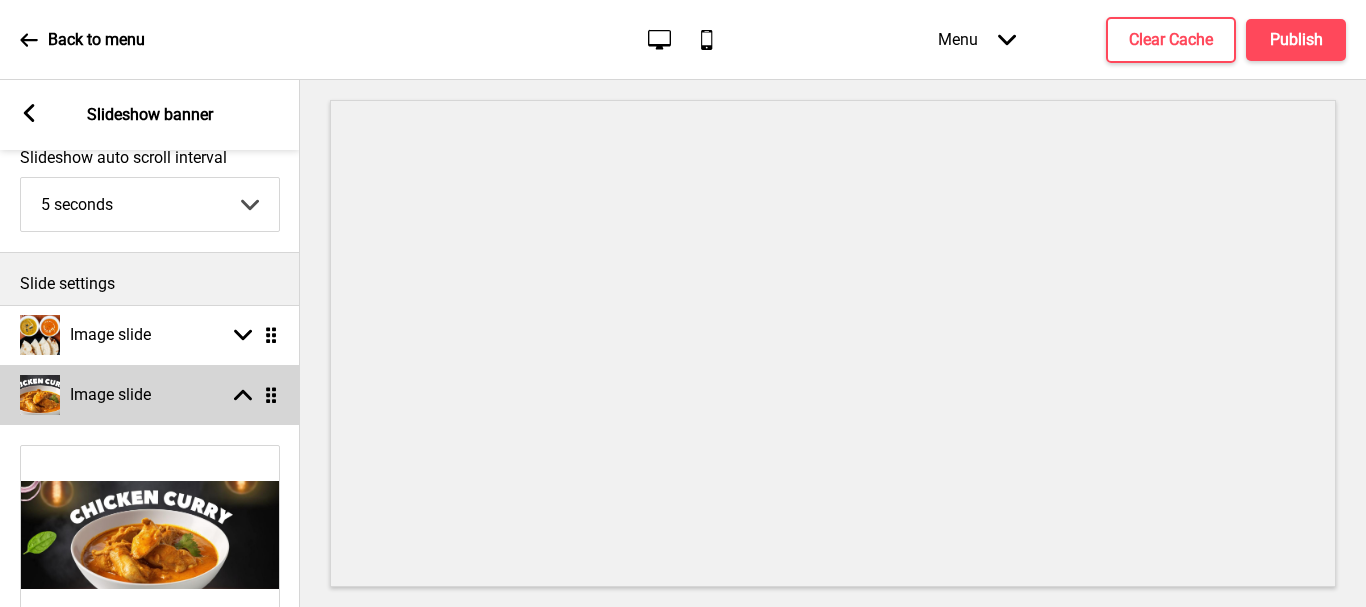 click on "Image slide" at bounding box center (110, 395) 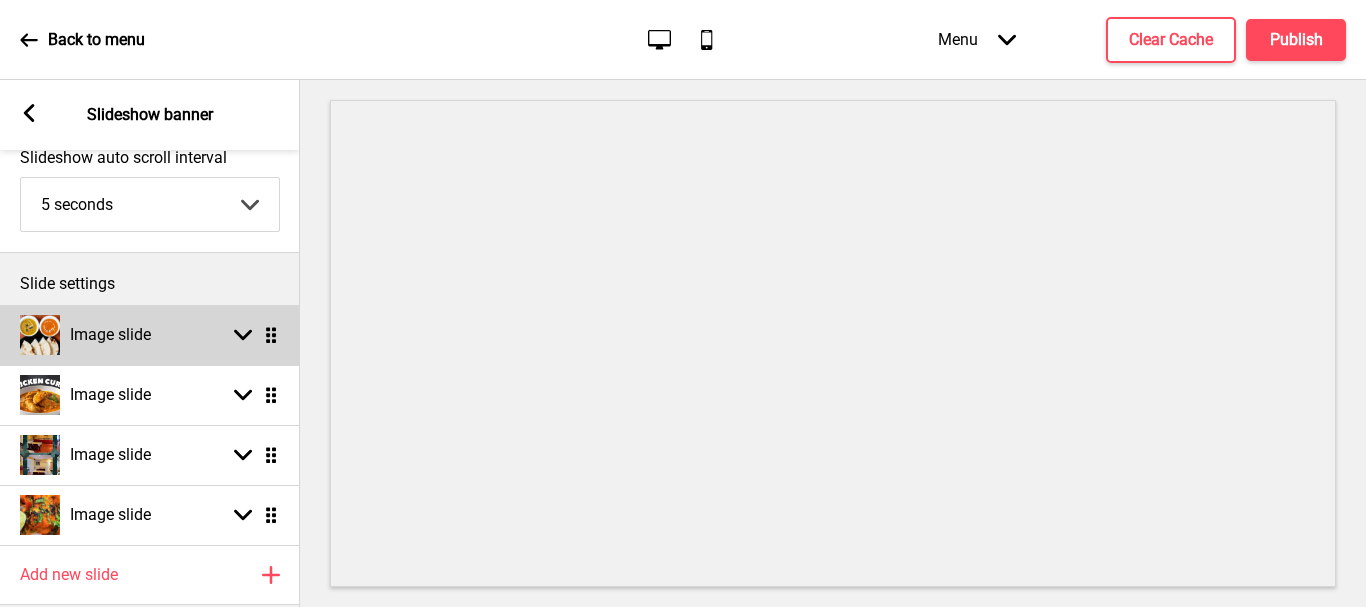 click 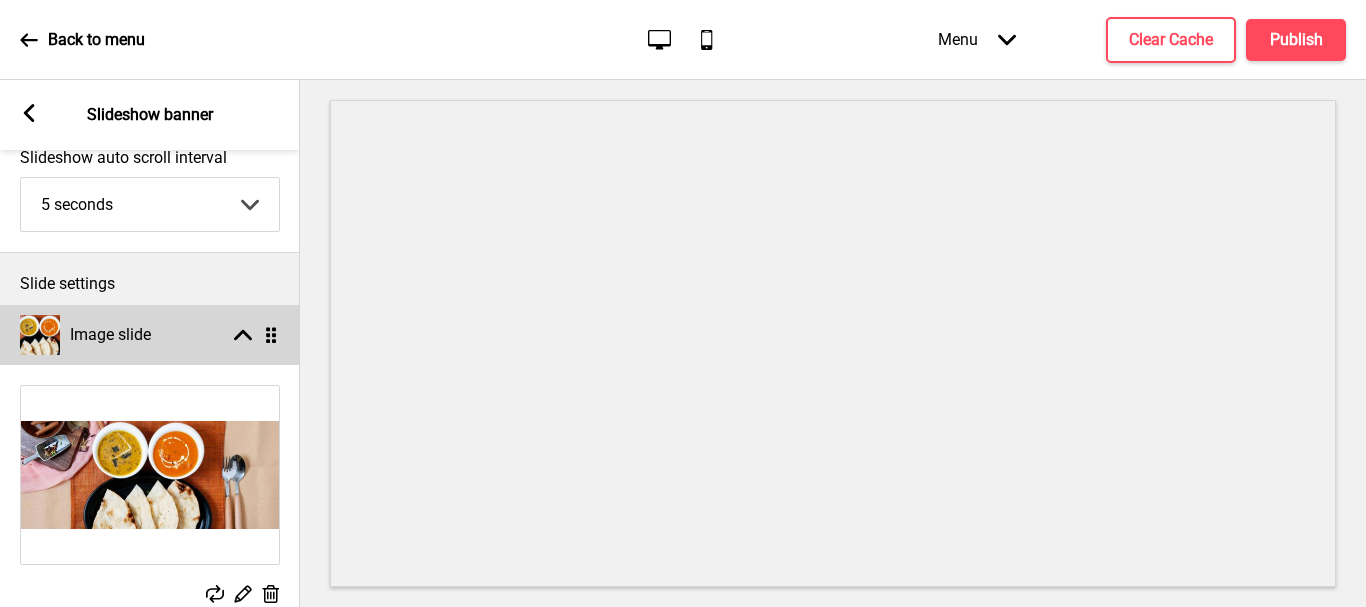 click 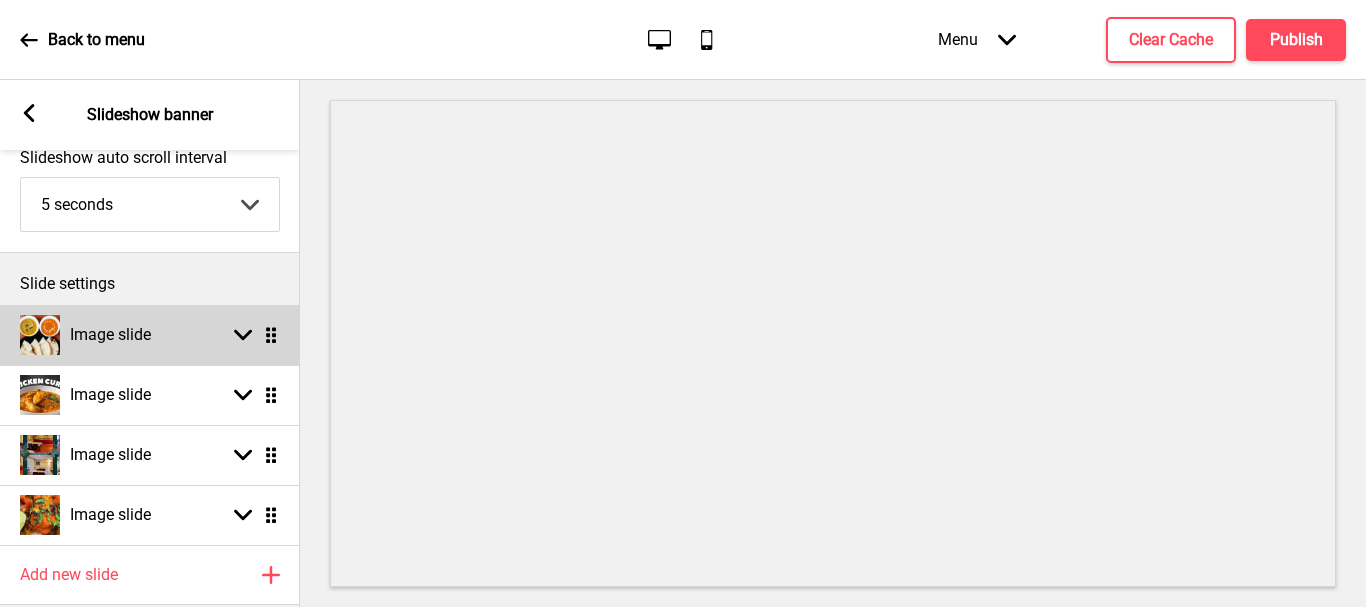click on "Image slide Arrow down Drag Image slide Arrow down Drag Image slide Arrow down Drag Image slide Arrow down Drag" at bounding box center [150, 425] 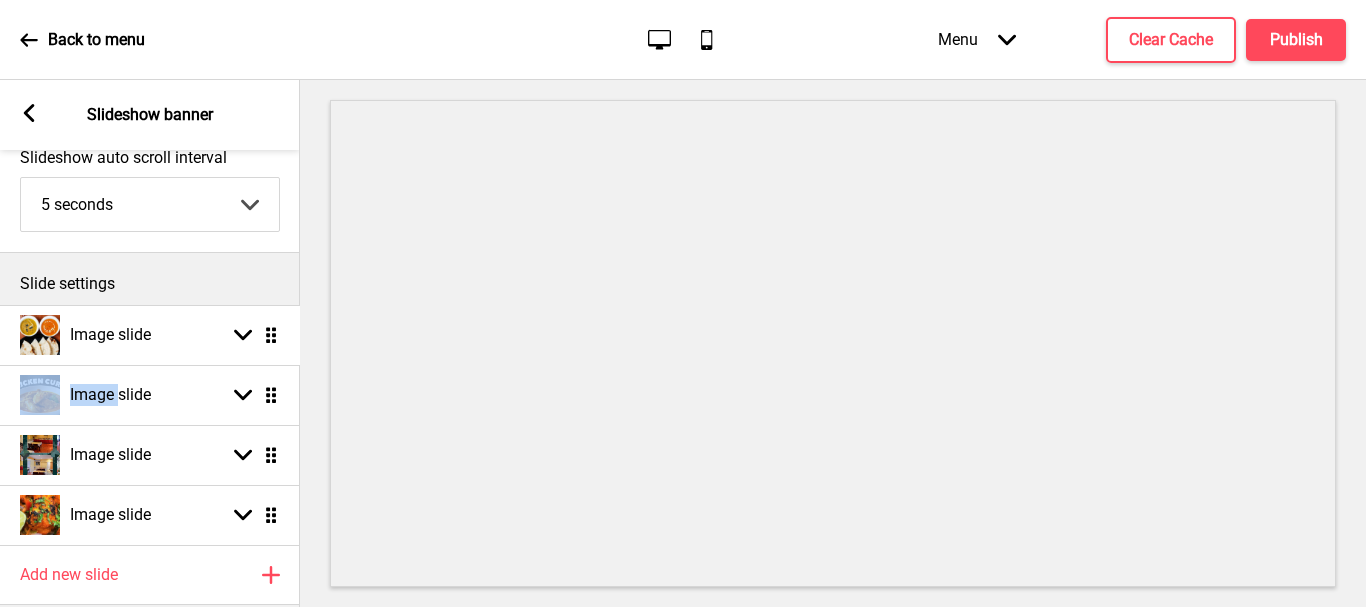 click on "Image slide Arrow down Drag Image slide Arrow down Drag Image slide Arrow down Drag Image slide Arrow down Drag" at bounding box center (150, 425) 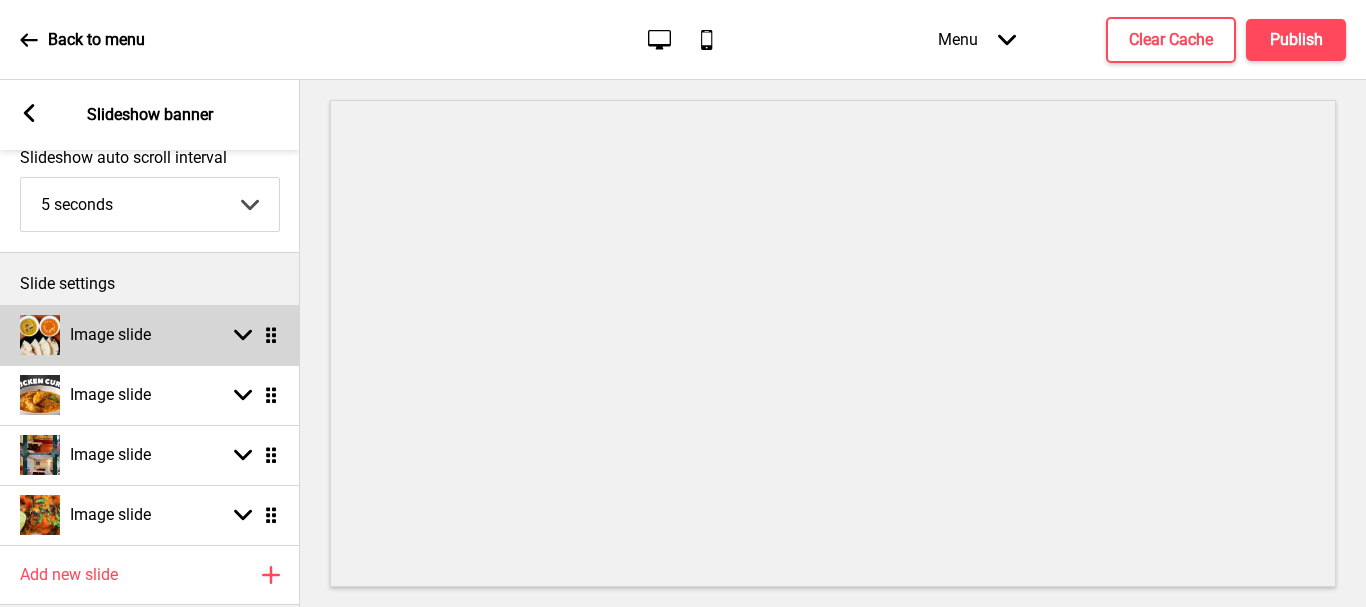 click 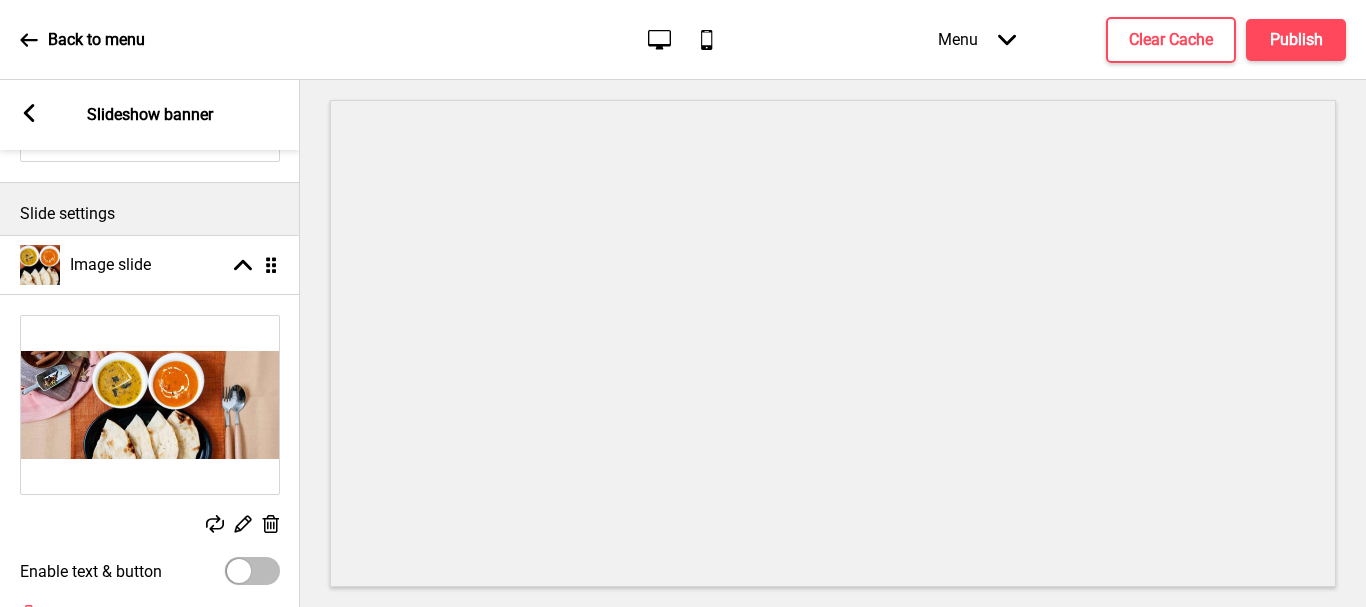 scroll, scrollTop: 223, scrollLeft: 0, axis: vertical 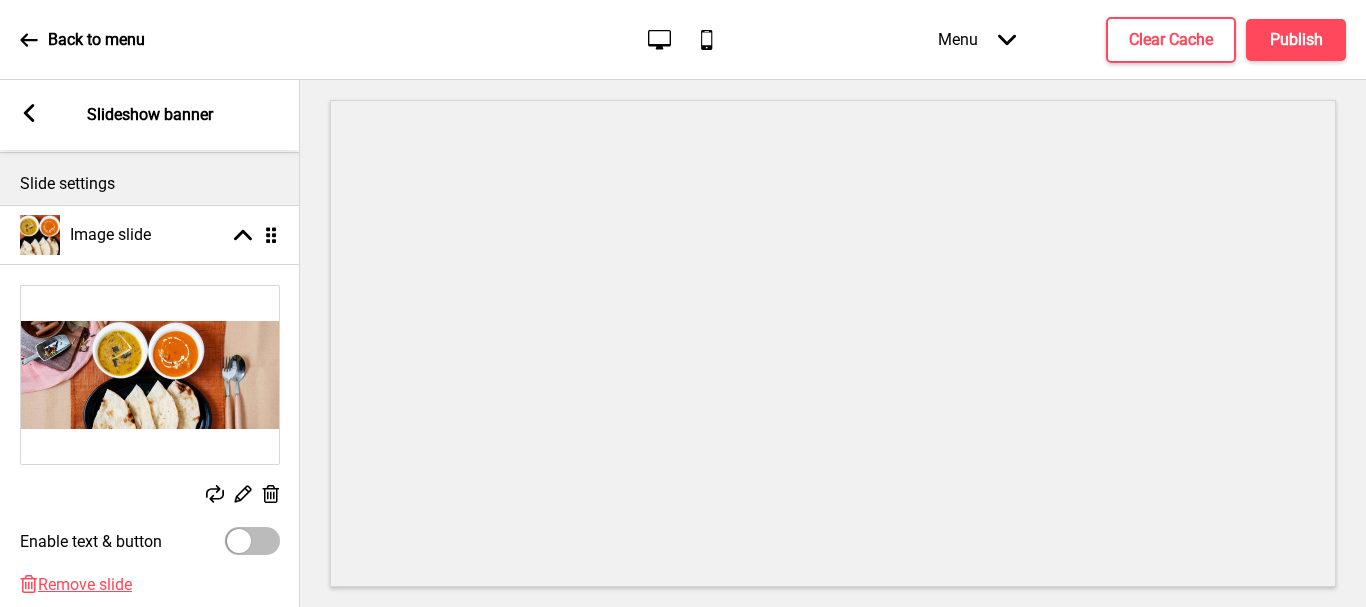 click 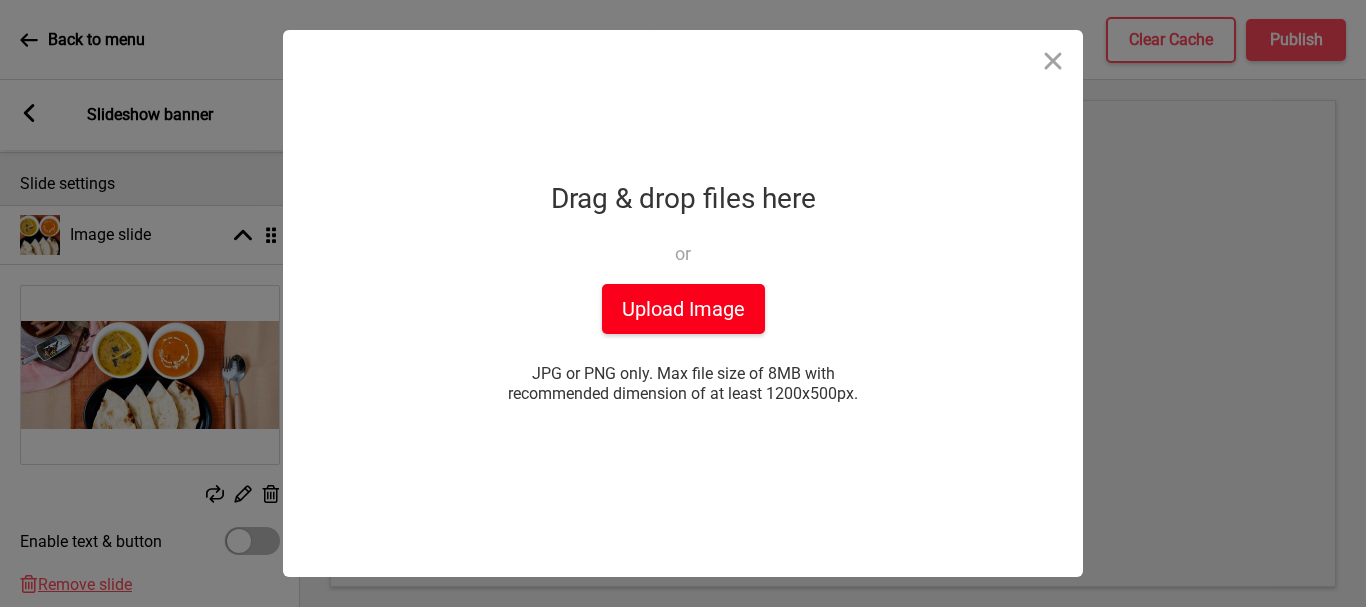 click on "Upload Image" at bounding box center (683, 309) 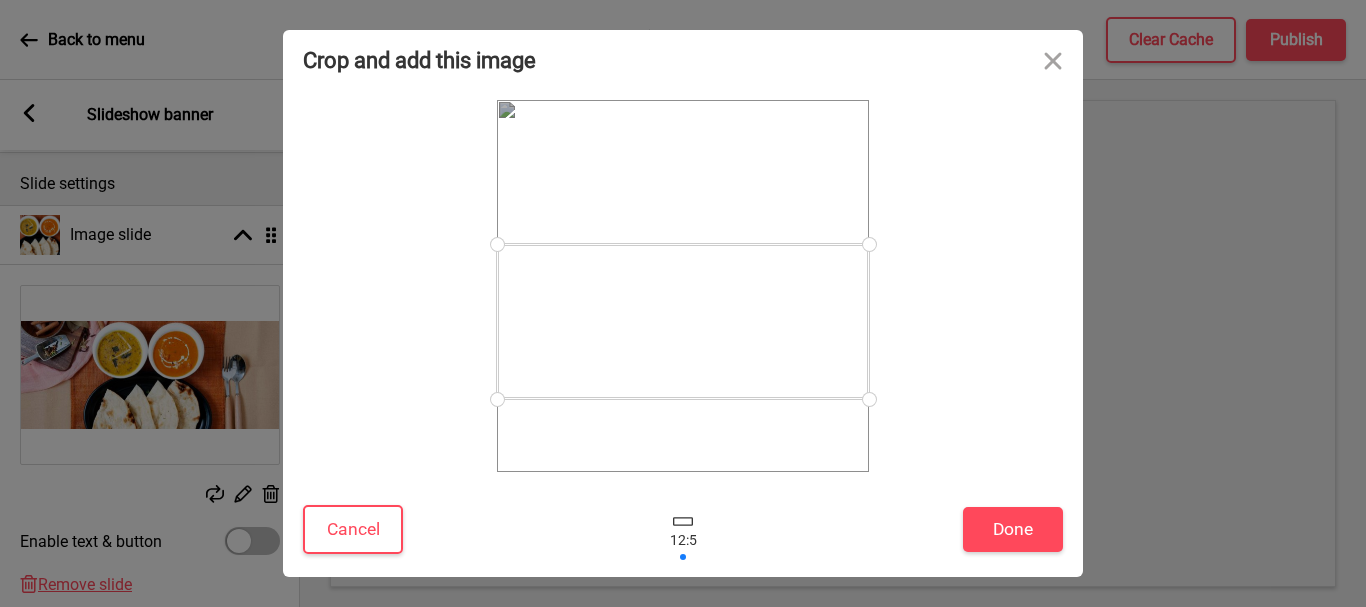 drag, startPoint x: 651, startPoint y: 325, endPoint x: 652, endPoint y: 361, distance: 36.013885 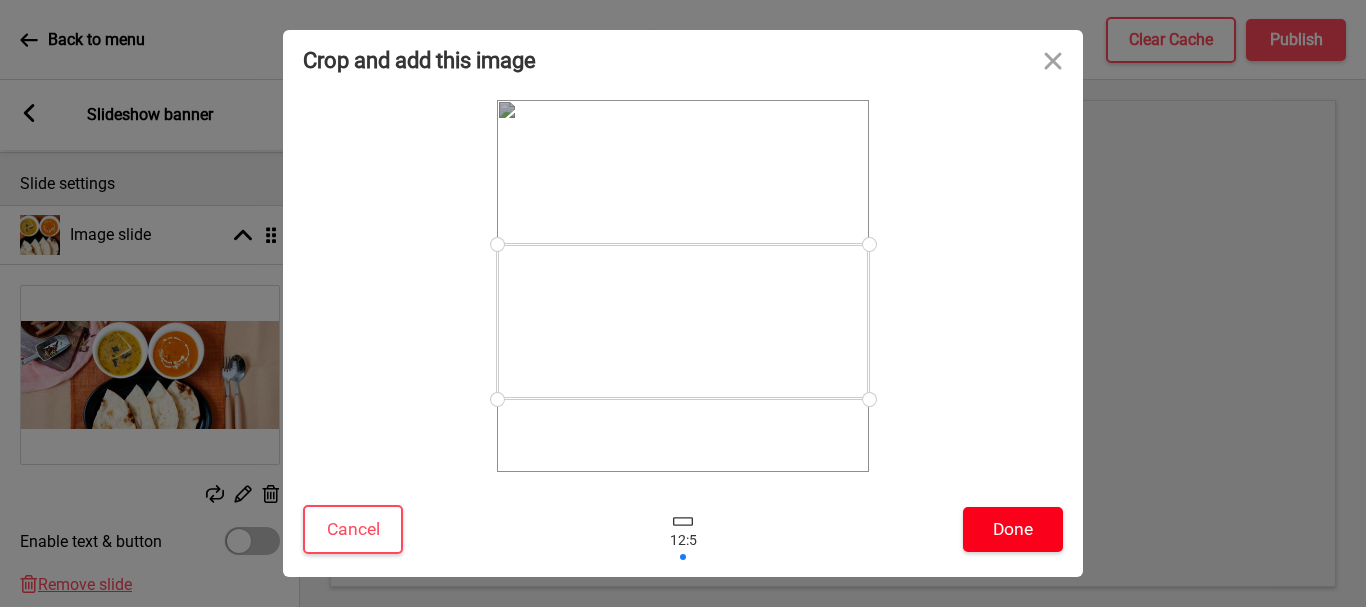 click on "Done" at bounding box center (1013, 529) 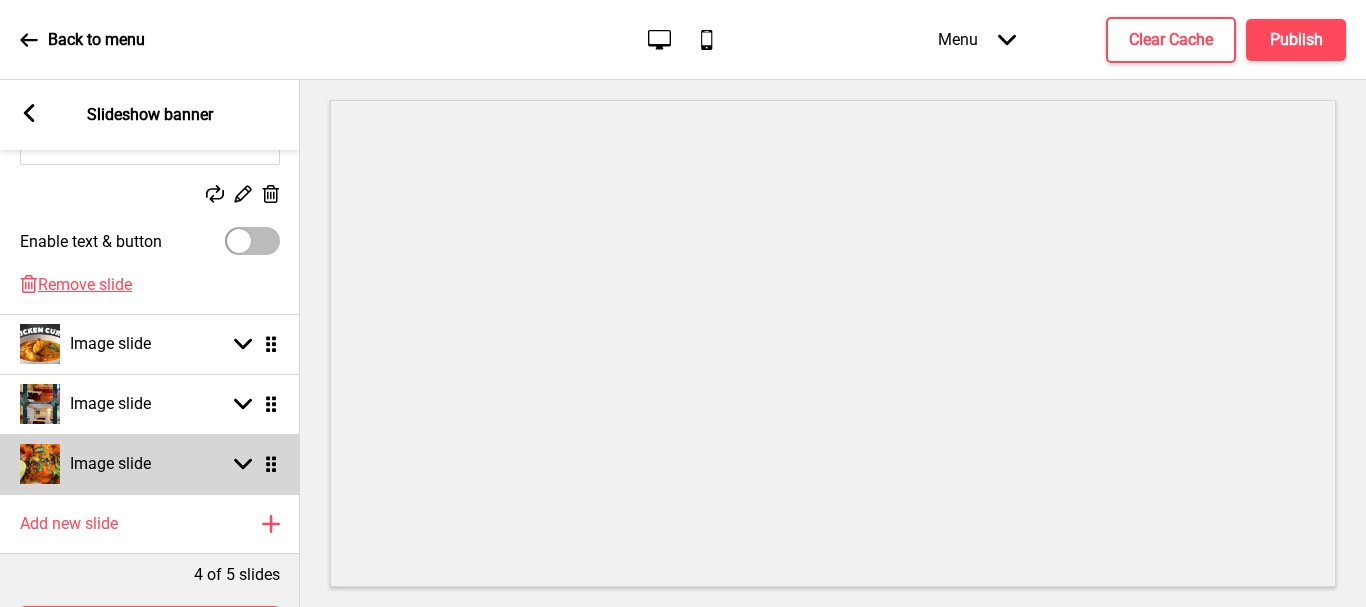 scroll, scrollTop: 623, scrollLeft: 0, axis: vertical 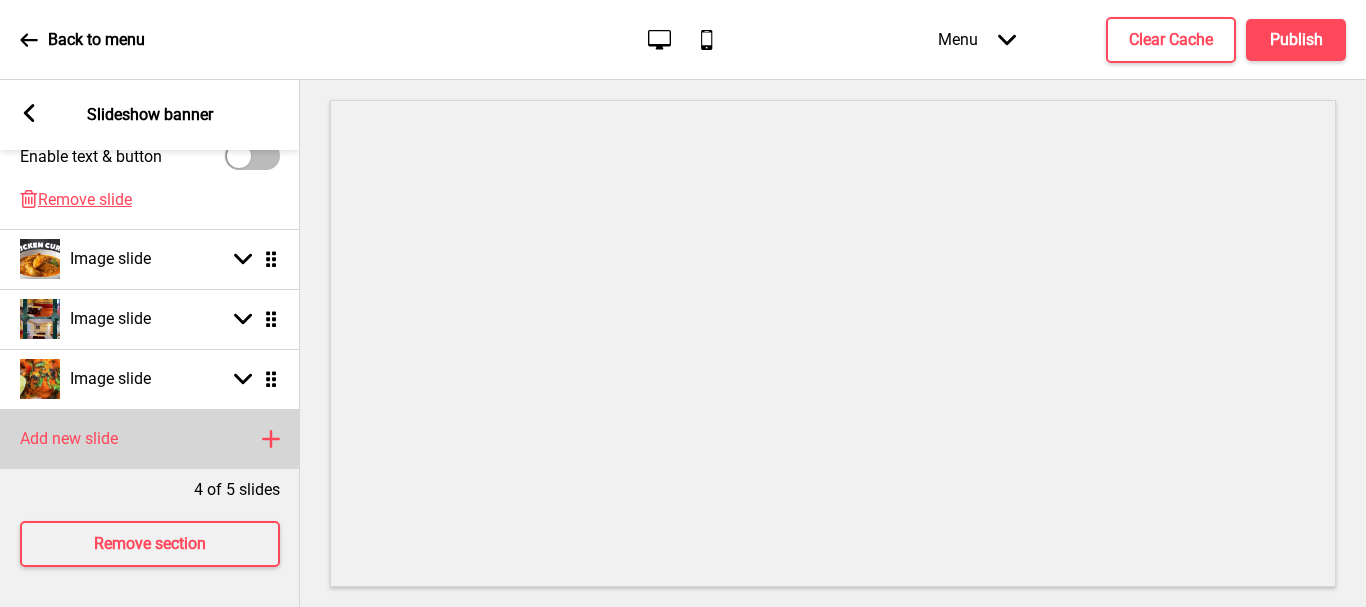 click on "Add new slide" at bounding box center [69, 439] 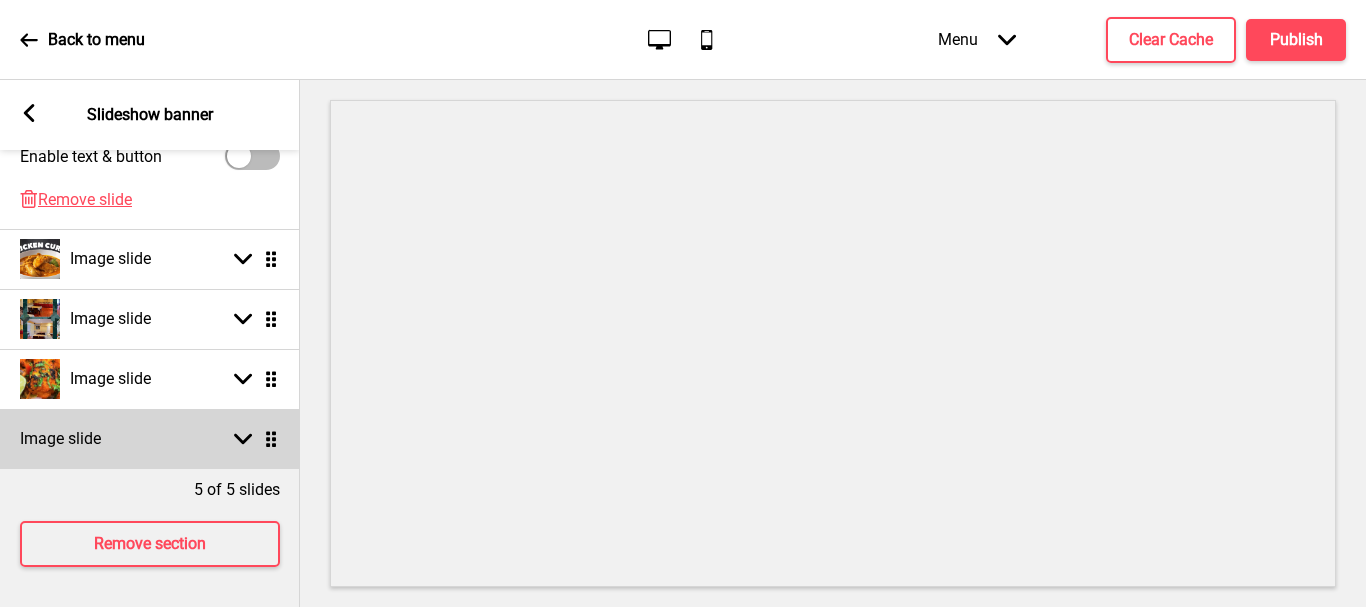 click on "Image slide Arrow up Drag Replace Edit Delete Enable text & button Delete Remove slide Image slide Arrow down Drag Image slide Arrow down Drag Image slide Arrow down Drag Image slide Arrow down Drag" at bounding box center (150, 144) 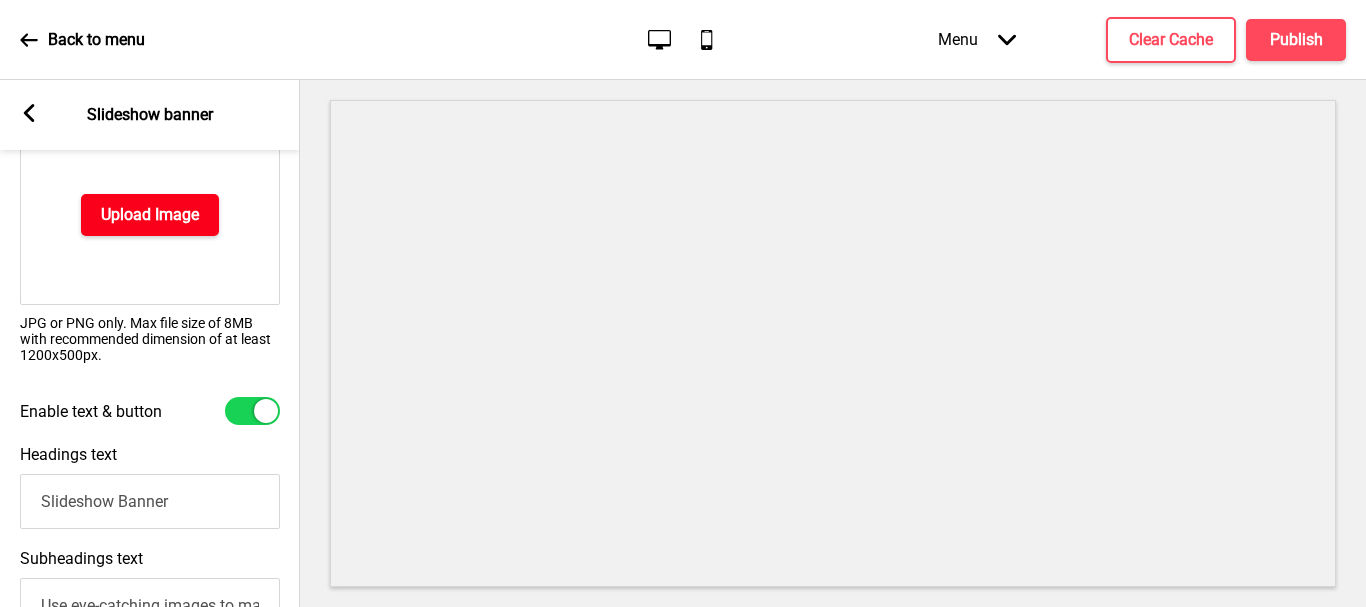 click on "Upload Image" at bounding box center (150, 215) 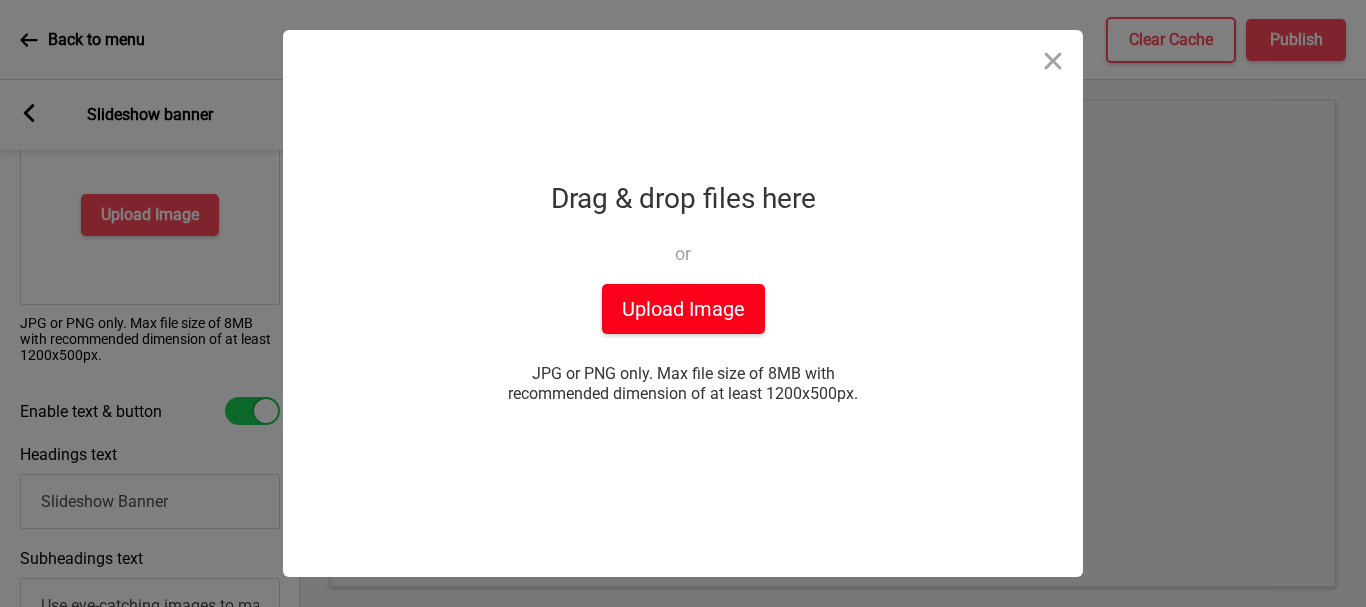 click on "Upload Image" at bounding box center [683, 309] 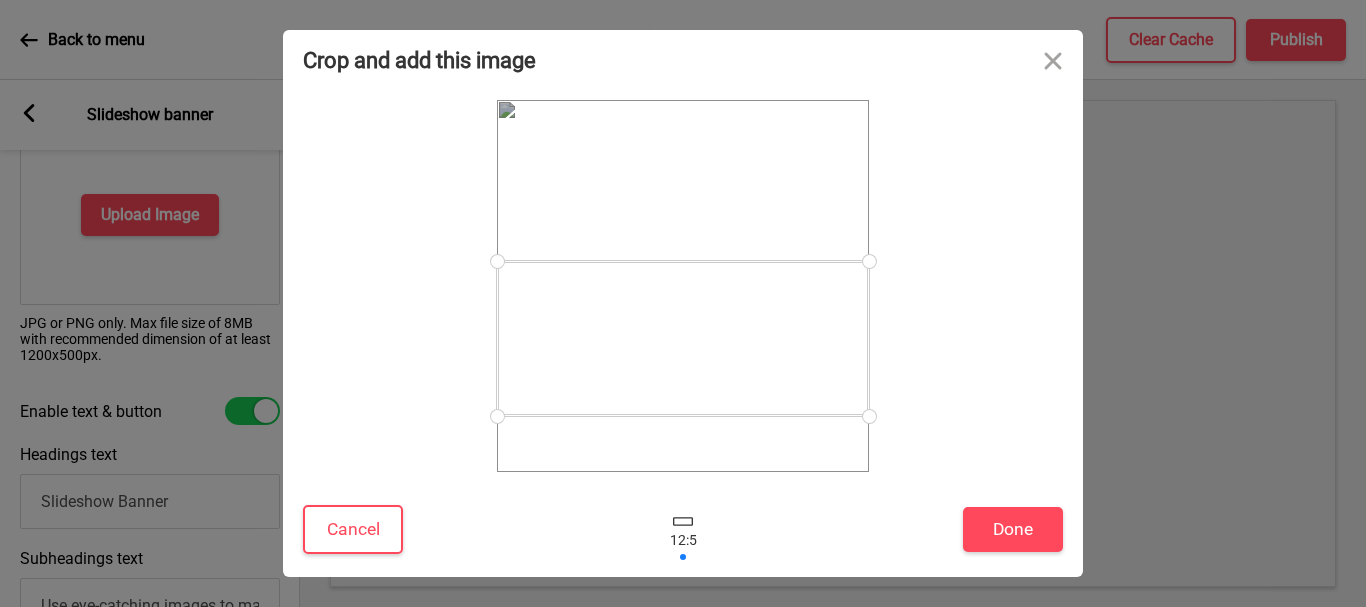 drag, startPoint x: 726, startPoint y: 283, endPoint x: 732, endPoint y: 335, distance: 52.34501 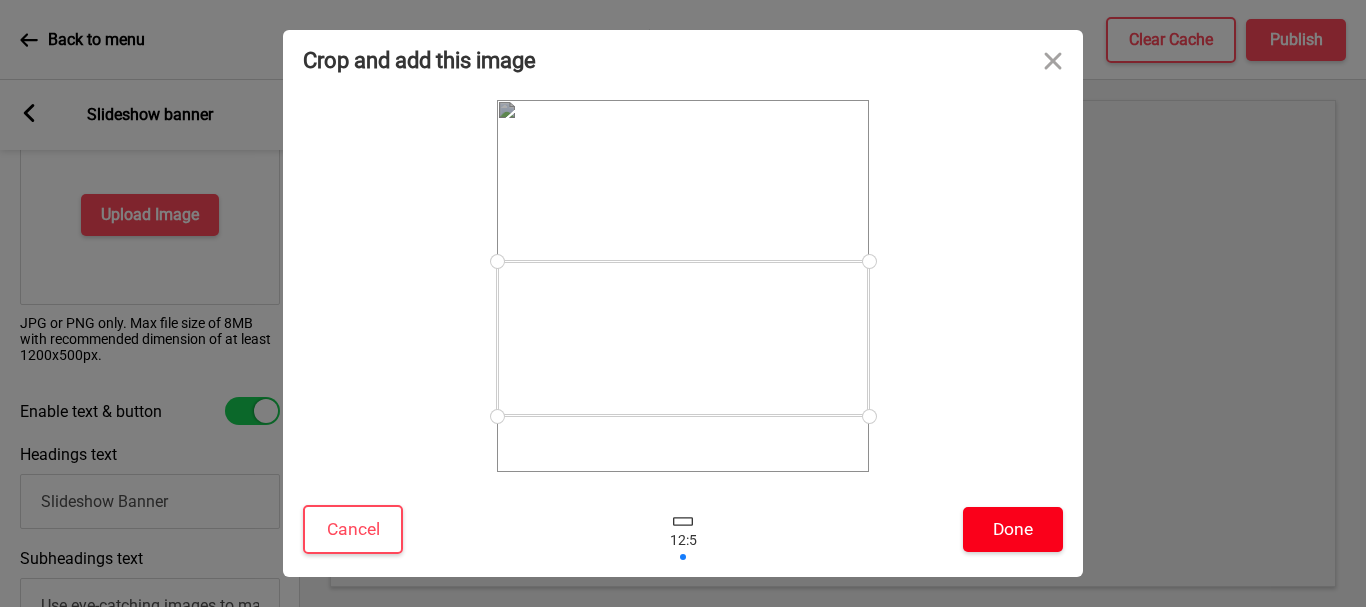 click on "Done" at bounding box center (1013, 529) 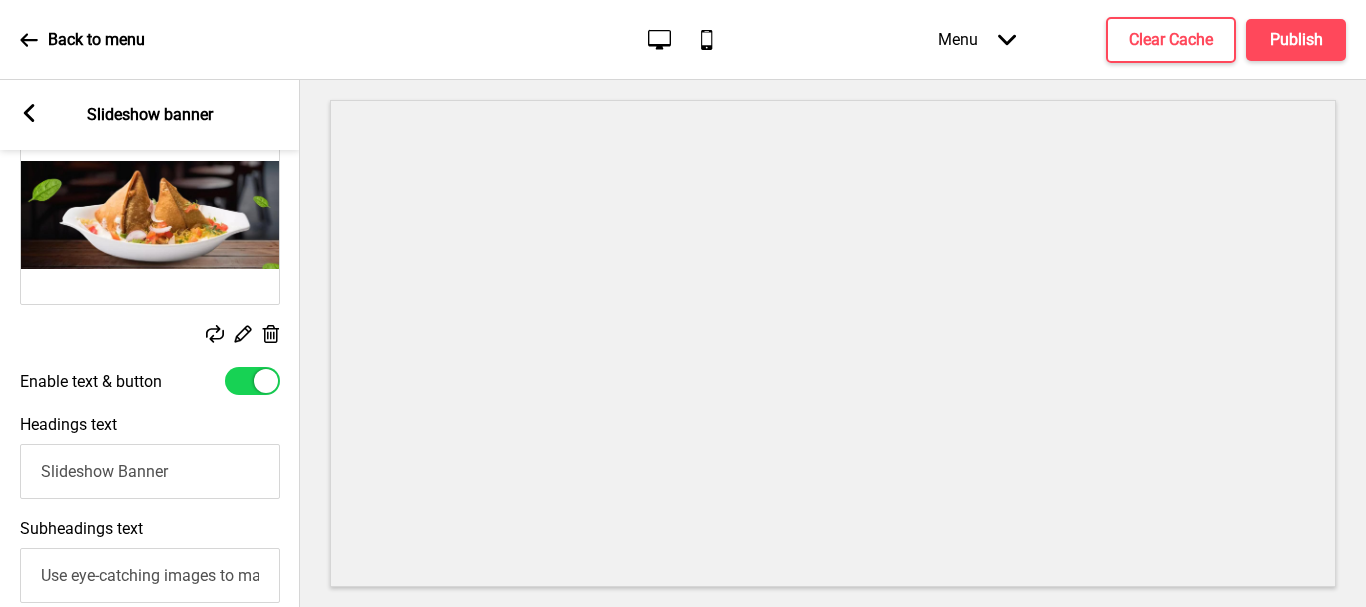 click at bounding box center [150, 215] 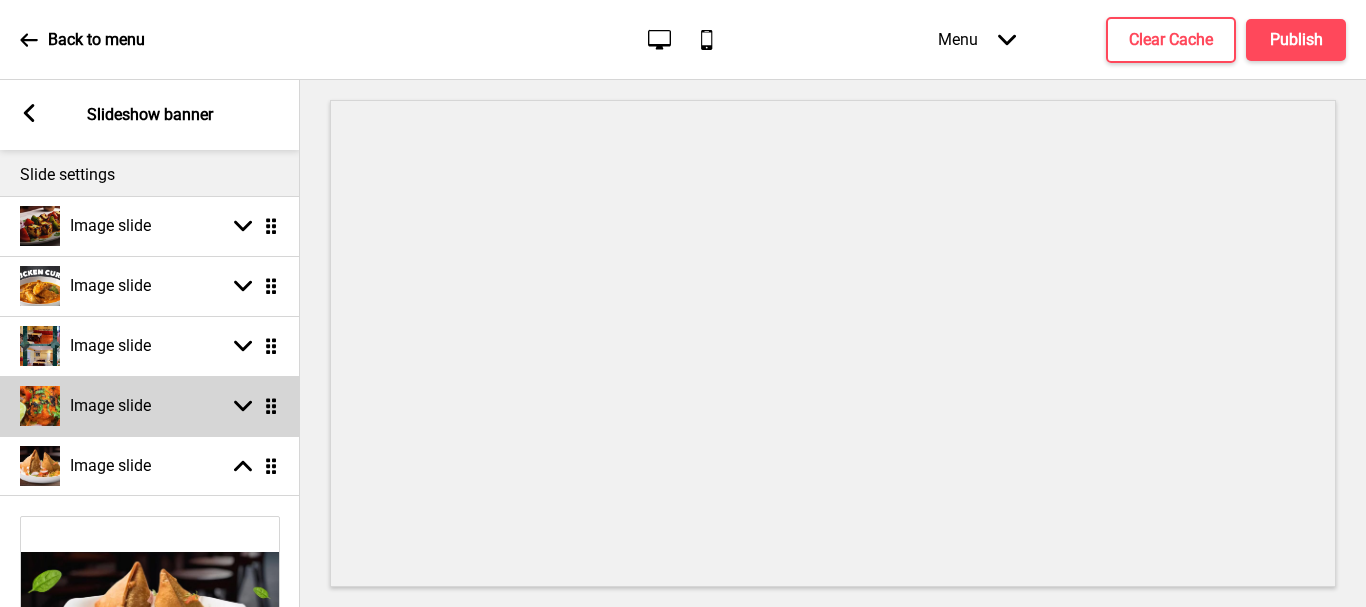 scroll, scrollTop: 223, scrollLeft: 0, axis: vertical 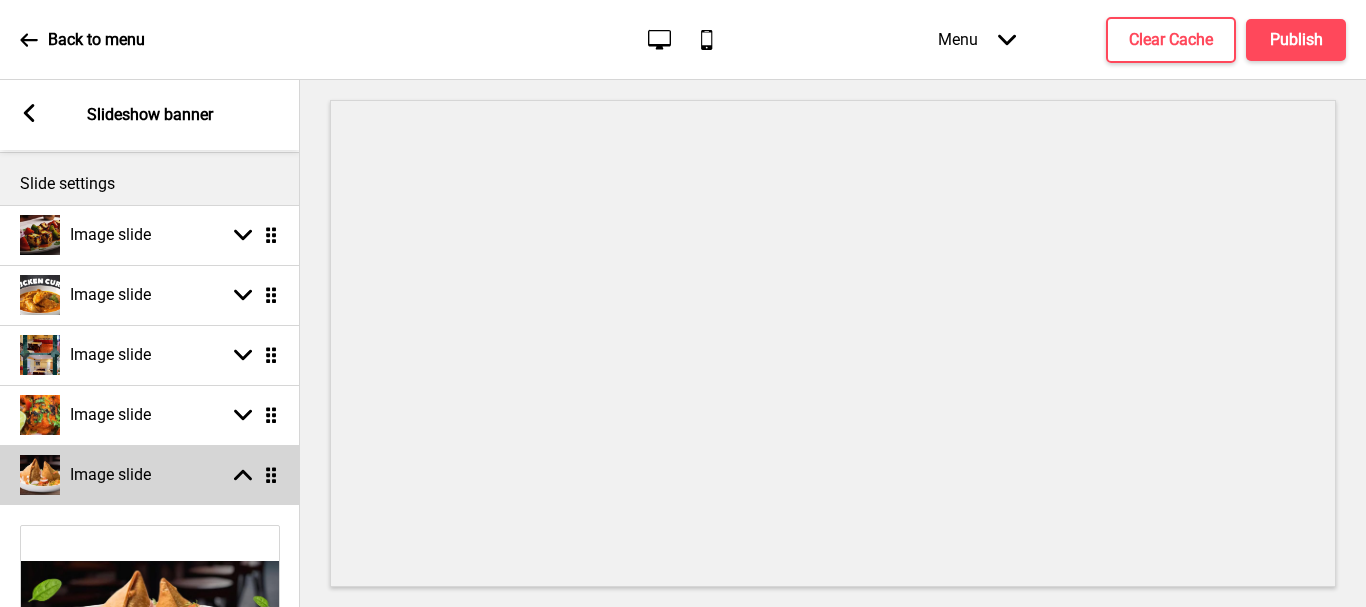 click 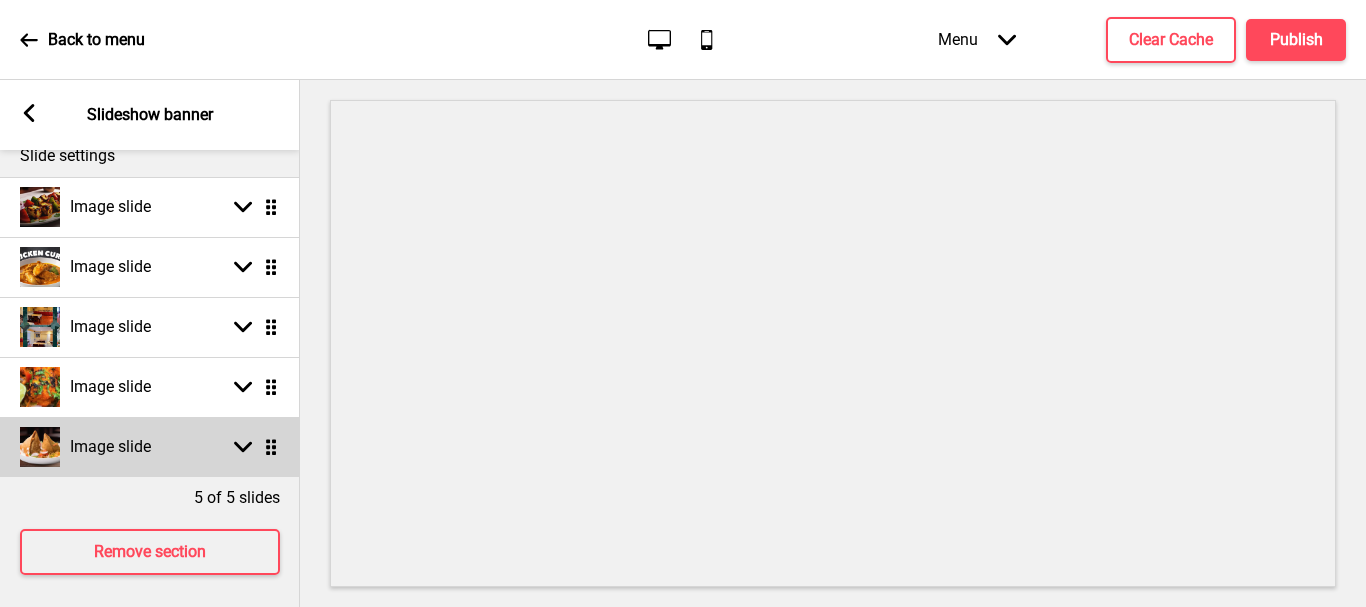 scroll, scrollTop: 274, scrollLeft: 0, axis: vertical 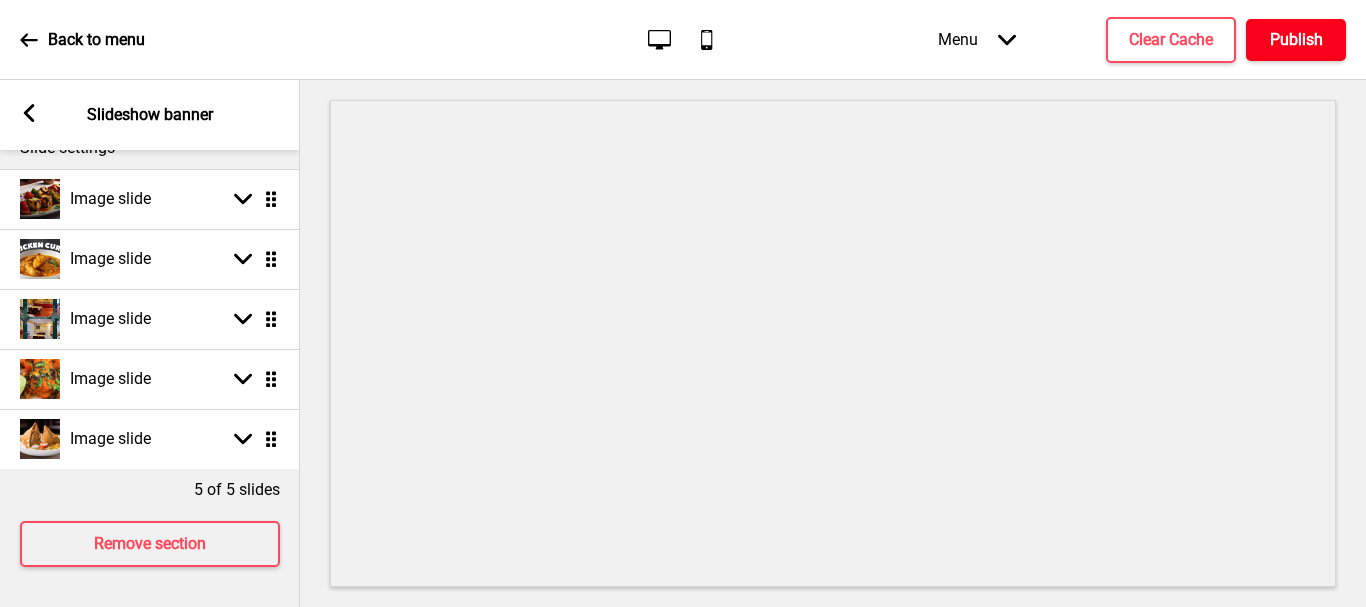 click on "Publish" at bounding box center (1296, 40) 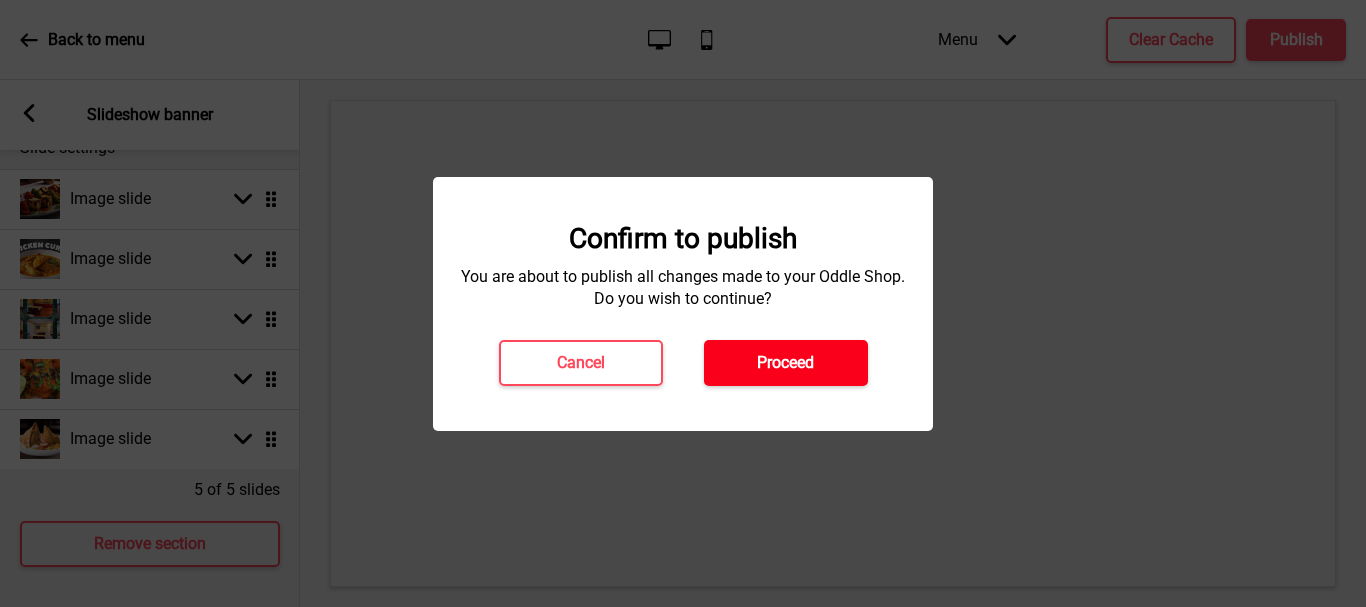 click on "Proceed" at bounding box center (785, 363) 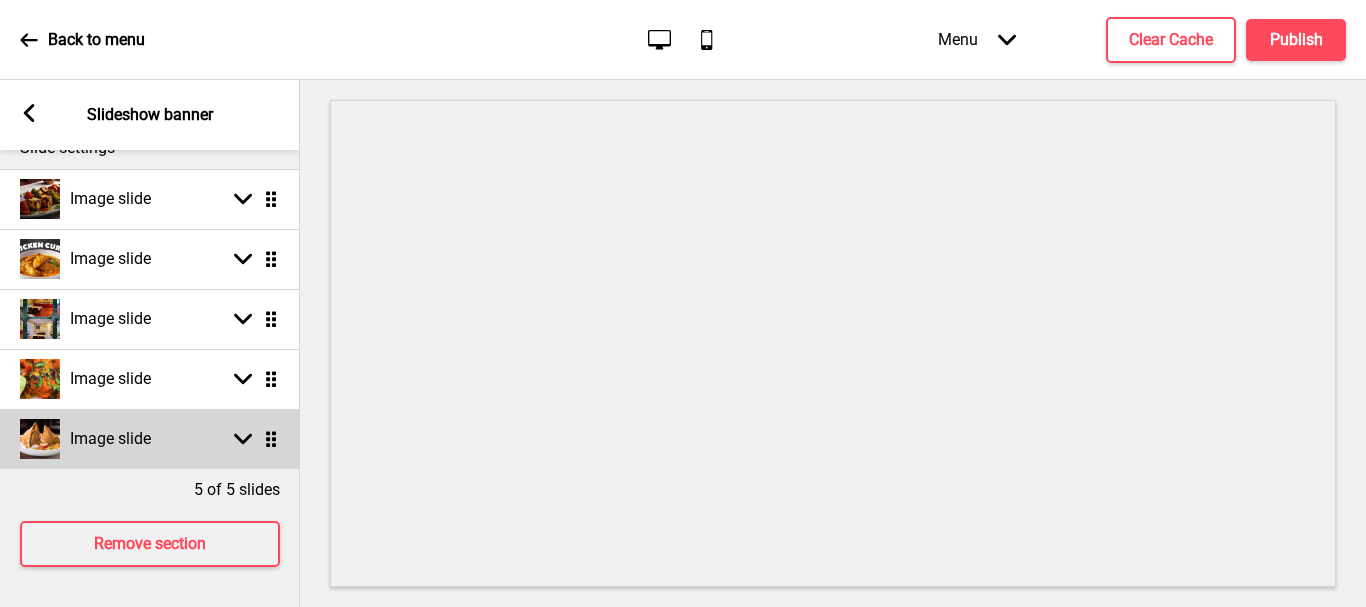 click on "Image slide Arrow down Drag" at bounding box center [150, 439] 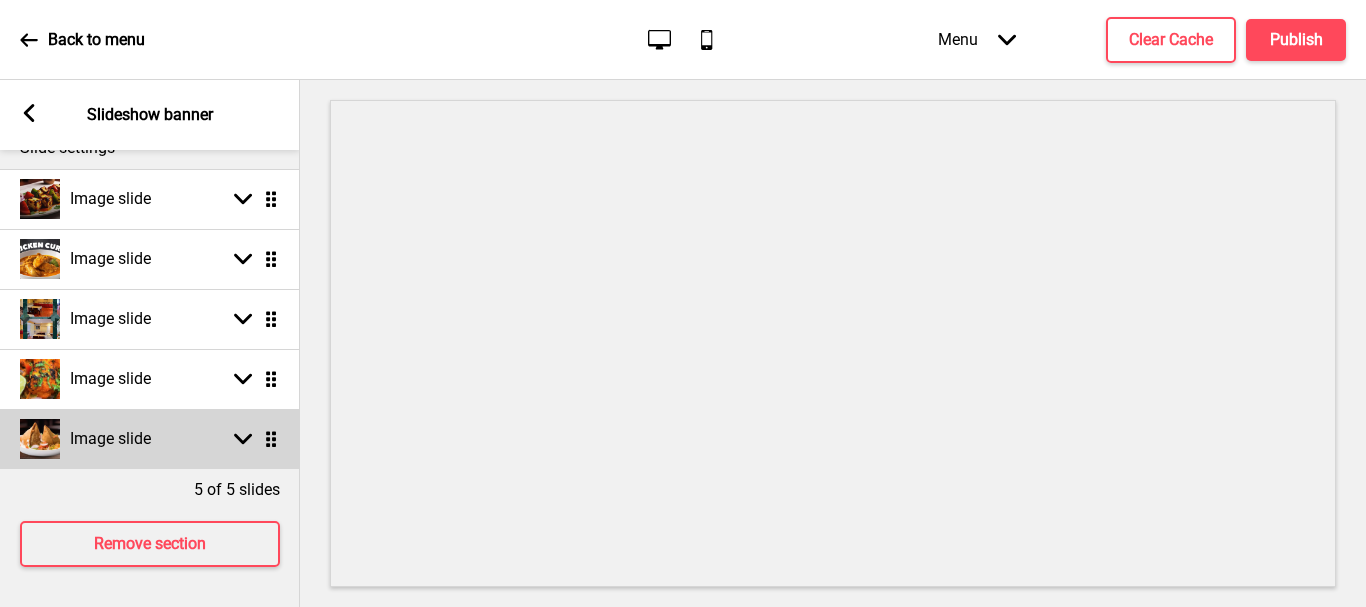 select on "right" 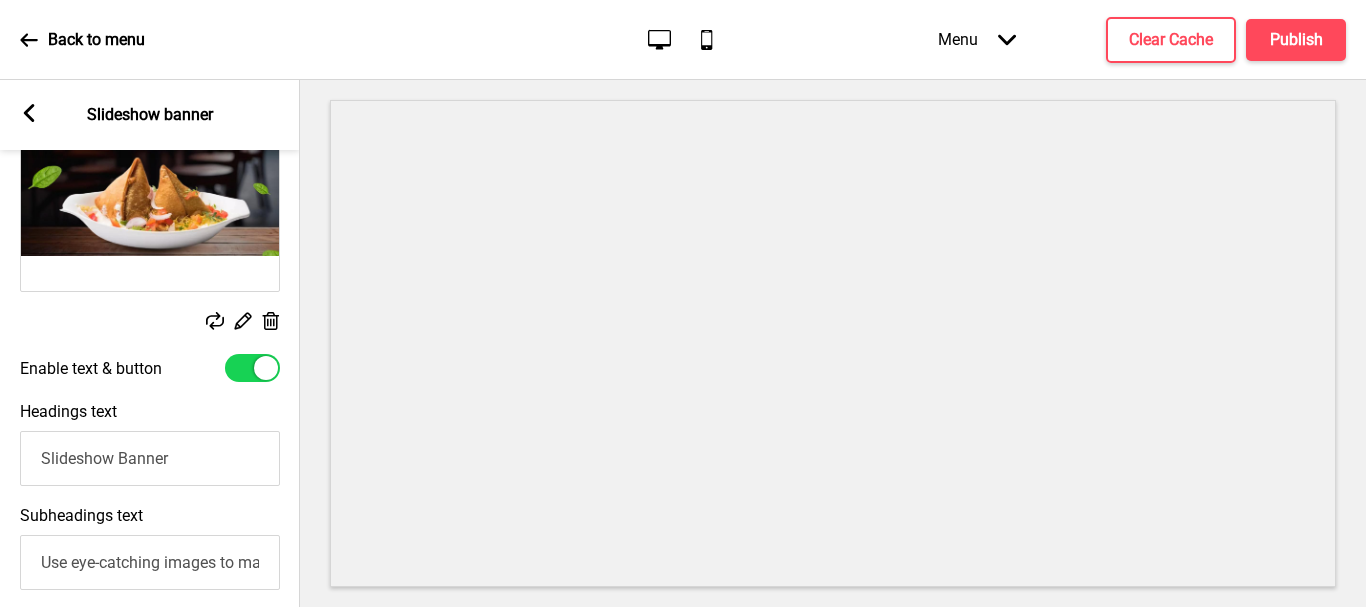 scroll, scrollTop: 674, scrollLeft: 0, axis: vertical 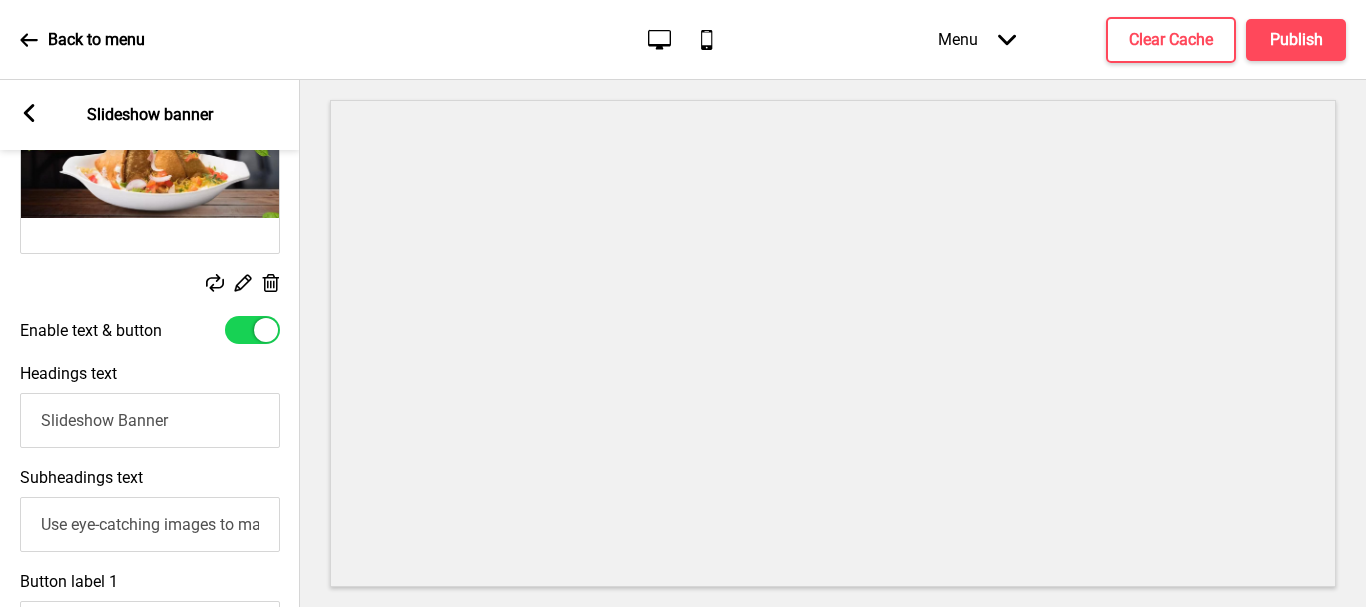 click on "Slideshow Banner" at bounding box center (150, 420) 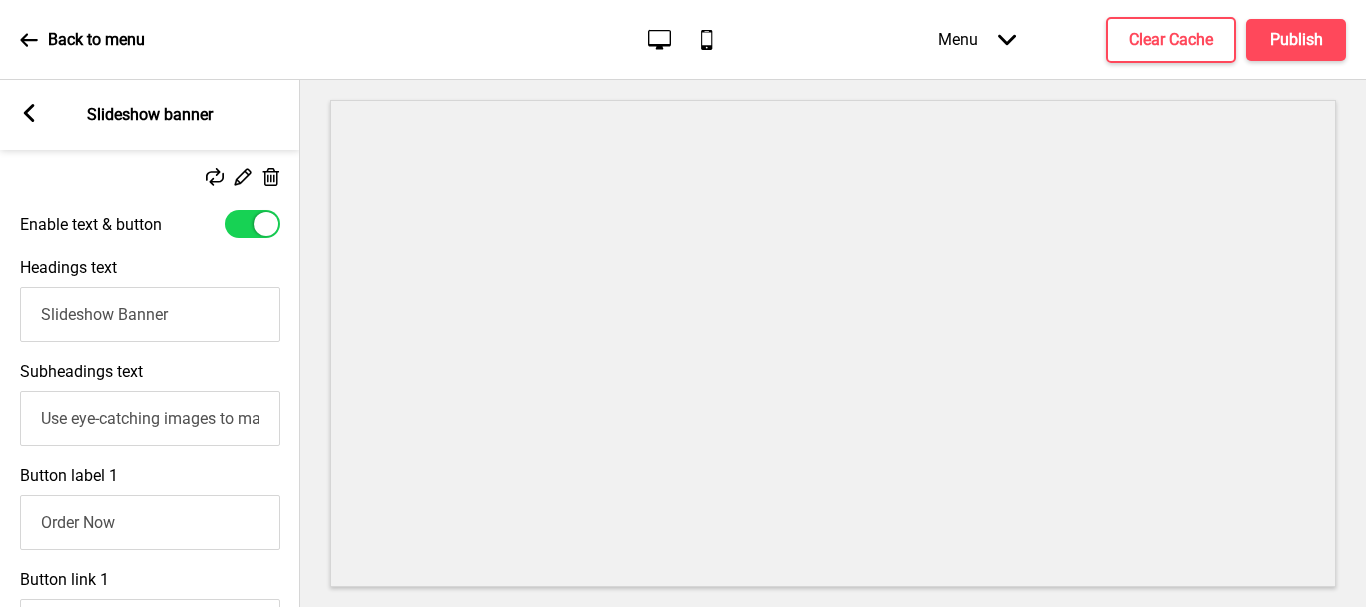scroll, scrollTop: 874, scrollLeft: 0, axis: vertical 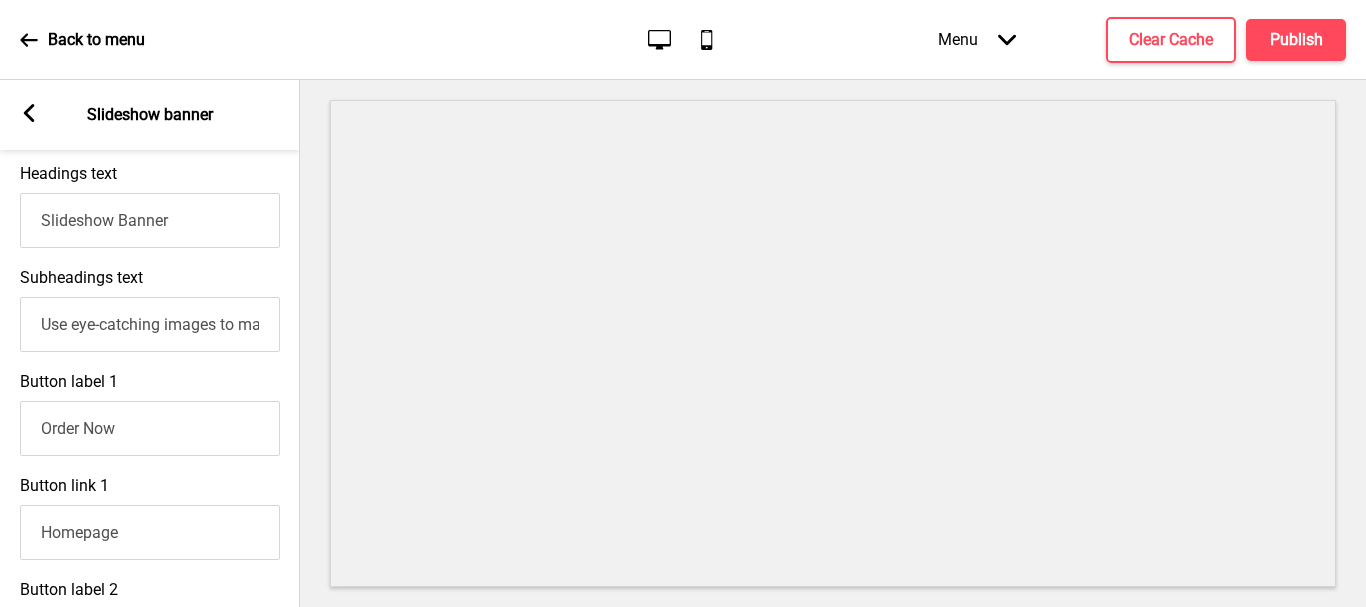click on "Order Now" at bounding box center (150, 428) 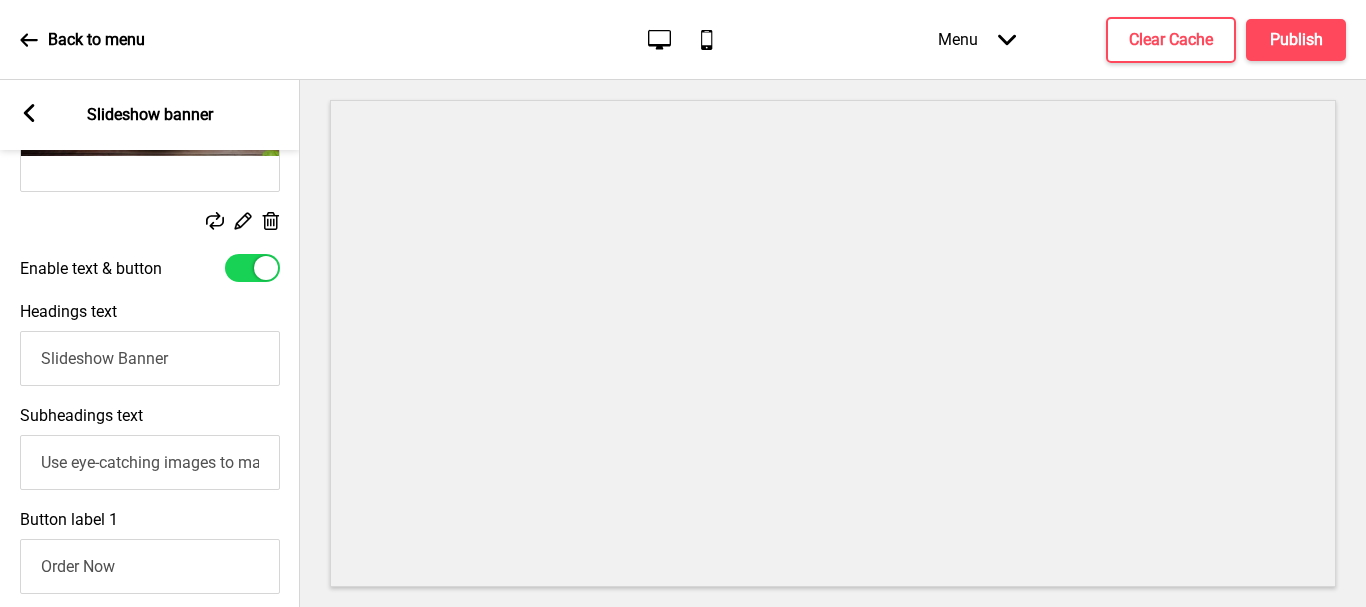 scroll, scrollTop: 674, scrollLeft: 0, axis: vertical 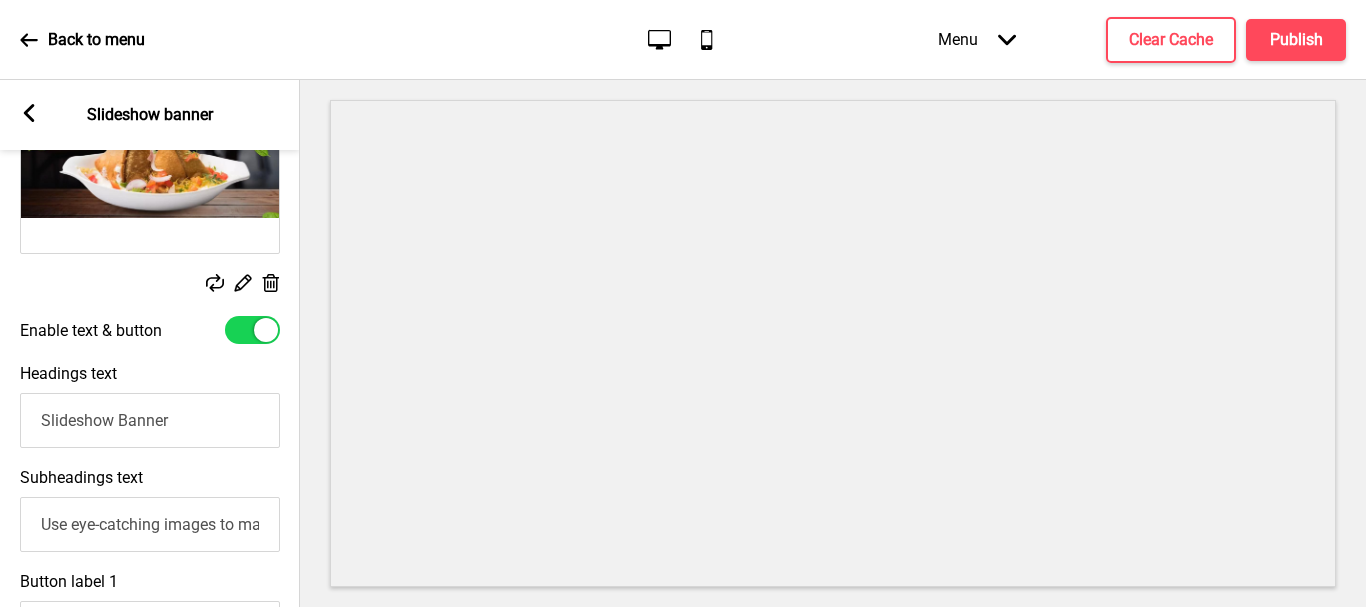 click on "Slideshow Banner" at bounding box center [150, 420] 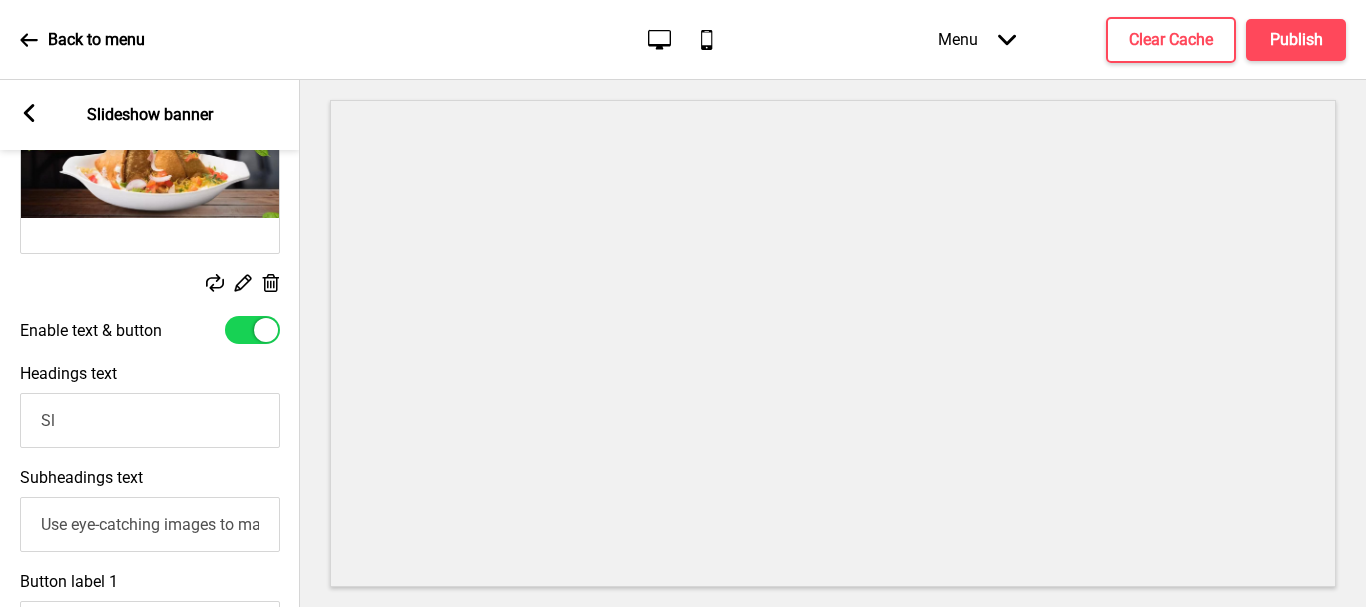 type on "S" 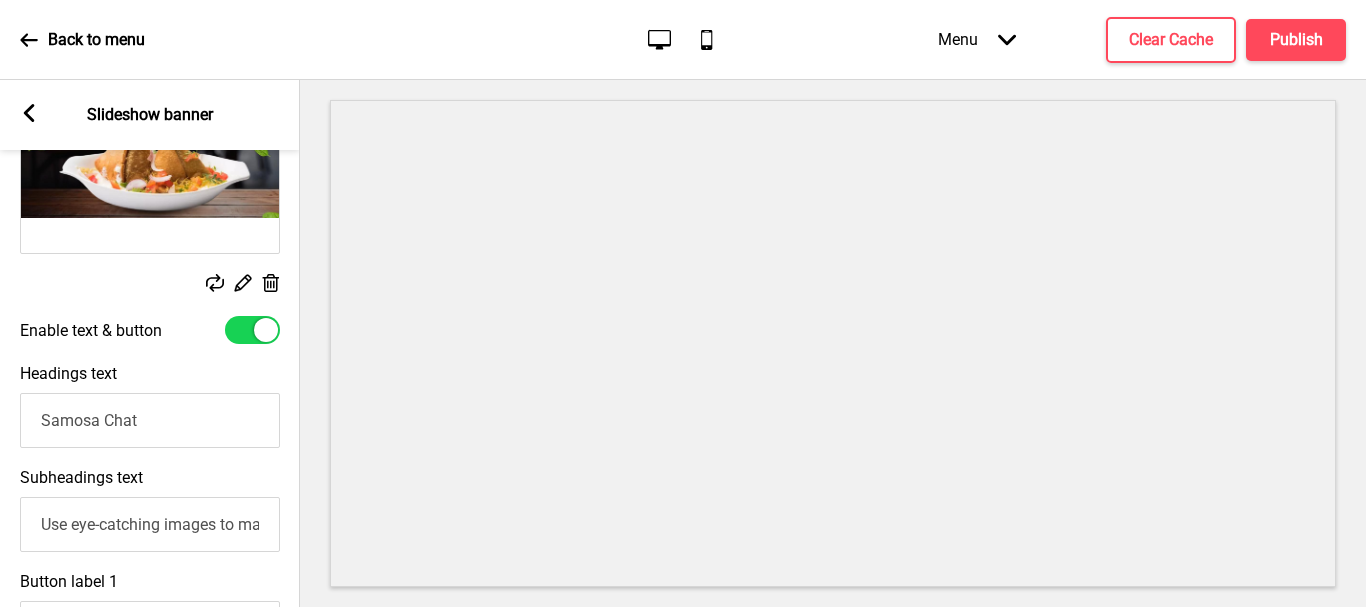 type on "Samosa Chat" 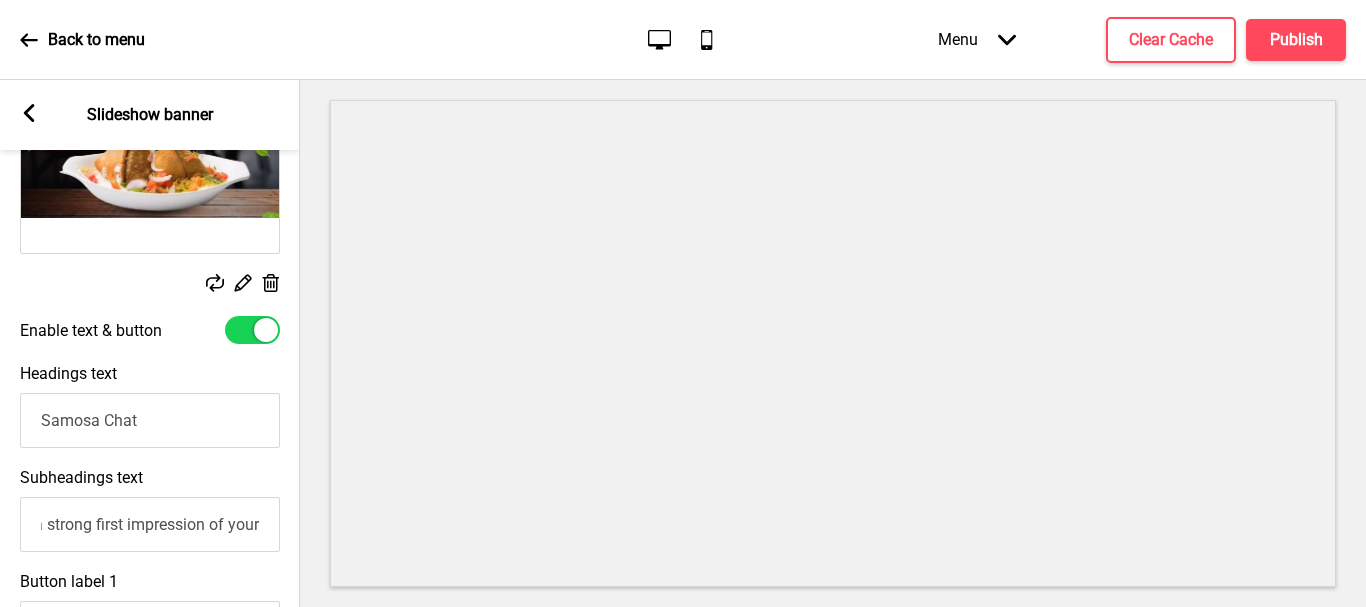 scroll, scrollTop: 0, scrollLeft: 0, axis: both 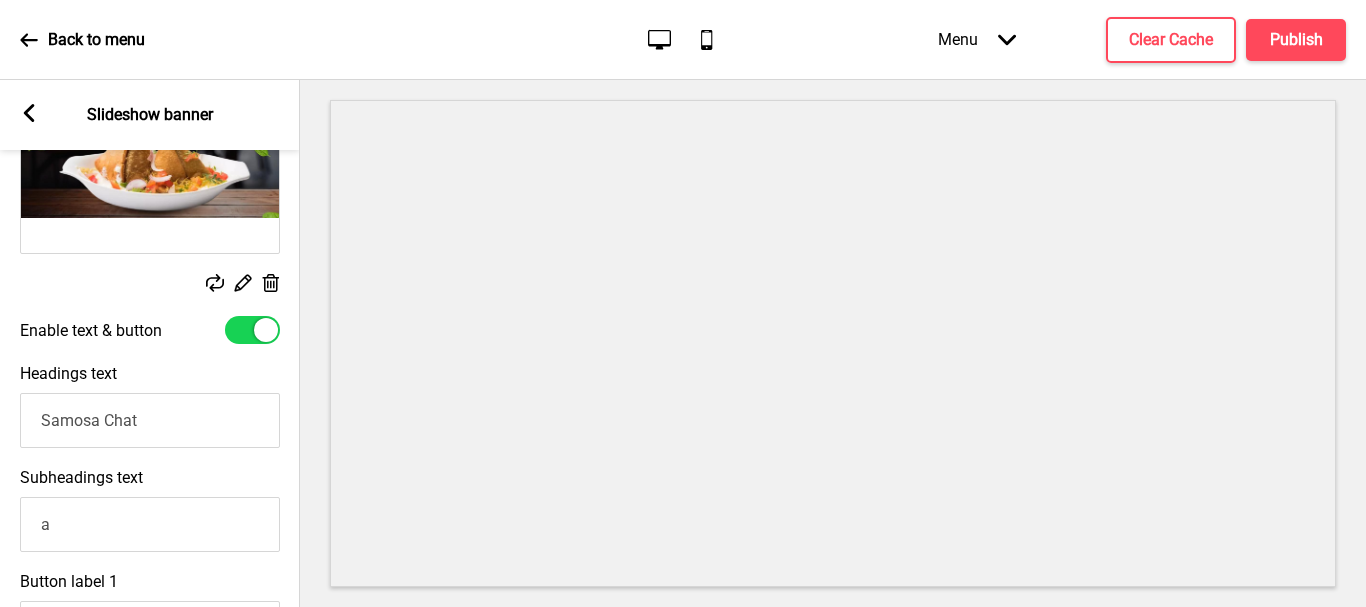 type on "a" 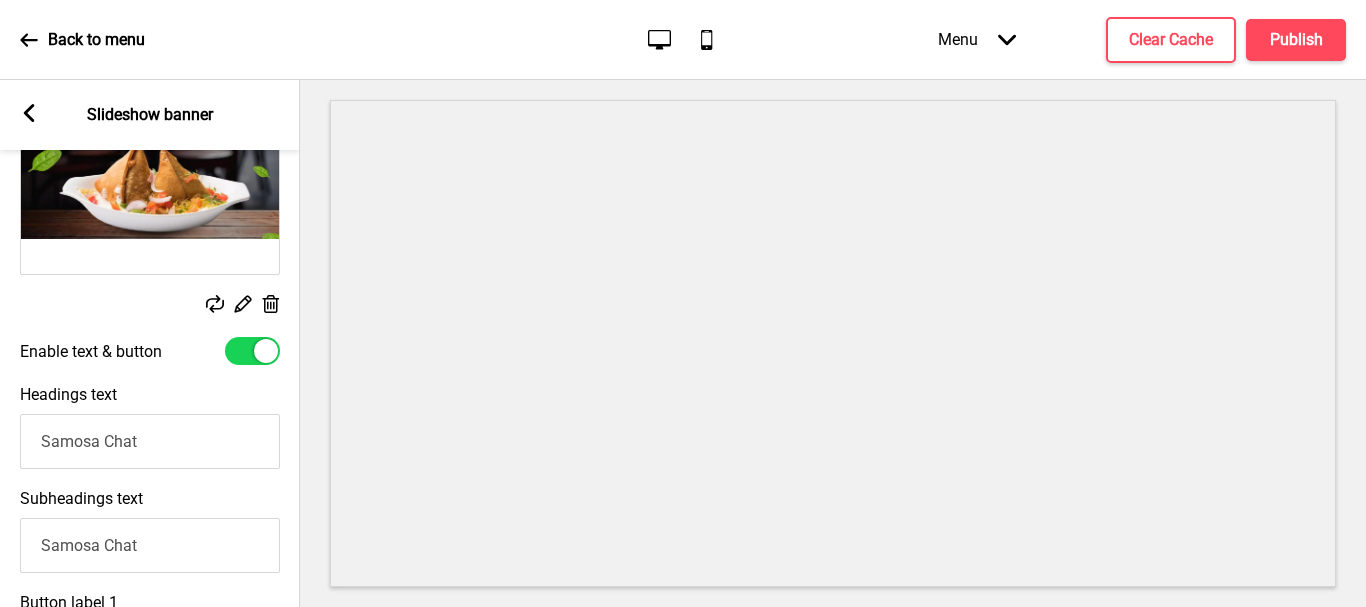 scroll, scrollTop: 648, scrollLeft: 0, axis: vertical 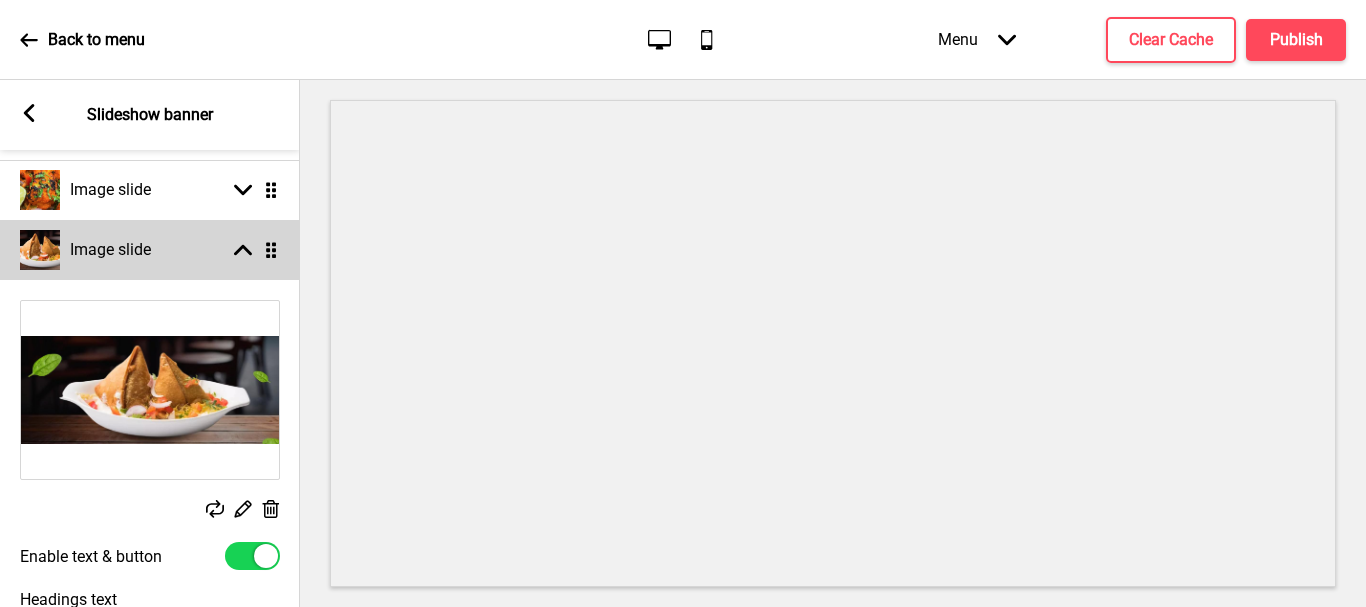 type on "Samosa Chat Isn't Just a Snack - it's a throwback to the Street School Days, and that First taste of chaos and Flavor. Tangy, Spicy Crunchy... every bite tells a story." 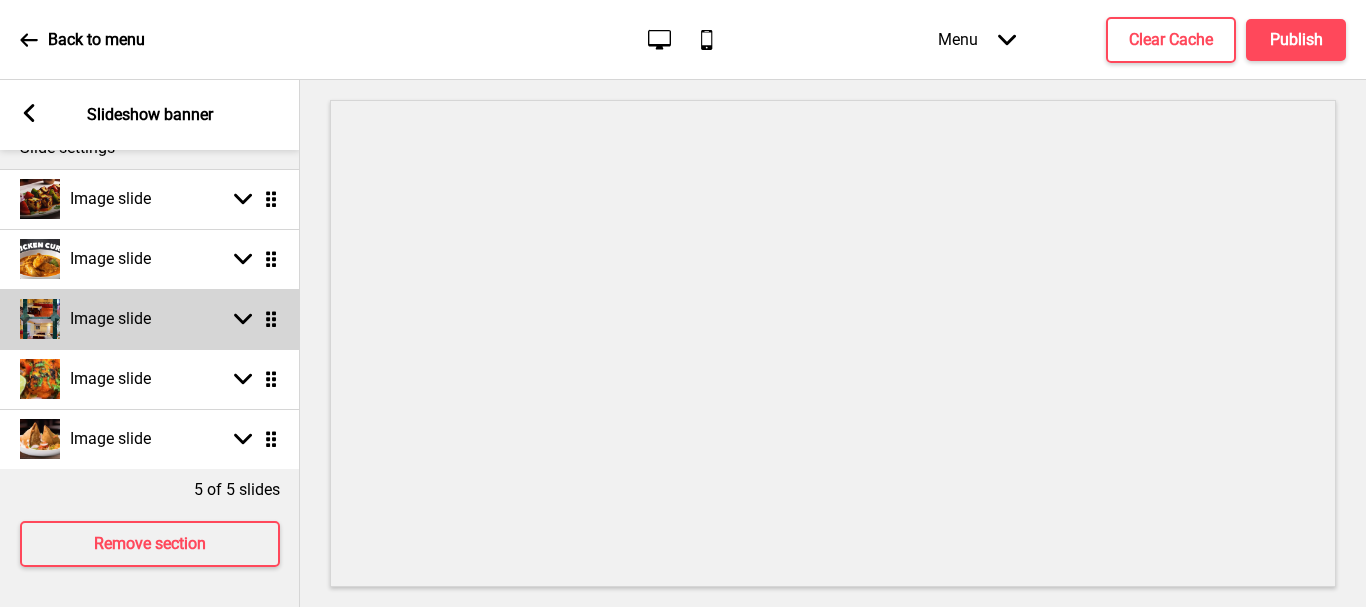 scroll, scrollTop: 274, scrollLeft: 0, axis: vertical 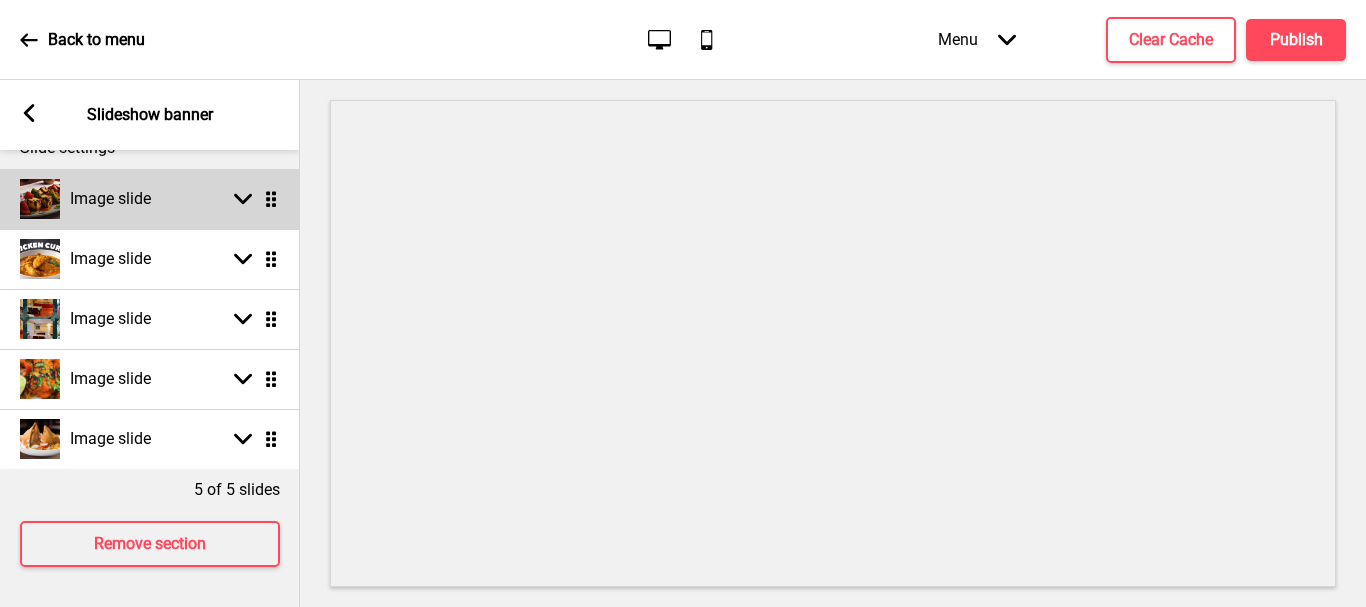 click 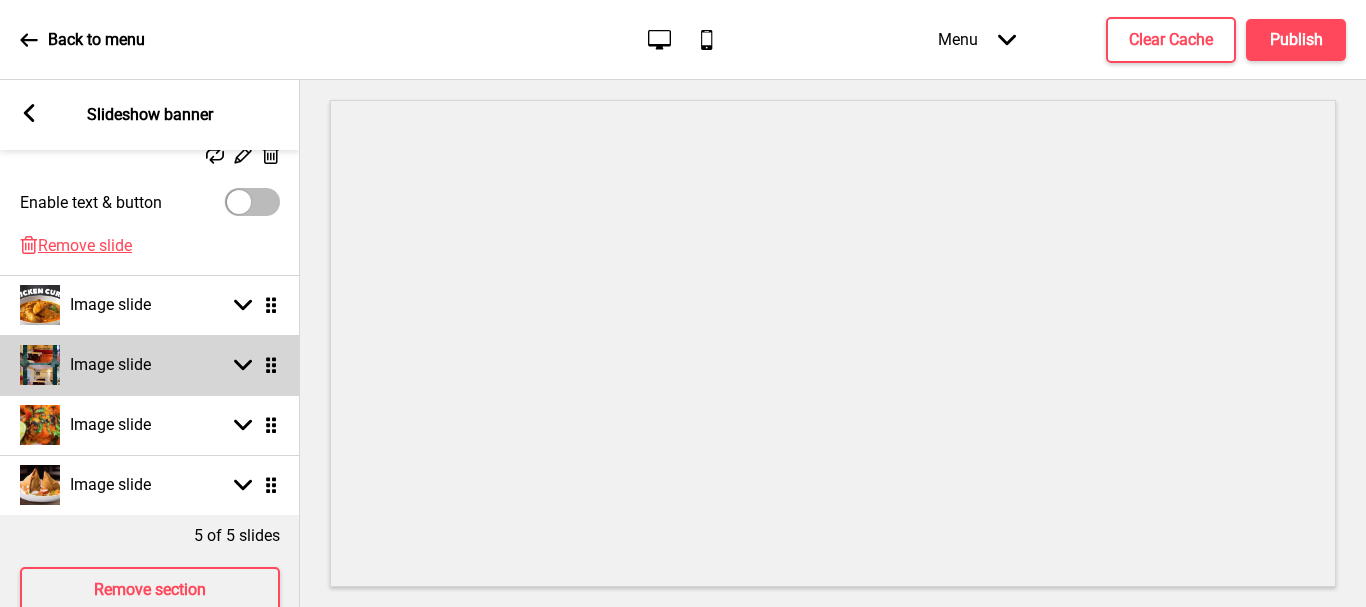scroll, scrollTop: 623, scrollLeft: 0, axis: vertical 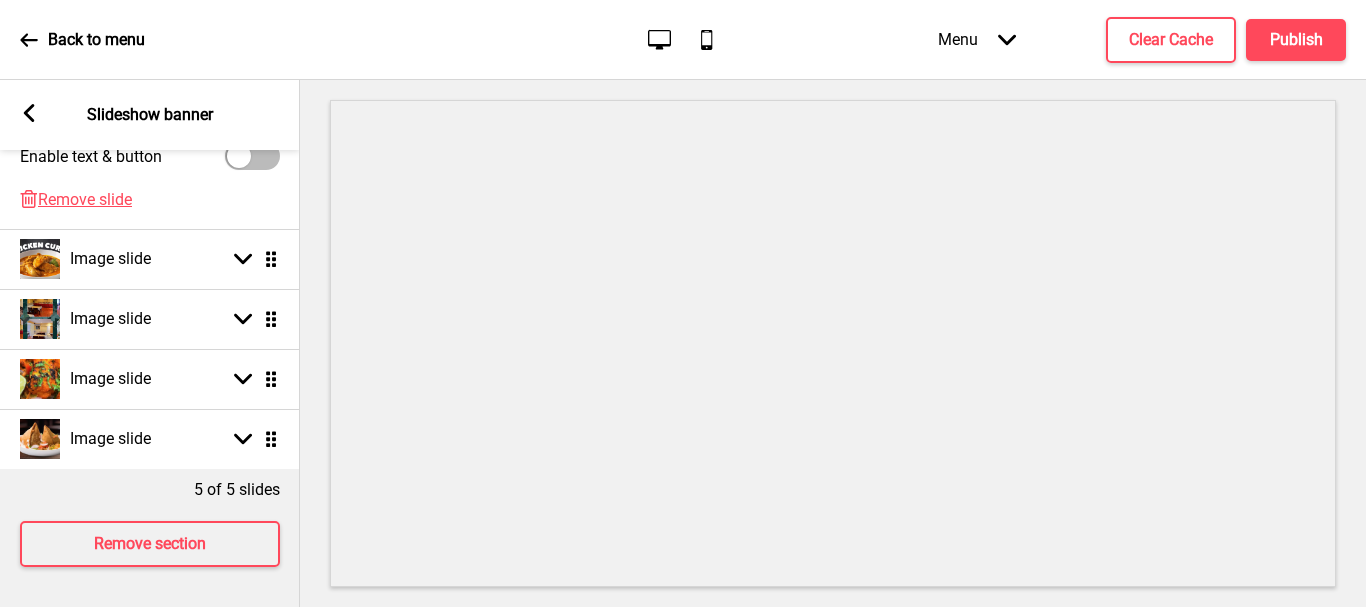 click on "Delete Remove slide" at bounding box center (150, 209) 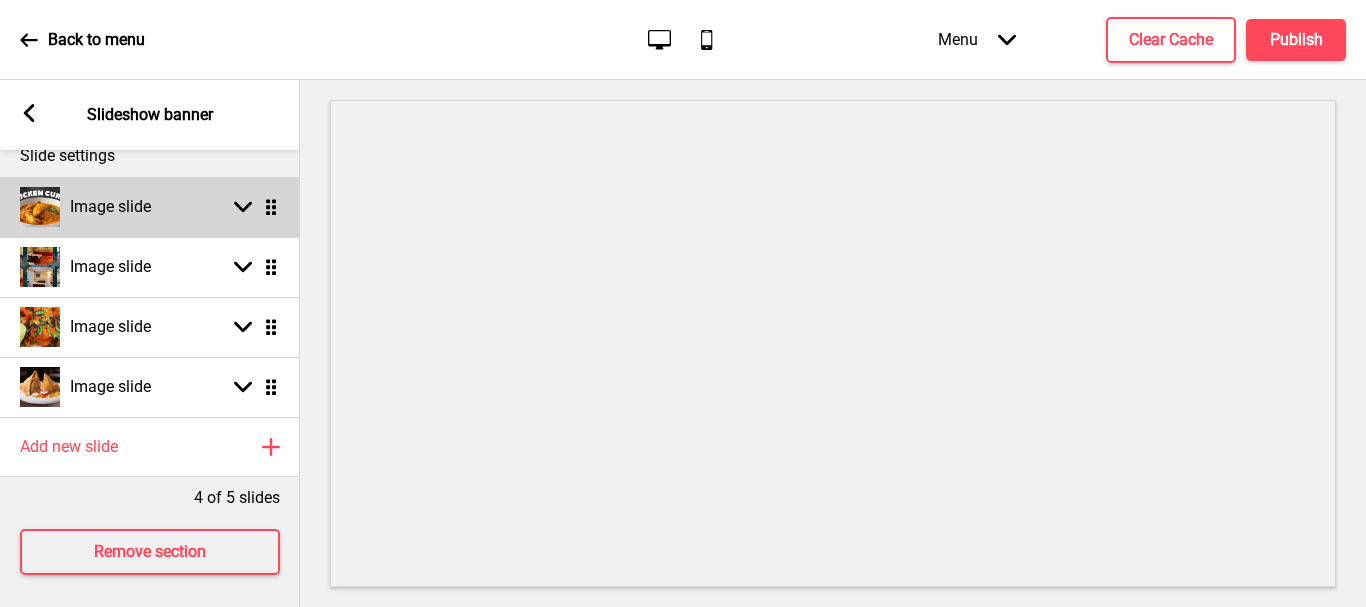 scroll, scrollTop: 274, scrollLeft: 0, axis: vertical 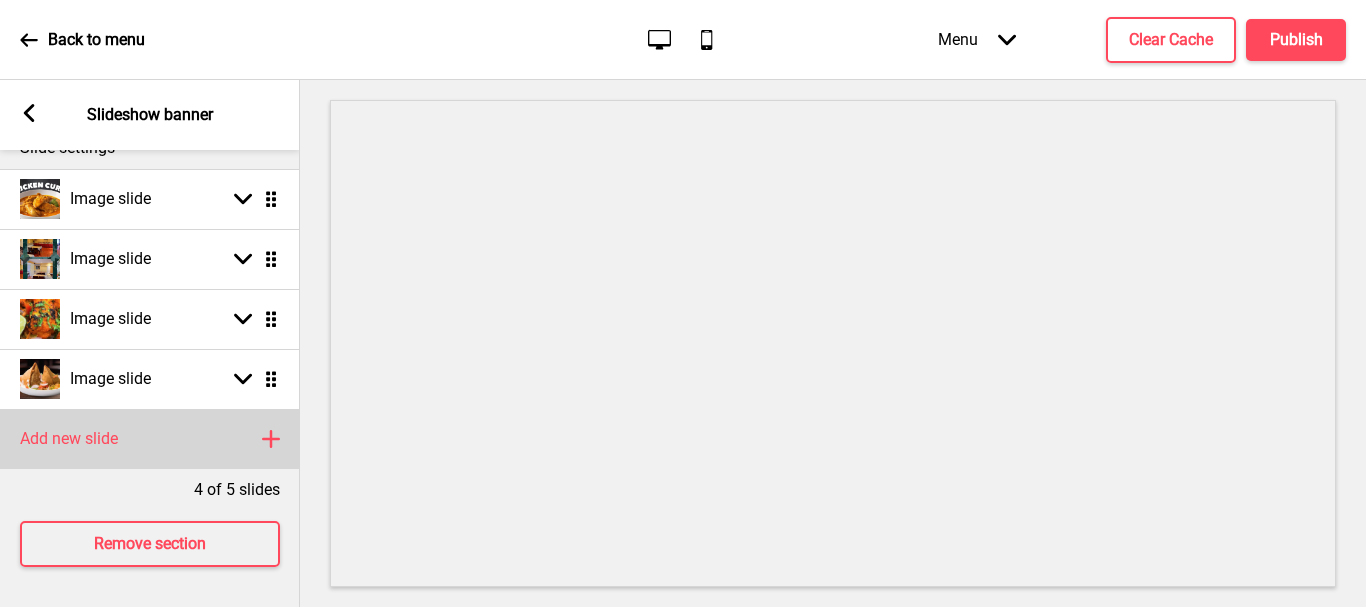 click on "Add new slide" at bounding box center [69, 439] 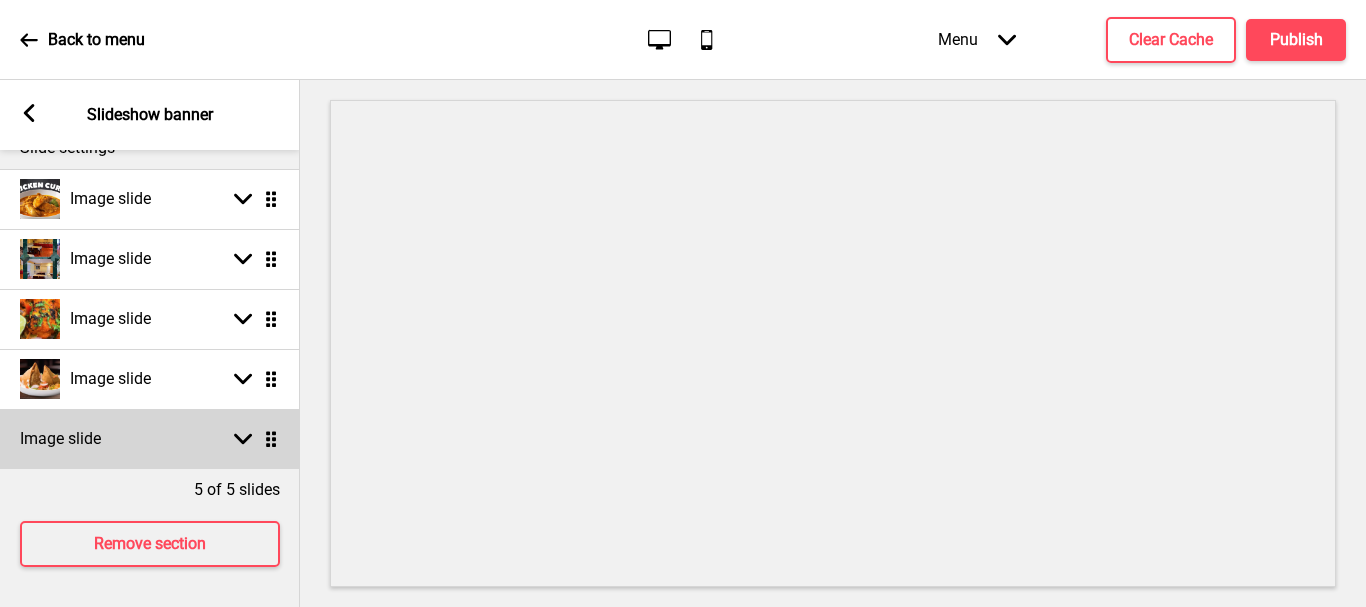 click 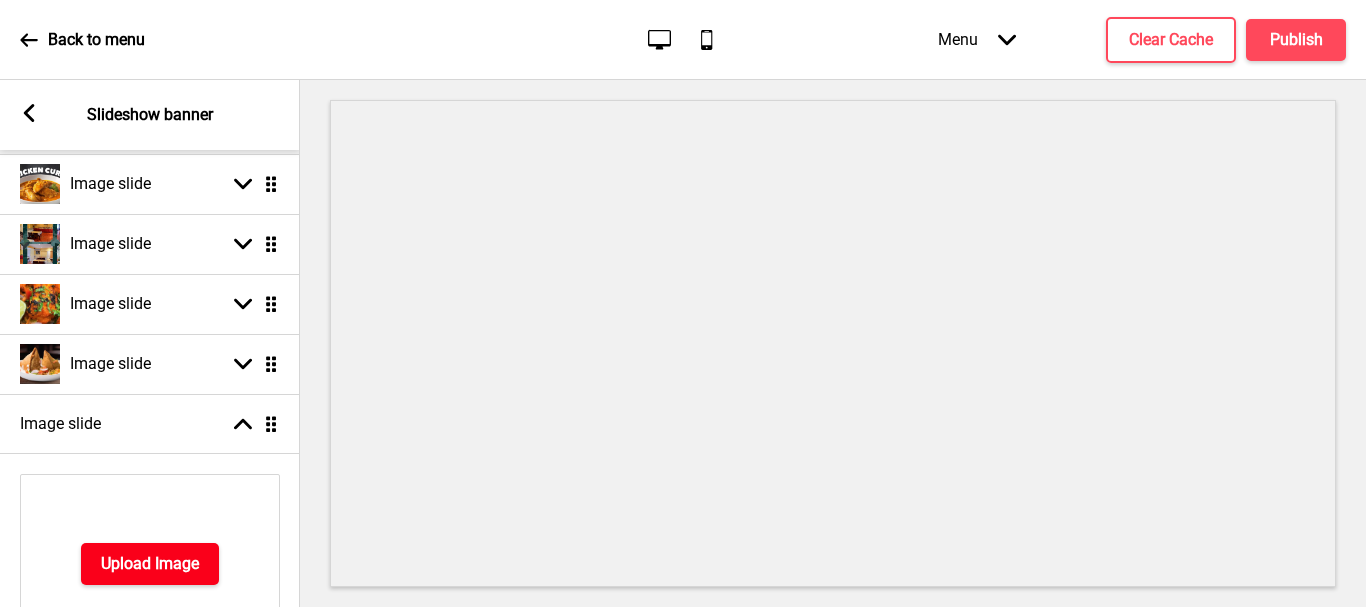 click on "Upload Image" at bounding box center (150, 564) 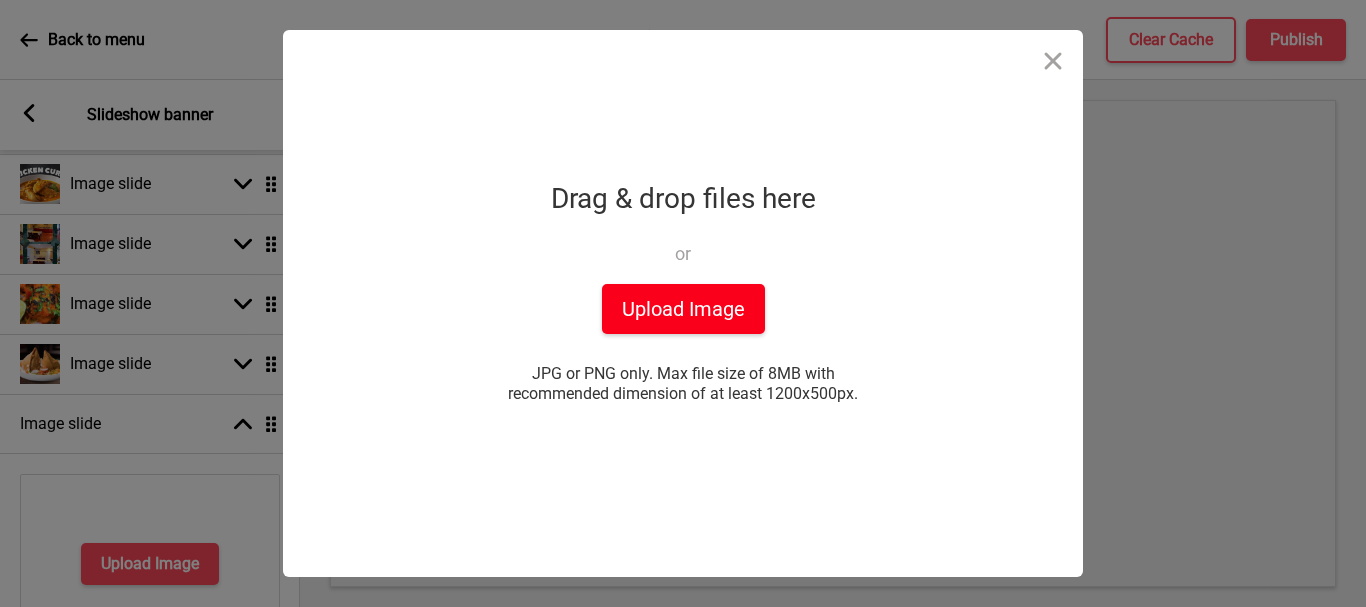 click on "Upload Image" at bounding box center [683, 309] 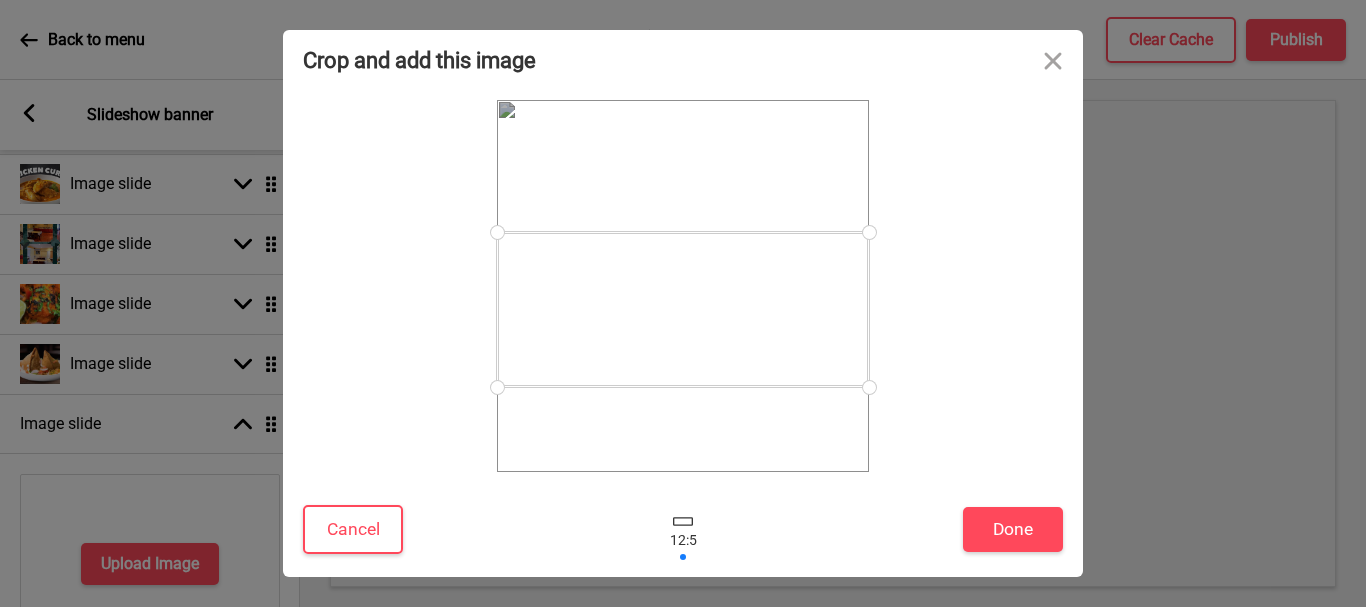 drag, startPoint x: 676, startPoint y: 329, endPoint x: 641, endPoint y: 355, distance: 43.60046 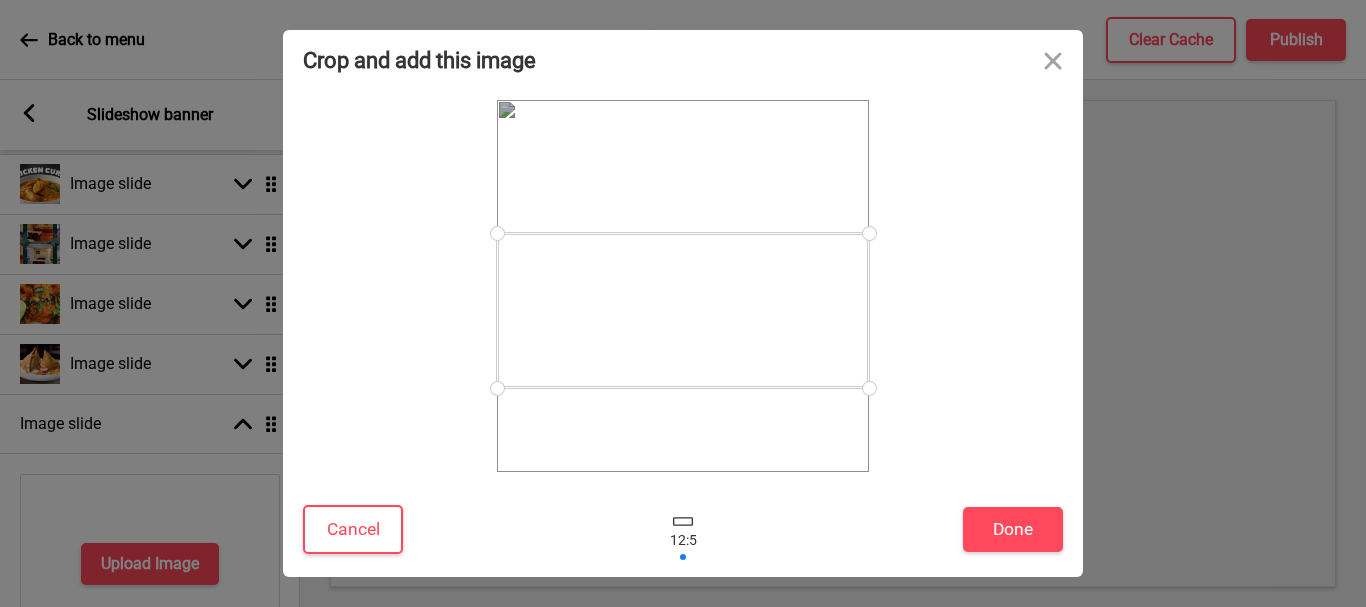 drag, startPoint x: 494, startPoint y: 387, endPoint x: 520, endPoint y: 391, distance: 26.305893 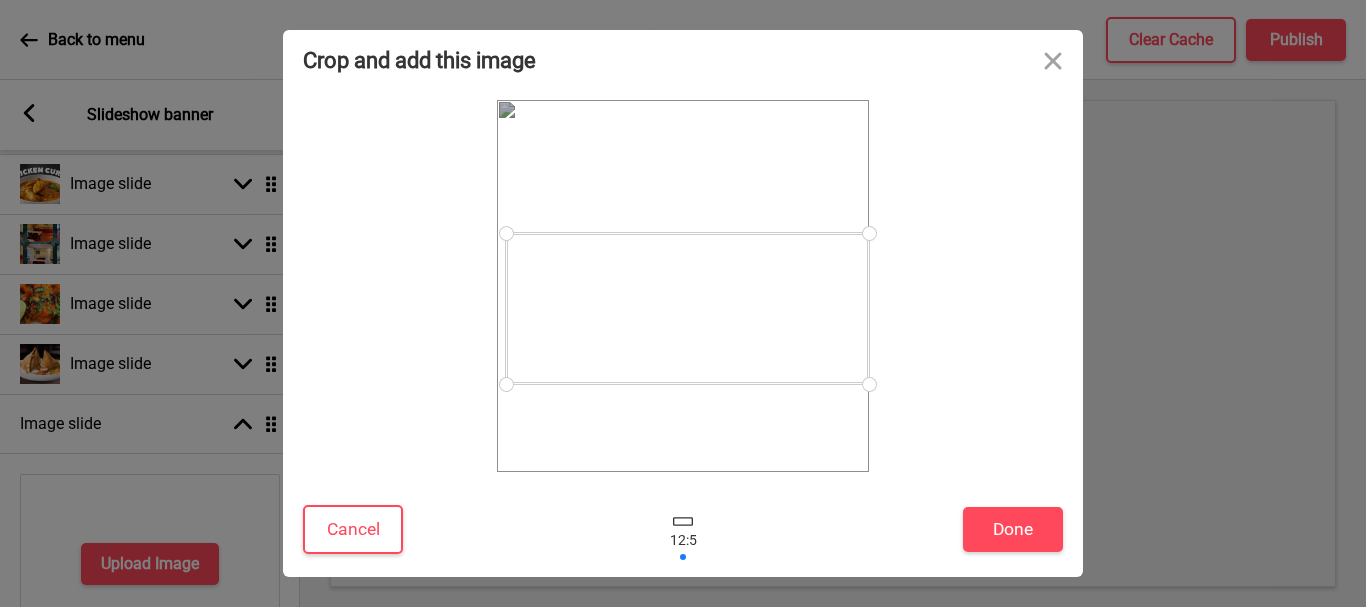 drag, startPoint x: 496, startPoint y: 390, endPoint x: 531, endPoint y: 384, distance: 35.510563 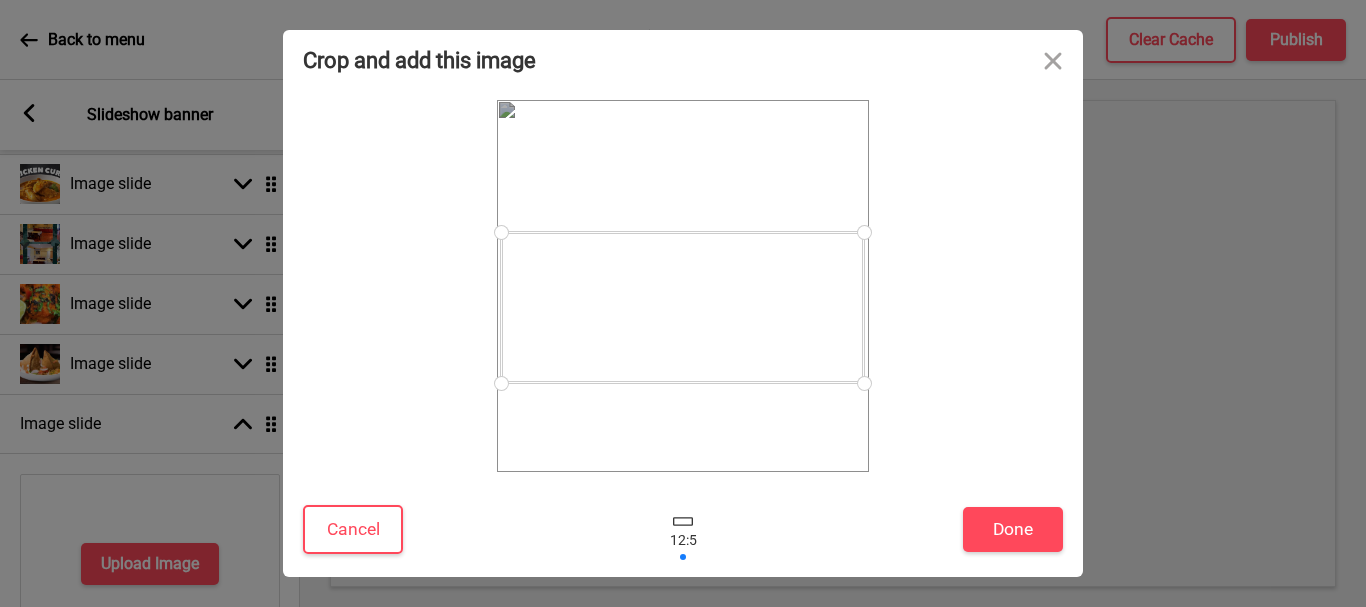 drag, startPoint x: 689, startPoint y: 342, endPoint x: 677, endPoint y: 341, distance: 12.0415945 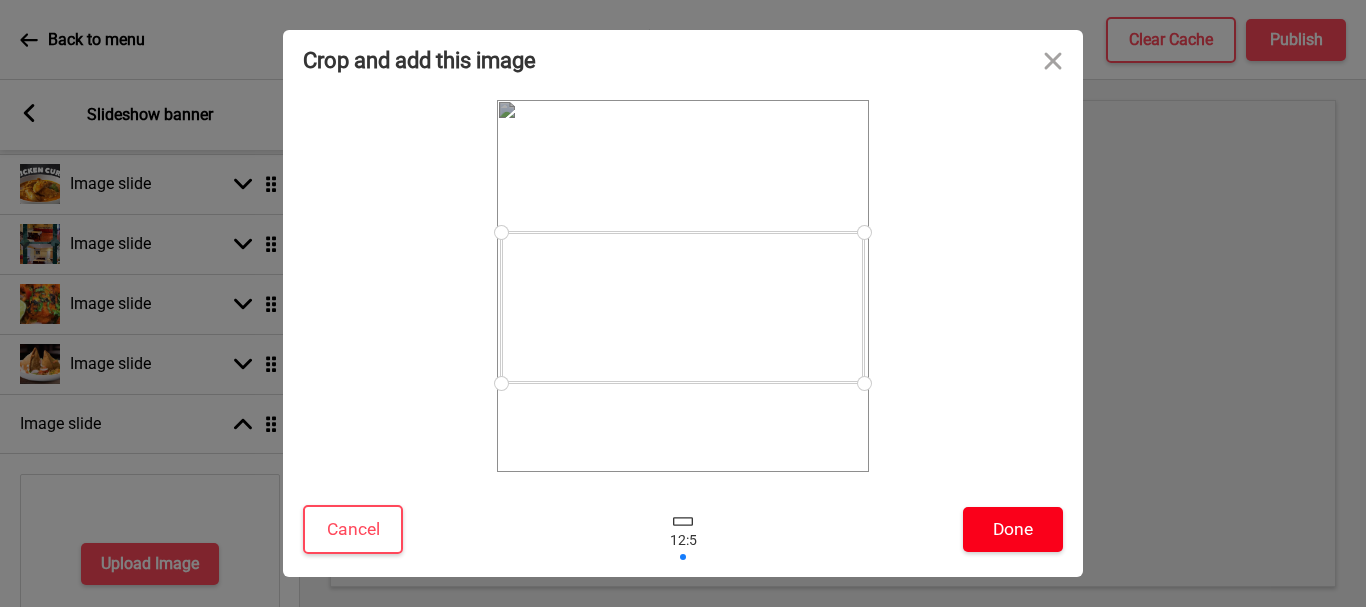 click on "Done" at bounding box center (1013, 529) 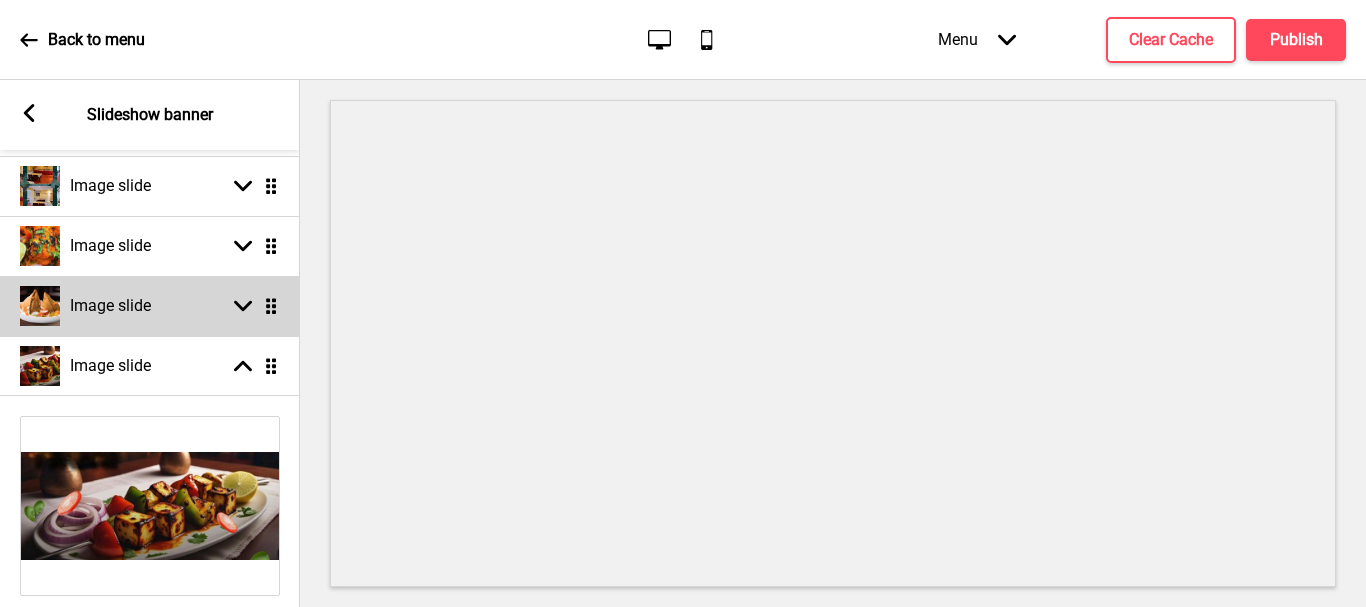 scroll, scrollTop: 374, scrollLeft: 0, axis: vertical 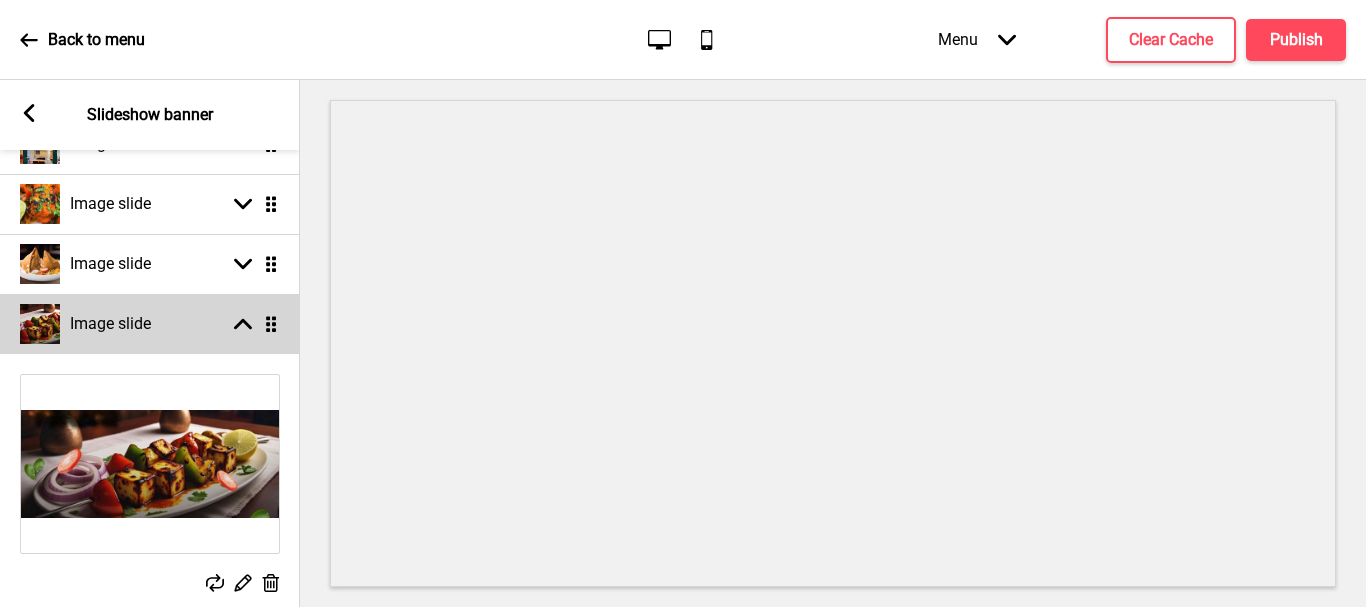 click 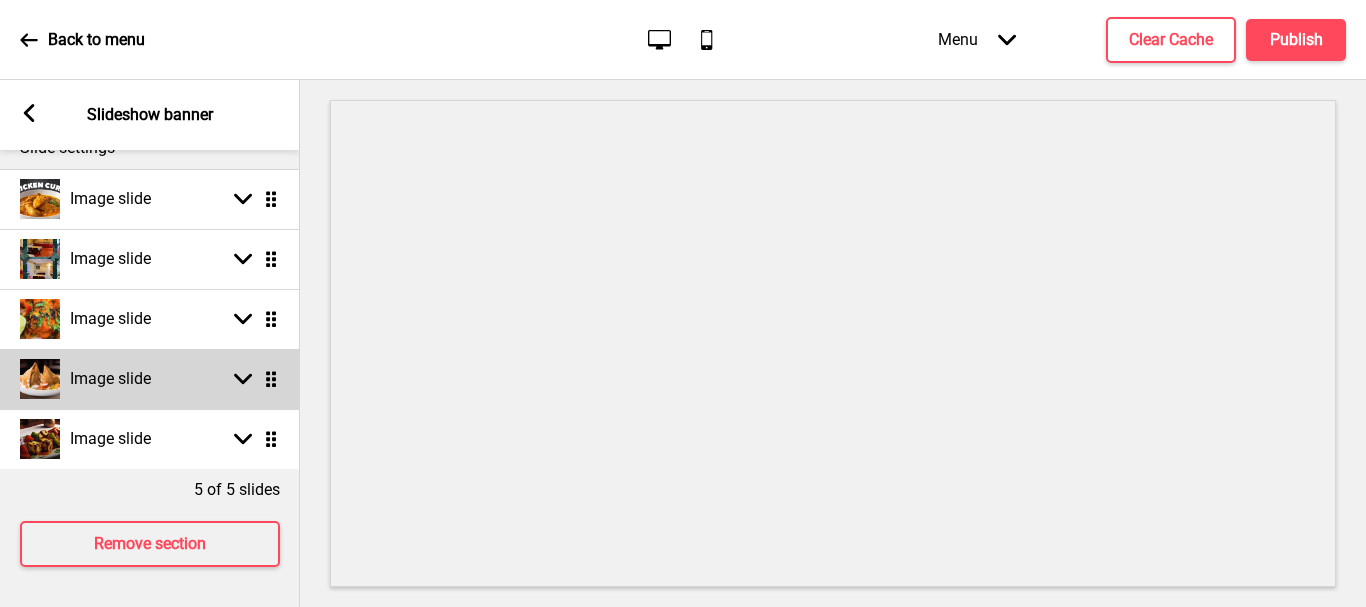 scroll, scrollTop: 274, scrollLeft: 0, axis: vertical 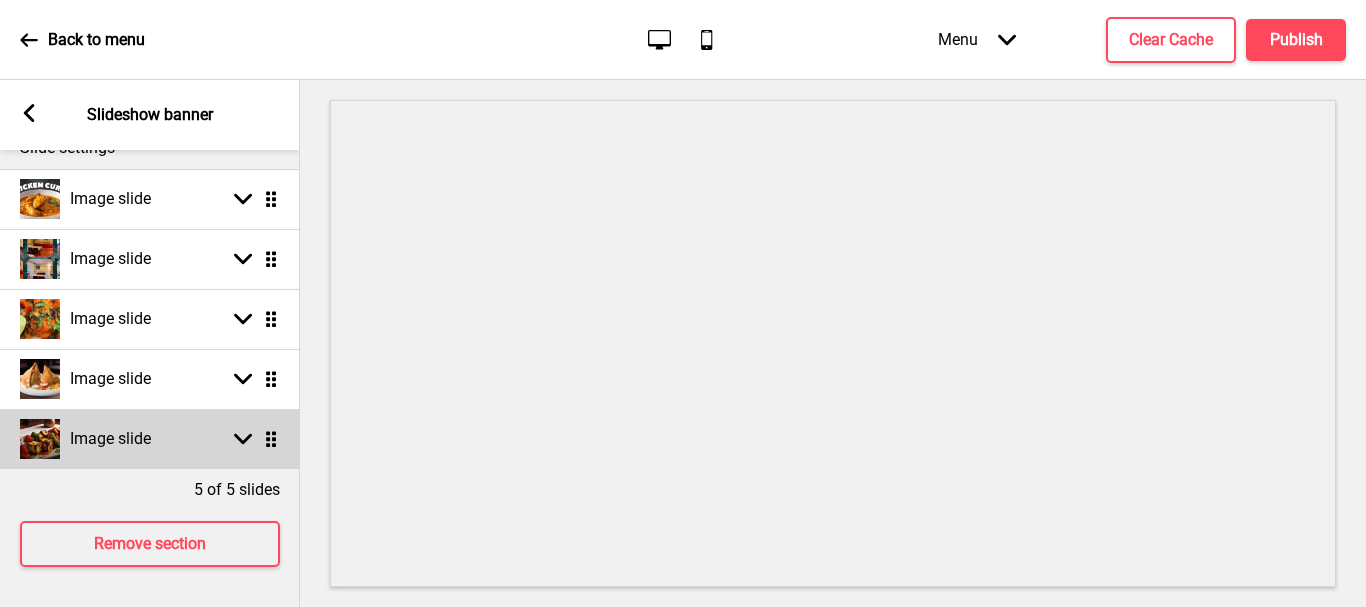 click 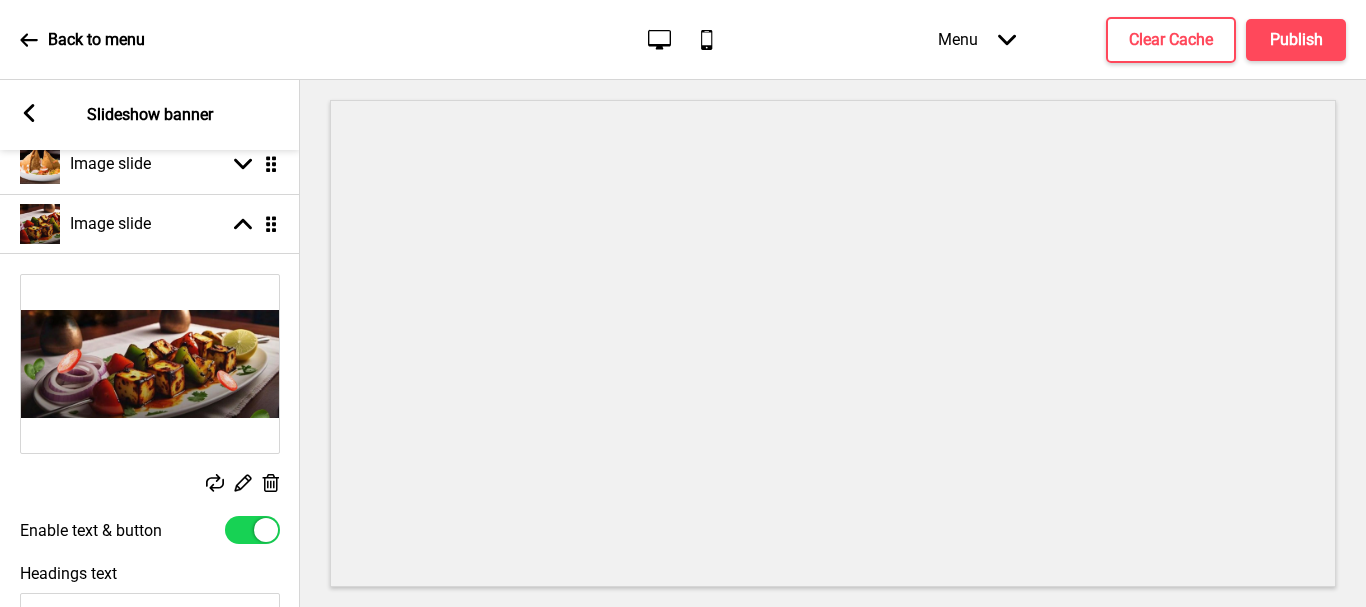 scroll, scrollTop: 574, scrollLeft: 0, axis: vertical 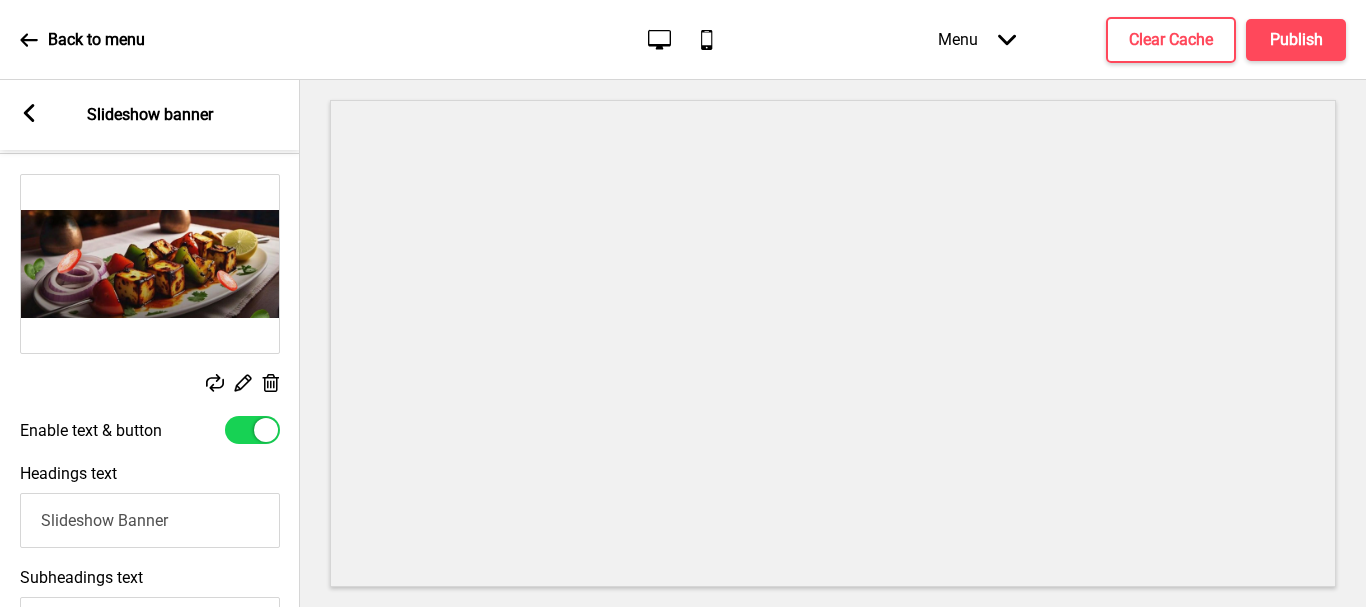 click on "Slideshow Banner" at bounding box center [150, 520] 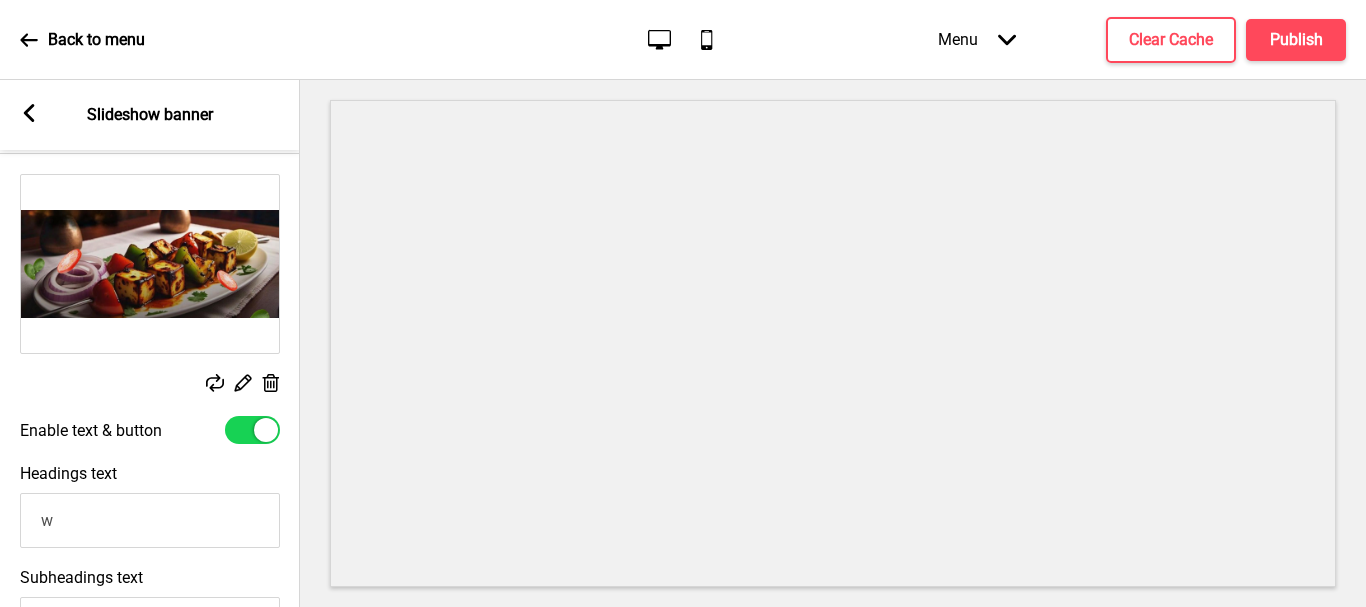 type on "w" 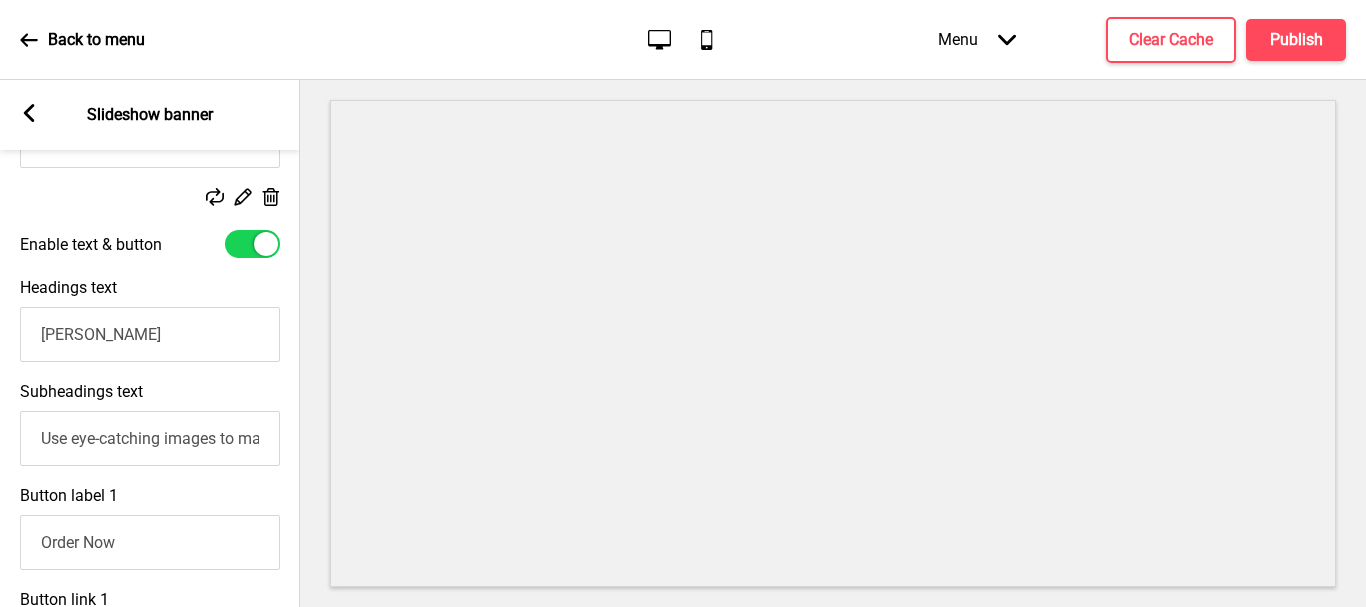 scroll, scrollTop: 774, scrollLeft: 0, axis: vertical 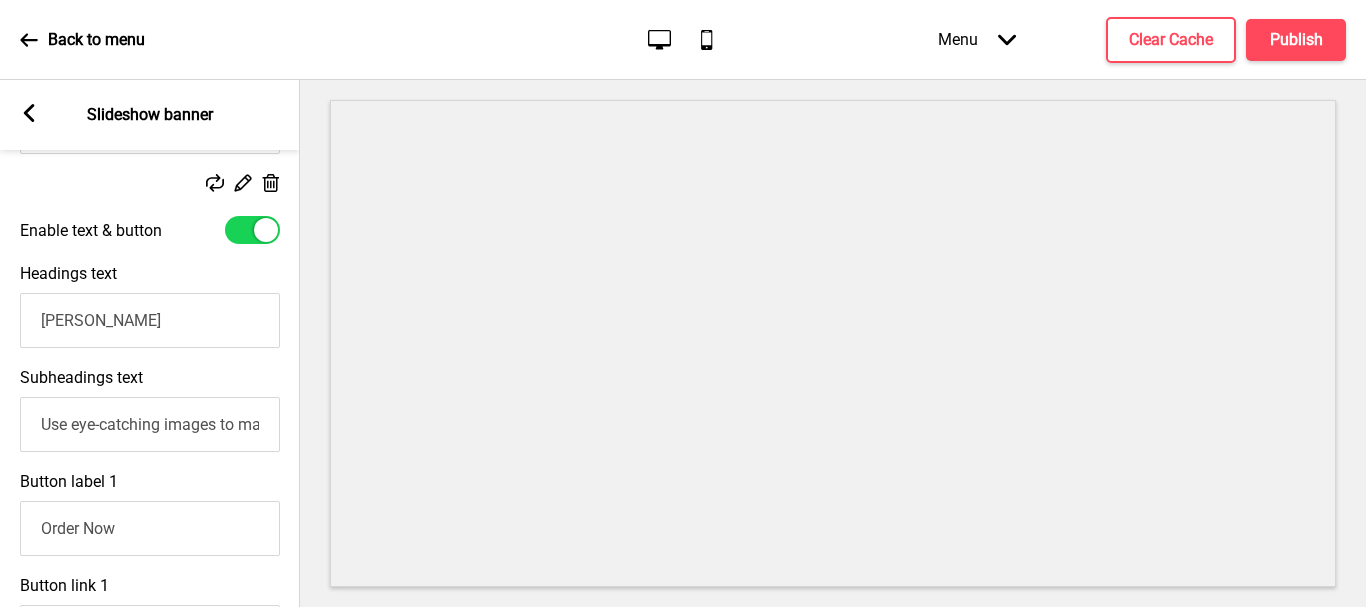 type on "[PERSON_NAME]" 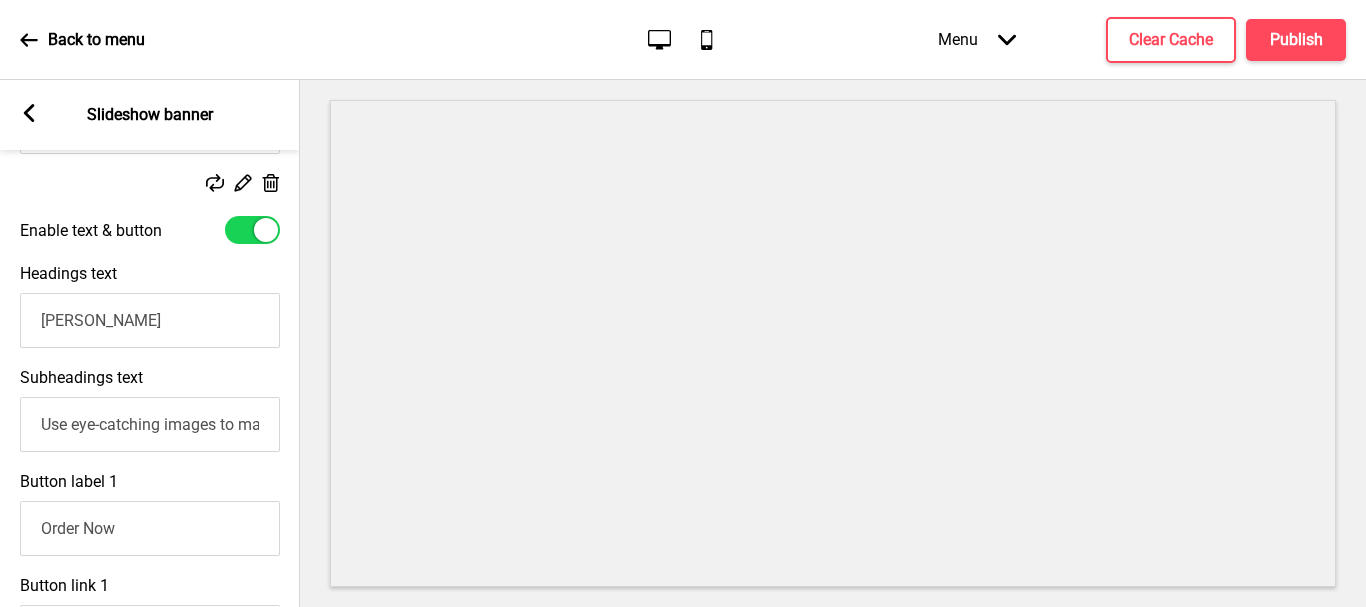 drag, startPoint x: 42, startPoint y: 429, endPoint x: 315, endPoint y: 463, distance: 275.10907 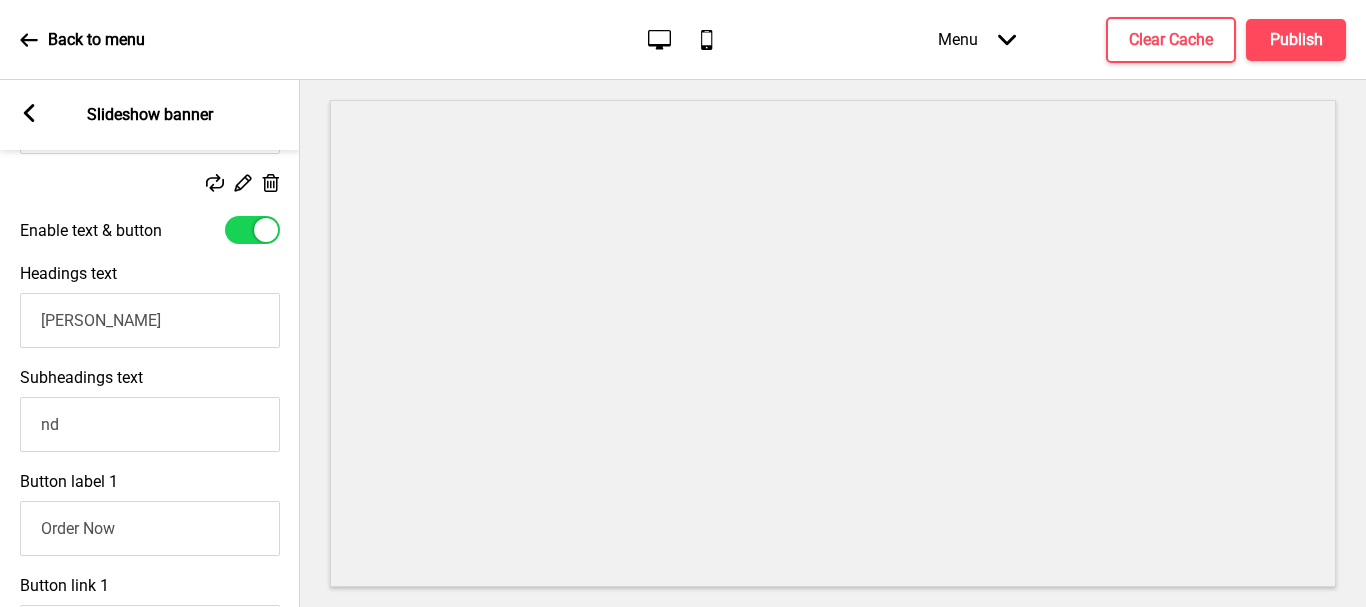 type on "d" 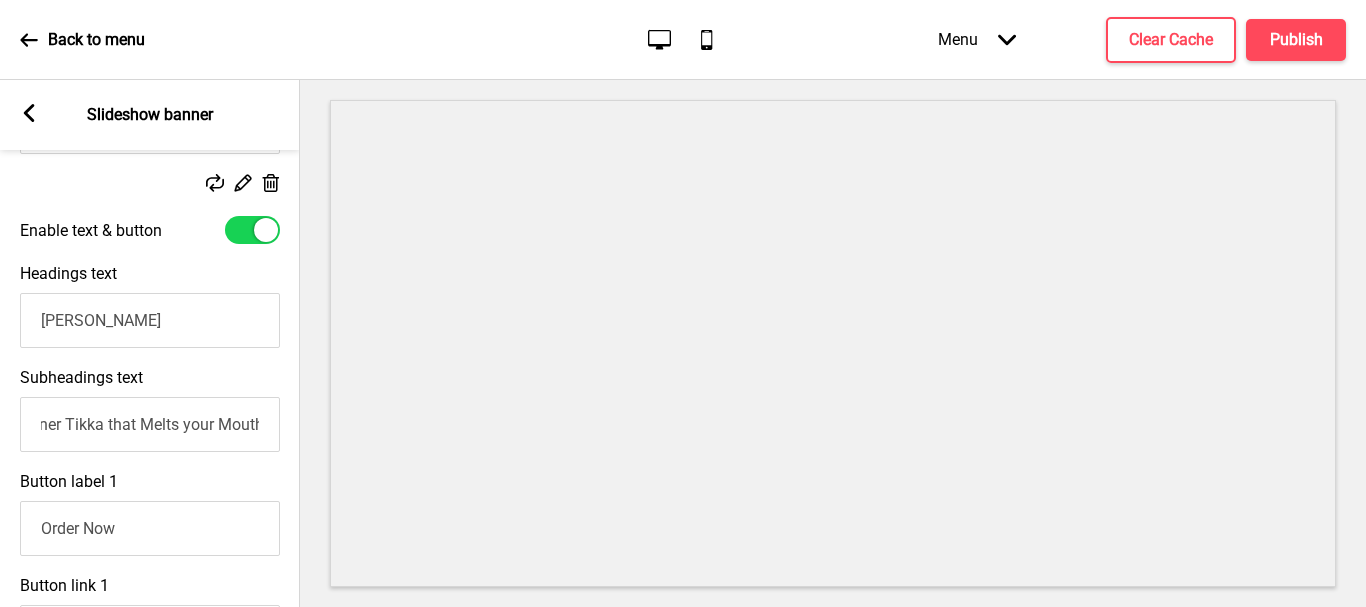 scroll, scrollTop: 0, scrollLeft: 247, axis: horizontal 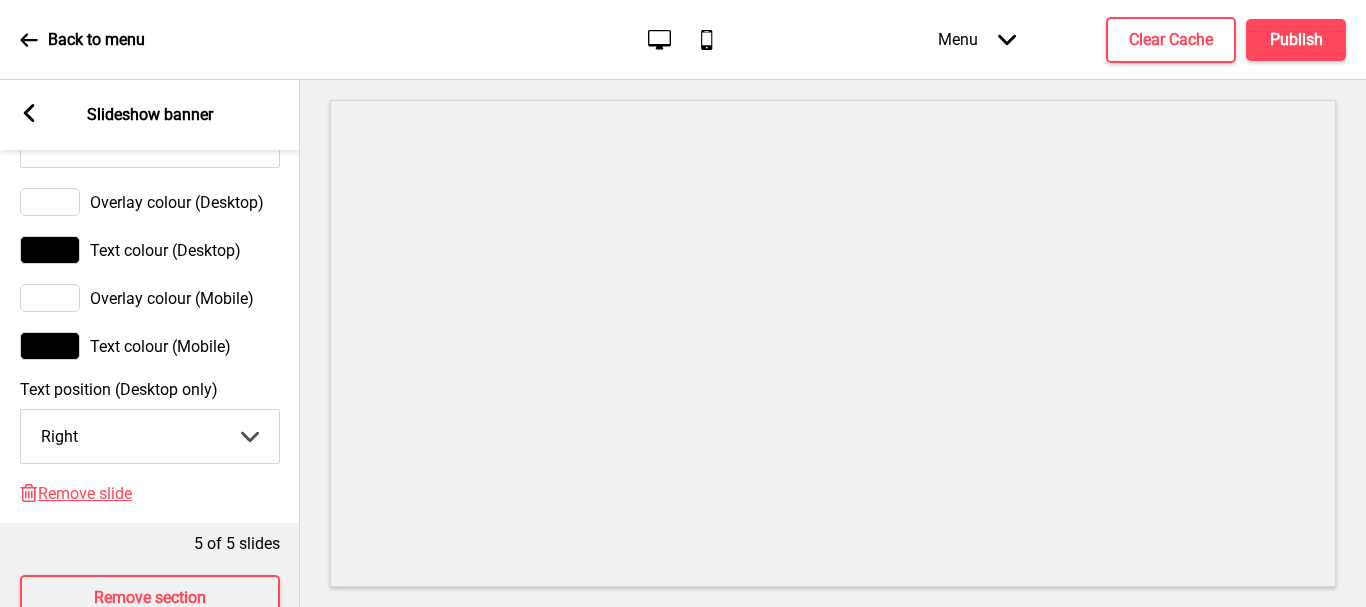 type on "Soft Inside, Charred Outside - Panner Tikka that Melts your Mouth" 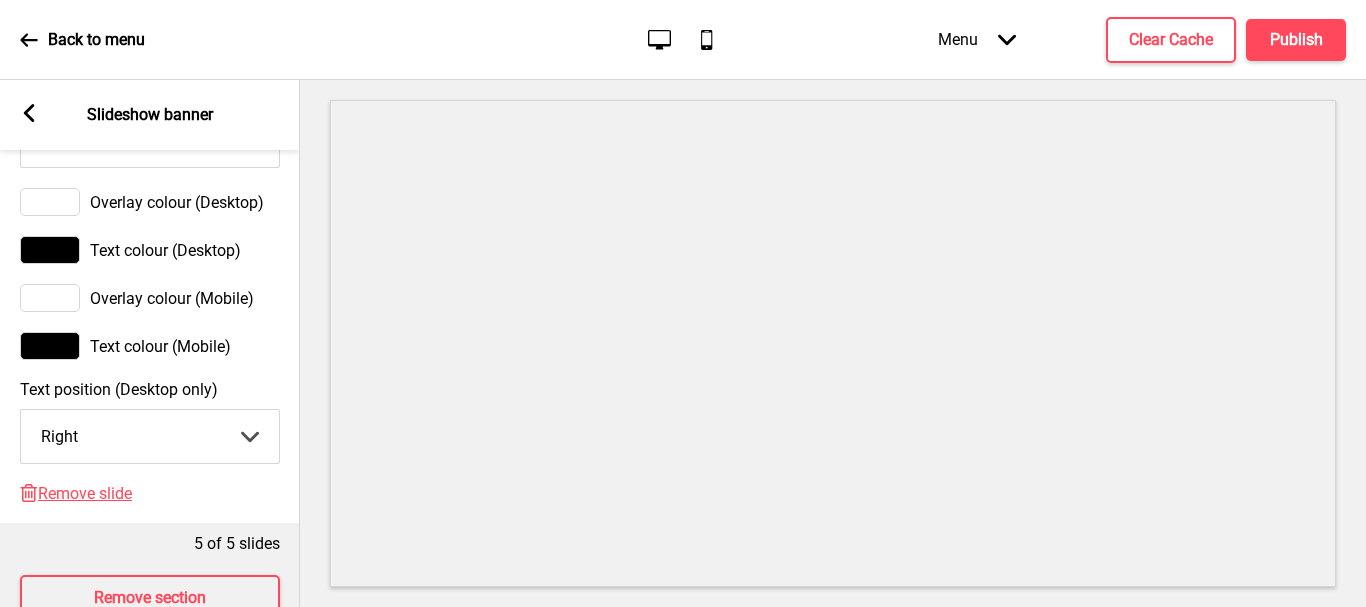 scroll, scrollTop: 0, scrollLeft: 0, axis: both 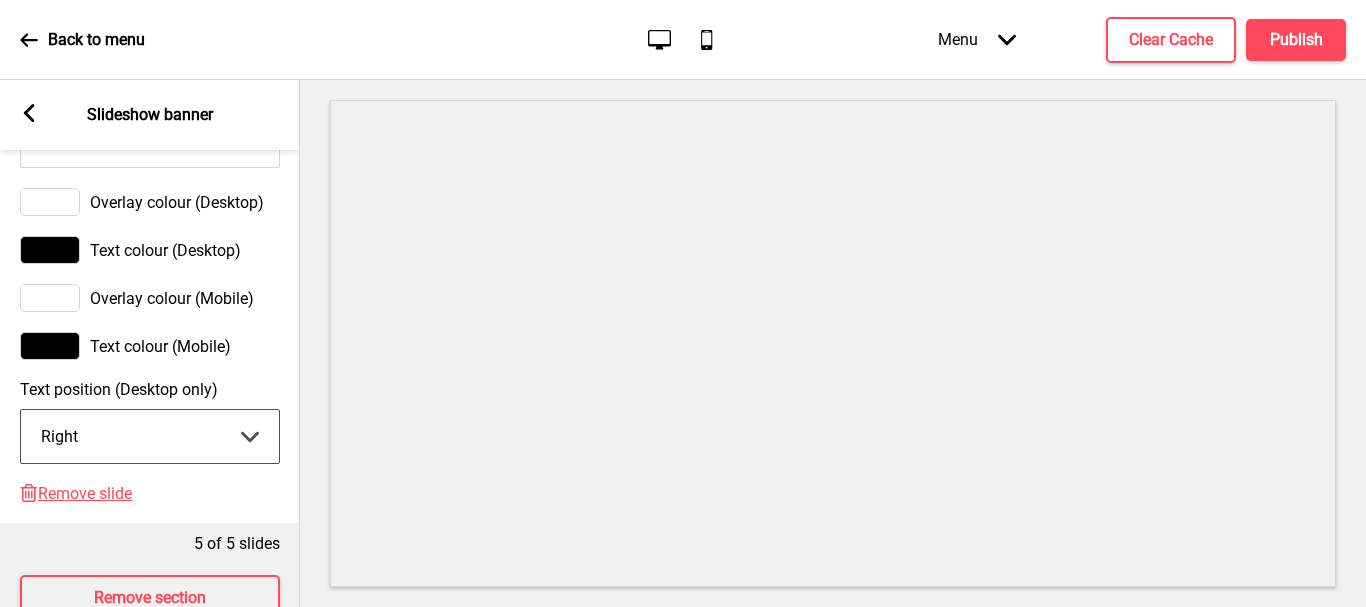 click on "Center Left Right" at bounding box center [150, 436] 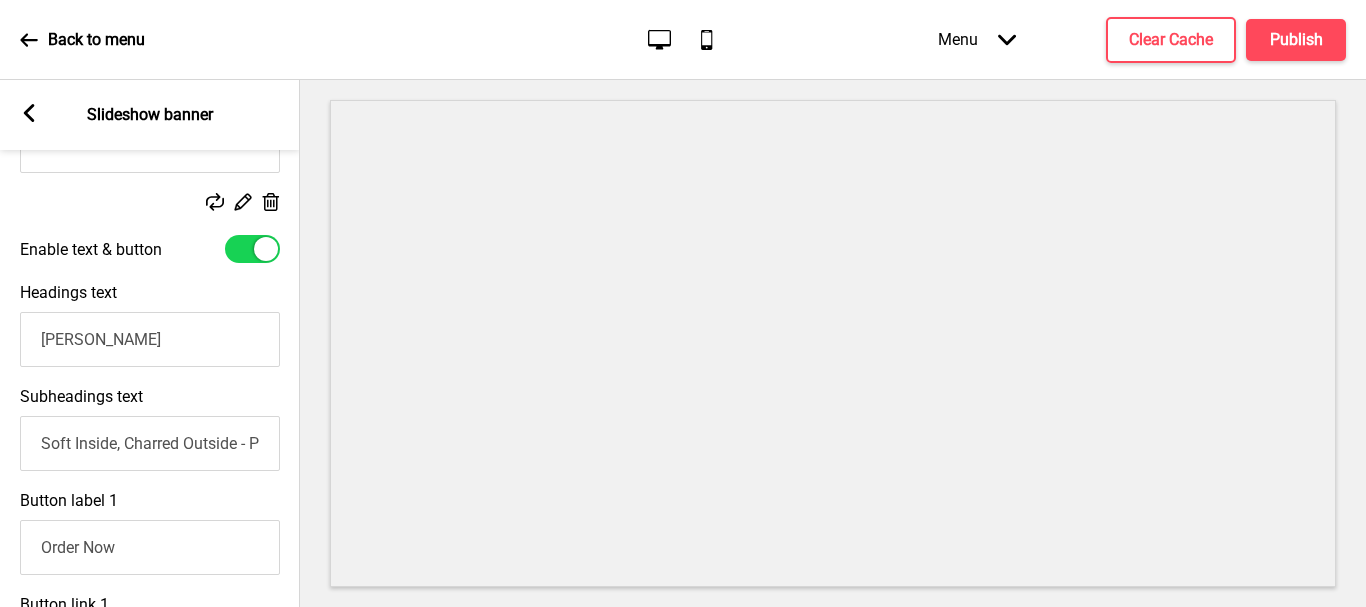 scroll, scrollTop: 655, scrollLeft: 0, axis: vertical 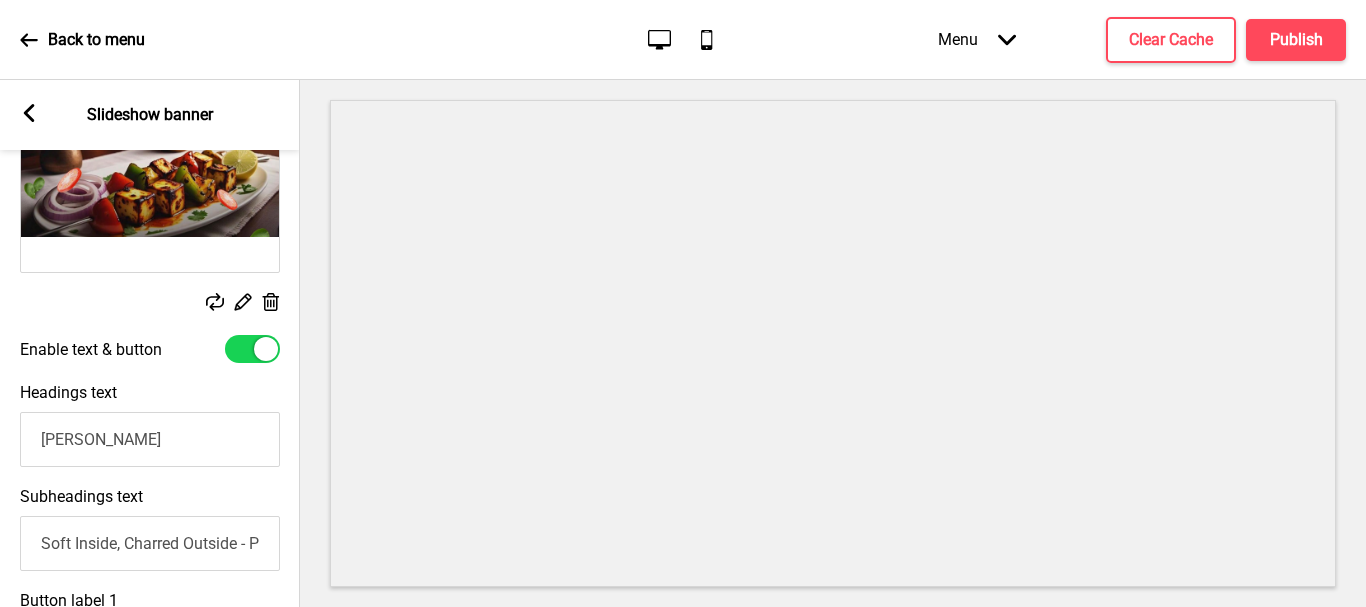 click at bounding box center [150, 183] 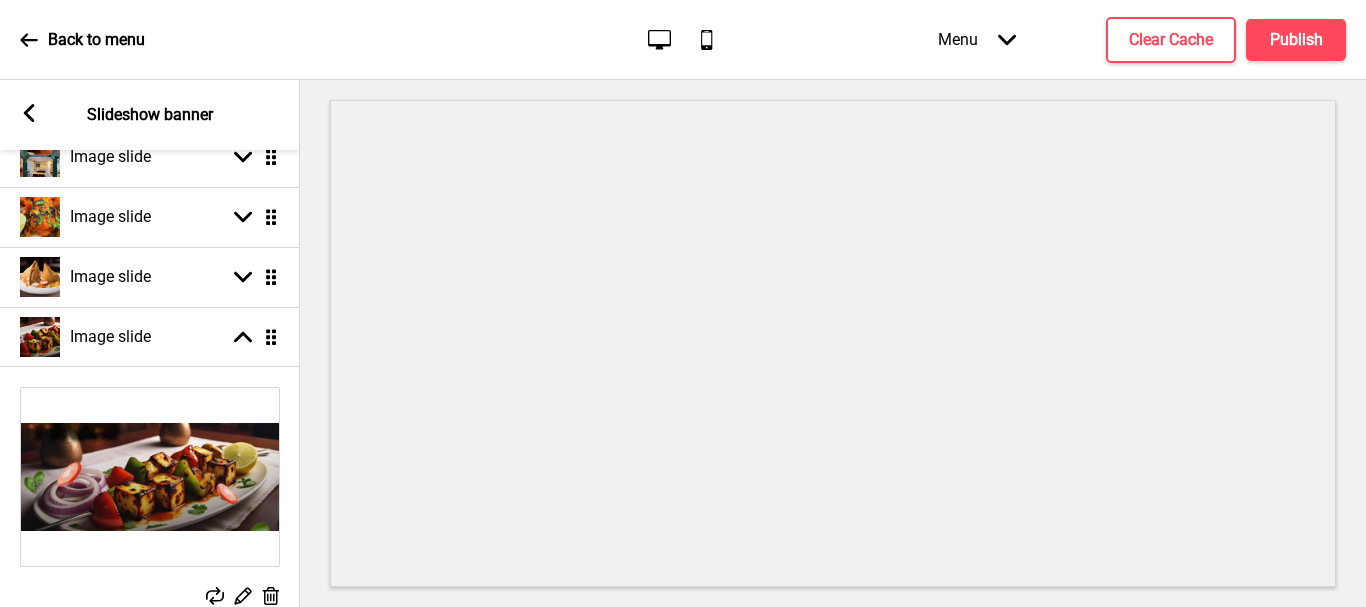 scroll, scrollTop: 355, scrollLeft: 0, axis: vertical 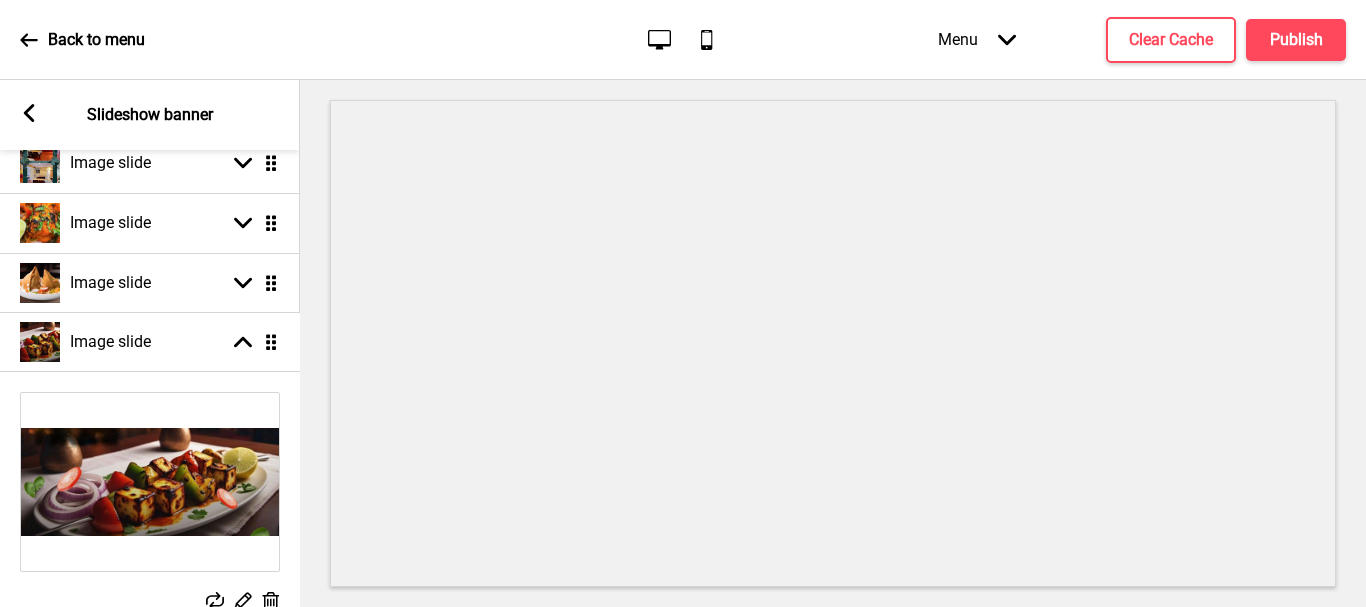 click on "Image slide Arrow down Drag Image slide Arrow down Drag Image slide Arrow down Drag Image slide Arrow down Drag Image slide Arrow up Drag Replace Edit Delete Enable text & button Headings text Paneer Tikka Subheadings text Soft Inside, Charred Outside - Panner Tikka that Melts your Mouth Button label 1 Order Now Button link 1 Homepage Button label 2 Button link 2 Overlay colour (Desktop) Text colour (Desktop) Overlay colour (Mobile) Text colour (Mobile) Text position (Desktop only) Right Center Left Right Arrow down Delete Remove slide" at bounding box center [150, 857] 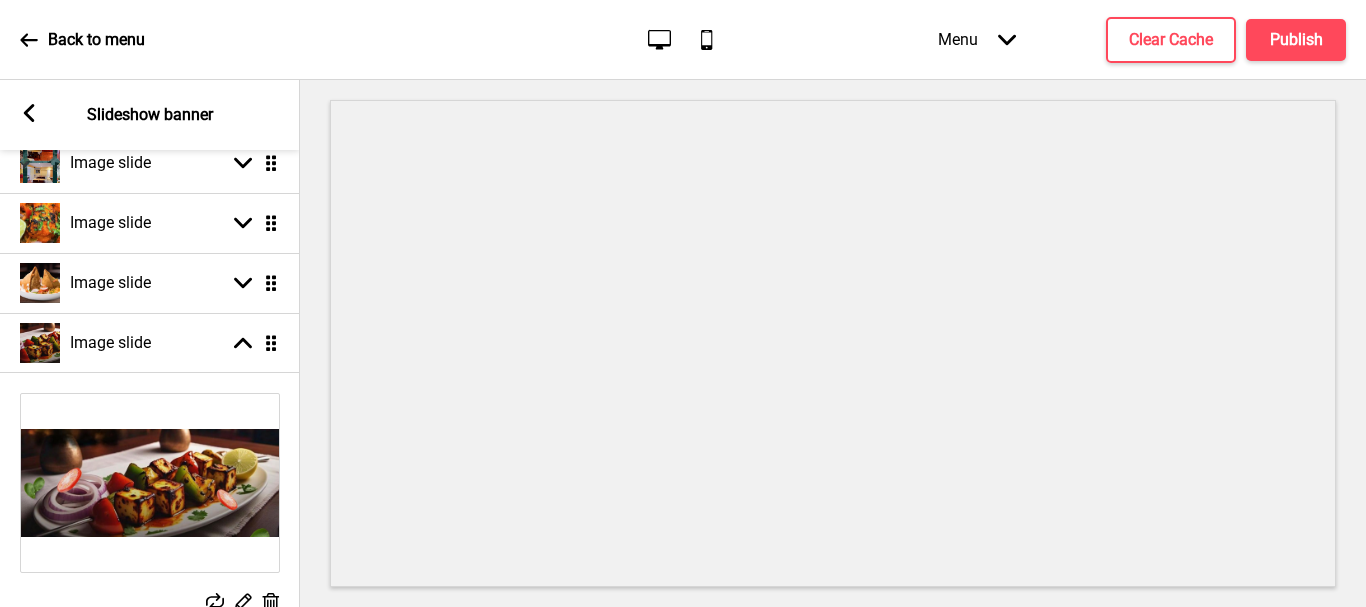 scroll, scrollTop: 455, scrollLeft: 0, axis: vertical 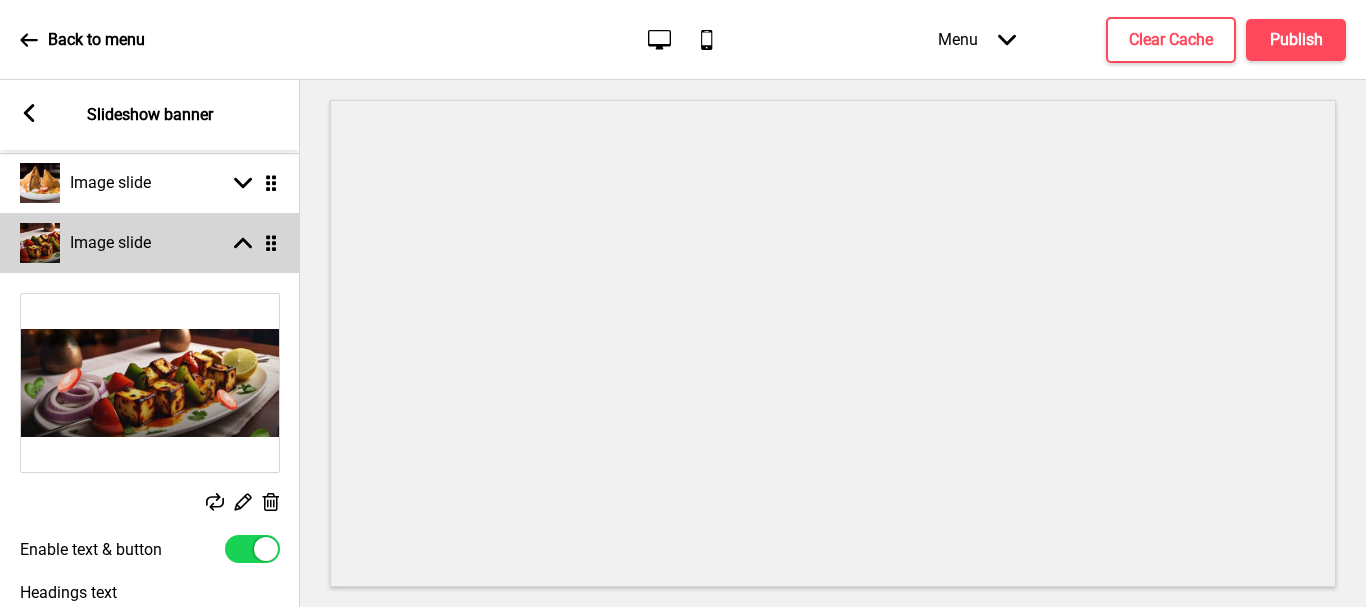 click 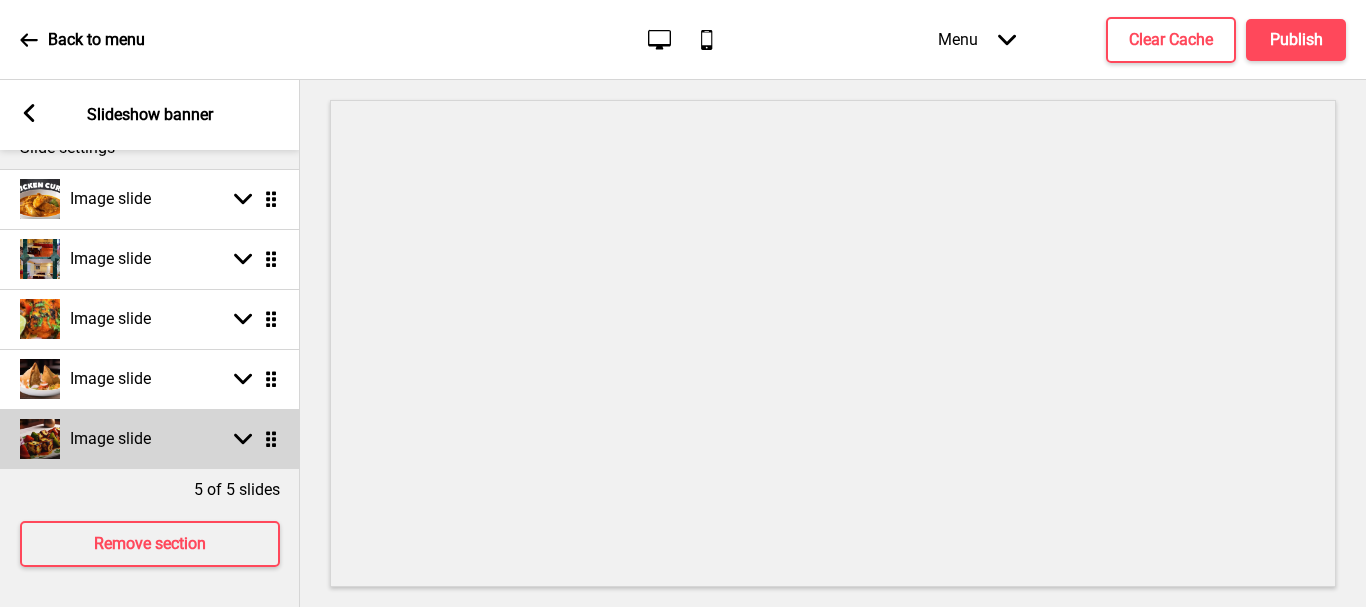 scroll, scrollTop: 274, scrollLeft: 0, axis: vertical 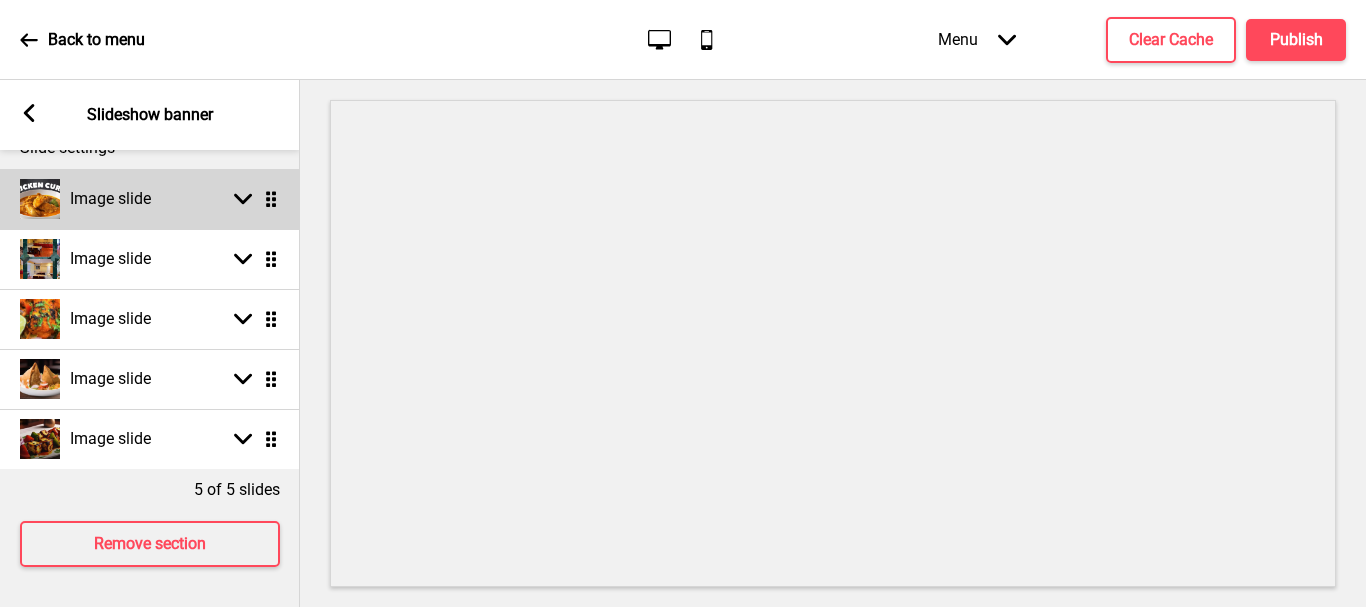 click on "Image slide Arrow down Drag Image slide Arrow down Drag Image slide Arrow down Drag Image slide Arrow down Drag Image slide Arrow down Drag" at bounding box center [150, 319] 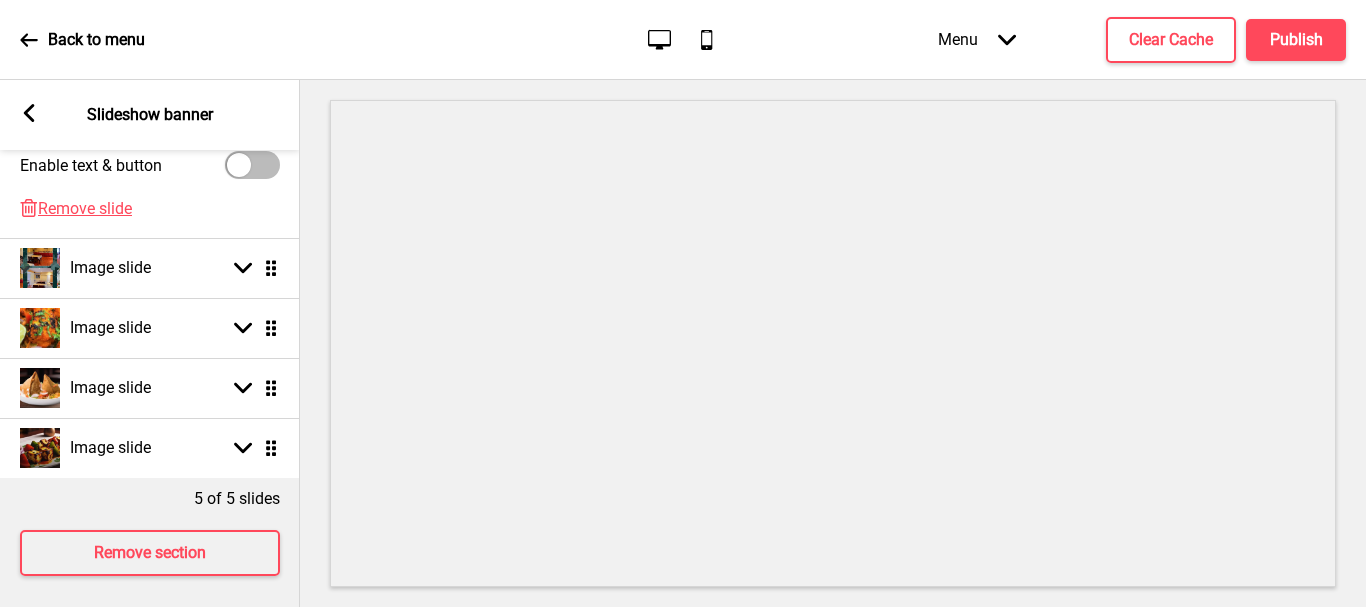 scroll, scrollTop: 623, scrollLeft: 0, axis: vertical 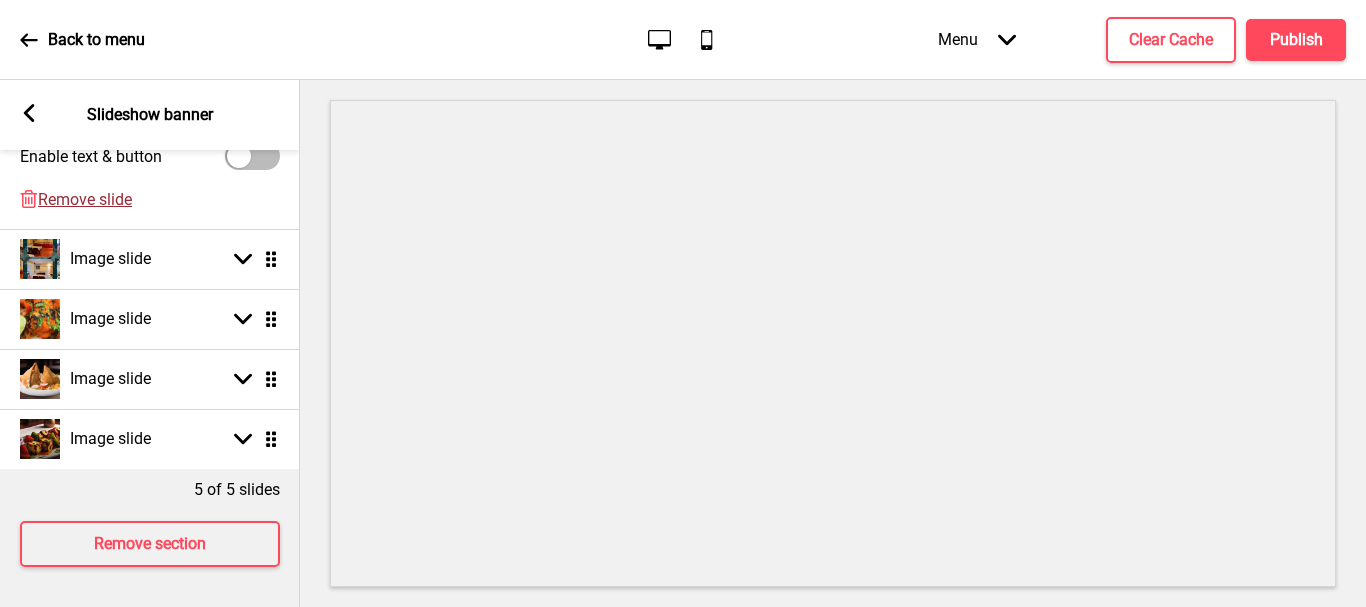 click on "Remove slide" at bounding box center [85, 199] 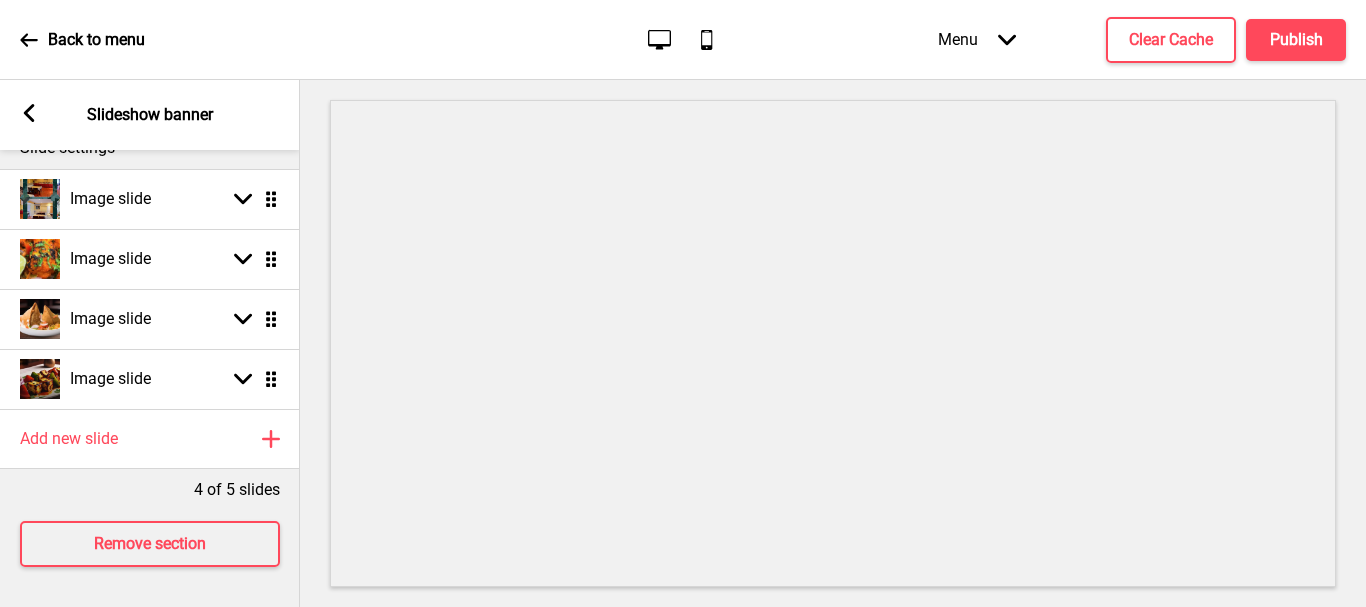scroll, scrollTop: 274, scrollLeft: 0, axis: vertical 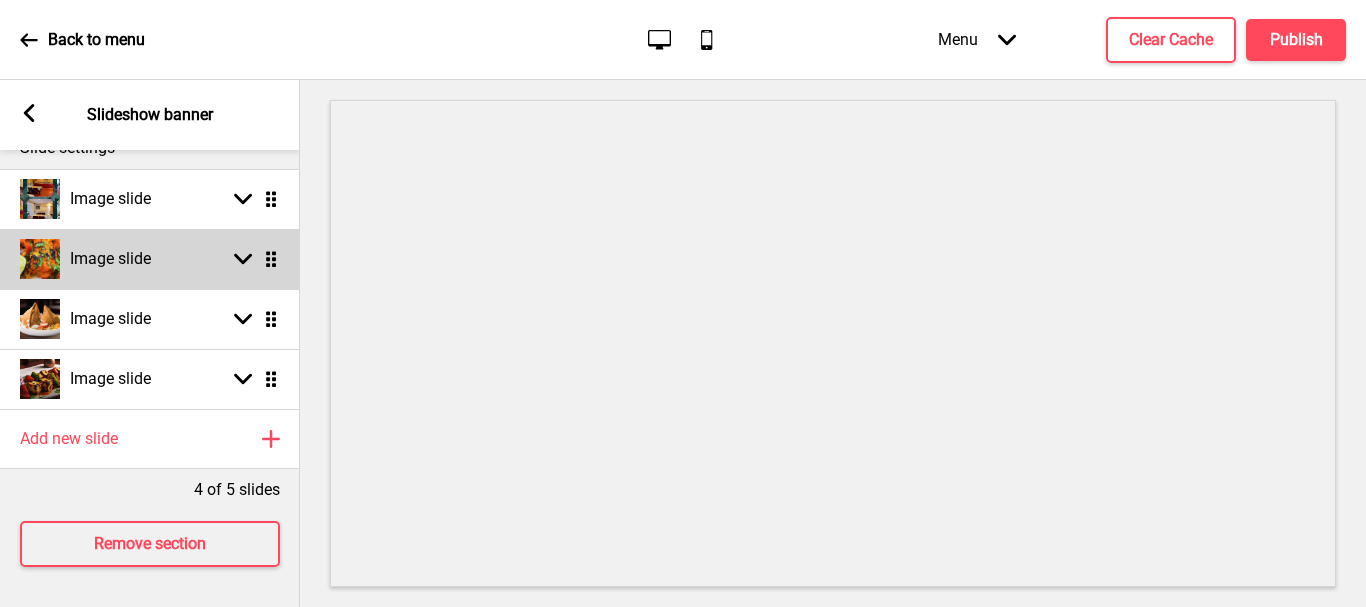 click 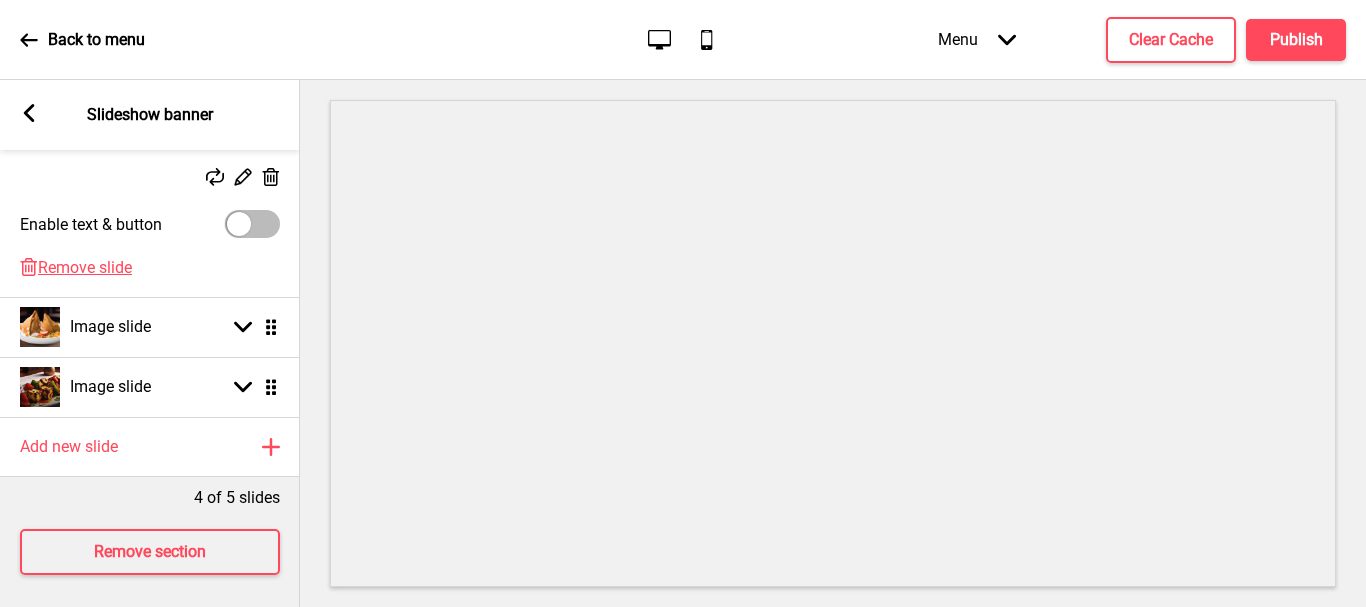scroll, scrollTop: 623, scrollLeft: 0, axis: vertical 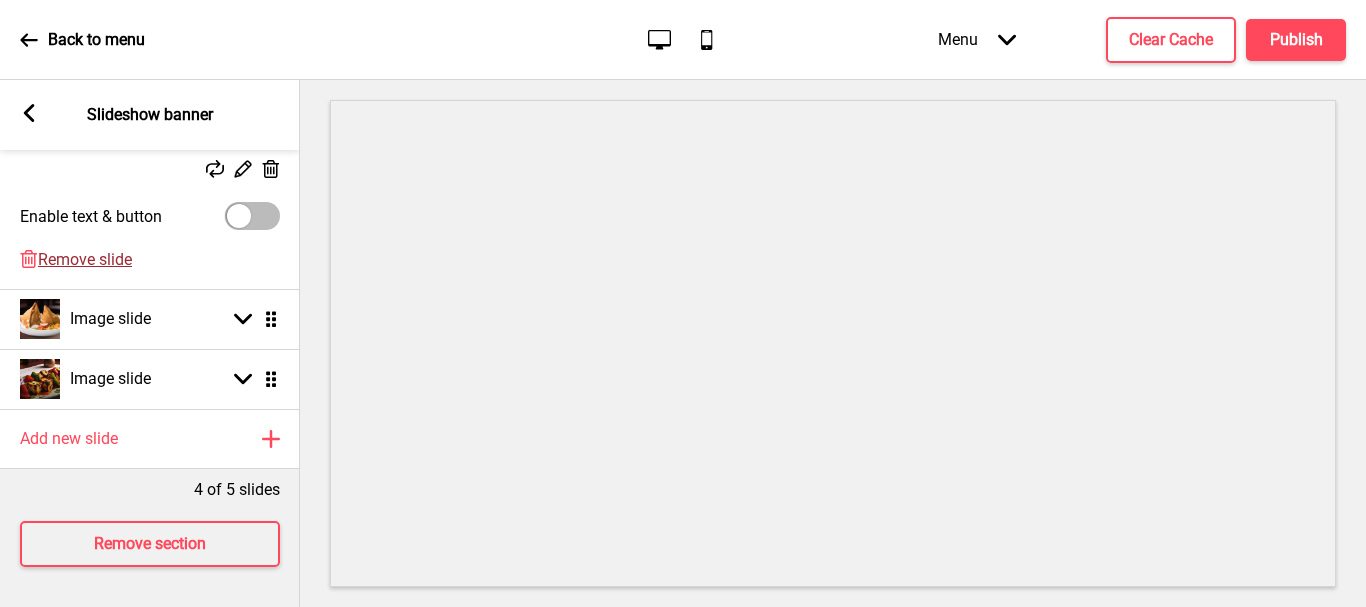 click on "Remove slide" at bounding box center [85, 259] 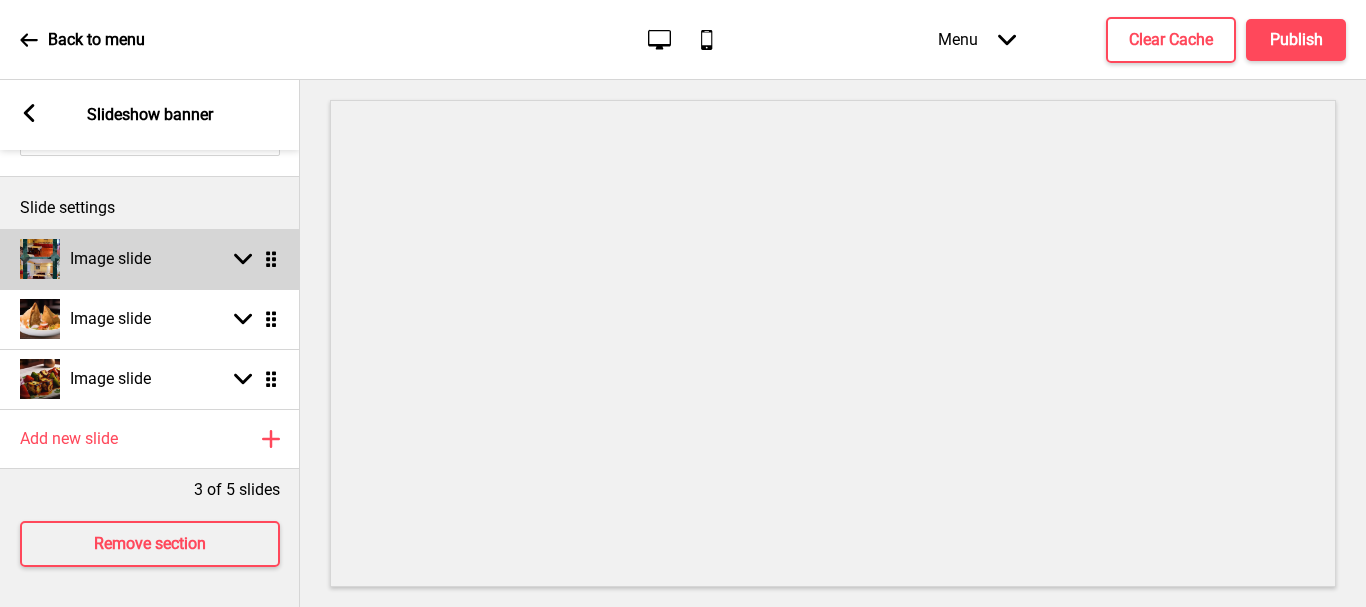 scroll, scrollTop: 214, scrollLeft: 0, axis: vertical 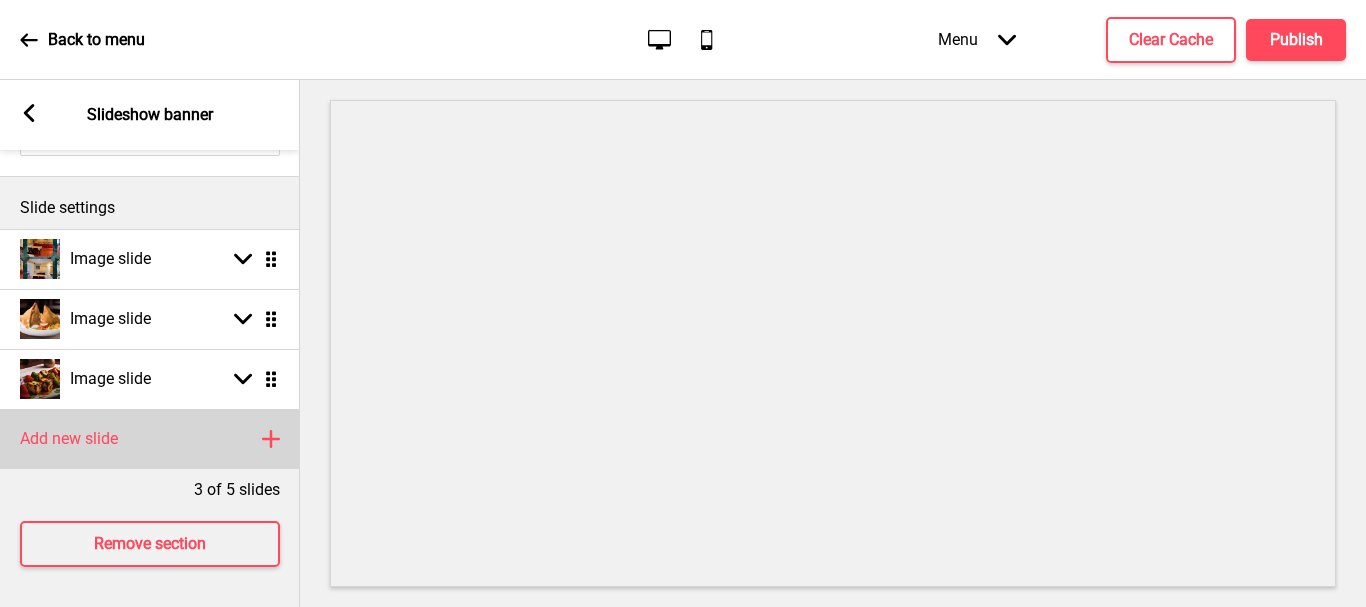 click on "Add new slide" at bounding box center (69, 439) 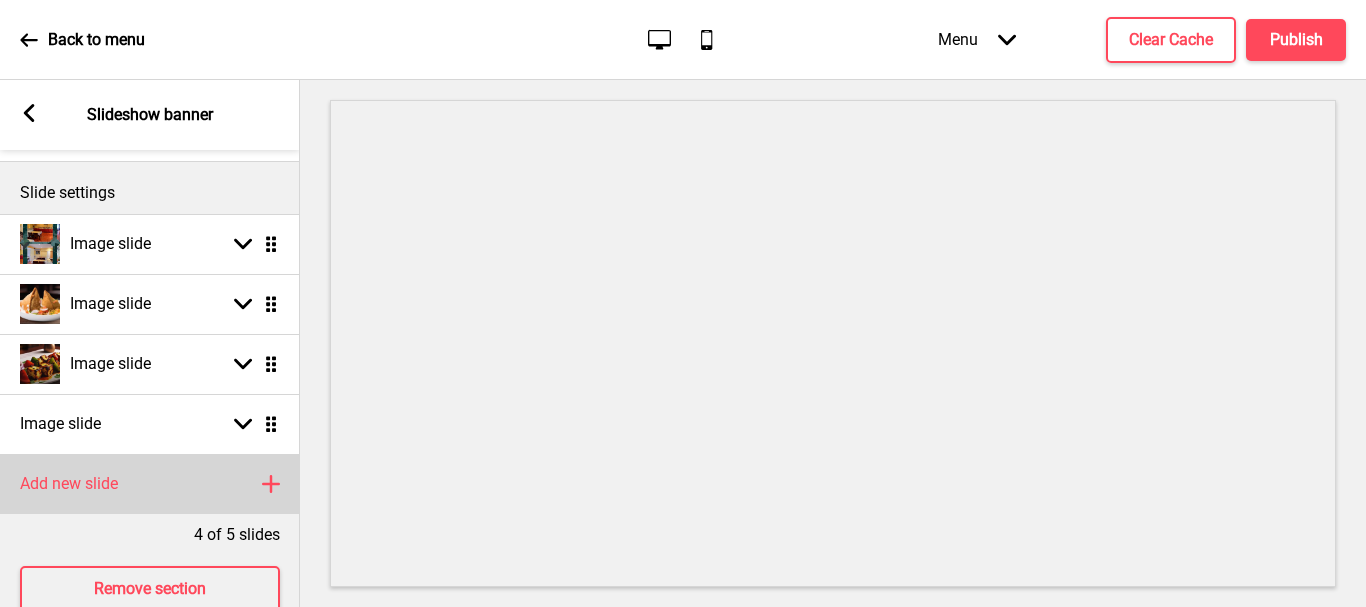 scroll, scrollTop: 274, scrollLeft: 0, axis: vertical 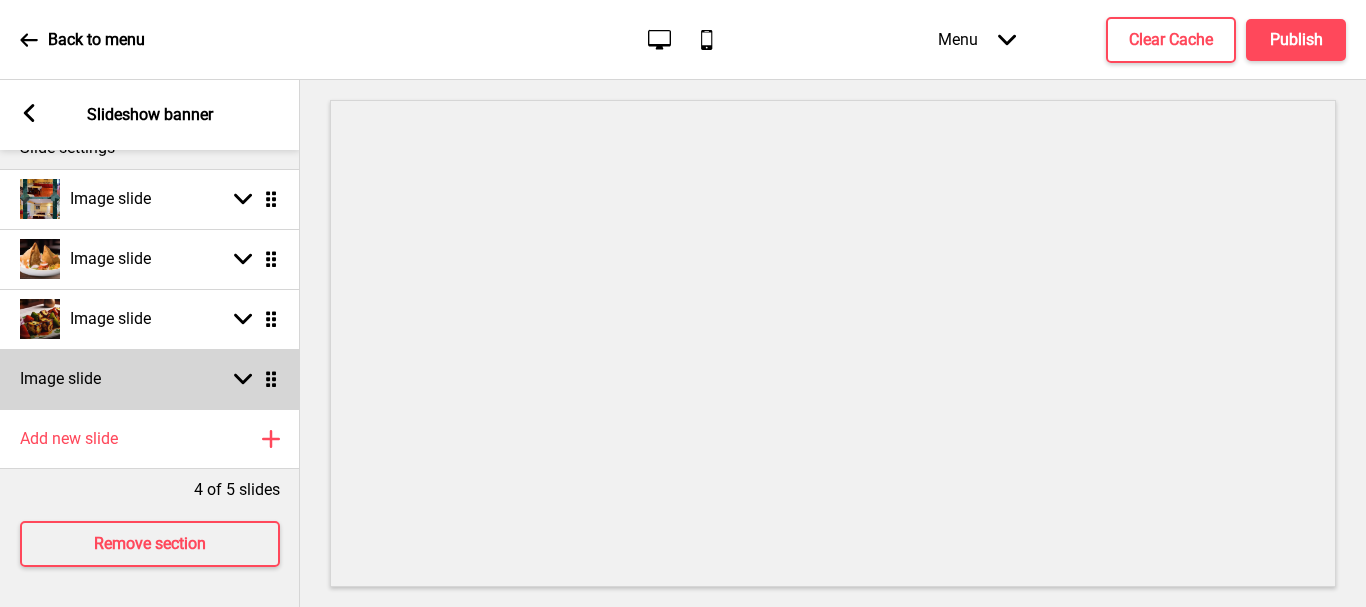 click on "Arrow down Drag" at bounding box center (252, 379) 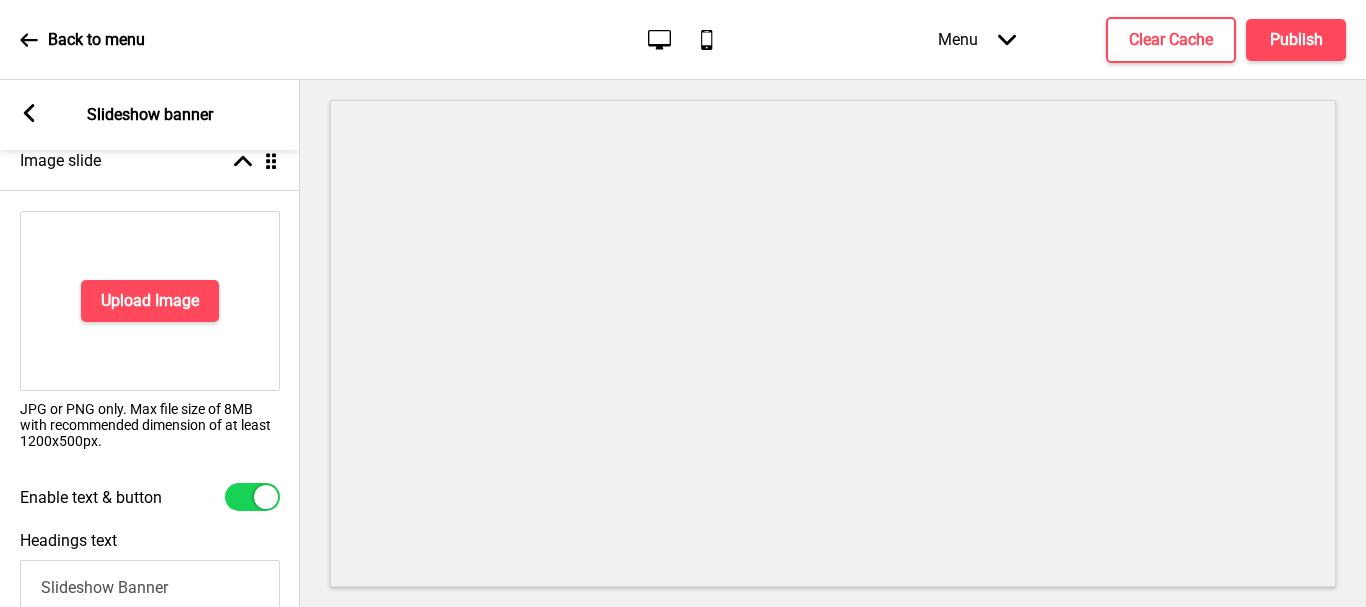 scroll, scrollTop: 423, scrollLeft: 0, axis: vertical 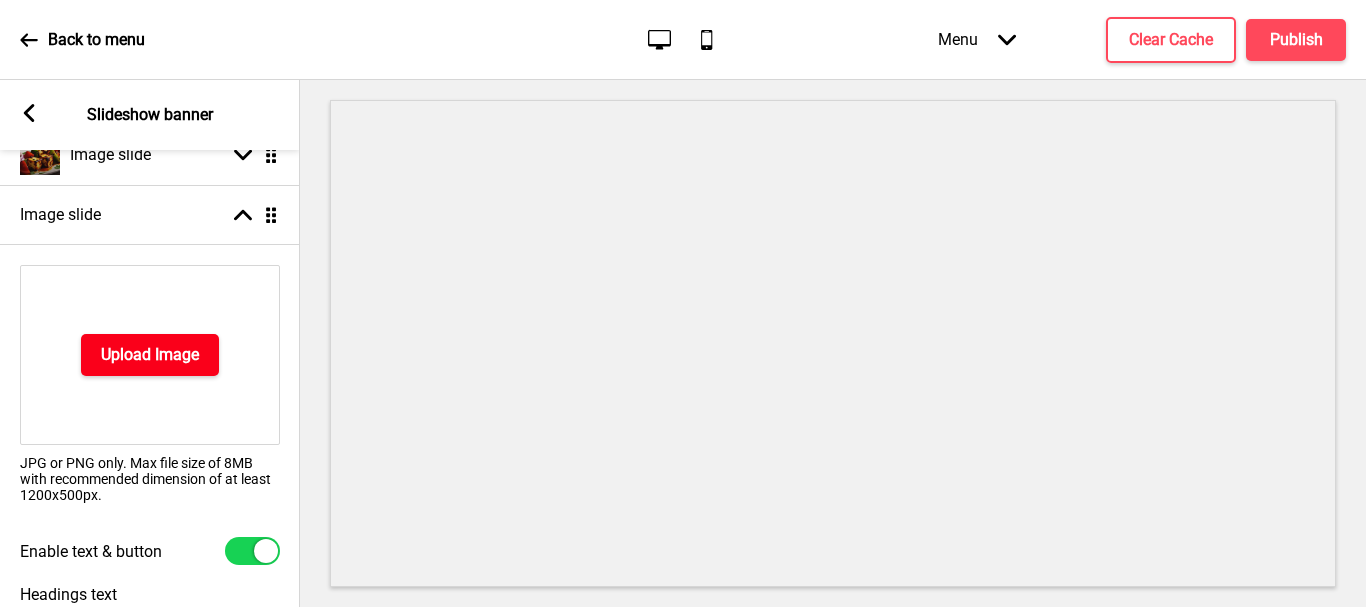 click on "Upload Image" at bounding box center (150, 355) 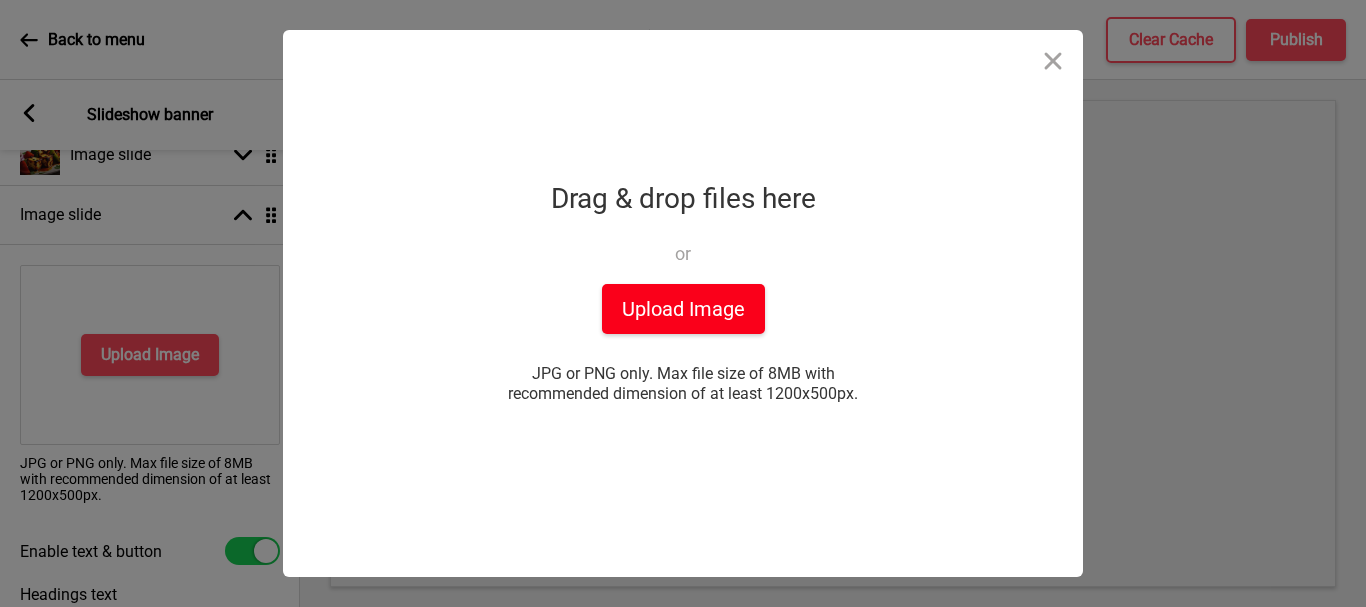 click on "Upload Image" at bounding box center [683, 309] 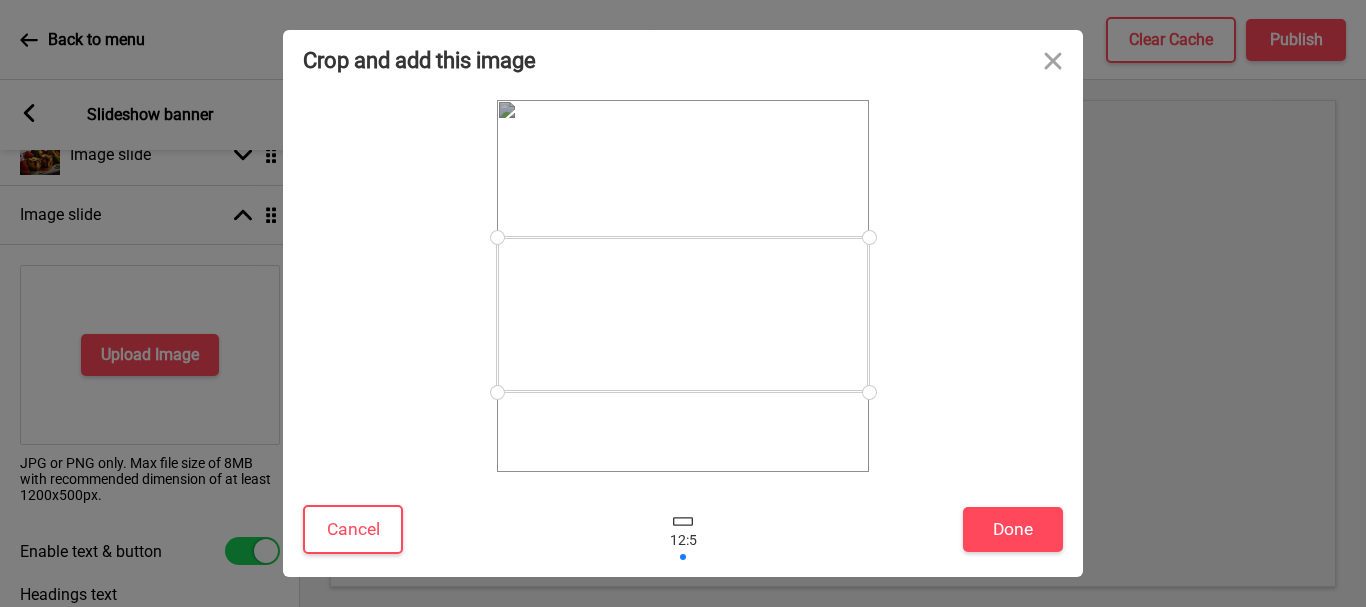 drag, startPoint x: 664, startPoint y: 316, endPoint x: 658, endPoint y: 344, distance: 28.635643 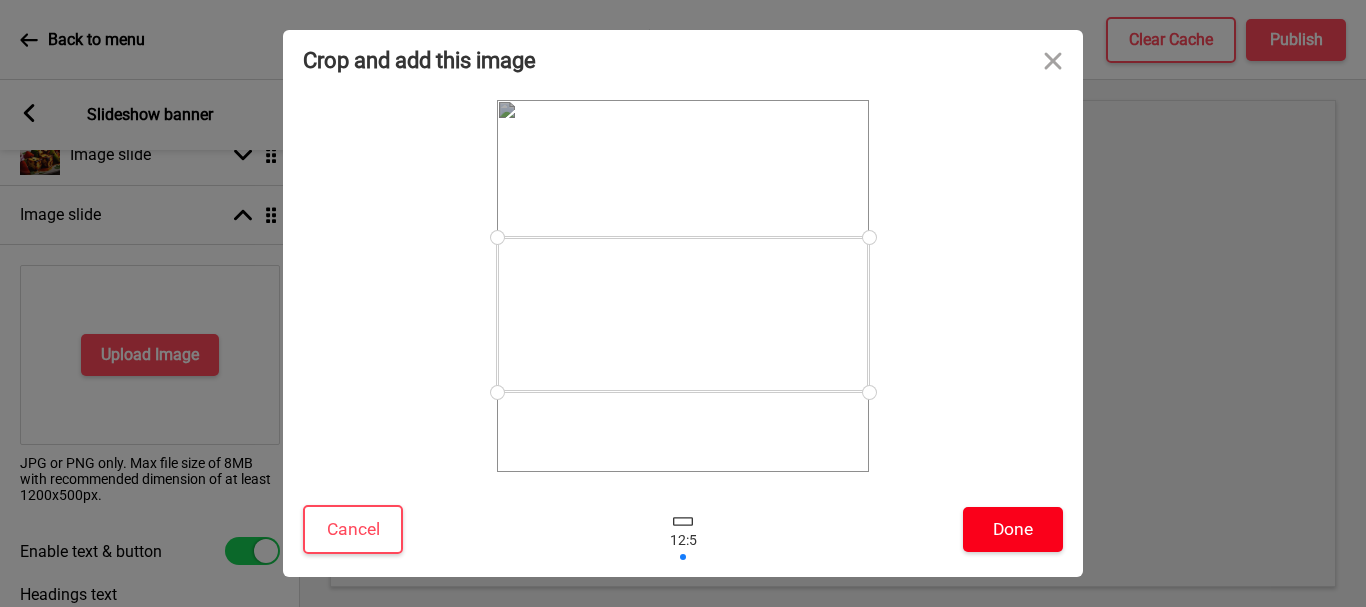 click on "Done" at bounding box center [1013, 529] 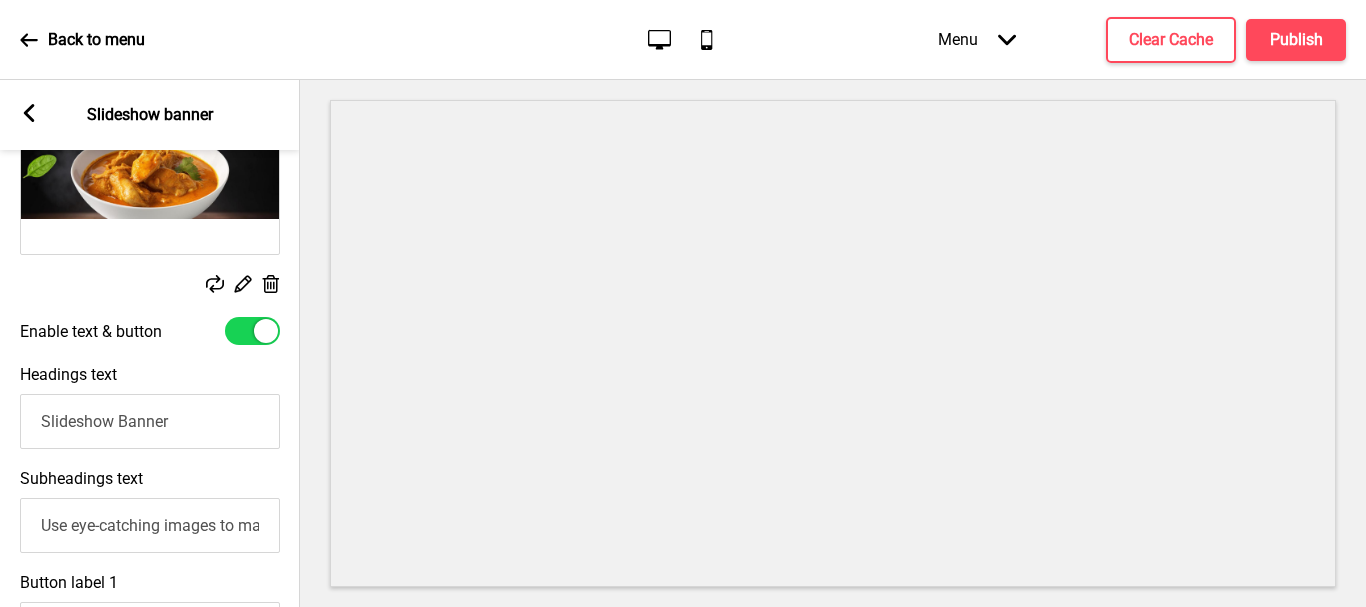 scroll, scrollTop: 623, scrollLeft: 0, axis: vertical 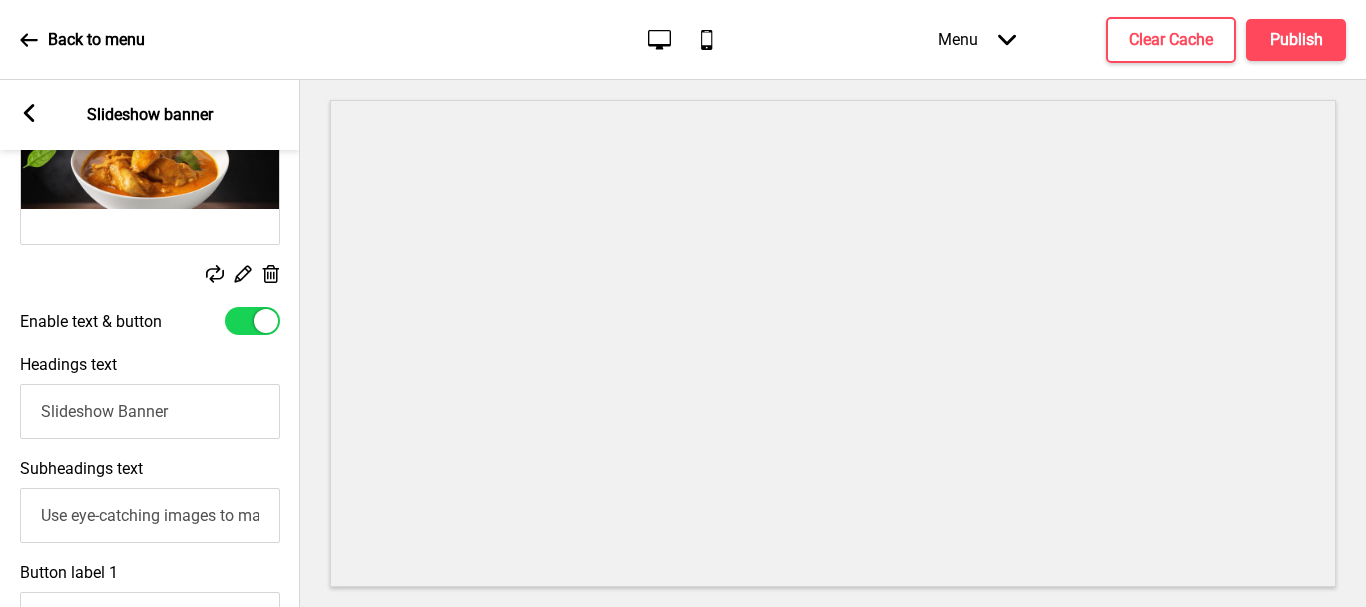 click on "Slideshow Banner" at bounding box center (150, 411) 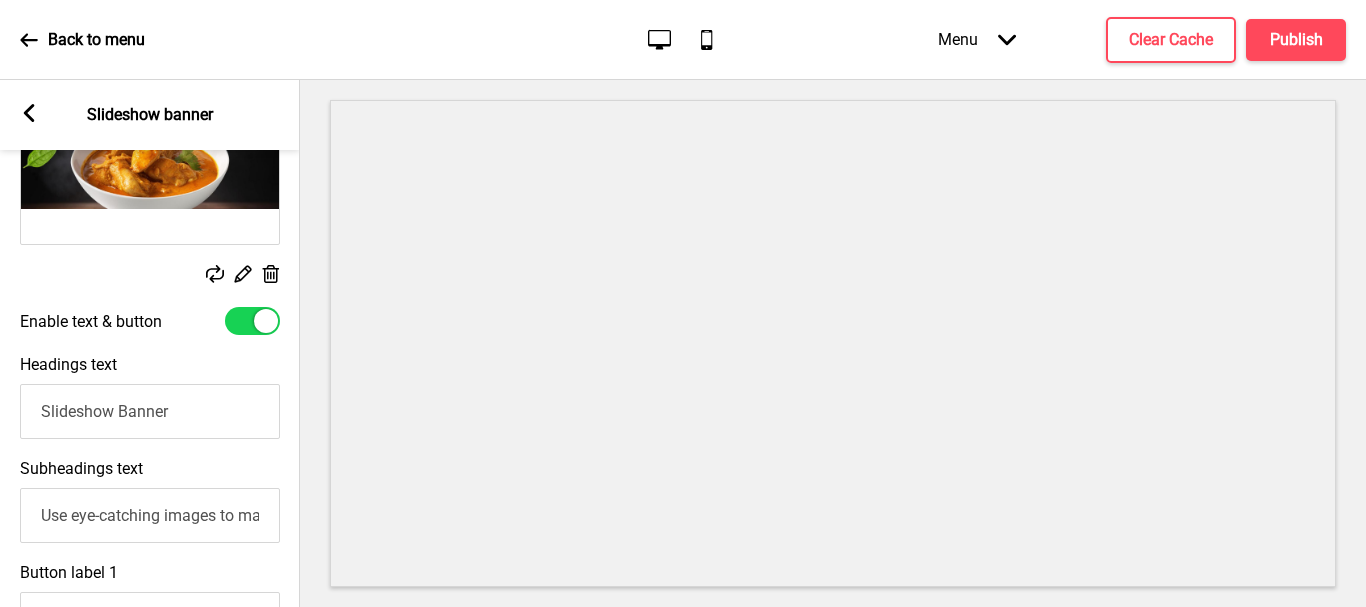type on "r" 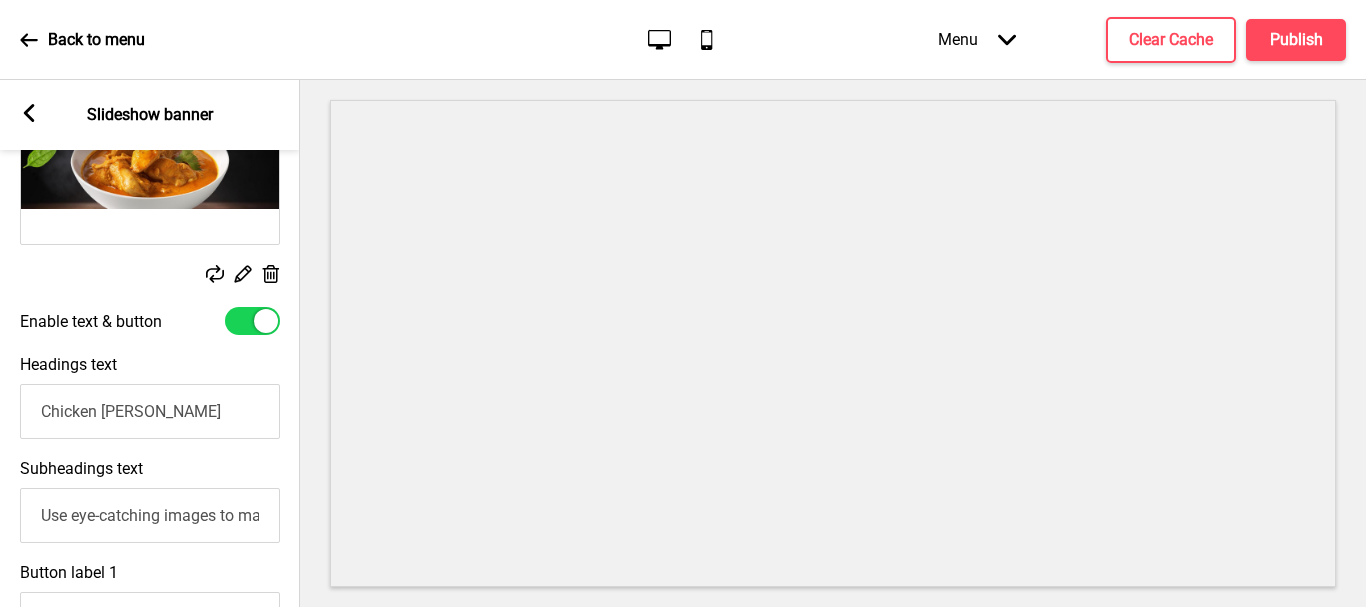 type on "Chicken [PERSON_NAME]" 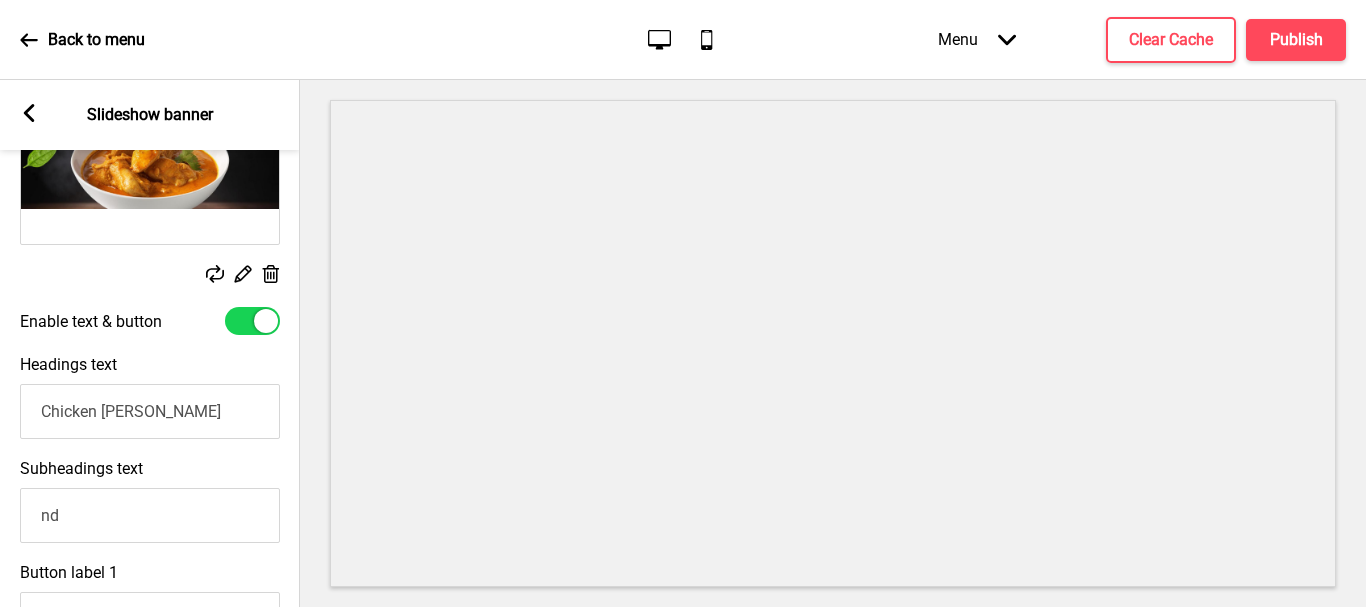 type on "d" 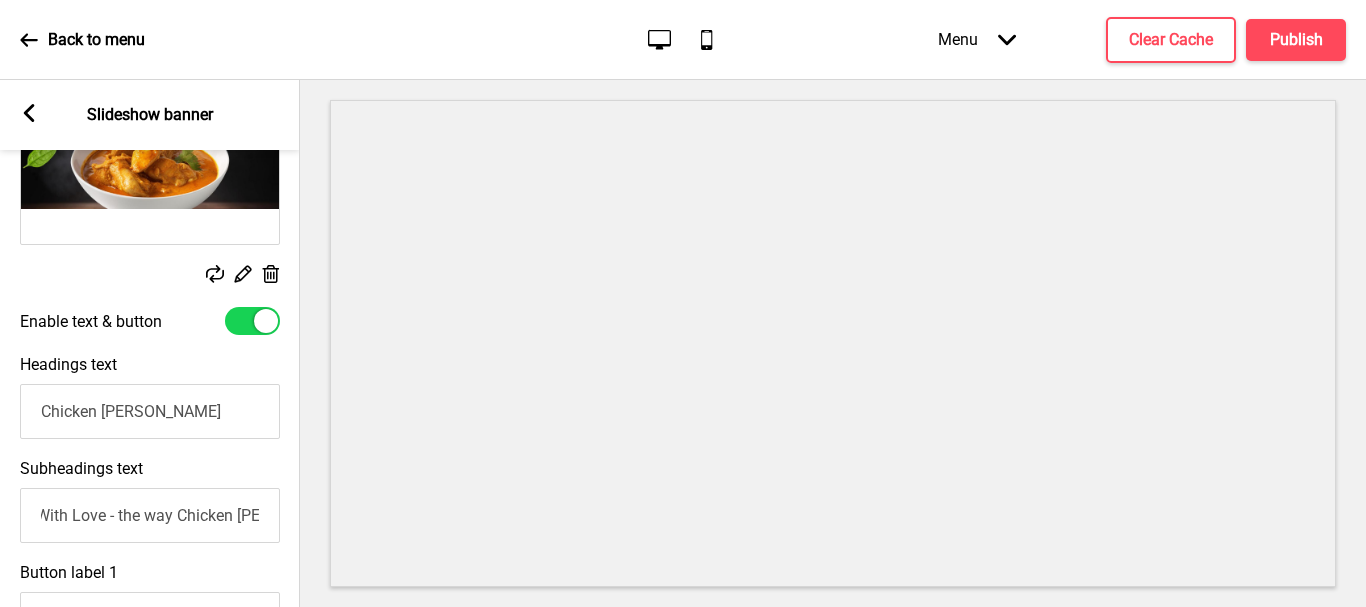 scroll, scrollTop: 0, scrollLeft: 287, axis: horizontal 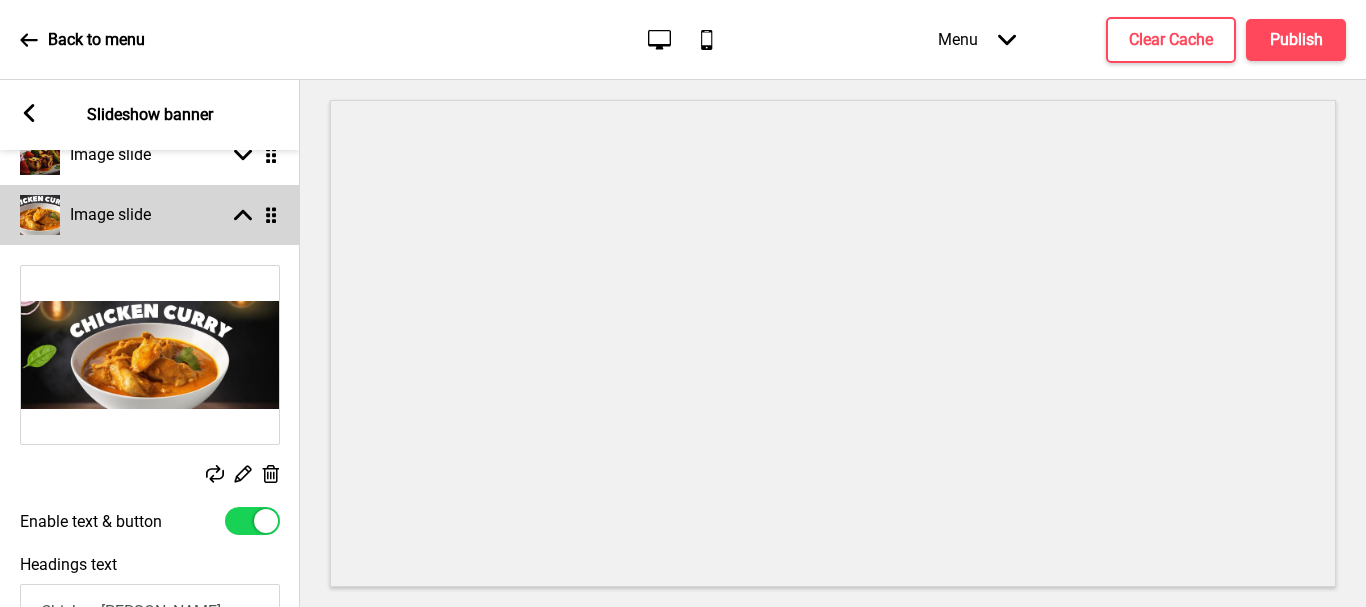 type on "Aromatic, [PERSON_NAME], And Made With Love - the way Chicken [PERSON_NAME] Should be" 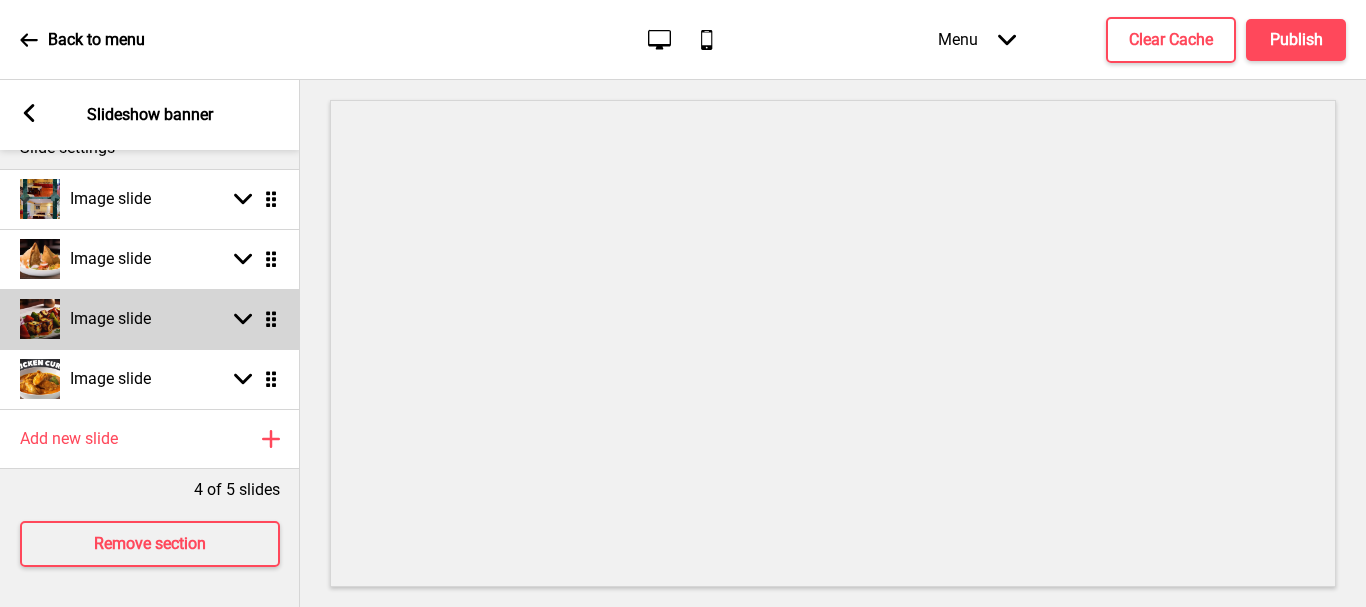 scroll, scrollTop: 274, scrollLeft: 0, axis: vertical 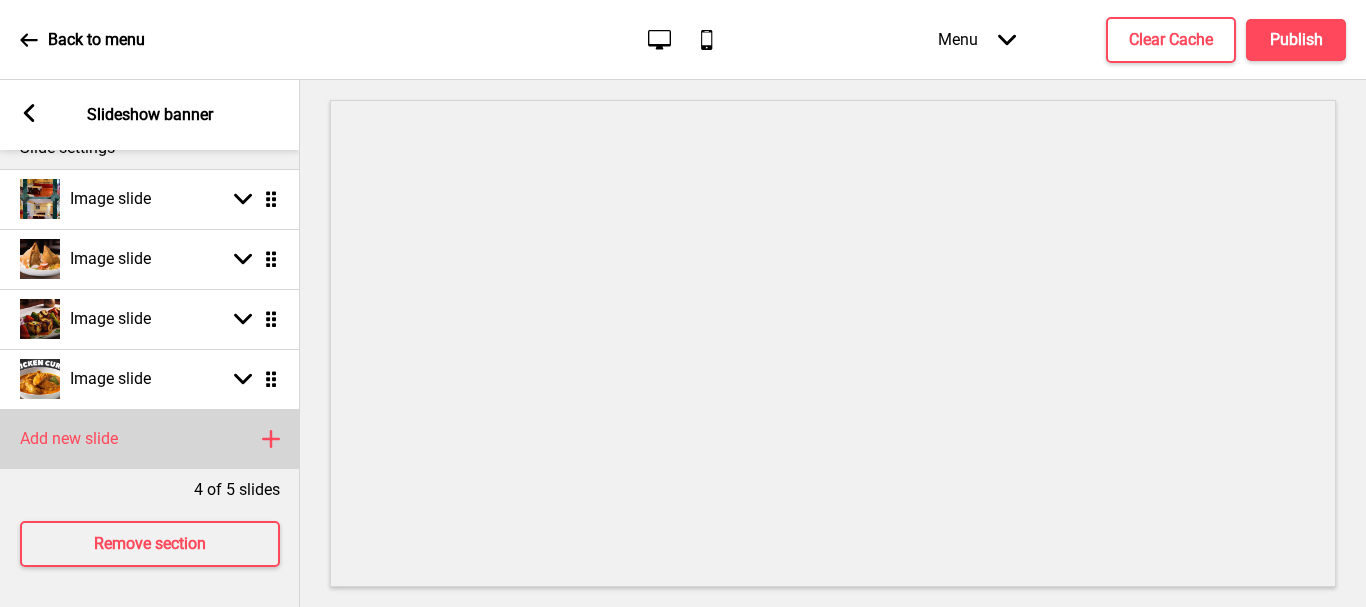click 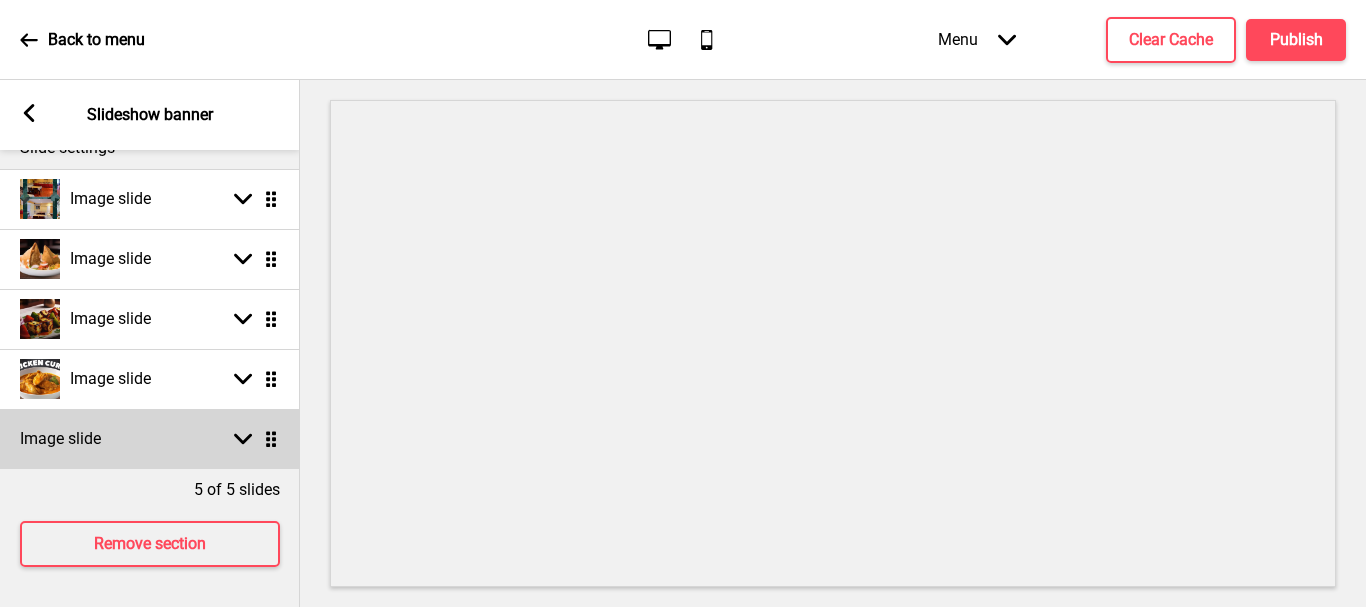 click on "Image slide Arrow down Drag" at bounding box center [150, 439] 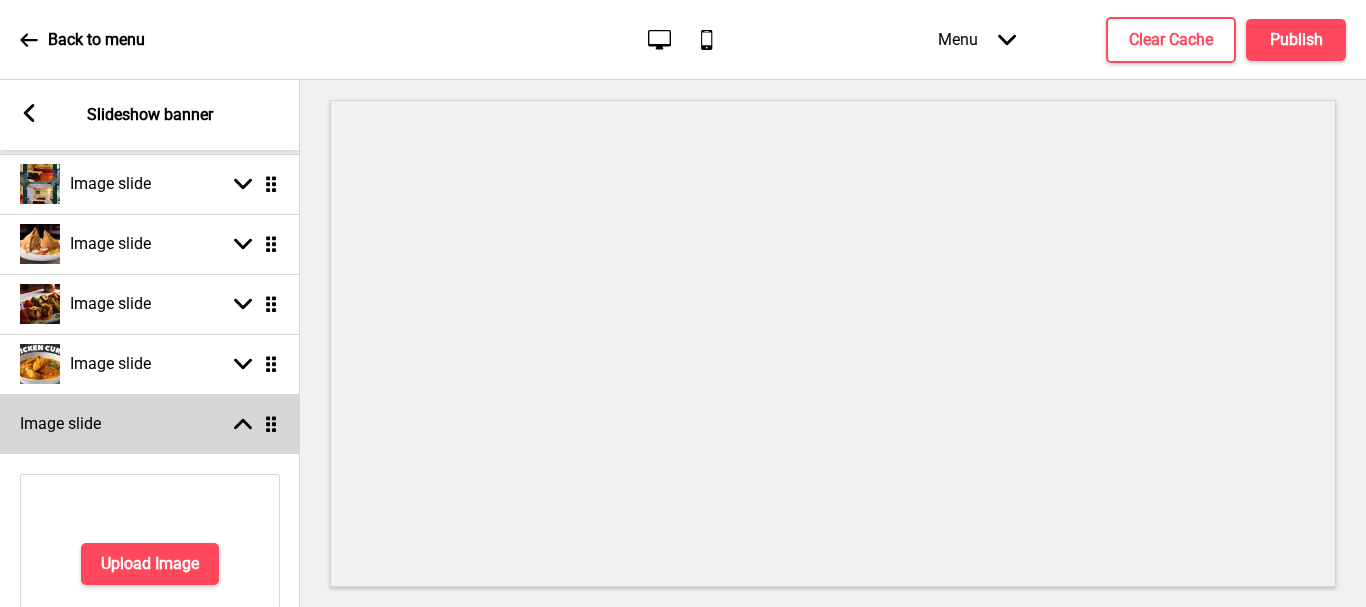scroll, scrollTop: 423, scrollLeft: 0, axis: vertical 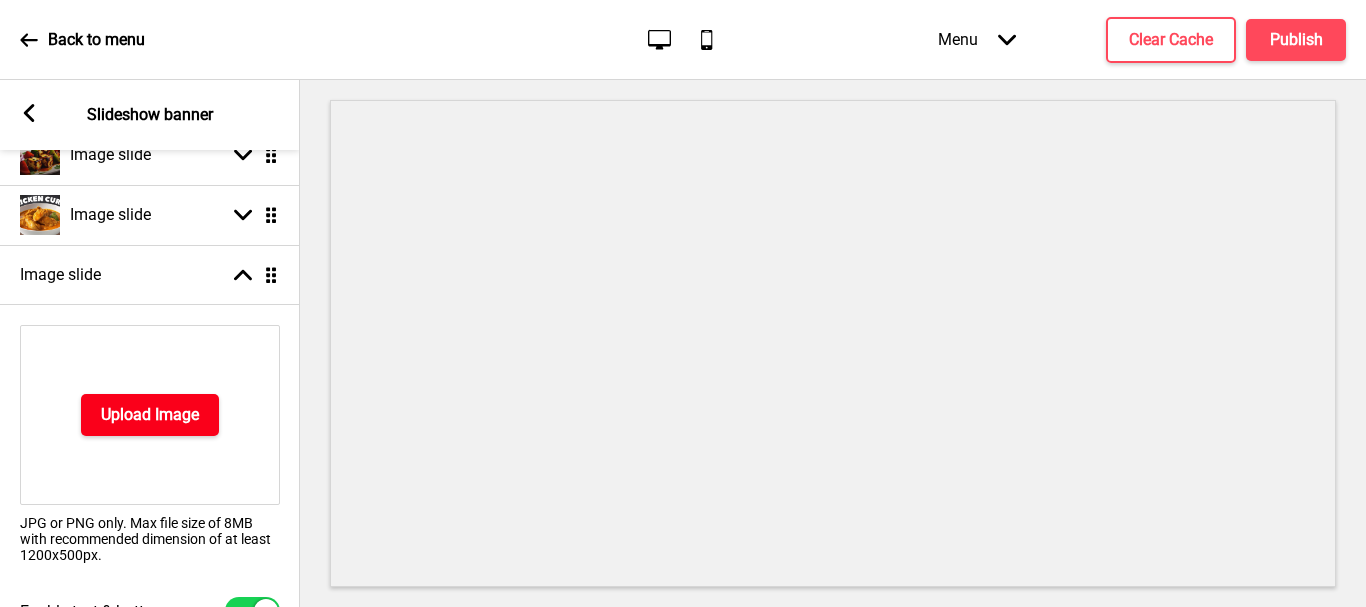 click on "Upload Image" at bounding box center [150, 415] 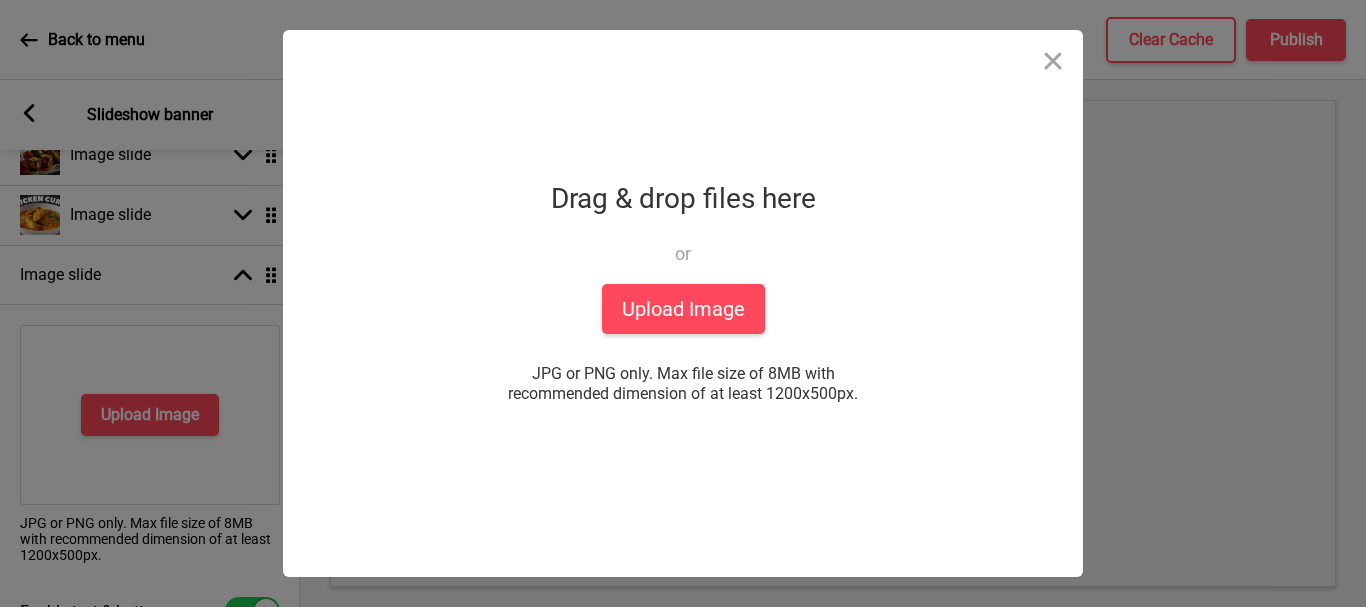 click on "Drop a file here Drag & drop files here or Upload files from your computer Upload Image
JPG or PNG only. Max file size of 8MB with recommended dimension of at least 1200x500px.
or choose from" at bounding box center (683, 303) 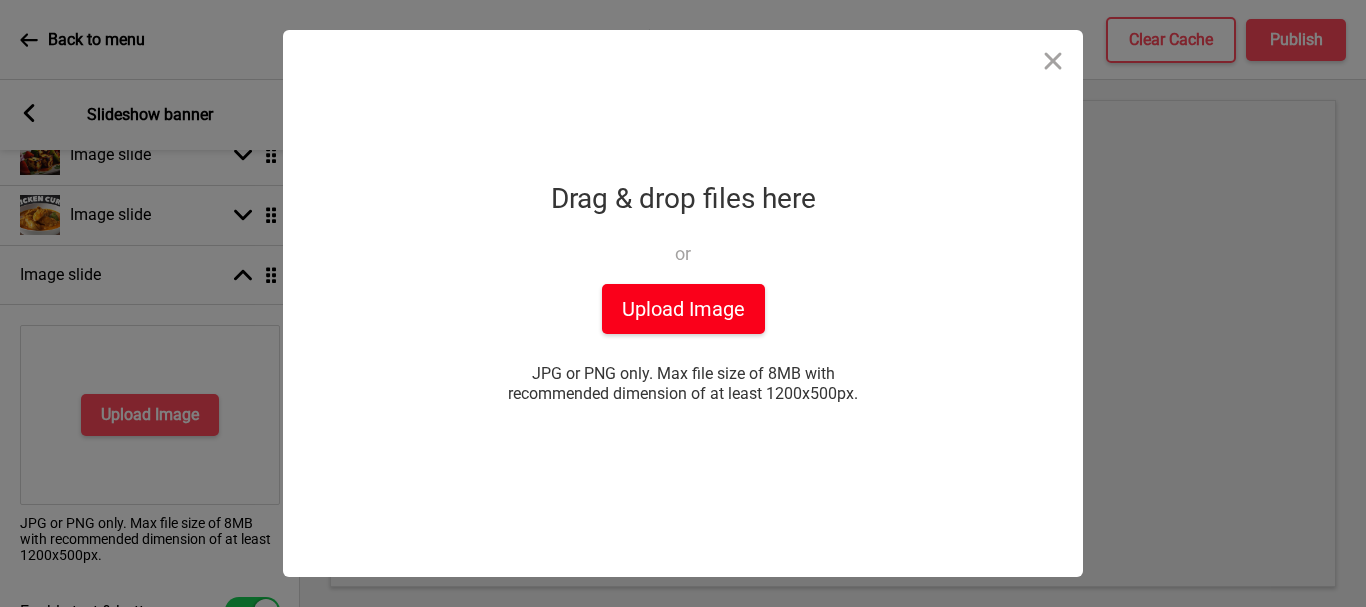 click on "Upload Image" at bounding box center [683, 309] 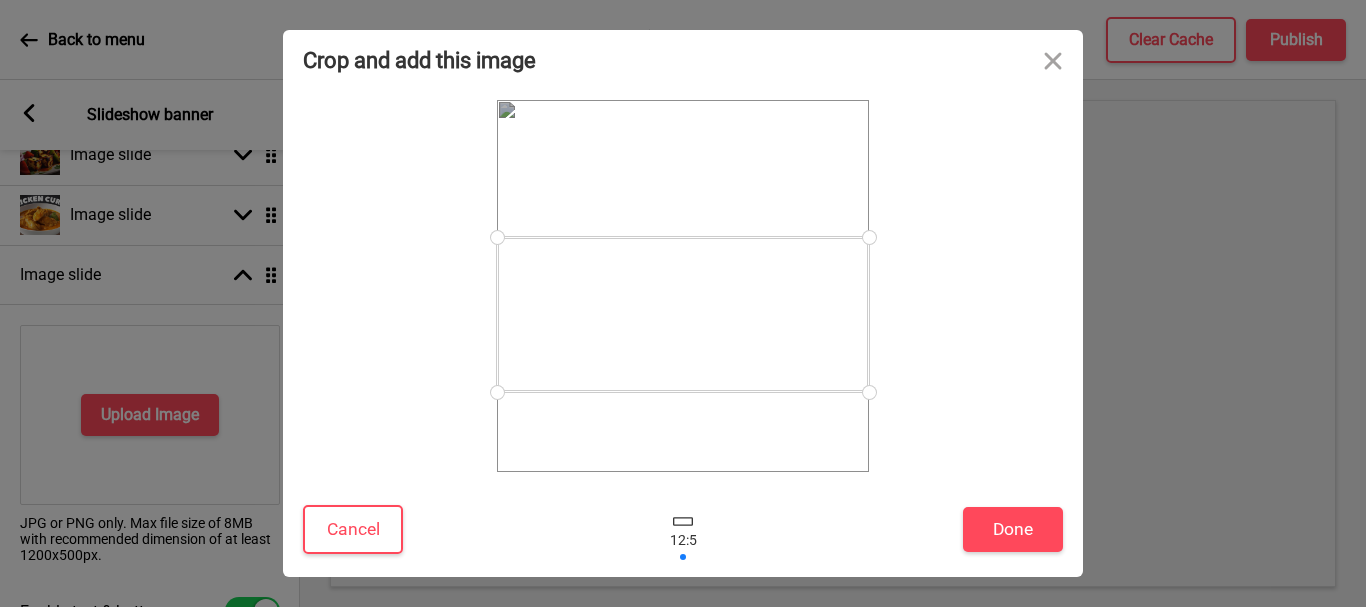 drag, startPoint x: 762, startPoint y: 347, endPoint x: 754, endPoint y: 375, distance: 29.12044 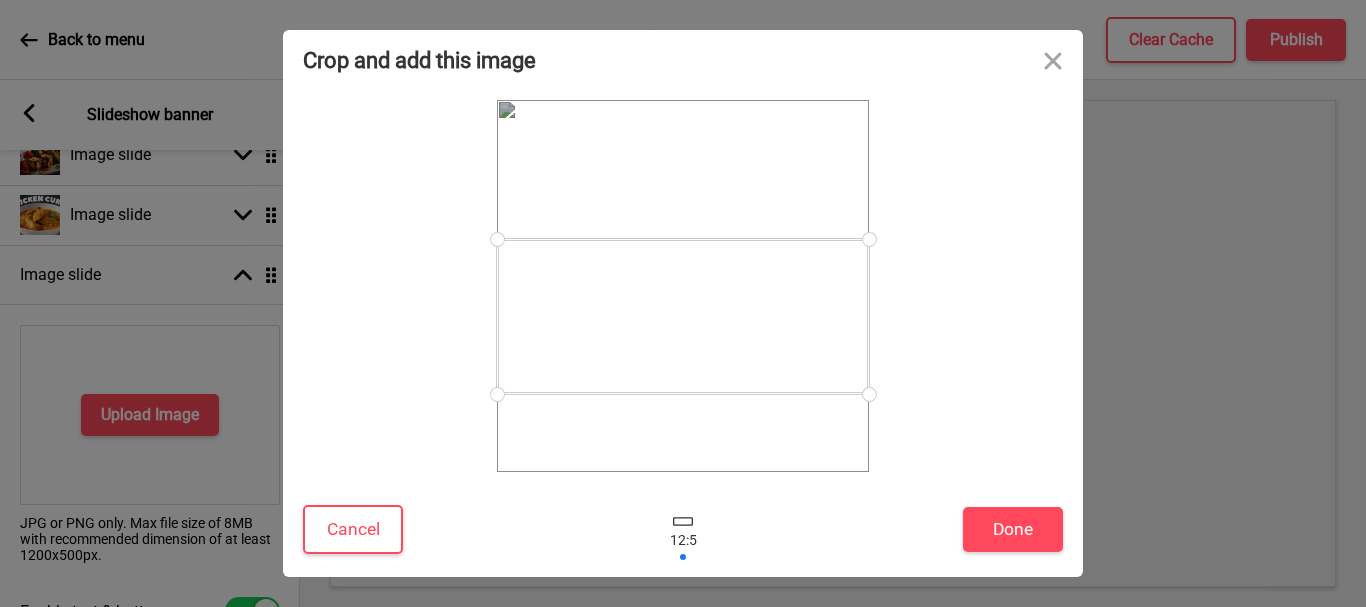 click at bounding box center (683, 316) 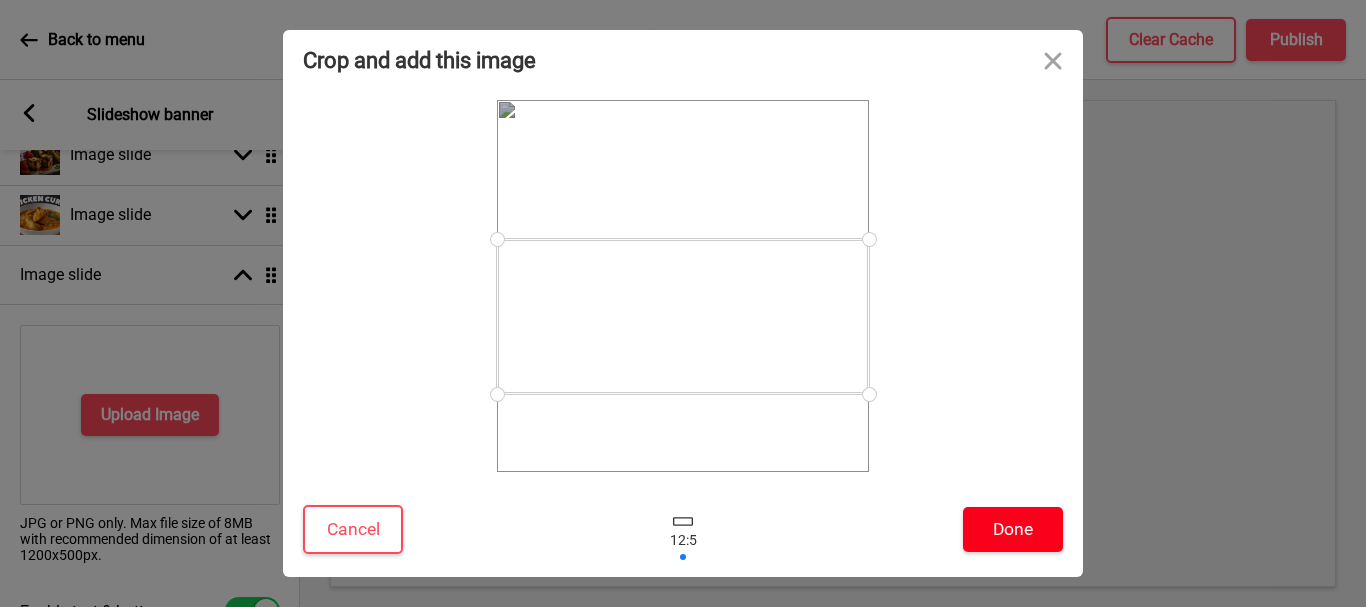 click on "Done" at bounding box center [1013, 529] 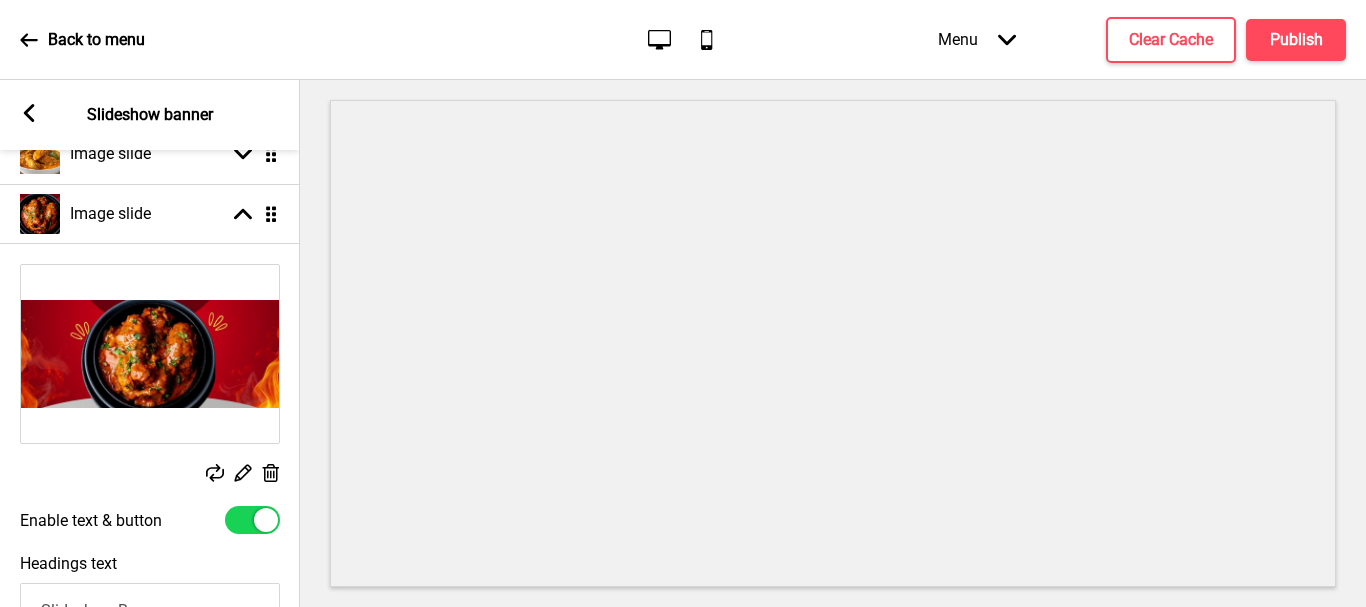 scroll, scrollTop: 523, scrollLeft: 0, axis: vertical 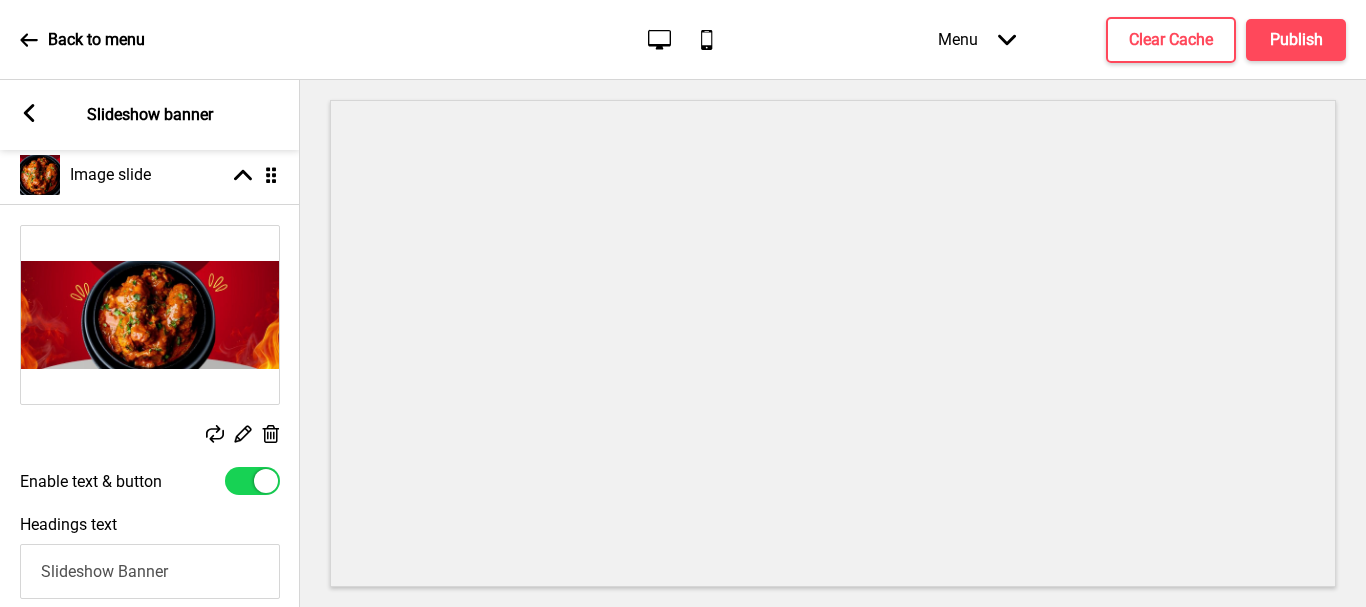 click on "Slideshow Banner" at bounding box center (150, 571) 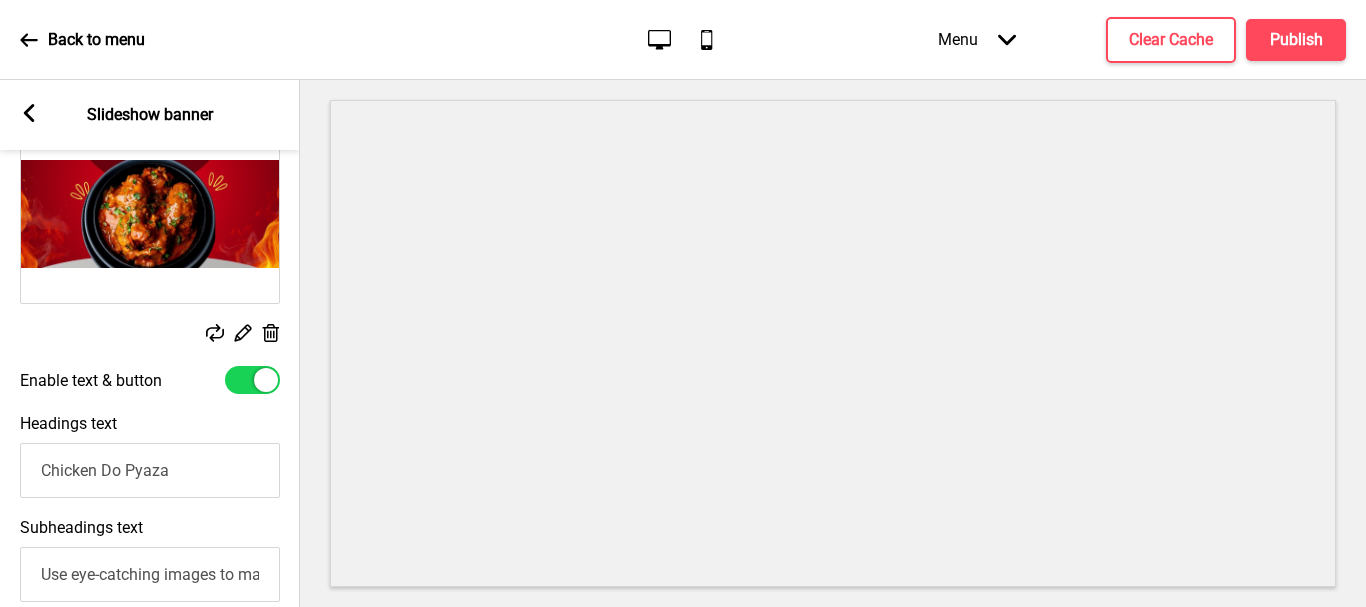 scroll, scrollTop: 723, scrollLeft: 0, axis: vertical 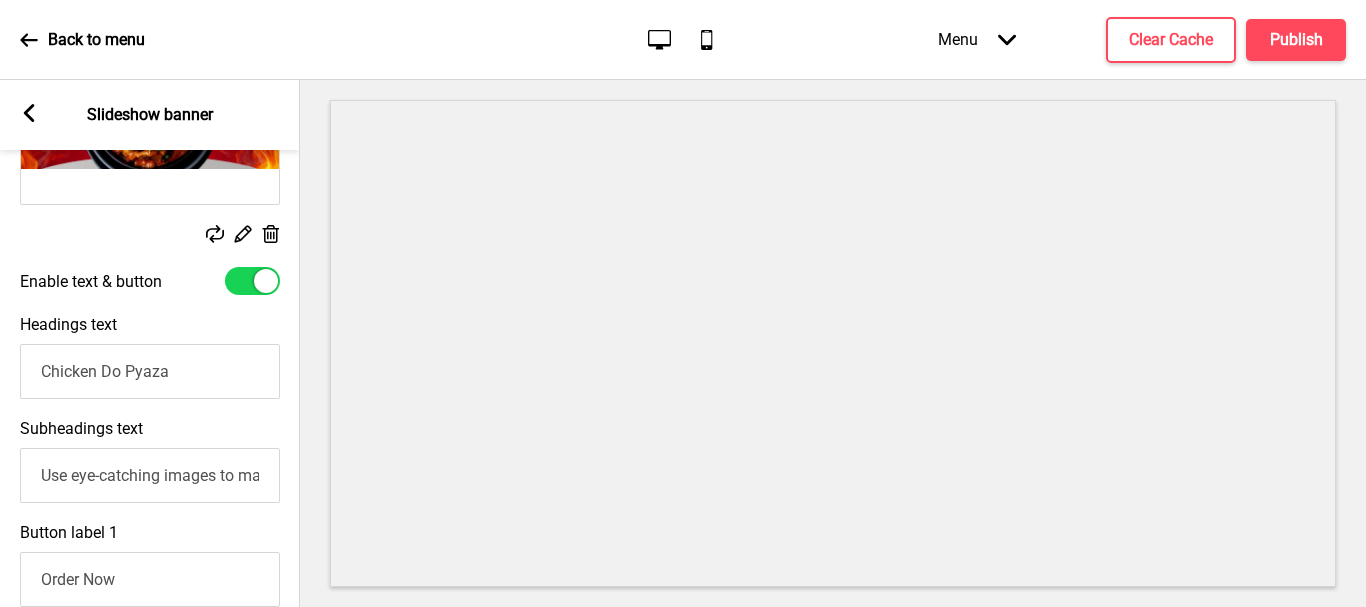 type on "Chicken Do Pyaza" 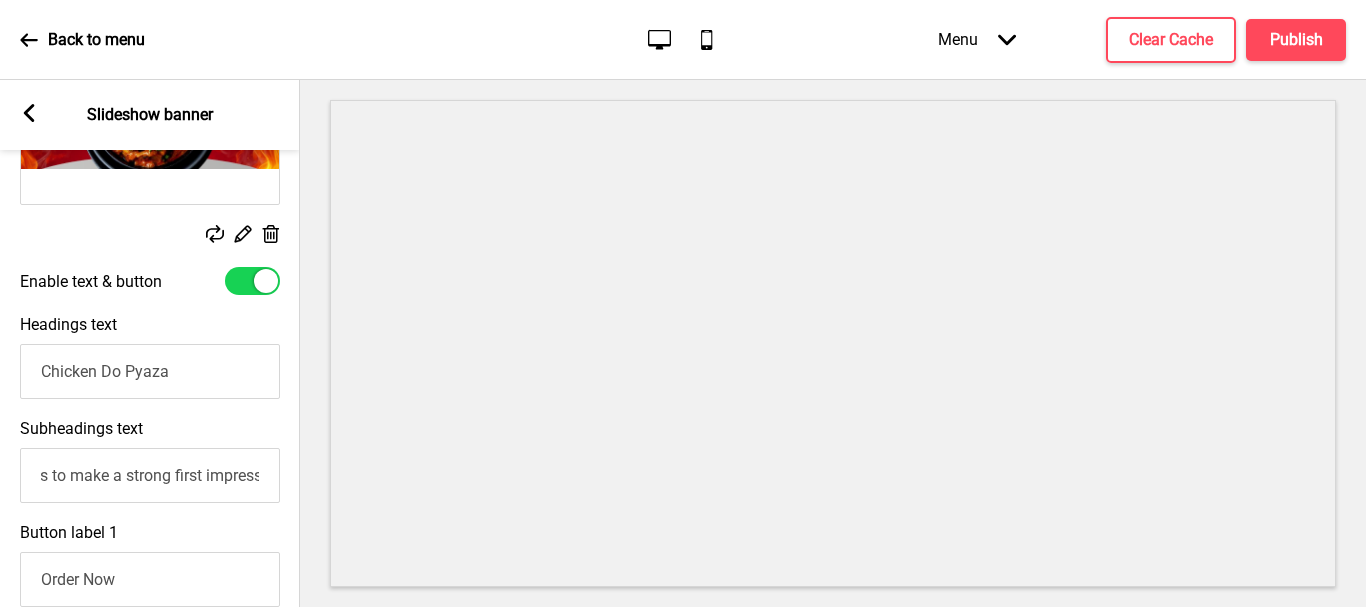 scroll, scrollTop: 0, scrollLeft: 295, axis: horizontal 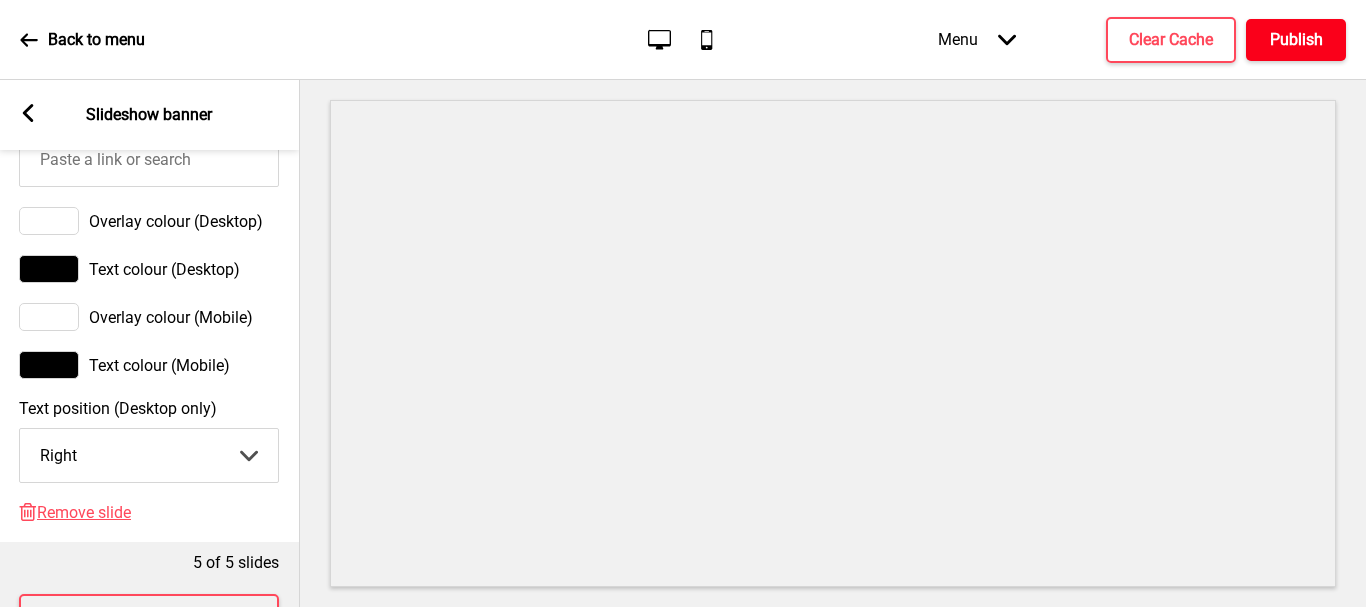 type on "Savor the Layers of taste in Every bite of Chicken Do Pyaza" 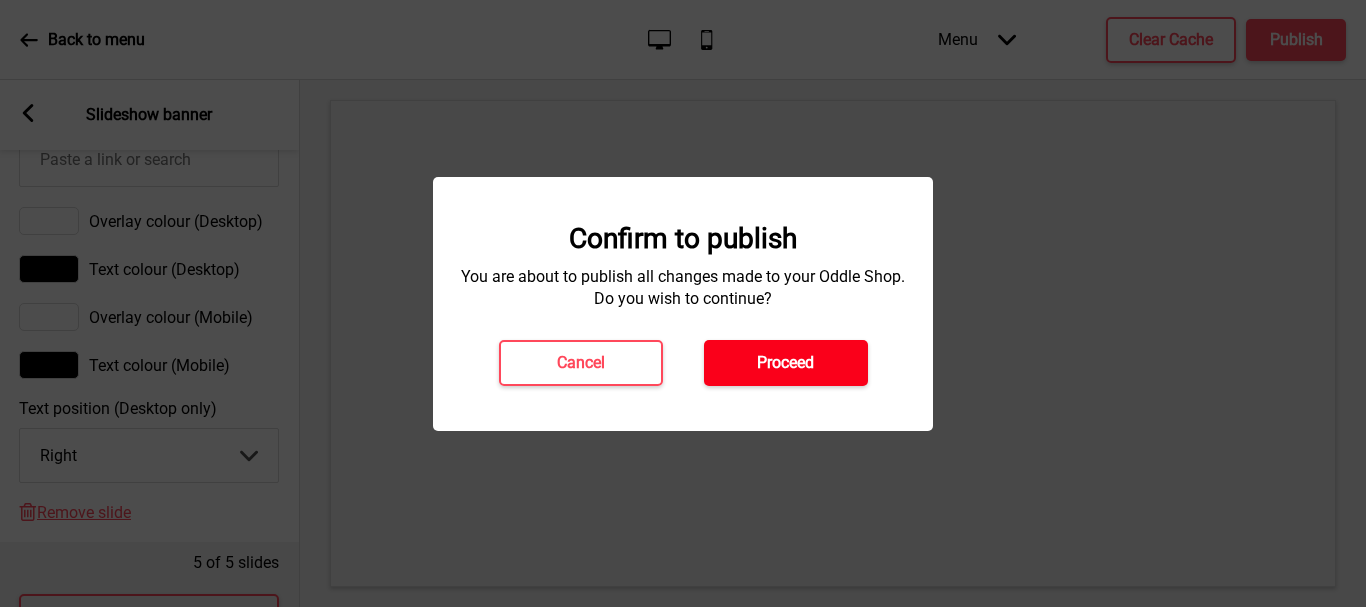 click on "Proceed" at bounding box center [786, 363] 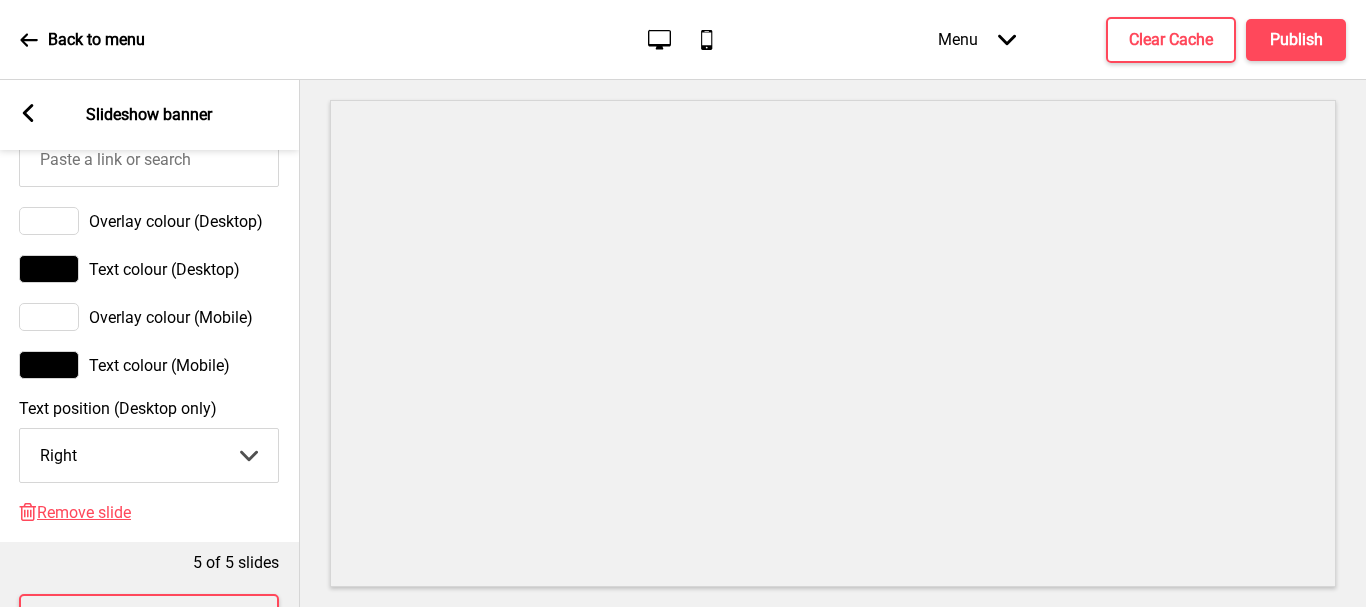 click 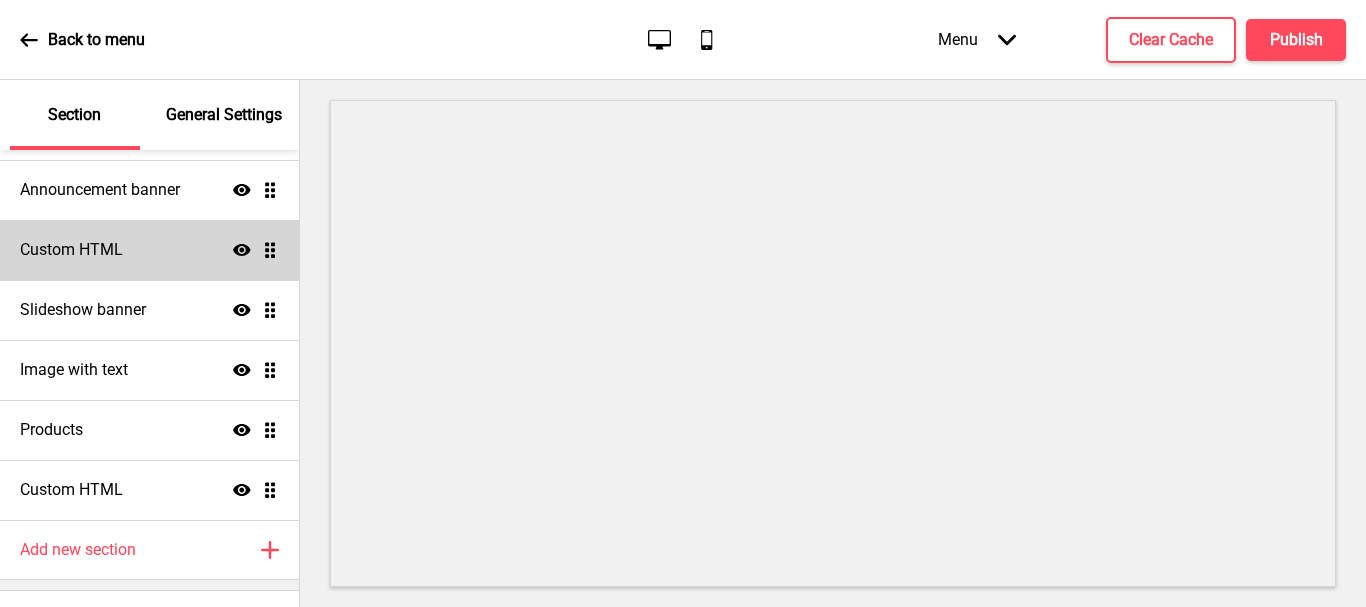 scroll, scrollTop: 243, scrollLeft: 0, axis: vertical 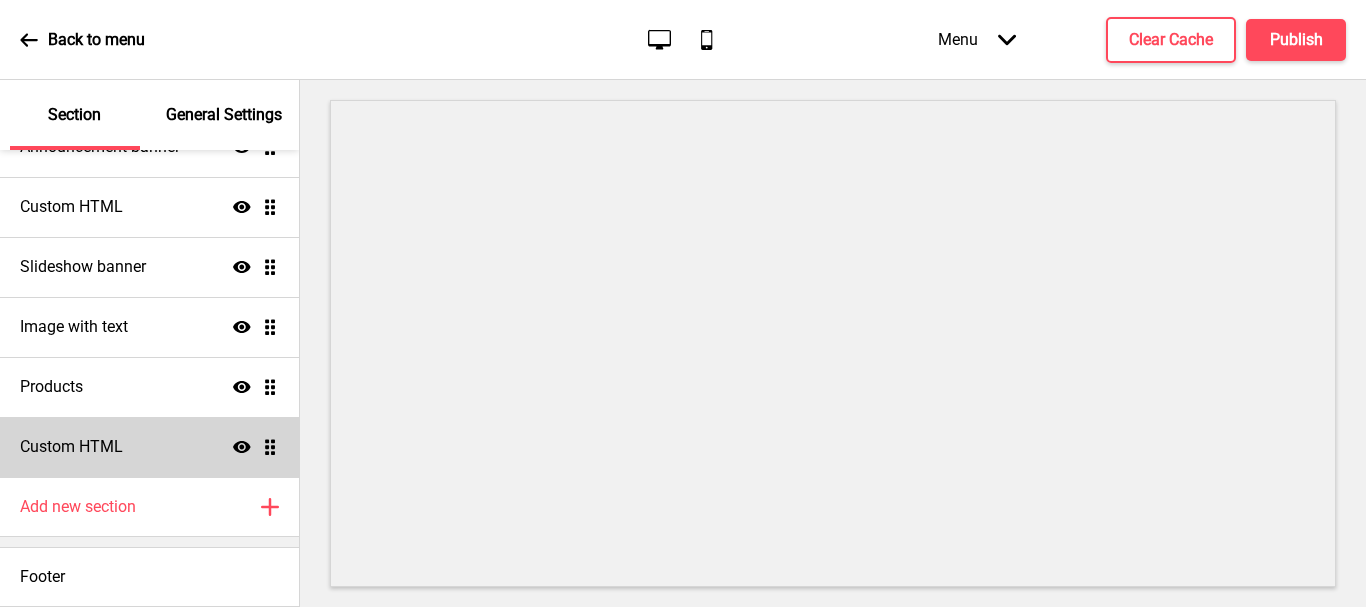 click on "Custom HTML" at bounding box center (71, 447) 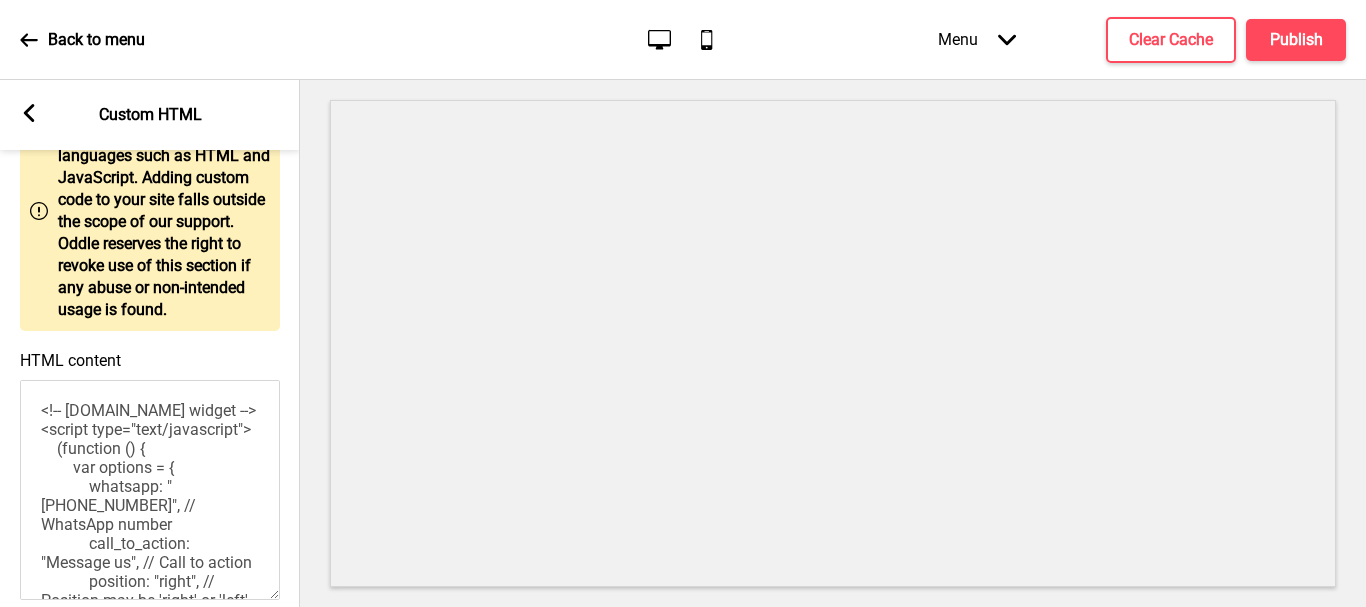 scroll, scrollTop: 200, scrollLeft: 0, axis: vertical 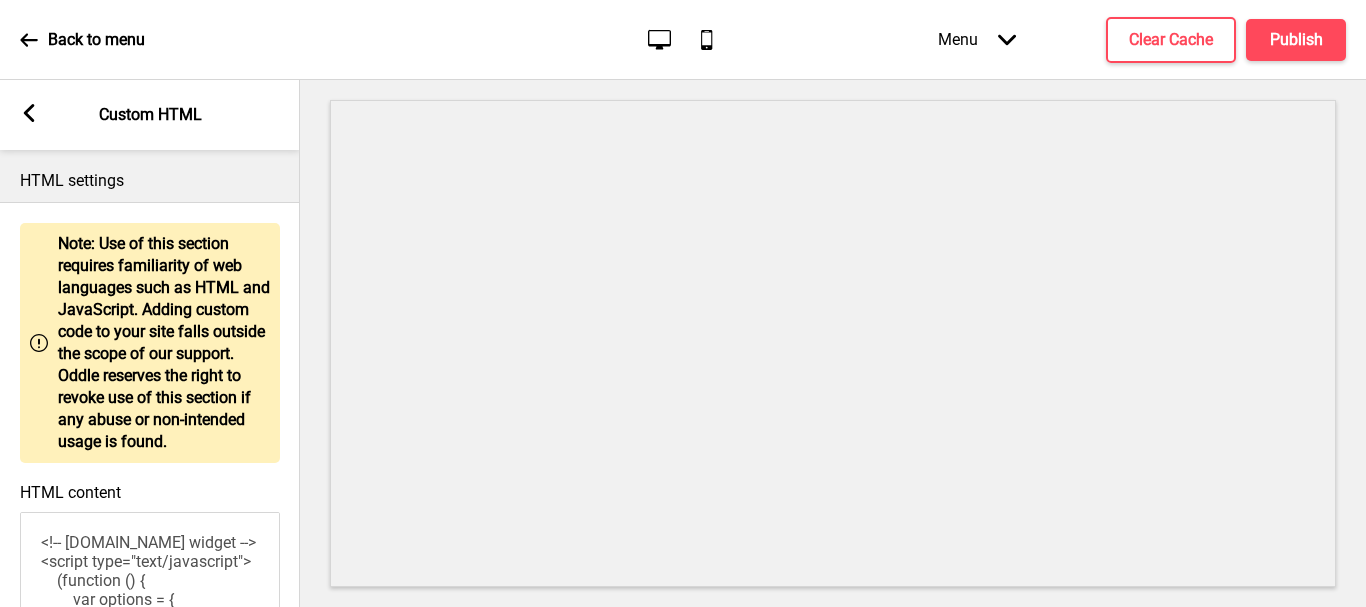 click 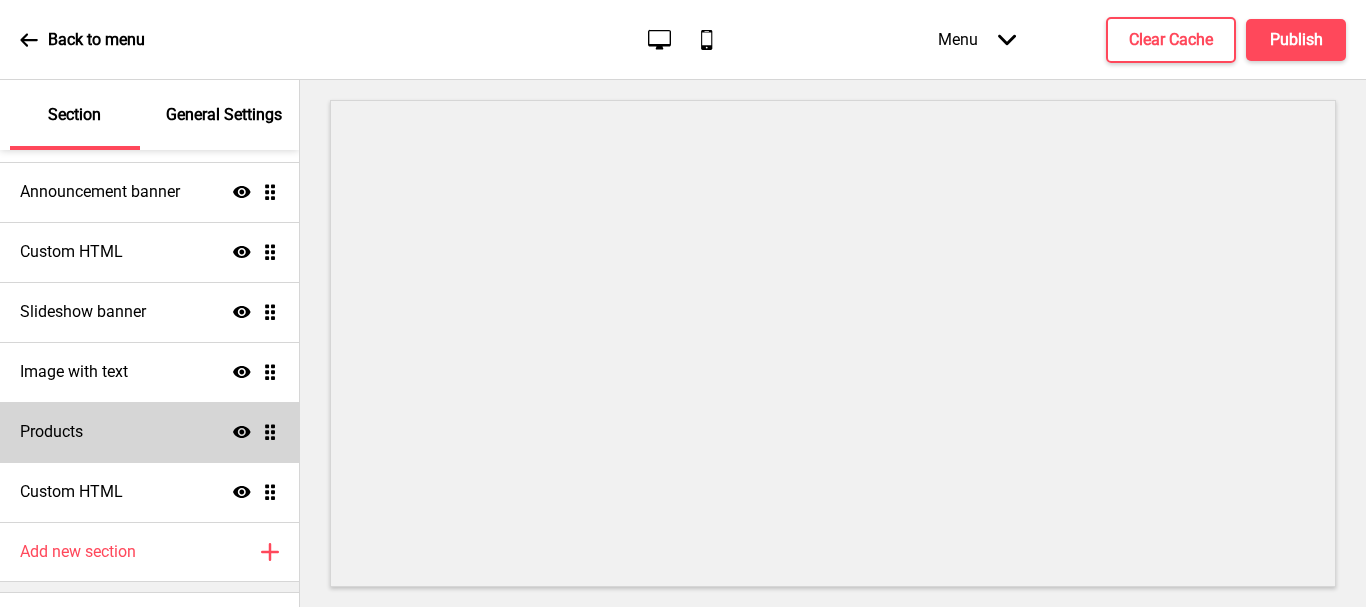scroll, scrollTop: 243, scrollLeft: 0, axis: vertical 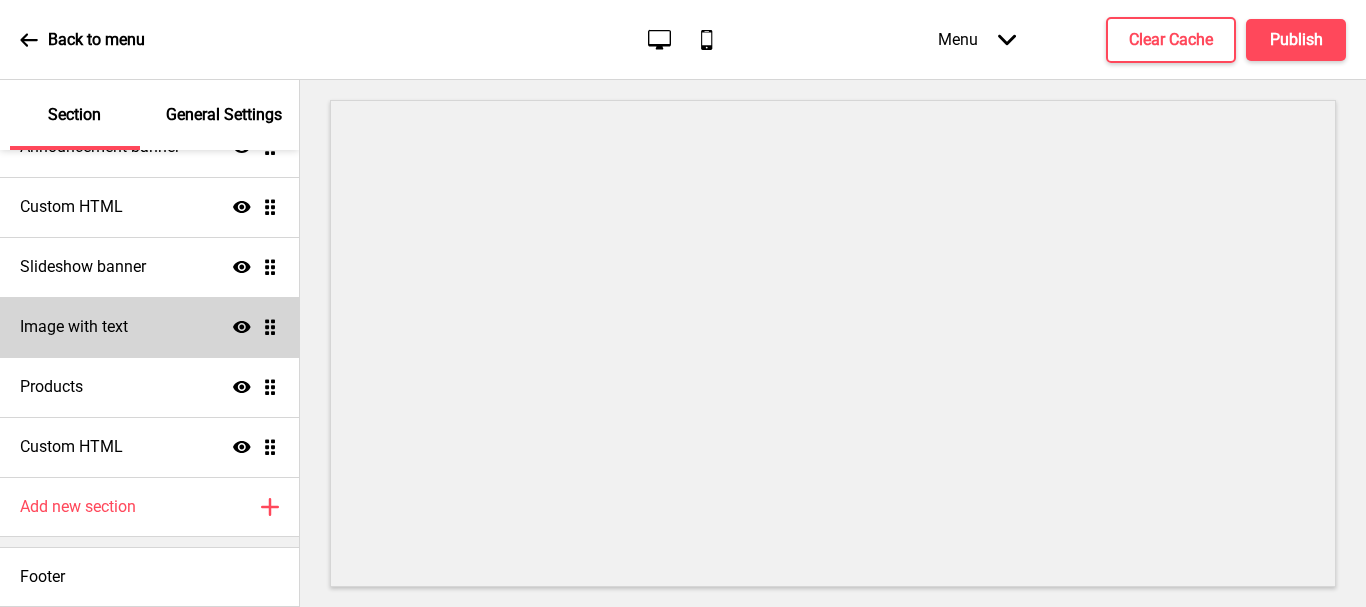 click on "Image with text" at bounding box center (74, 327) 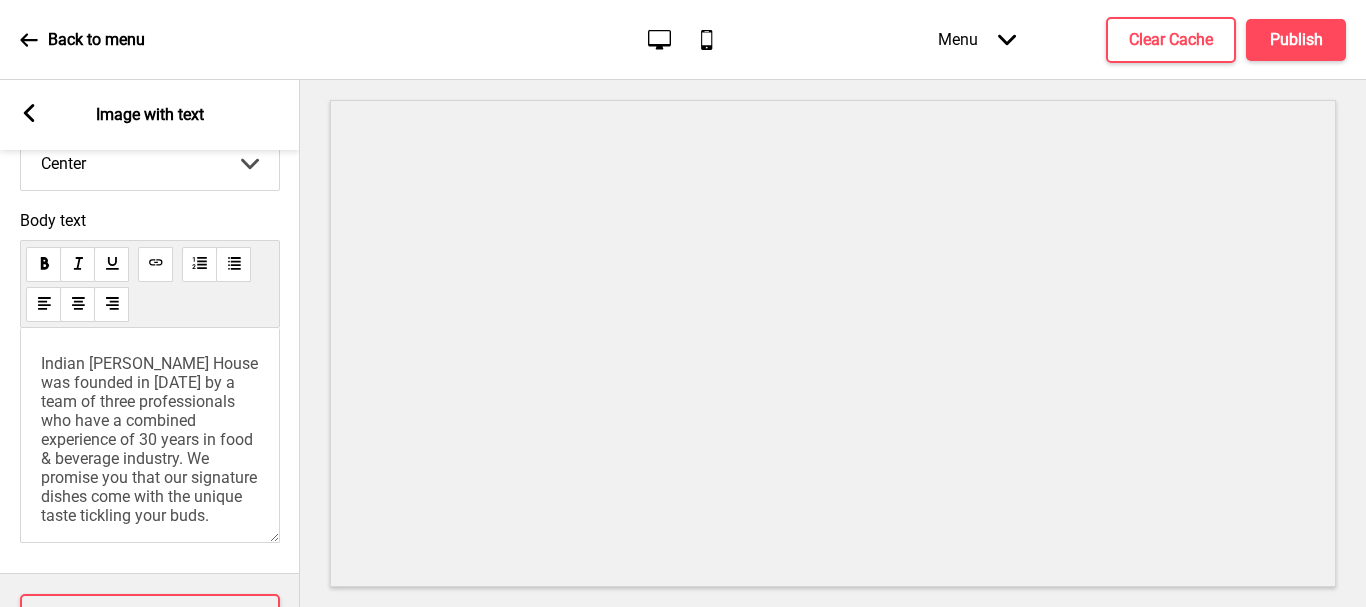 scroll, scrollTop: 700, scrollLeft: 0, axis: vertical 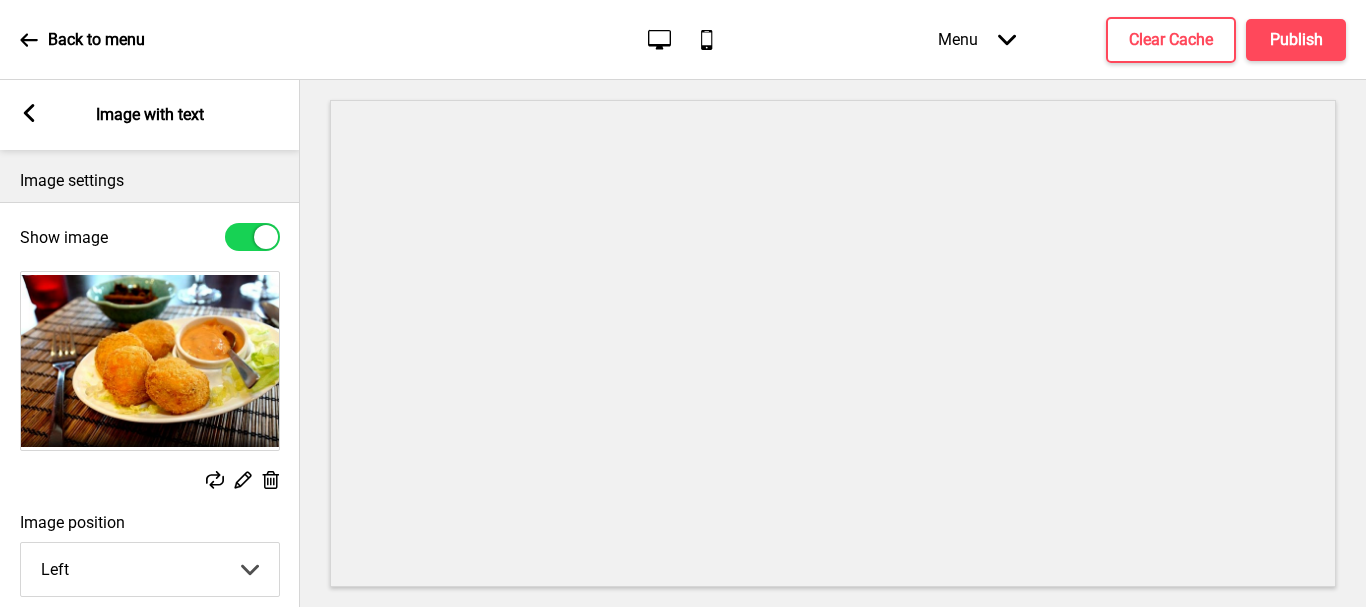 click 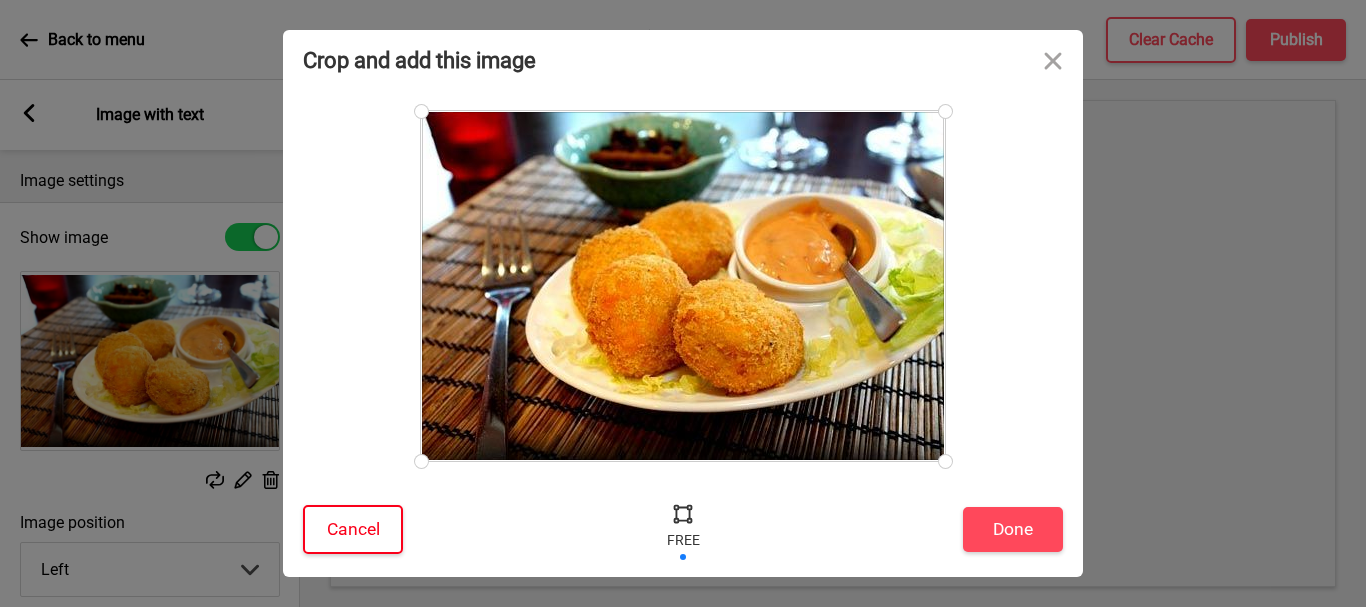 click on "Cancel" at bounding box center (353, 529) 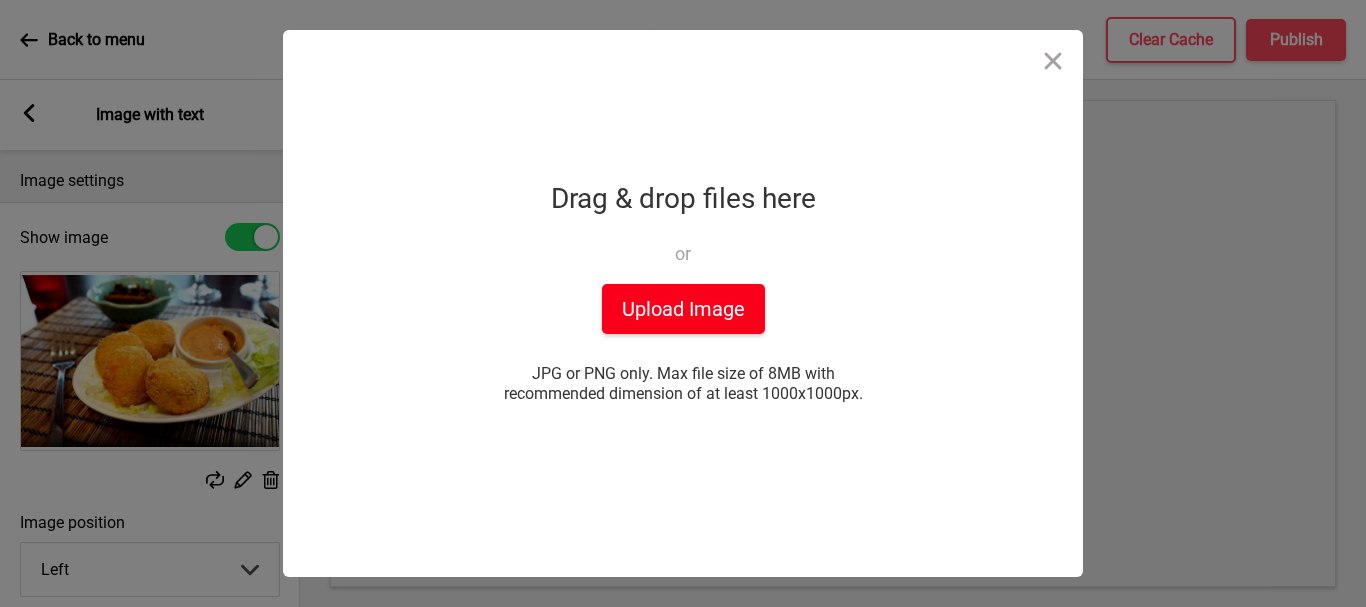 click on "Upload Image" at bounding box center (683, 309) 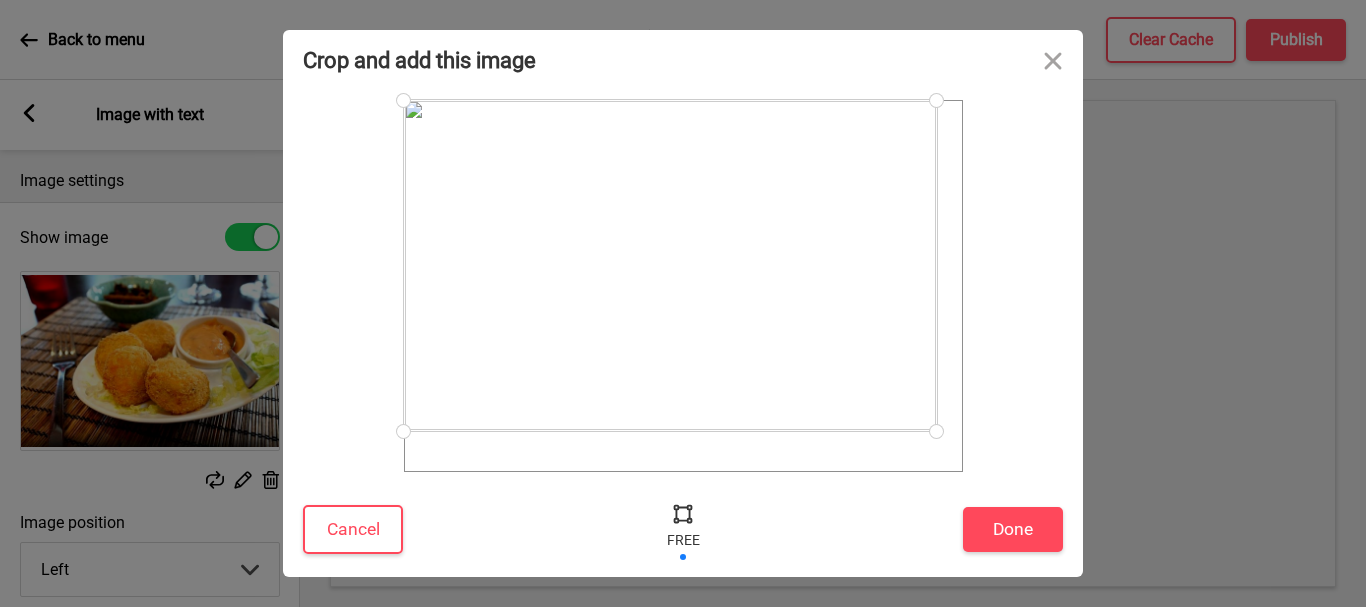 drag, startPoint x: 959, startPoint y: 475, endPoint x: 936, endPoint y: 431, distance: 49.648766 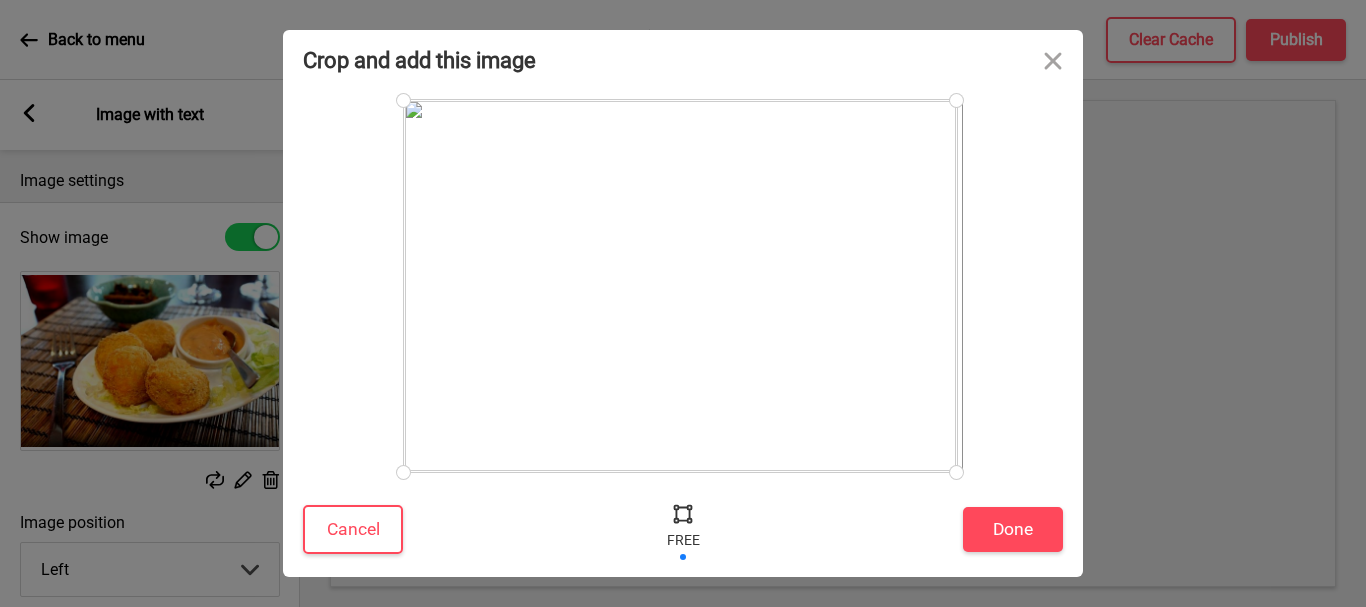 drag, startPoint x: 939, startPoint y: 434, endPoint x: 956, endPoint y: 474, distance: 43.462627 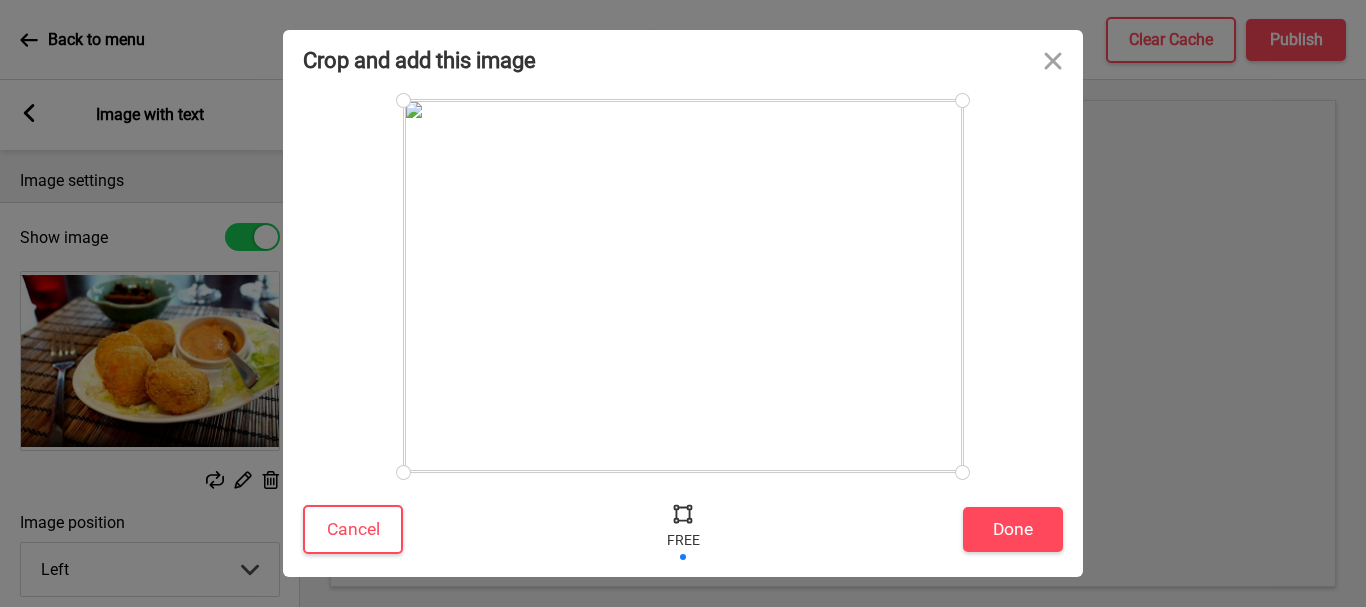 drag, startPoint x: 956, startPoint y: 474, endPoint x: 969, endPoint y: 474, distance: 13 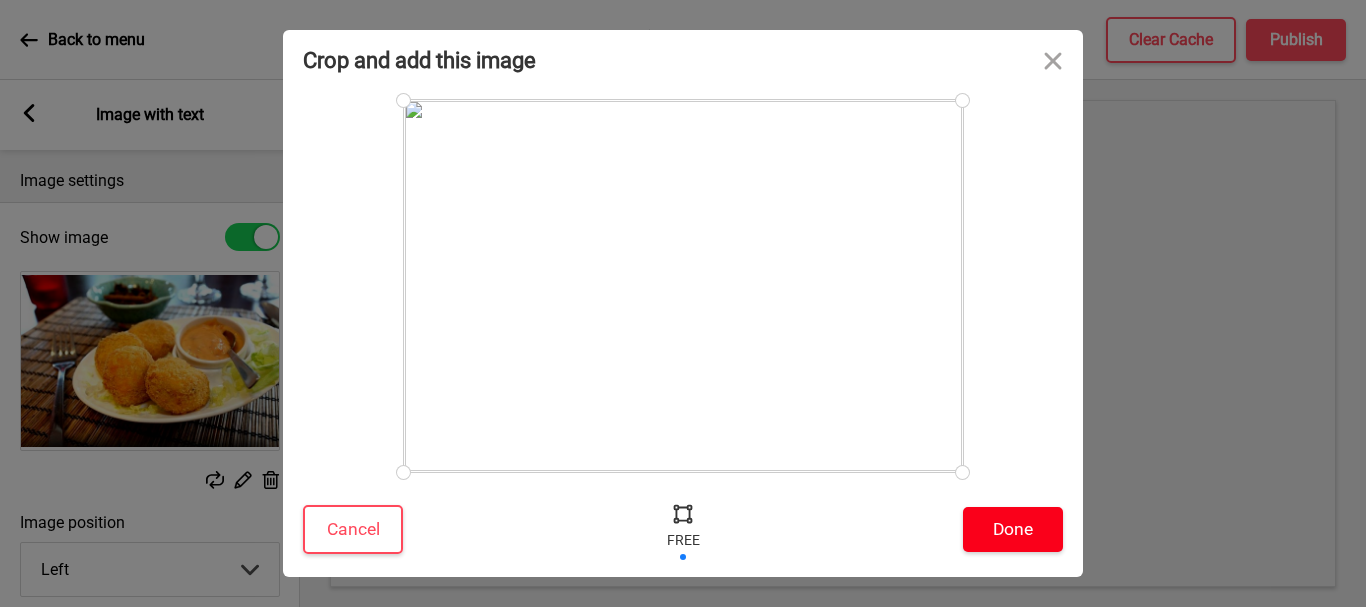 click on "Done" at bounding box center (1013, 529) 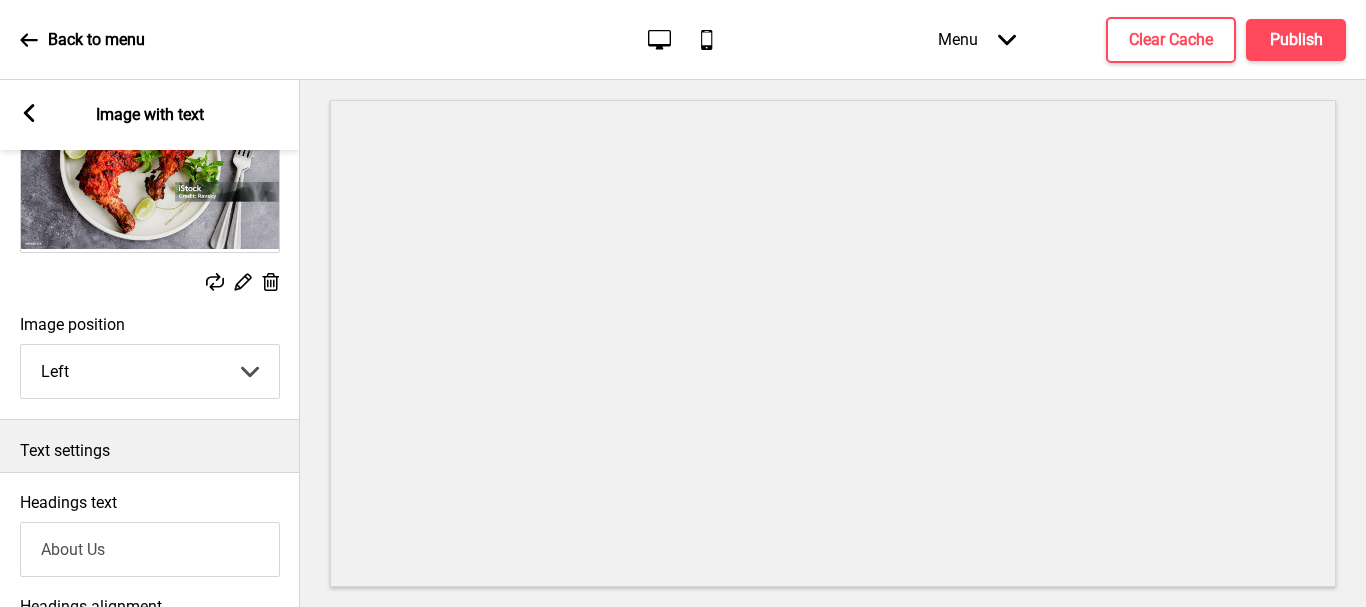 scroll, scrollTop: 0, scrollLeft: 0, axis: both 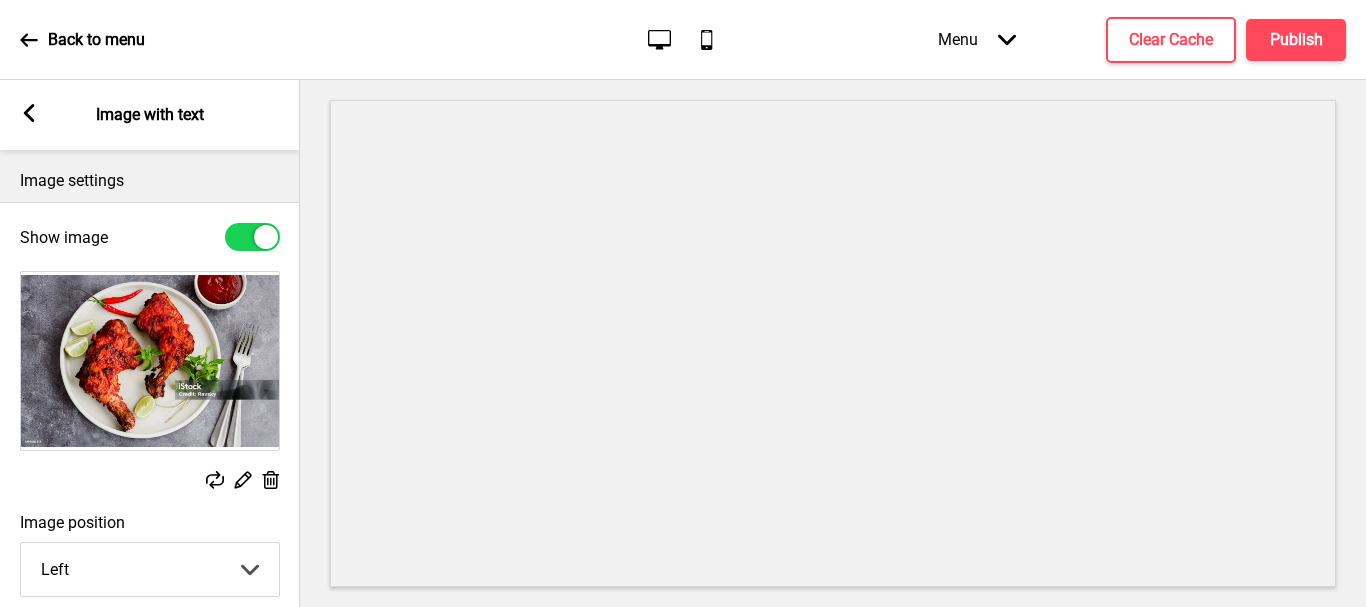 click 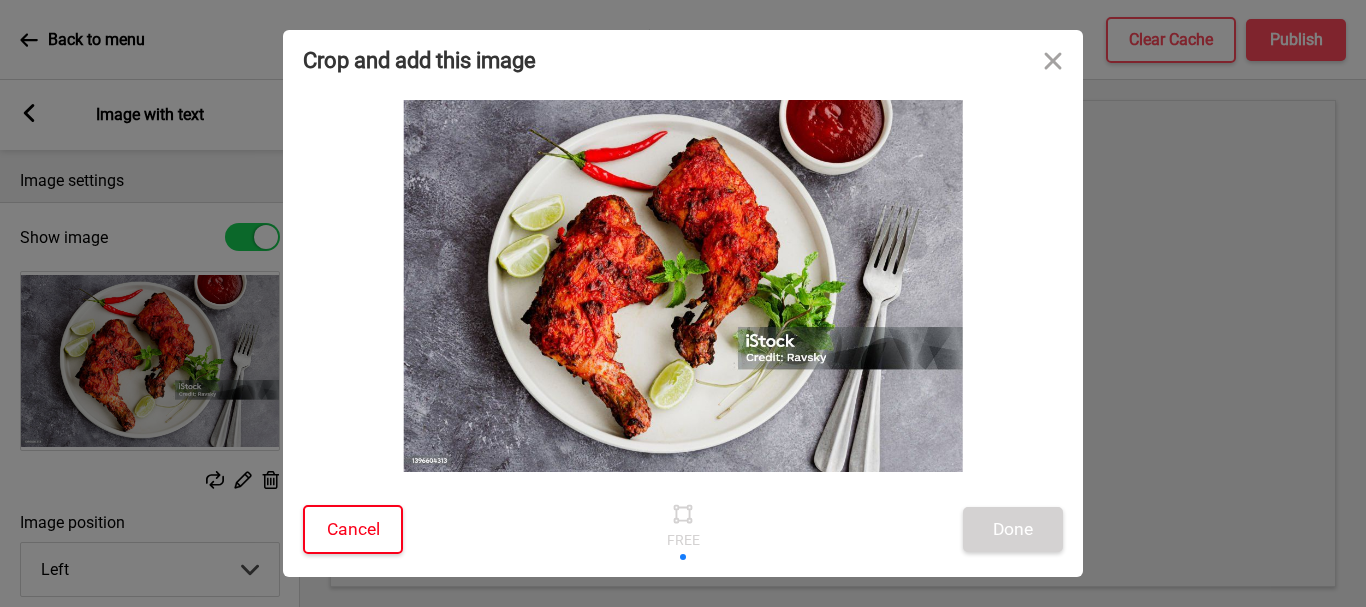 click on "Cancel" at bounding box center [353, 529] 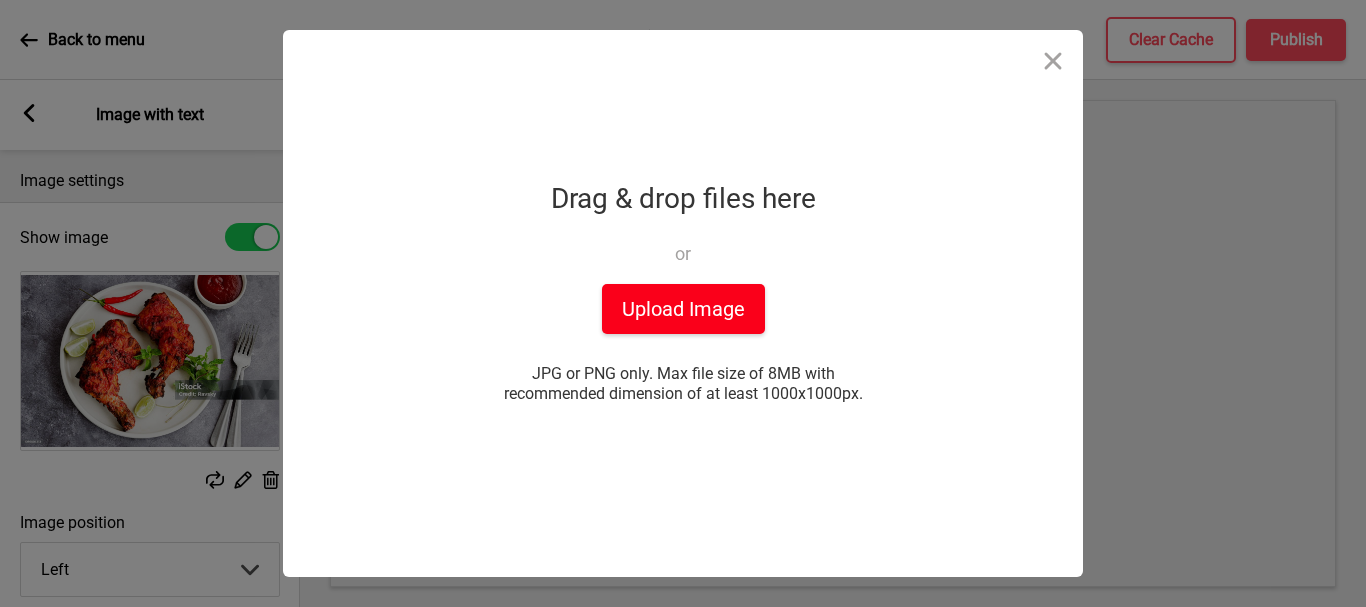 click on "Upload Image" at bounding box center [683, 309] 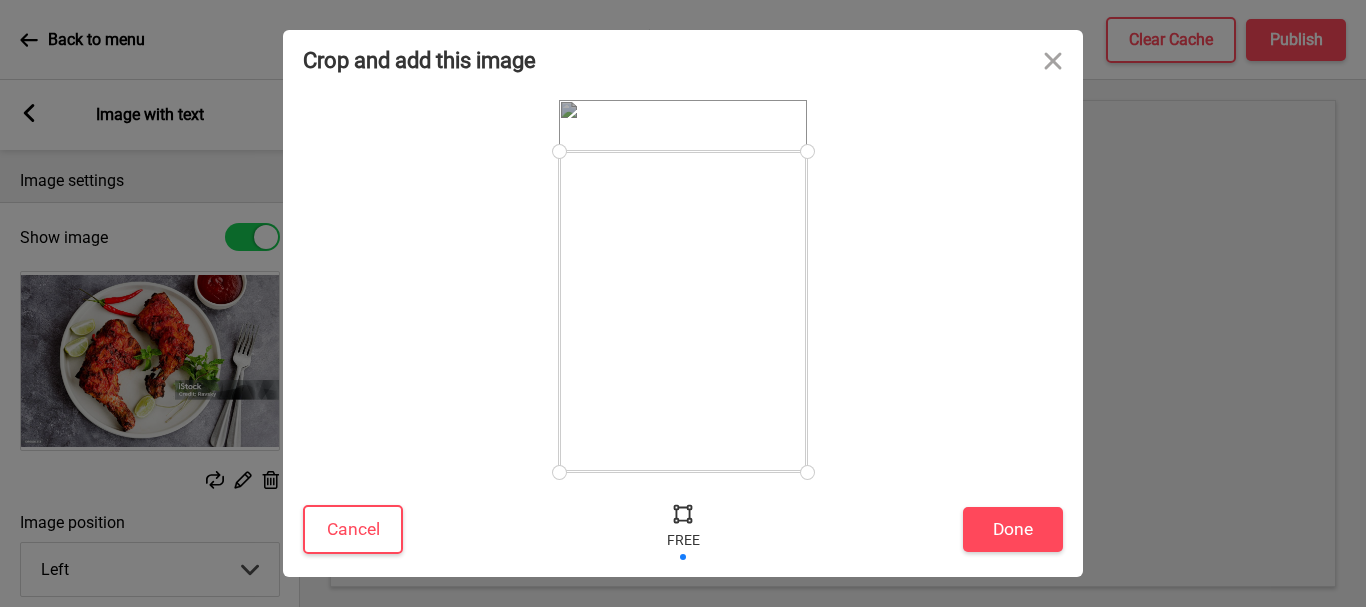 drag, startPoint x: 804, startPoint y: 98, endPoint x: 828, endPoint y: 151, distance: 58.18075 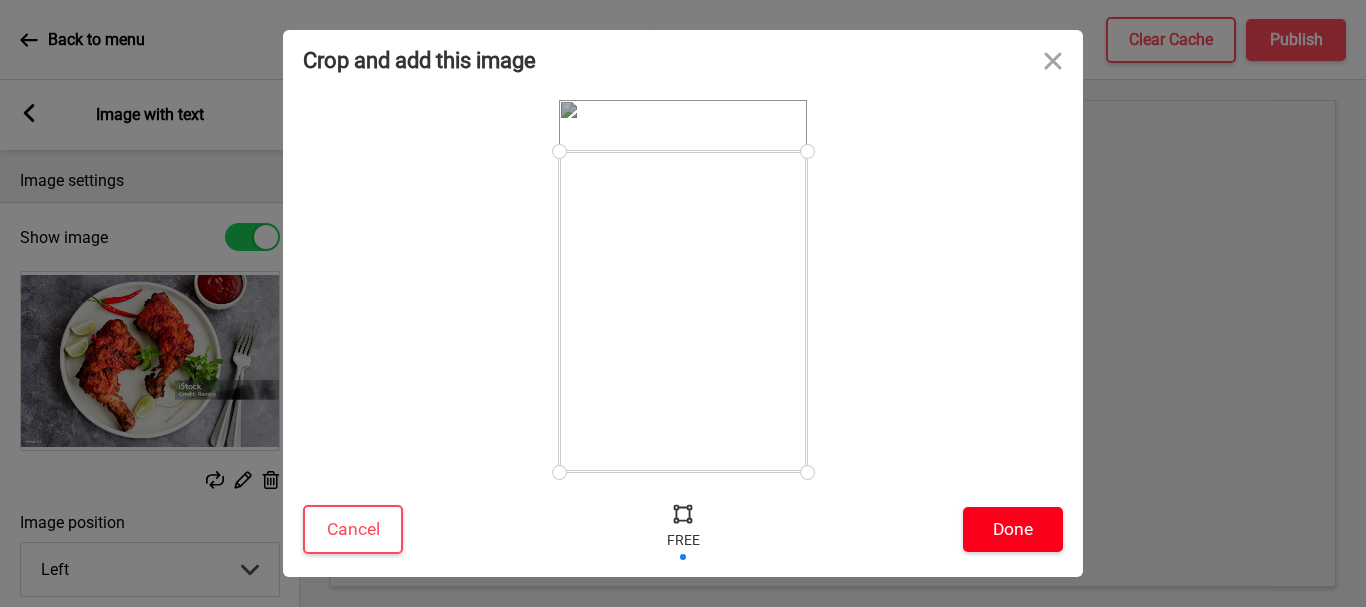 click on "Done" at bounding box center (1013, 529) 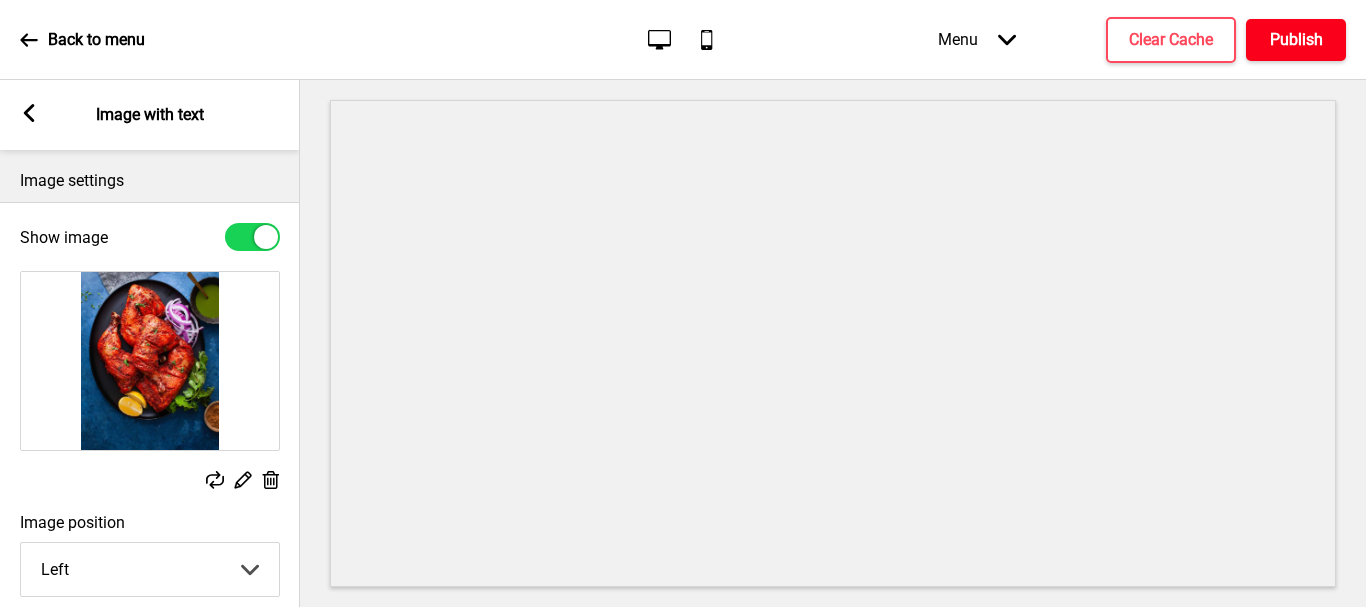 click on "Publish" at bounding box center [1296, 40] 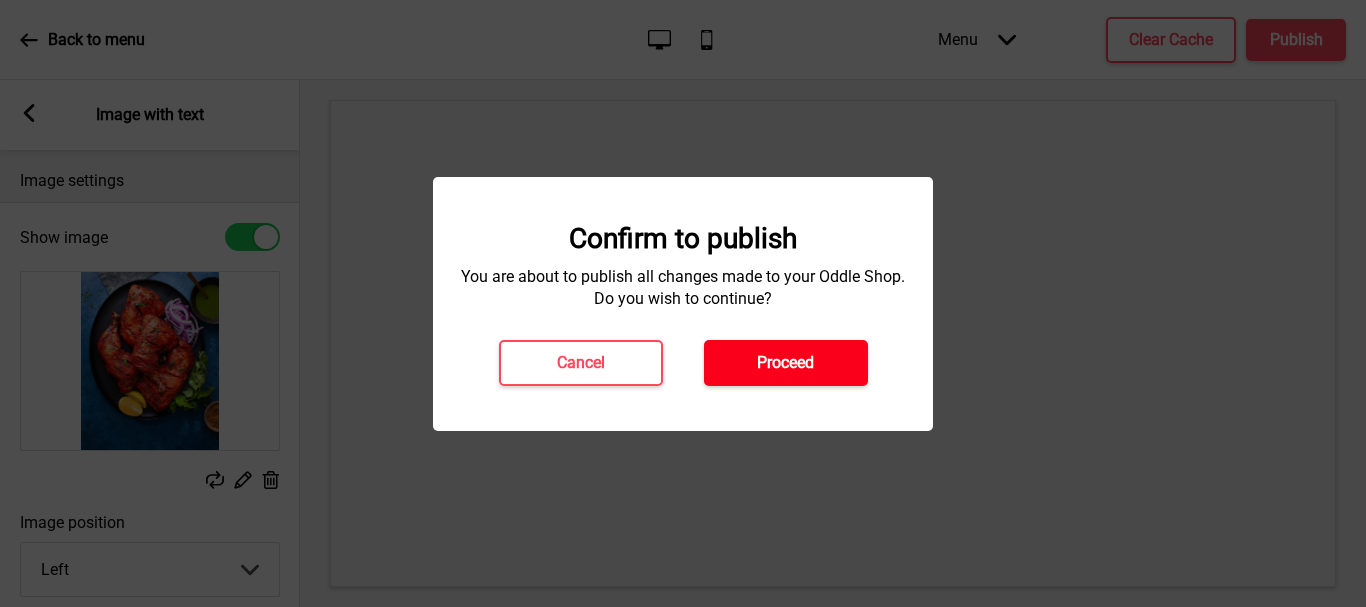 click on "Proceed" at bounding box center [785, 363] 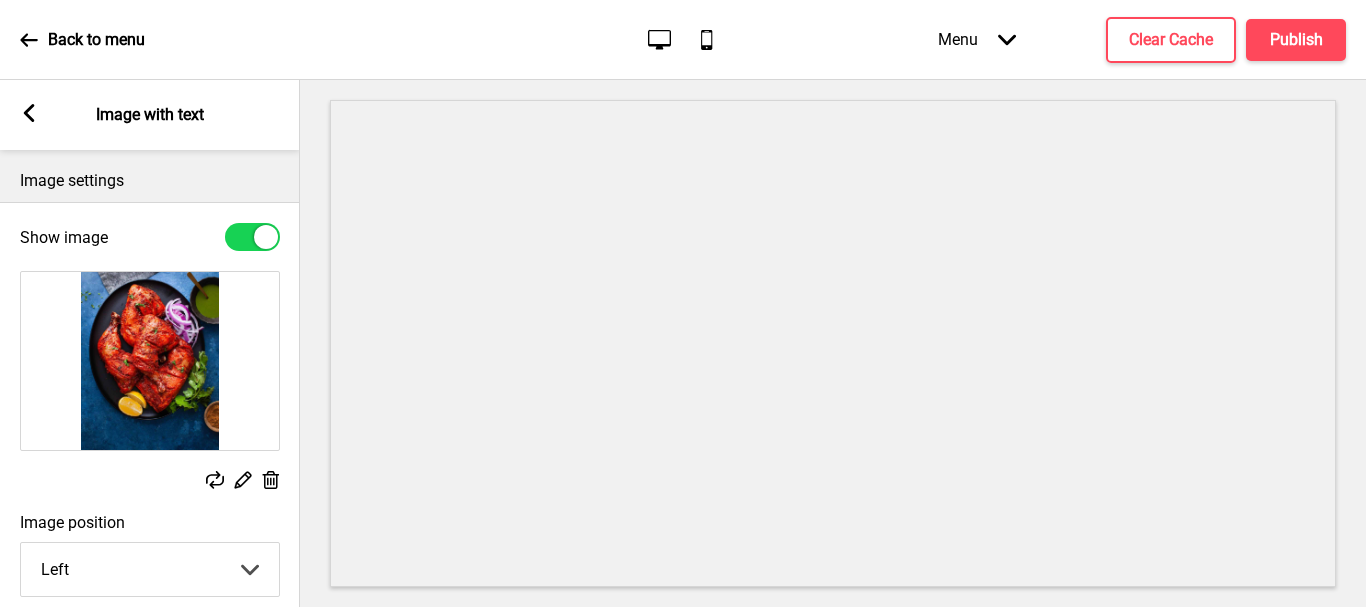 drag, startPoint x: 26, startPoint y: 112, endPoint x: 101, endPoint y: 92, distance: 77.62087 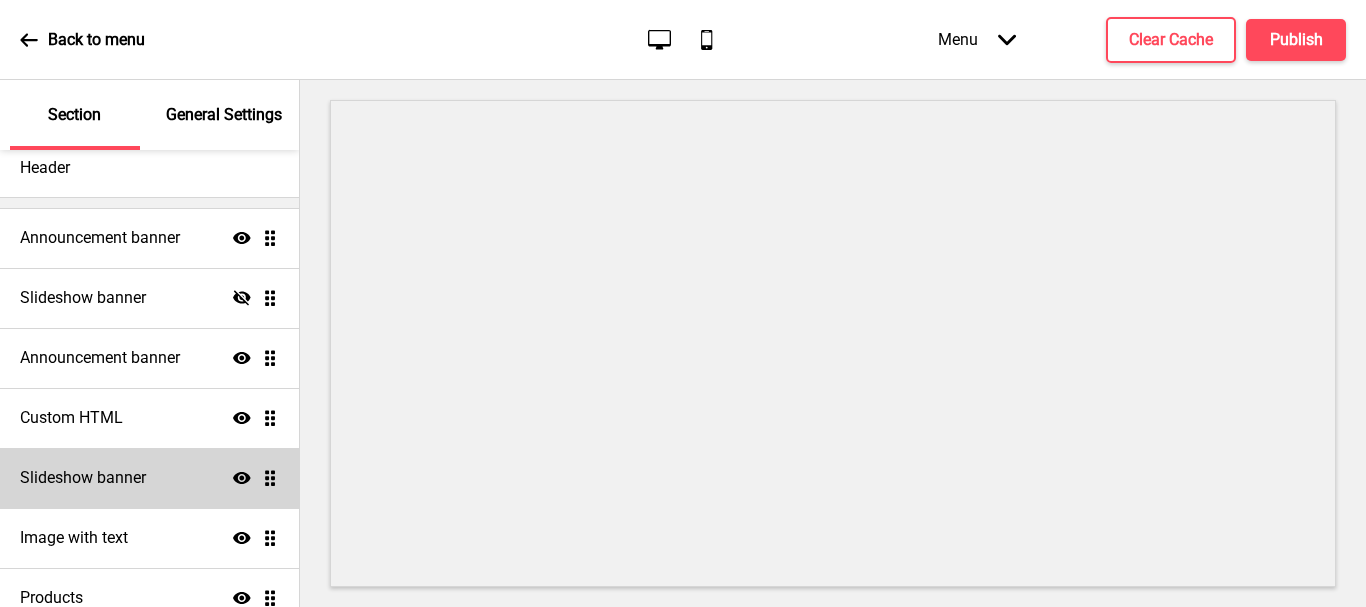 scroll, scrollTop: 0, scrollLeft: 0, axis: both 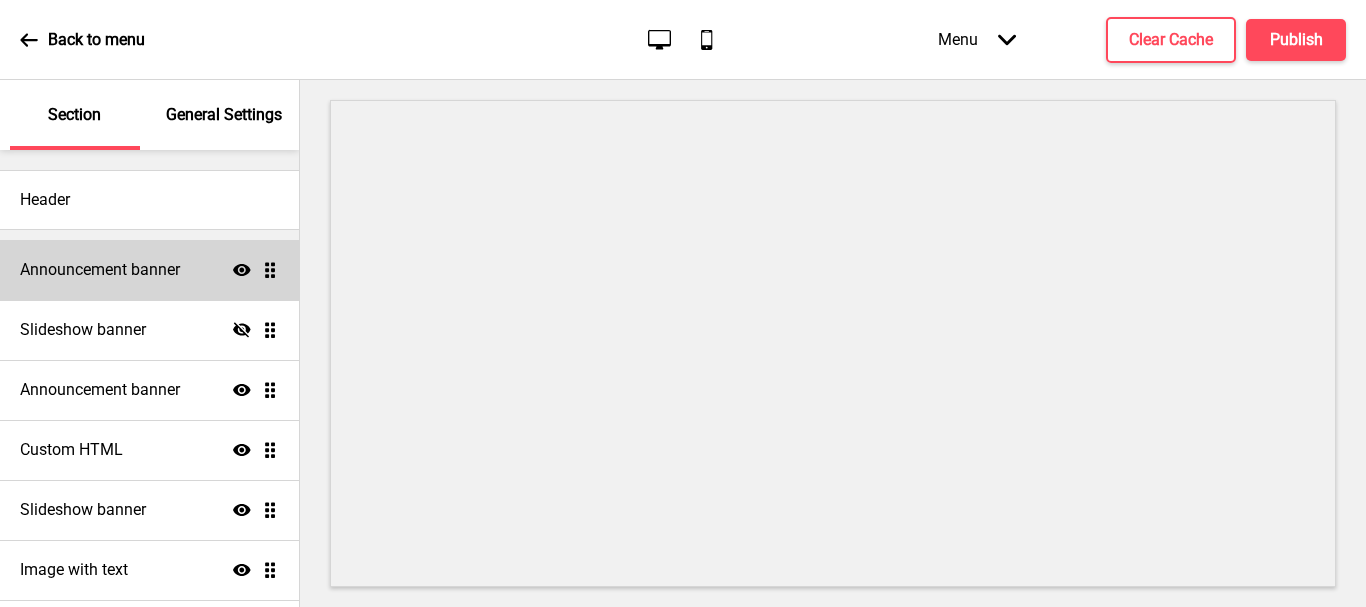 click on "Announcement banner" at bounding box center (100, 270) 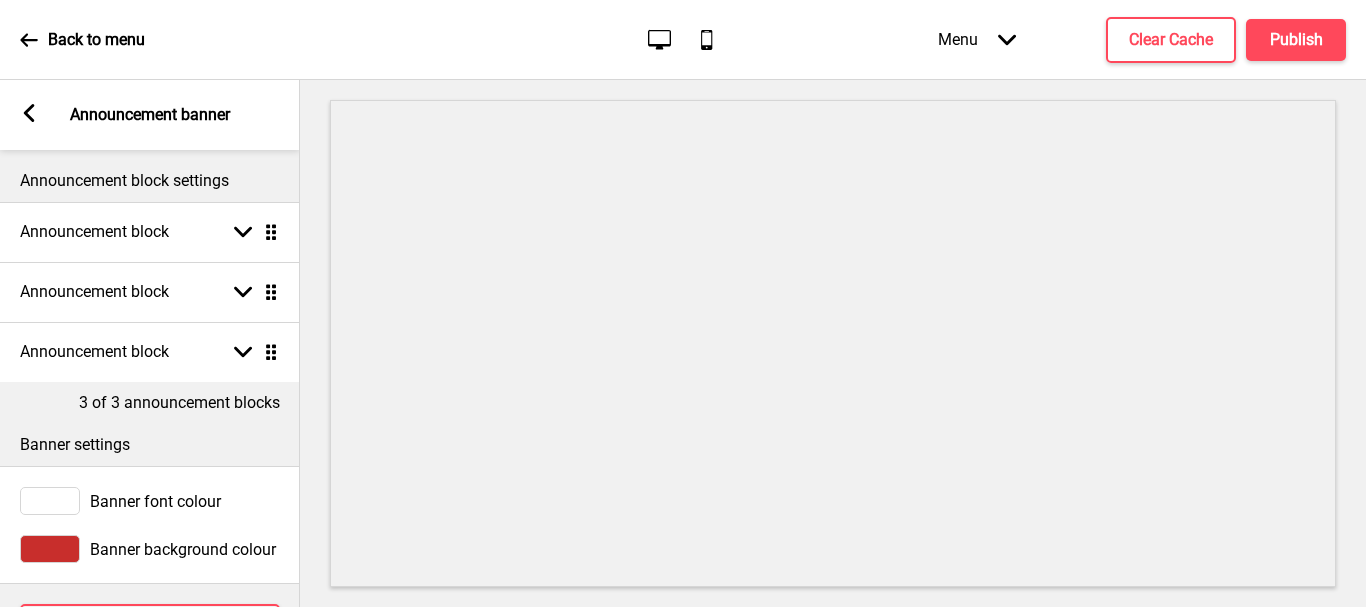 click on "Arrow left Announcement banner" at bounding box center (150, 115) 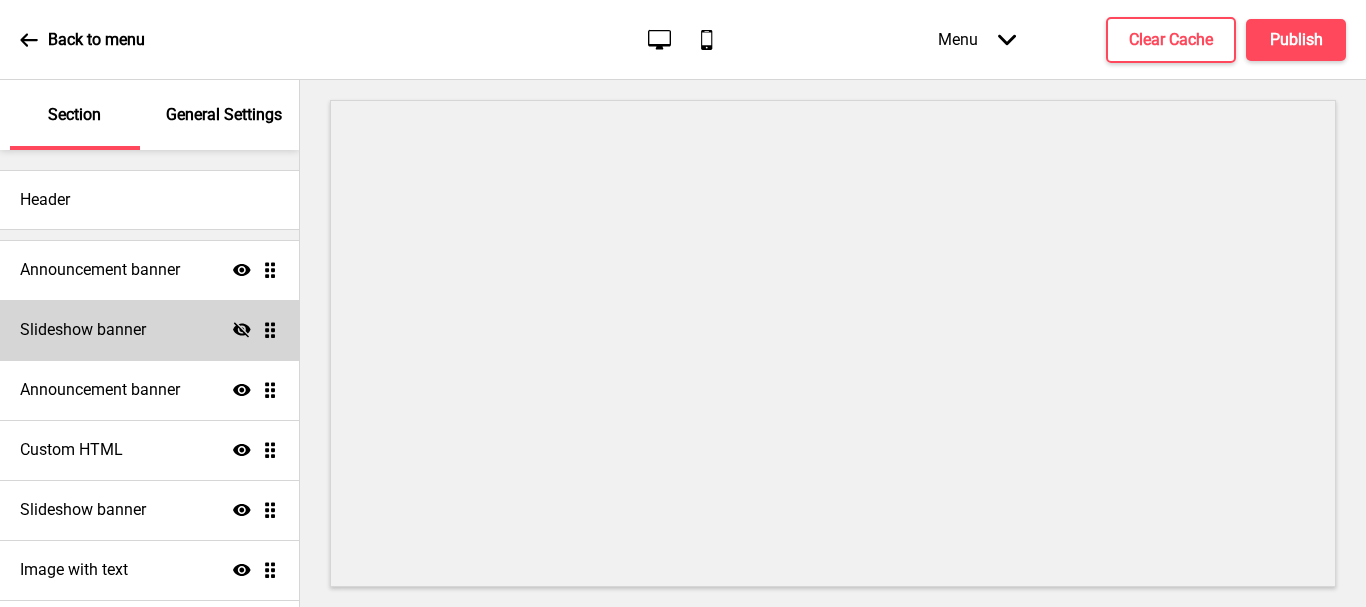 click on "Announcement banner Show Drag Slideshow banner Hide Drag Announcement banner Show Drag Custom HTML Show Drag Slideshow banner Show Drag Image with text Show Drag Products Show Drag Custom HTML Show Drag" at bounding box center (149, 480) 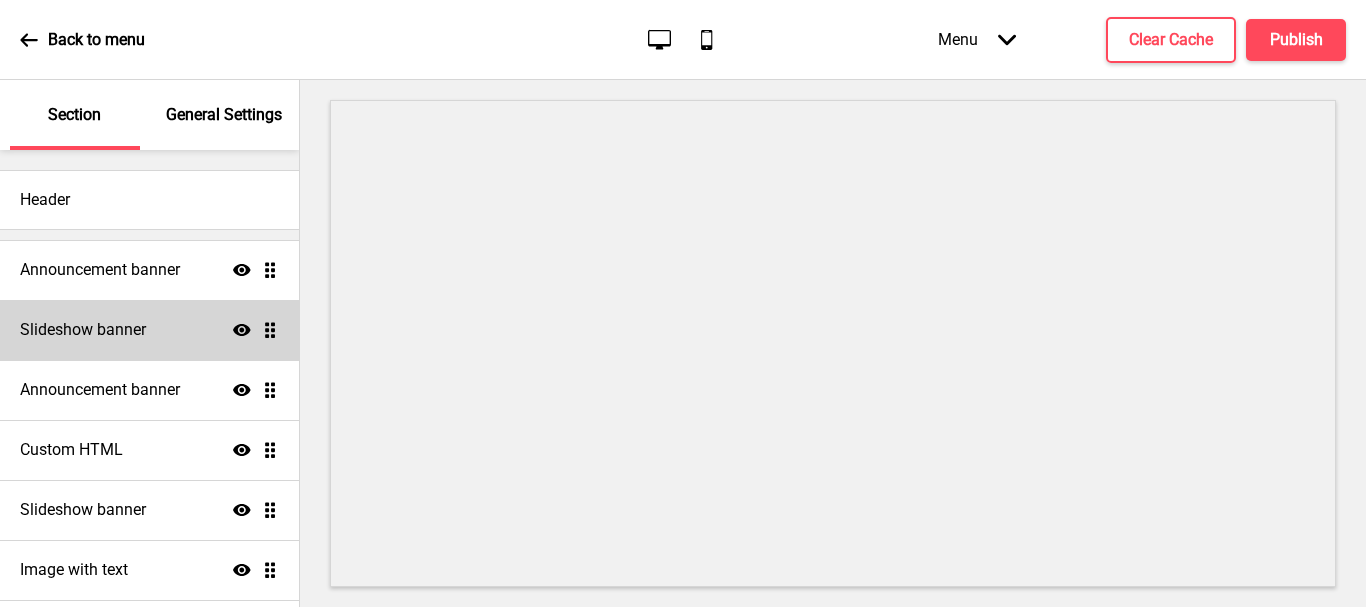 click 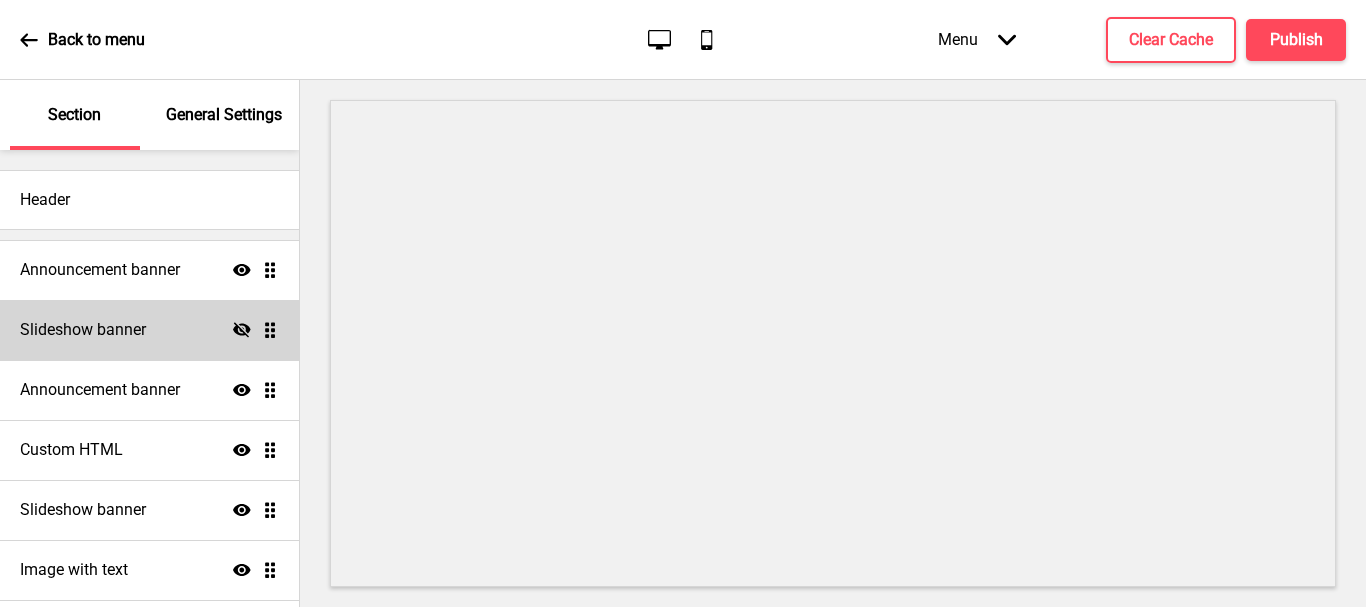 click on "Announcement banner Show Drag Slideshow banner Hide Drag Announcement banner Show Drag Custom HTML Show Drag Slideshow banner Show Drag Image with text Show Drag Products Show Drag Custom HTML Show Drag" at bounding box center [149, 480] 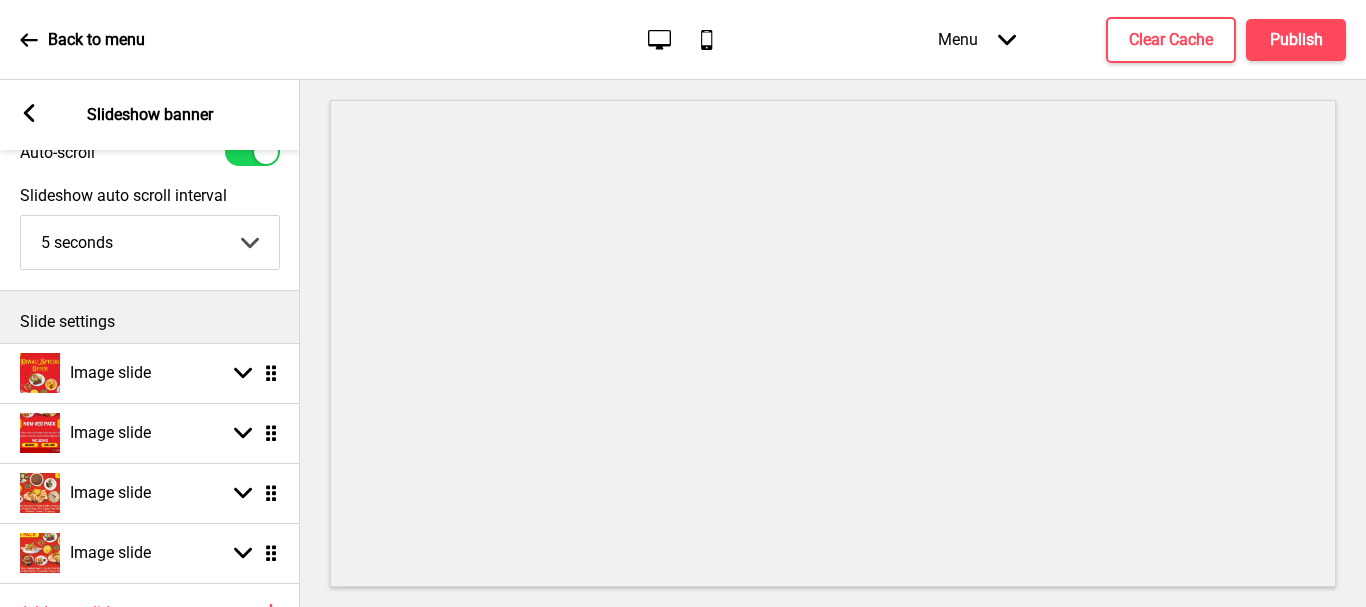 scroll, scrollTop: 74, scrollLeft: 0, axis: vertical 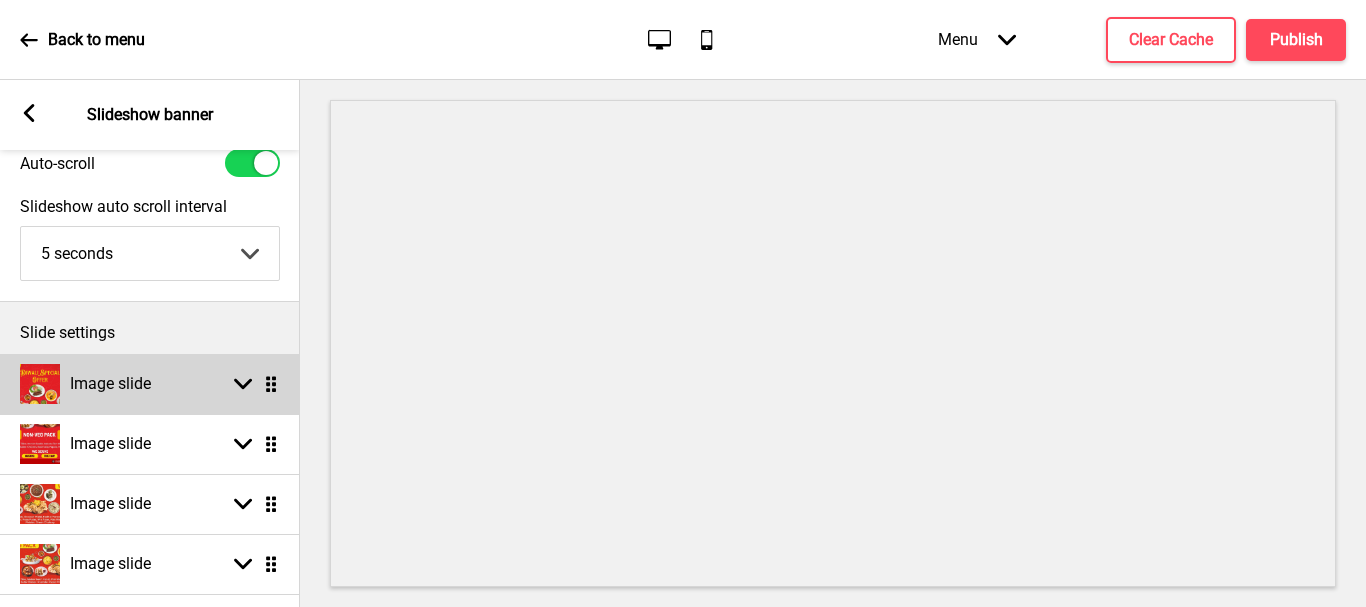 click on "Image slide Arrow down Drag" at bounding box center (150, 384) 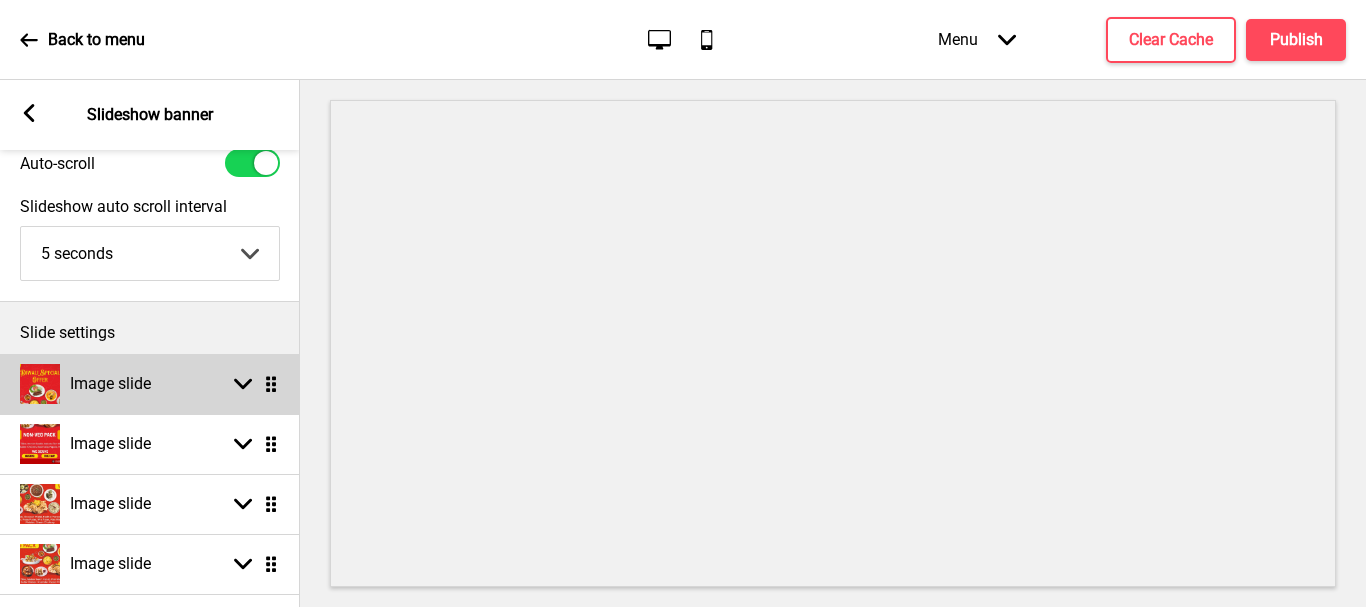 select on "right" 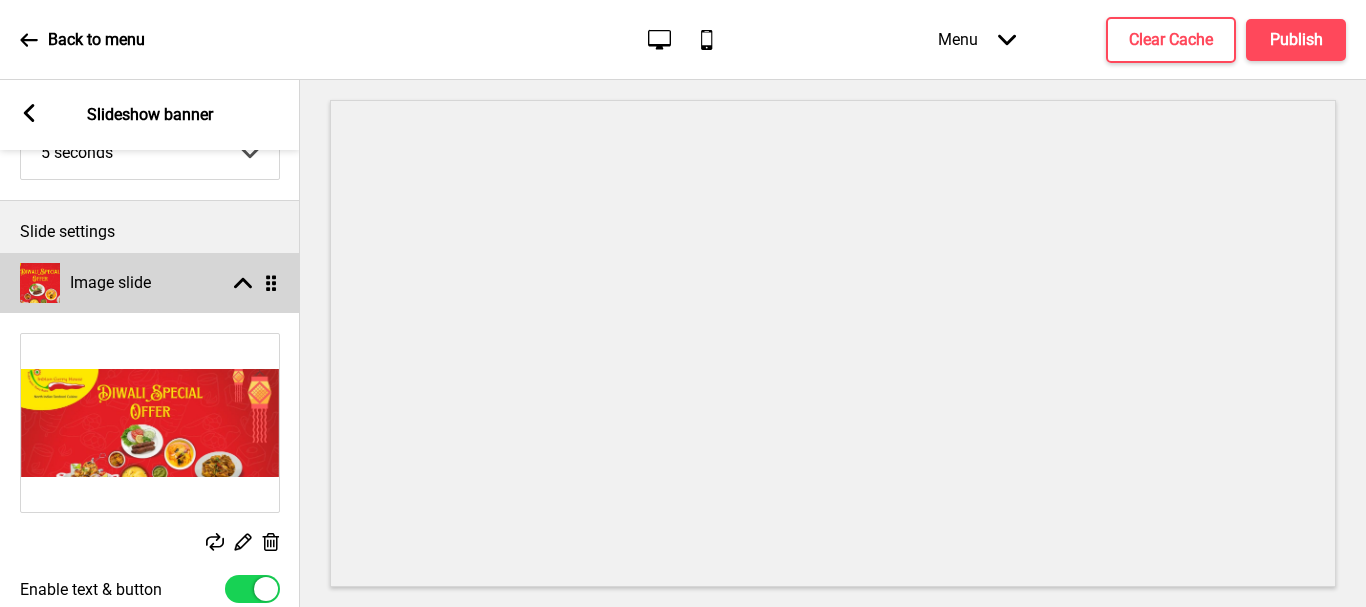 scroll, scrollTop: 174, scrollLeft: 0, axis: vertical 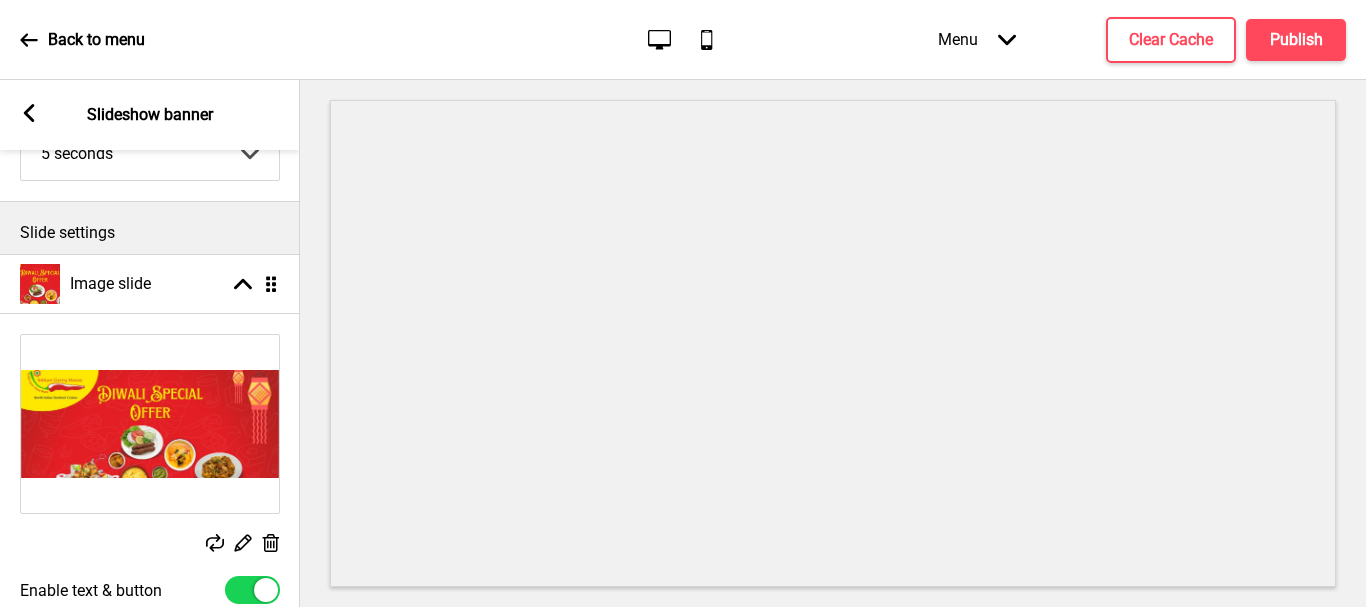 click 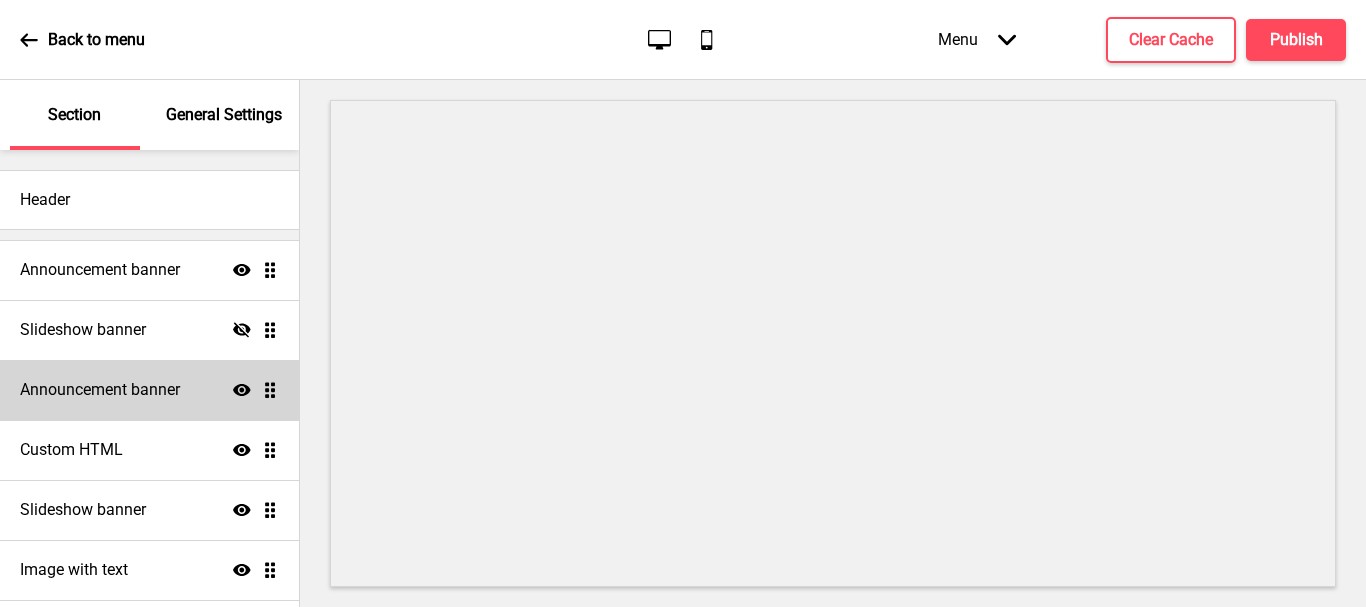 scroll, scrollTop: 100, scrollLeft: 0, axis: vertical 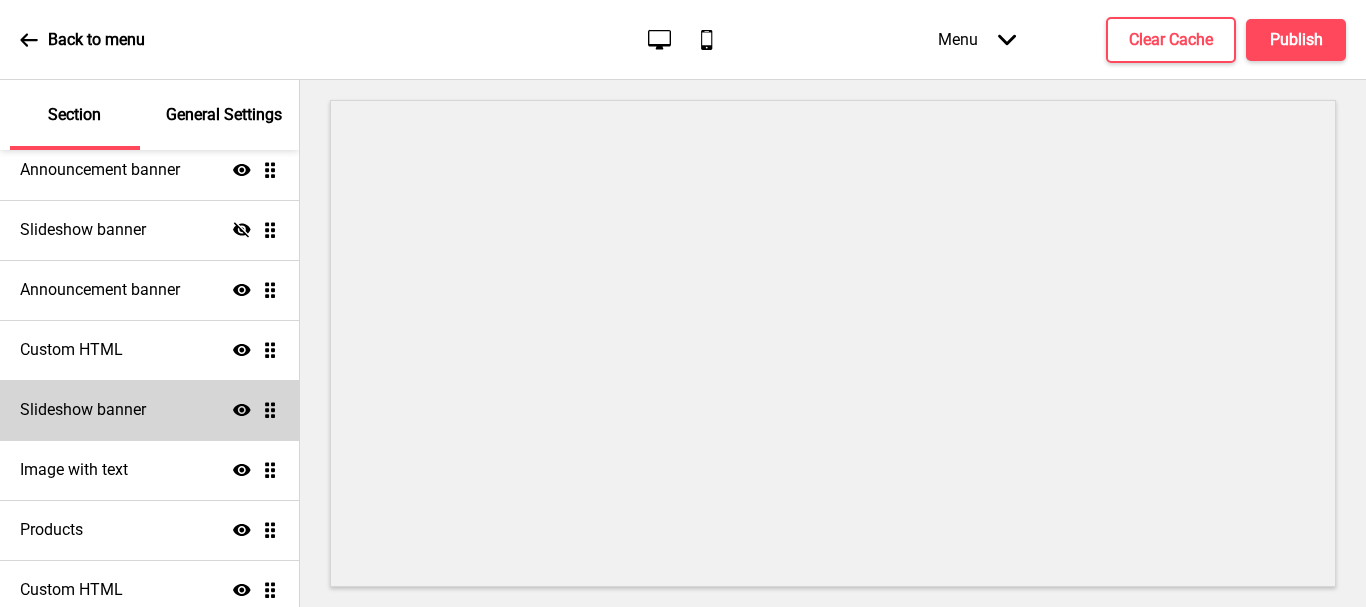 click on "Announcement banner Show Drag Slideshow banner Hide Drag Announcement banner Show Drag Custom HTML Show Drag Slideshow banner Show Drag Image with text Show Drag Products Show Drag Custom HTML Show Drag" at bounding box center (149, 380) 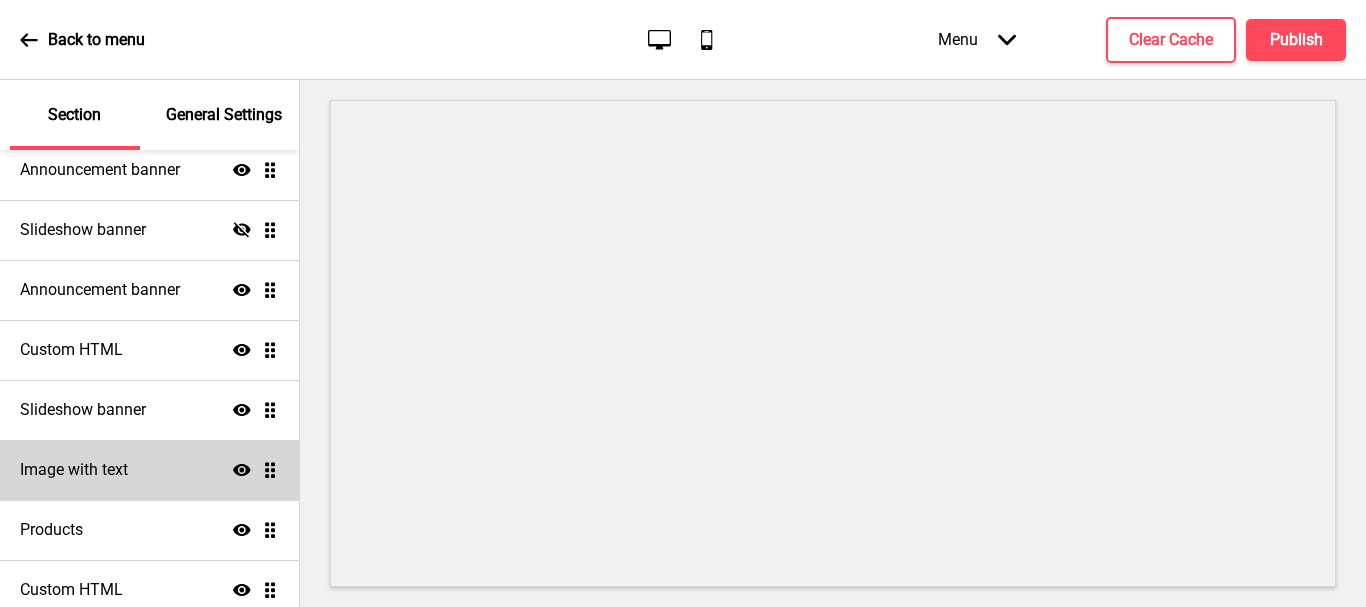 click on "Image with text Show Drag" at bounding box center (149, 470) 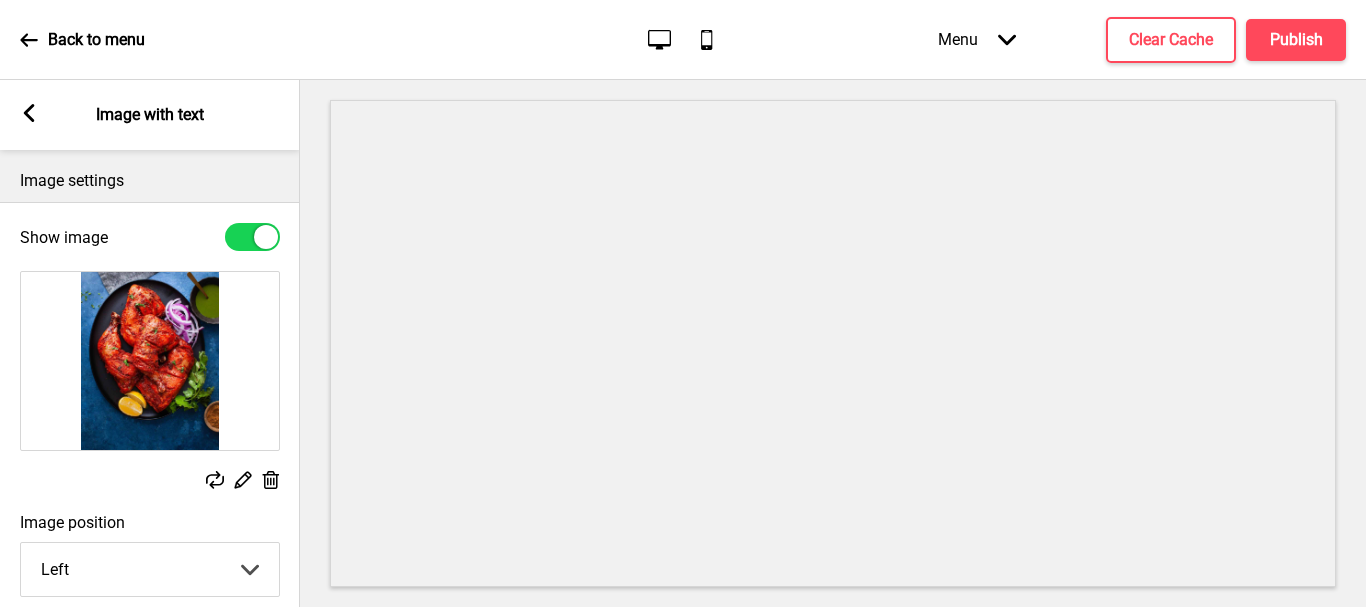 click 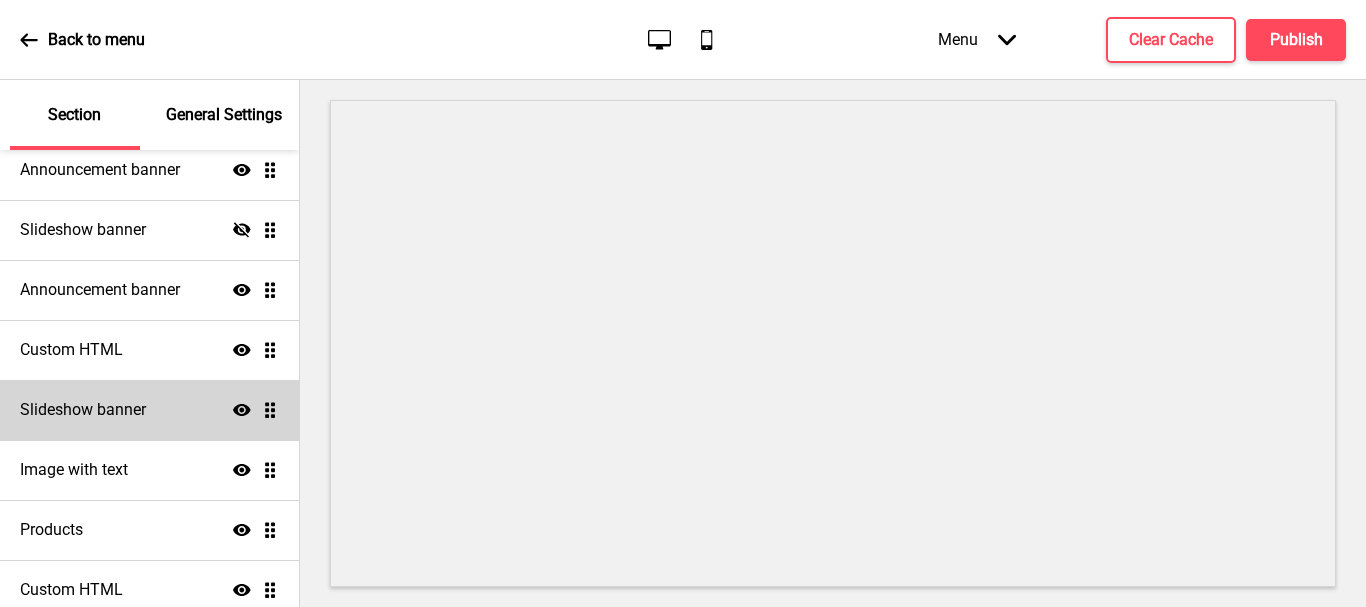 click on "Announcement banner Show Drag Slideshow banner Hide Drag Announcement banner Show Drag Custom HTML Show Drag Slideshow banner Show Drag Image with text Show Drag Products Show Drag Custom HTML Show Drag" at bounding box center [149, 380] 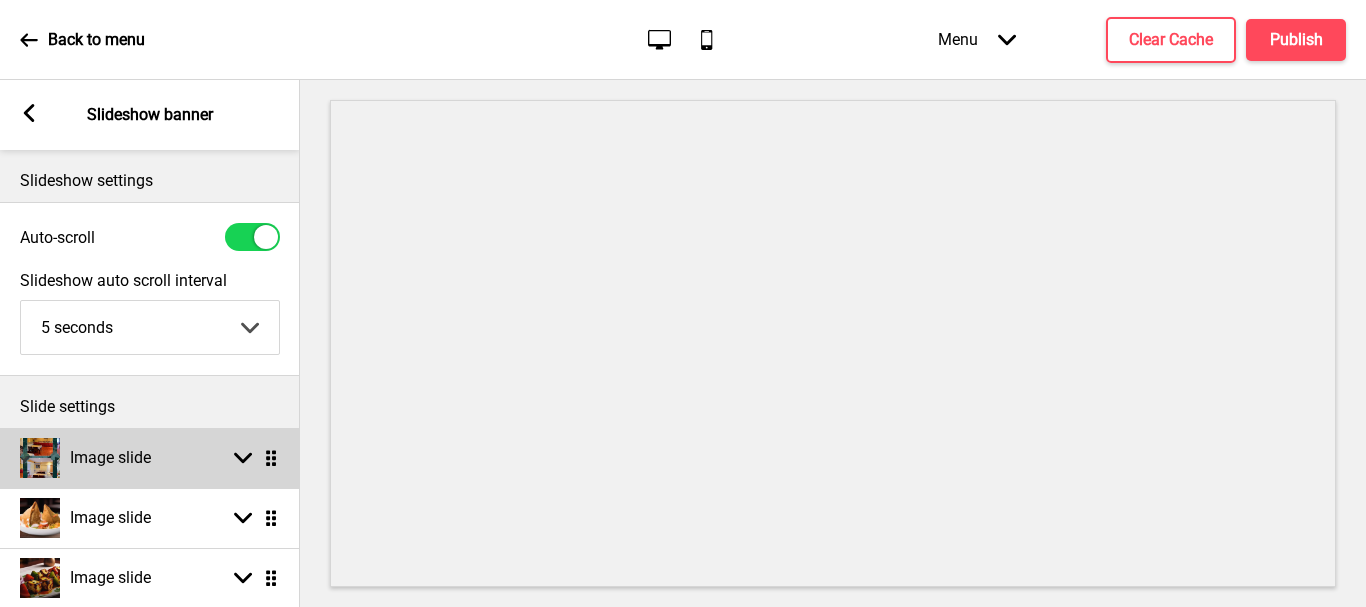 scroll, scrollTop: 100, scrollLeft: 0, axis: vertical 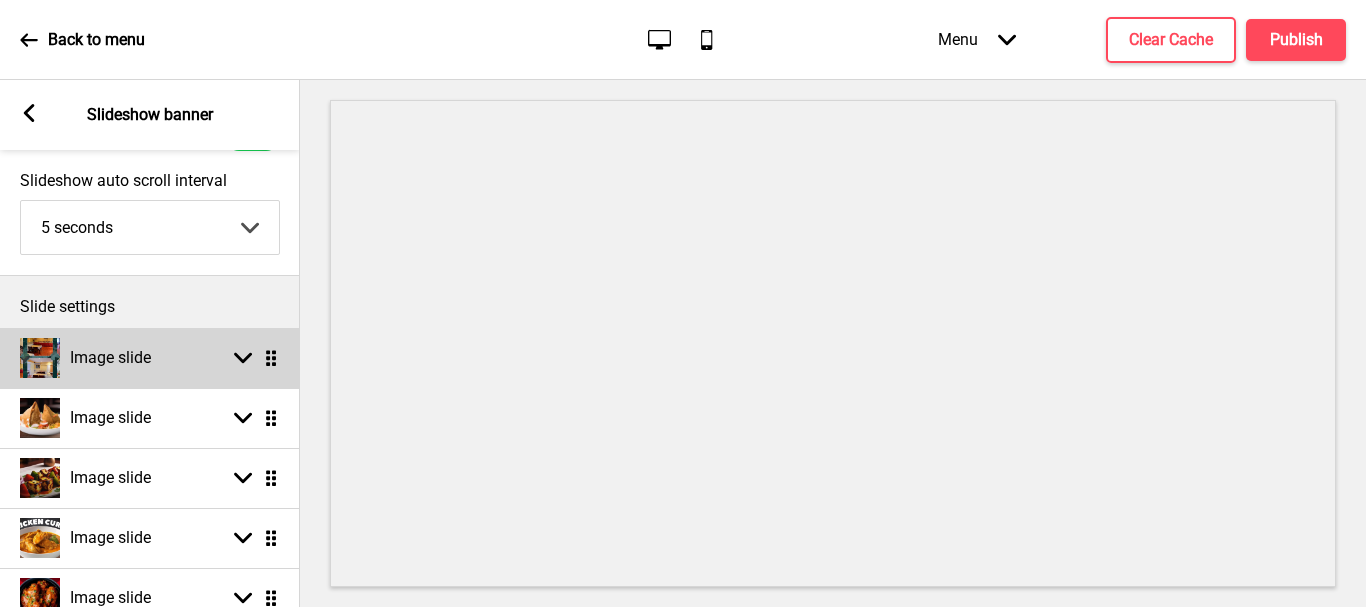 click on "Arrow down Drag" at bounding box center [252, 358] 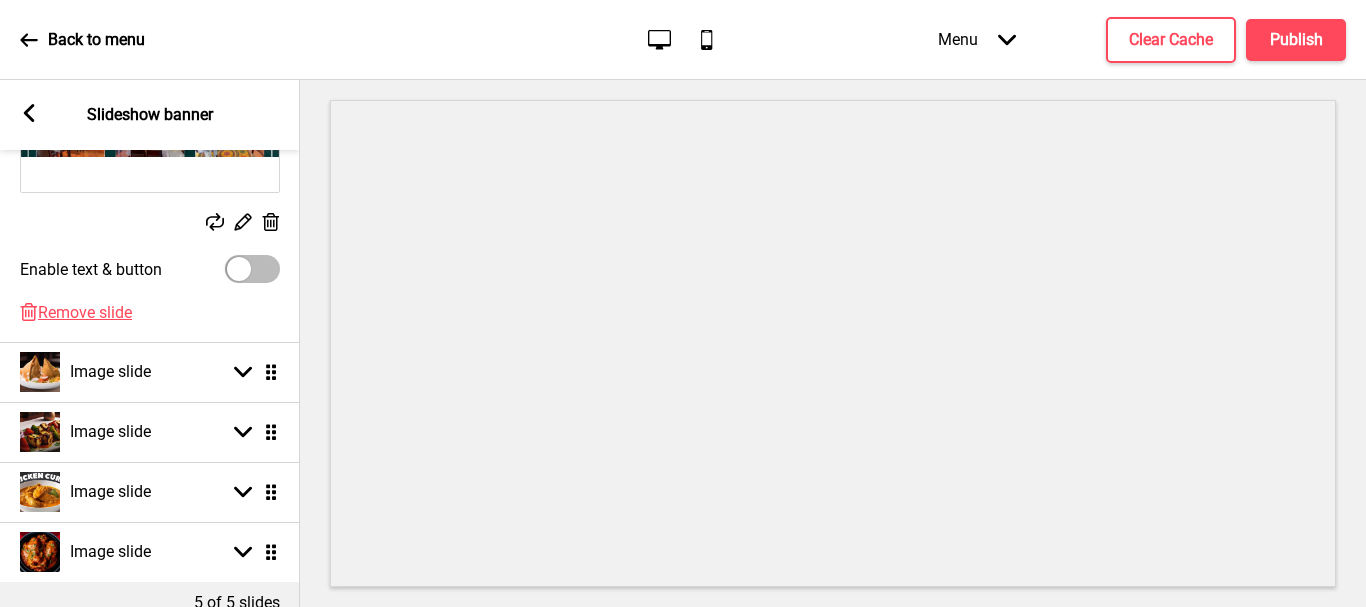 scroll, scrollTop: 500, scrollLeft: 0, axis: vertical 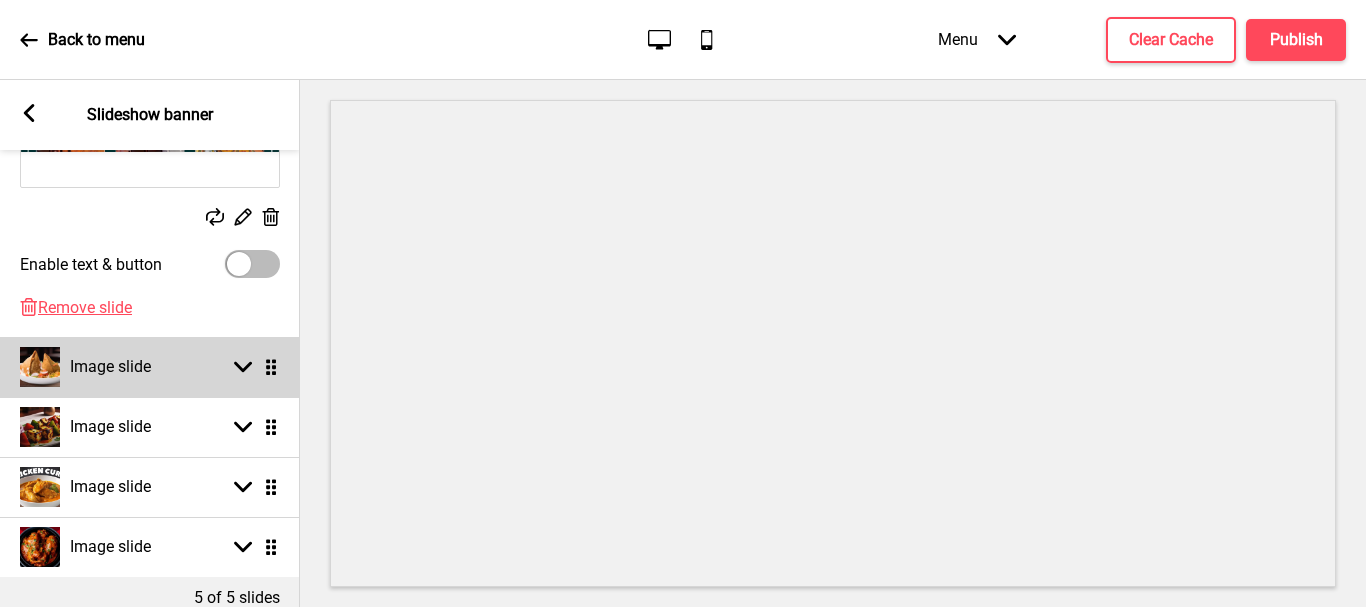click 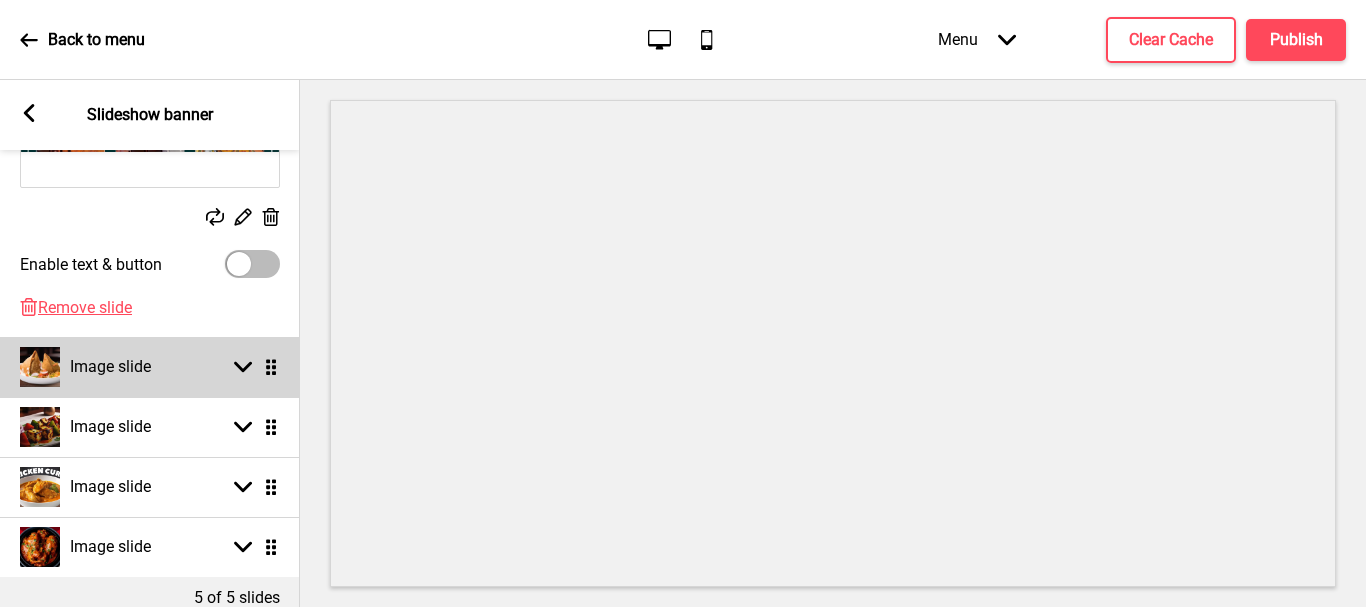 select on "right" 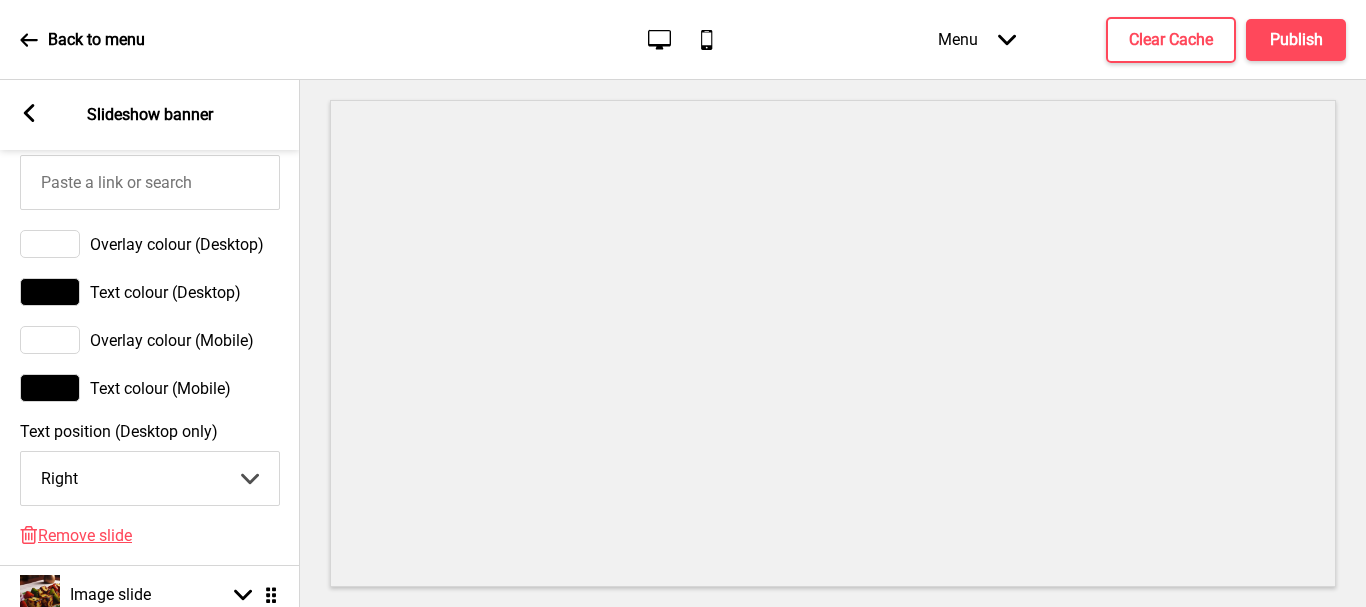 scroll, scrollTop: 1300, scrollLeft: 0, axis: vertical 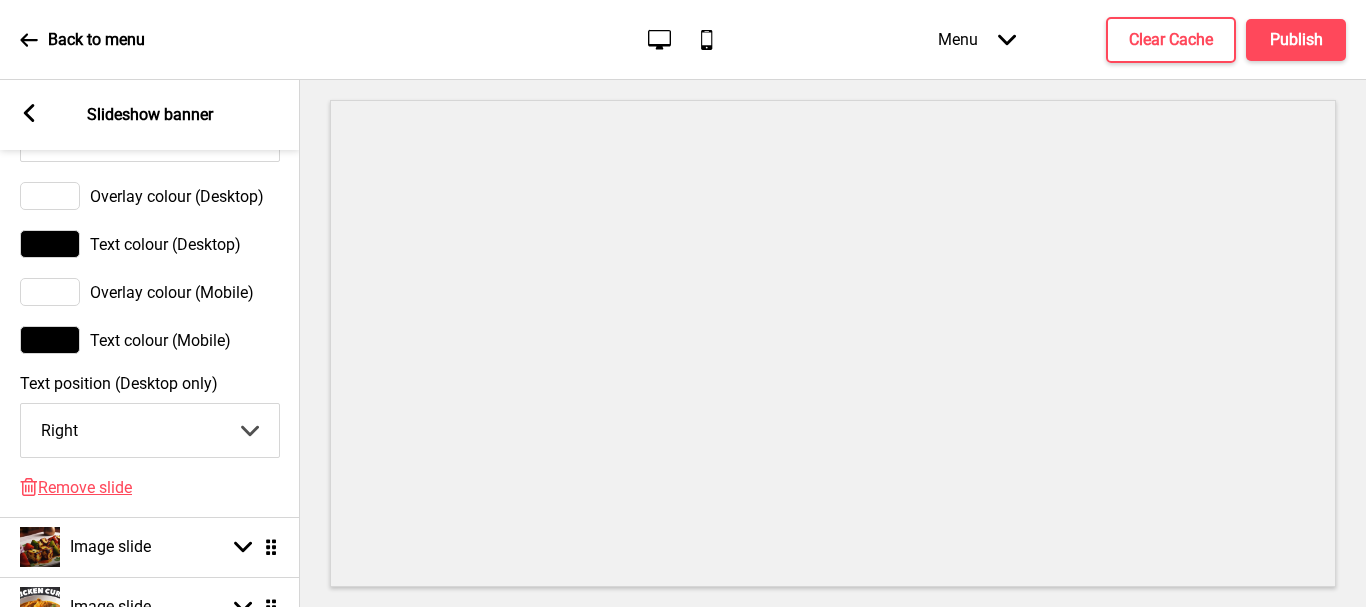 click on "Center Left Right" at bounding box center (150, 430) 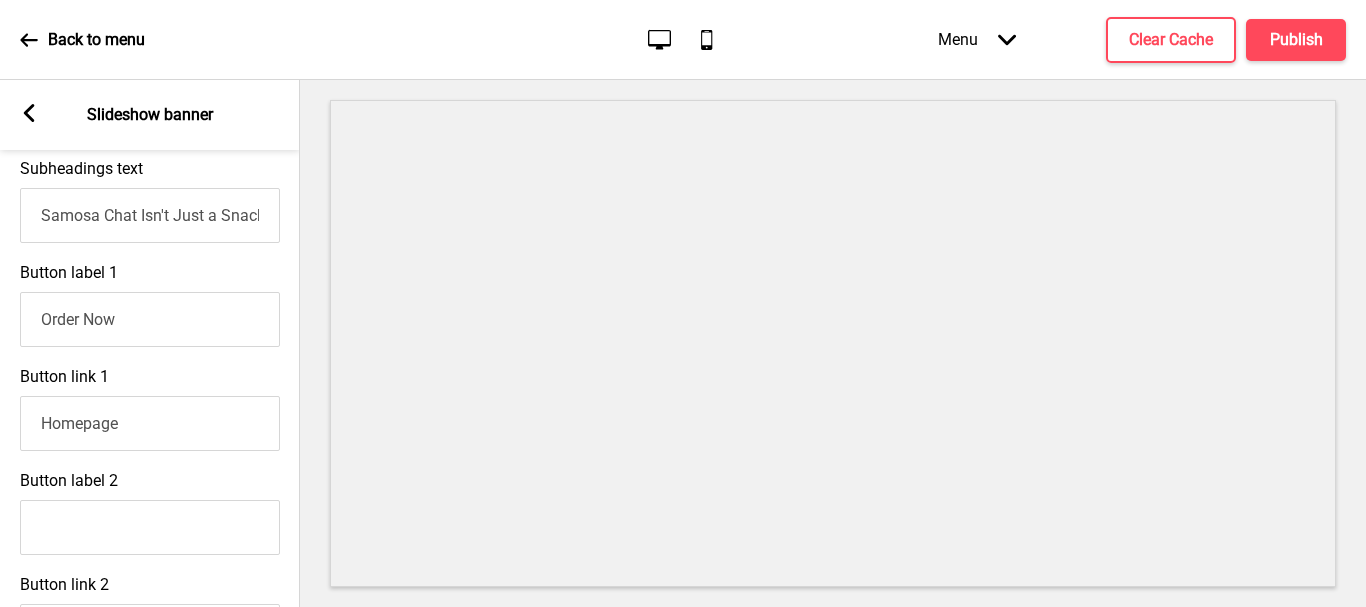 scroll, scrollTop: 800, scrollLeft: 0, axis: vertical 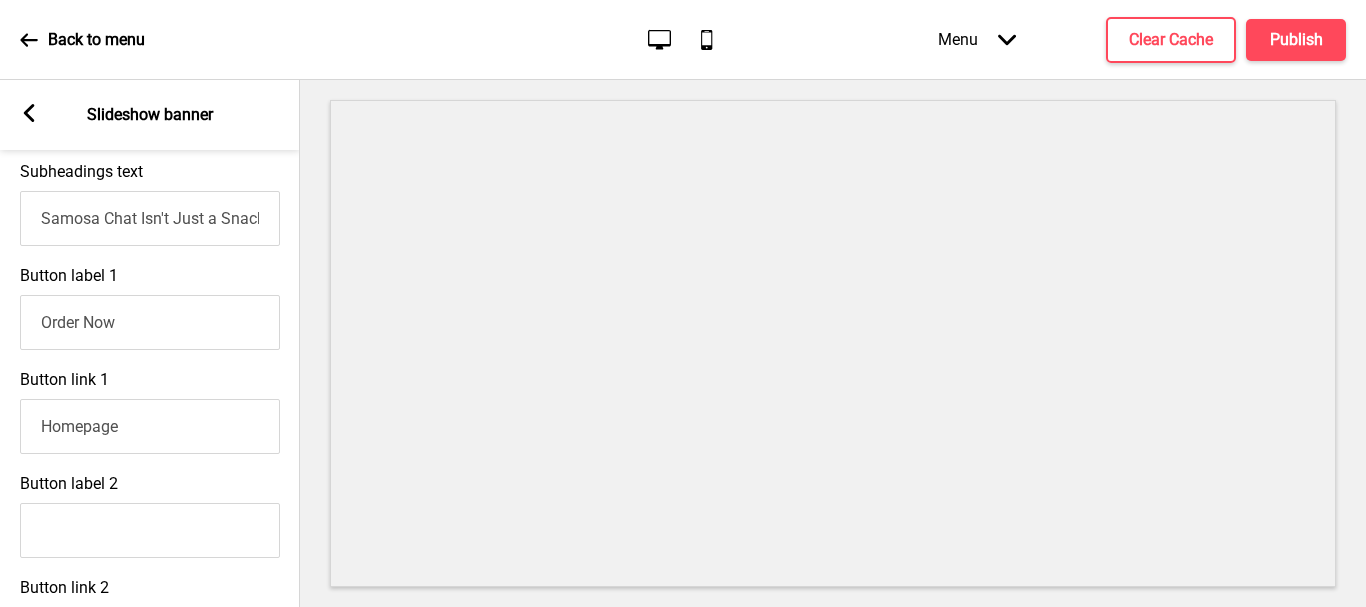 drag, startPoint x: 236, startPoint y: 331, endPoint x: 0, endPoint y: 331, distance: 236 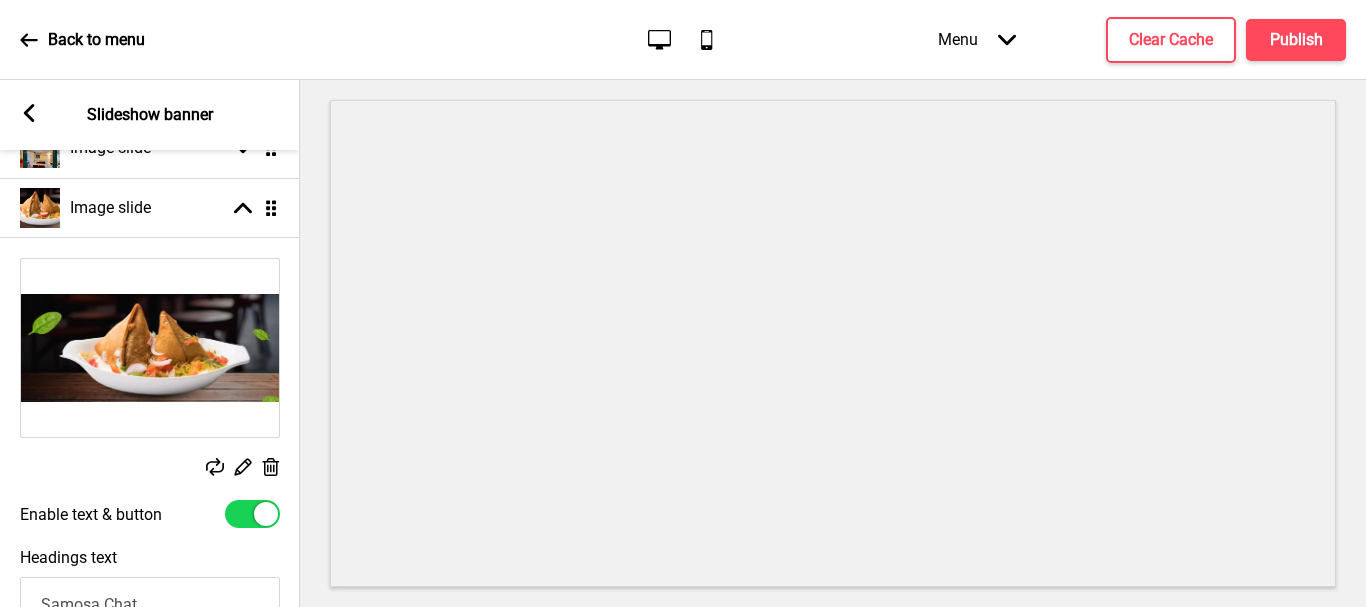 scroll, scrollTop: 300, scrollLeft: 0, axis: vertical 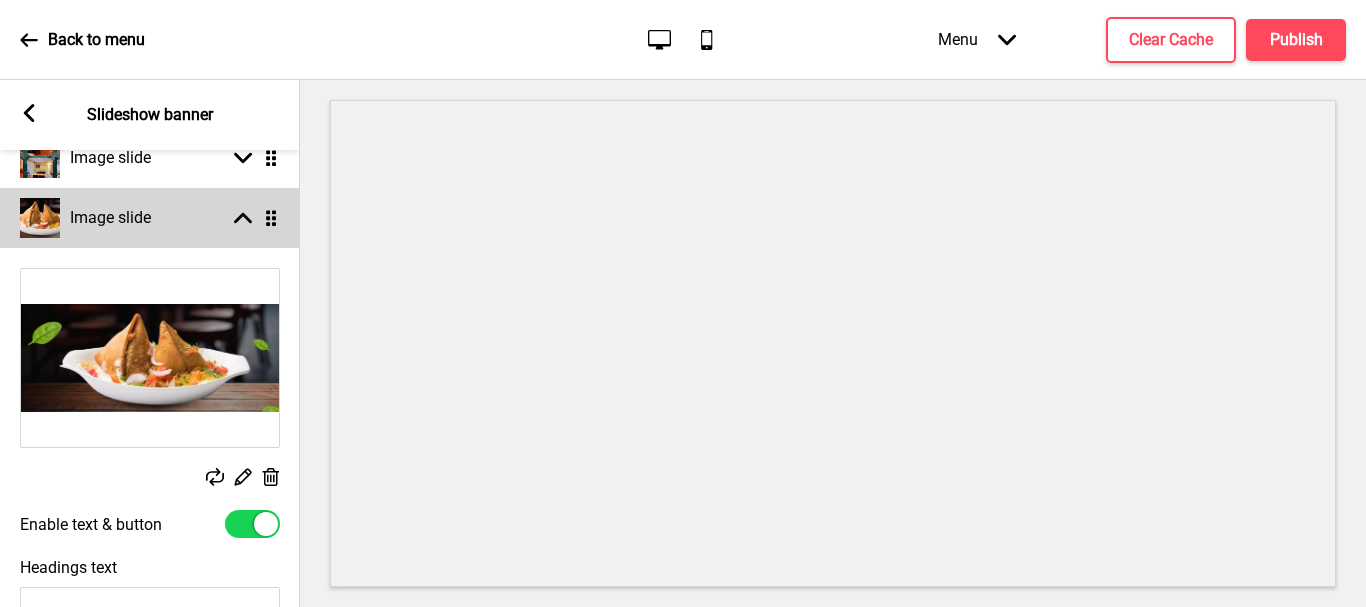 type 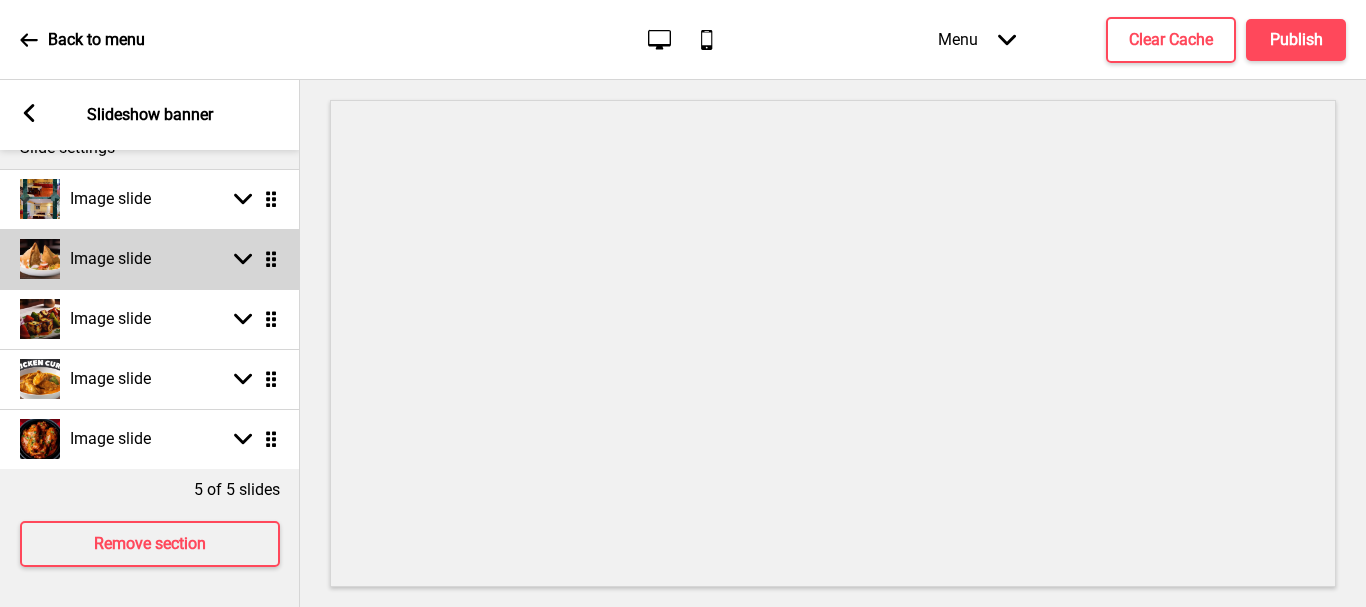 scroll, scrollTop: 274, scrollLeft: 0, axis: vertical 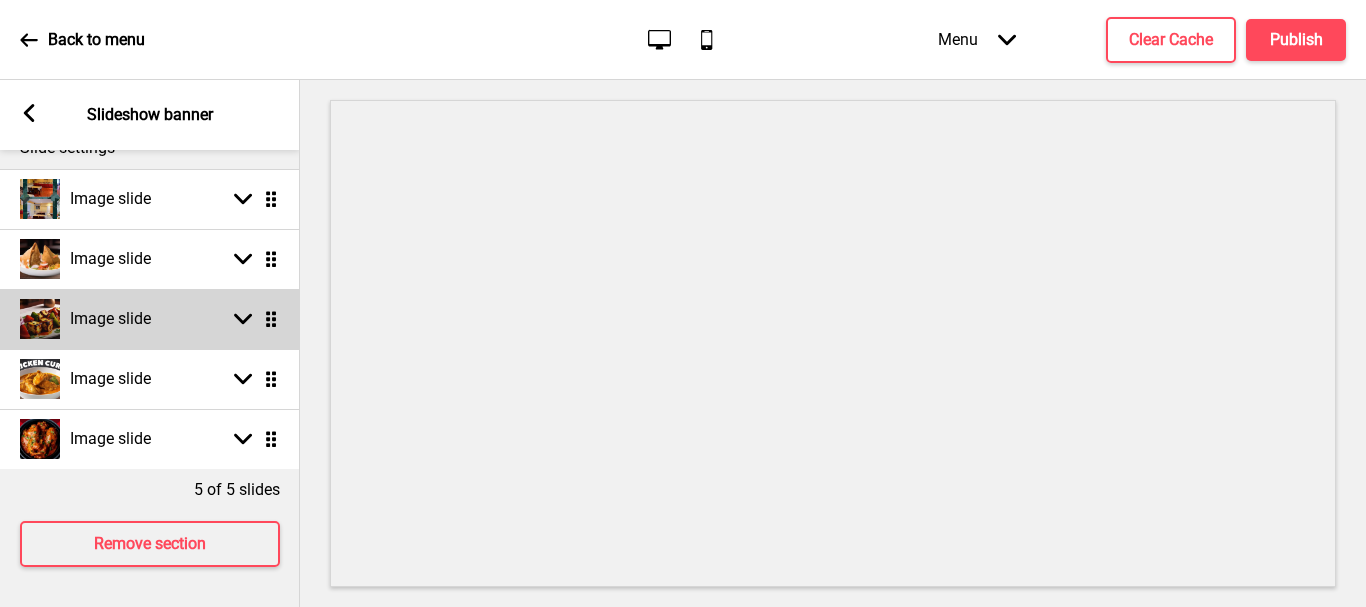 click 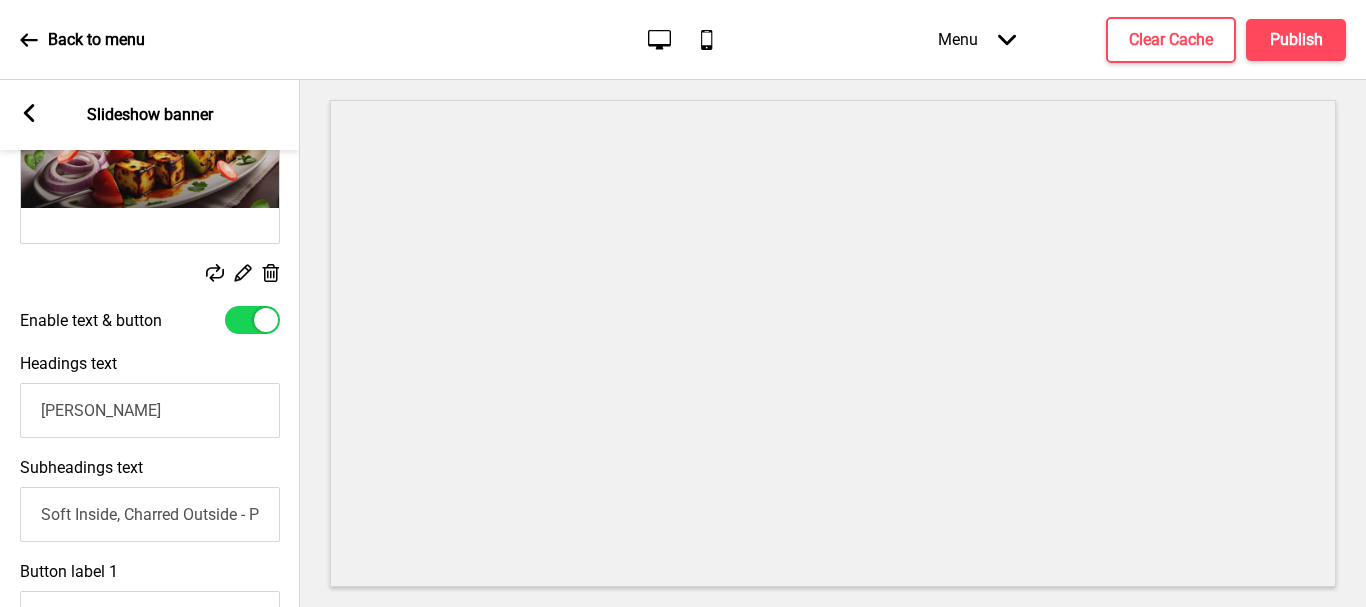 scroll, scrollTop: 300, scrollLeft: 0, axis: vertical 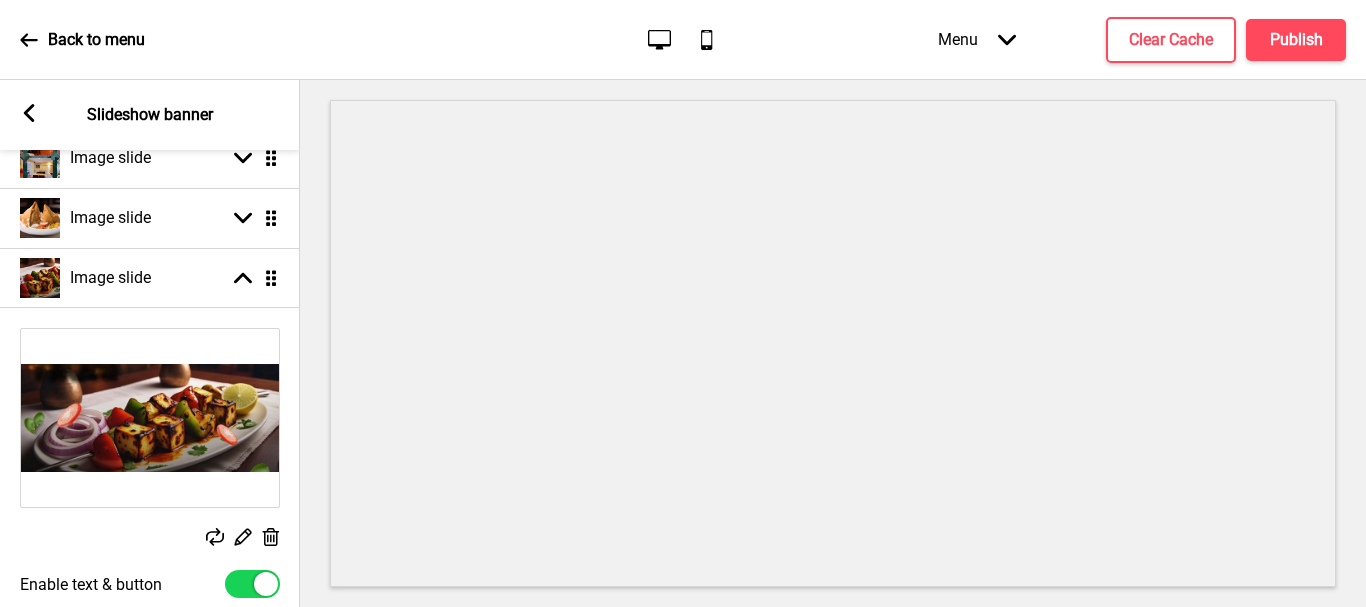 click 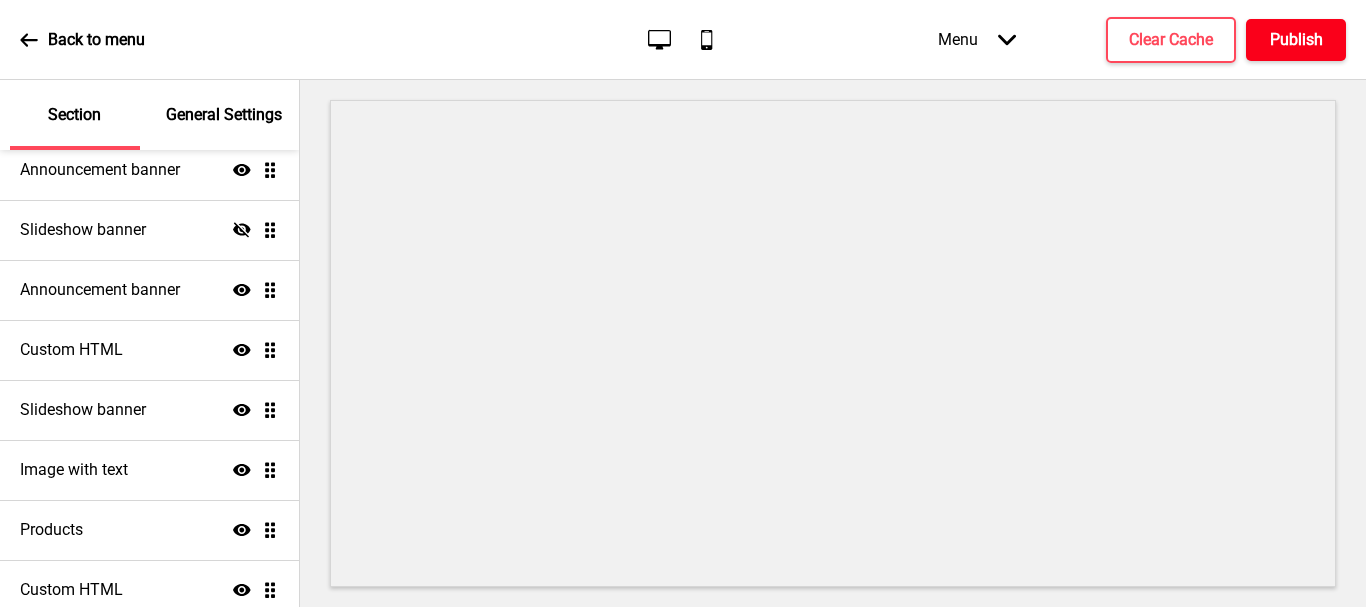 click on "Publish" at bounding box center [1296, 40] 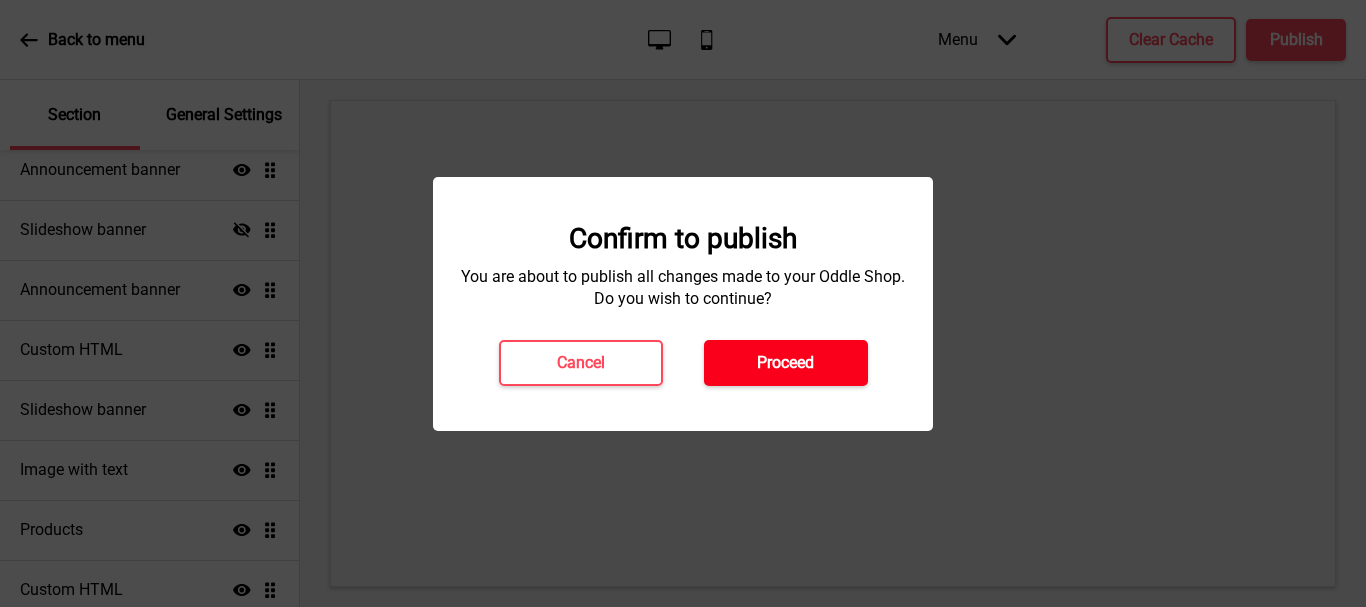 click on "Proceed" at bounding box center [786, 363] 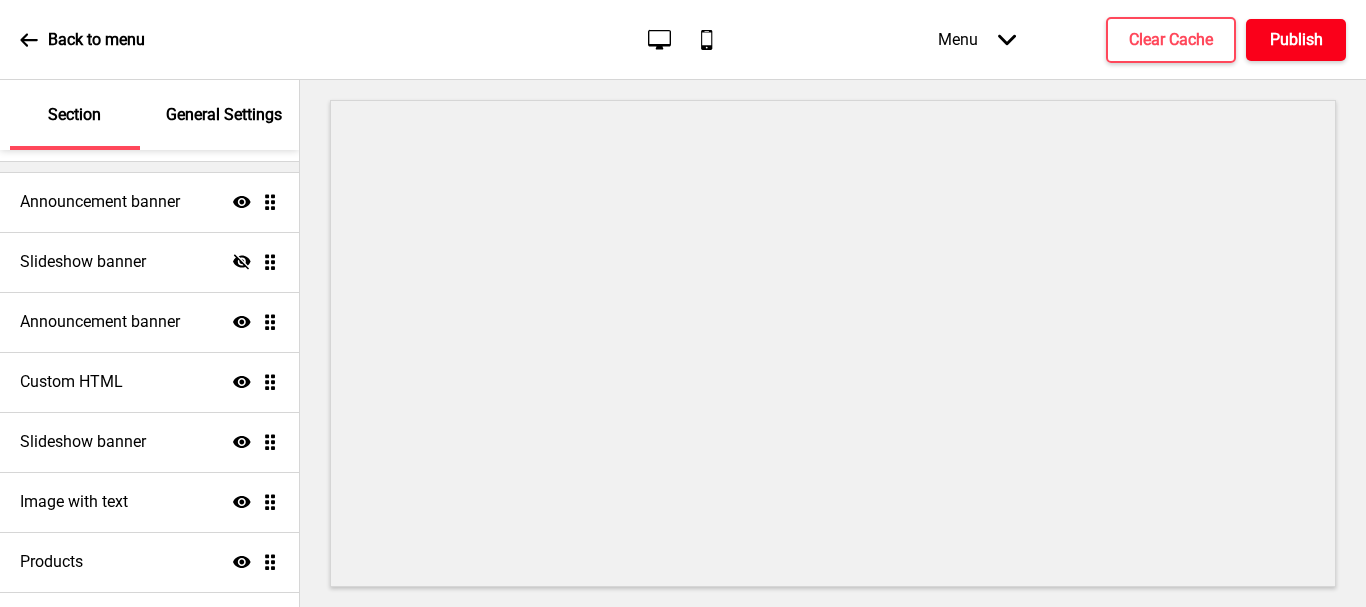 scroll, scrollTop: 100, scrollLeft: 0, axis: vertical 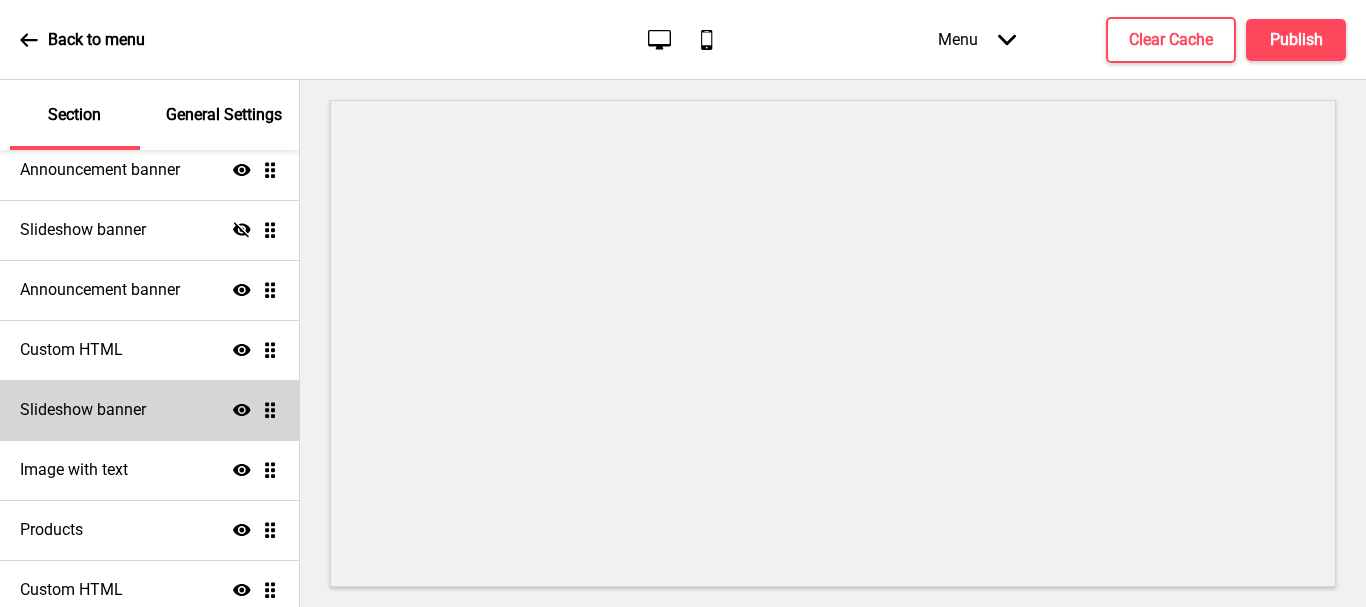 click on "Slideshow banner" at bounding box center [83, 410] 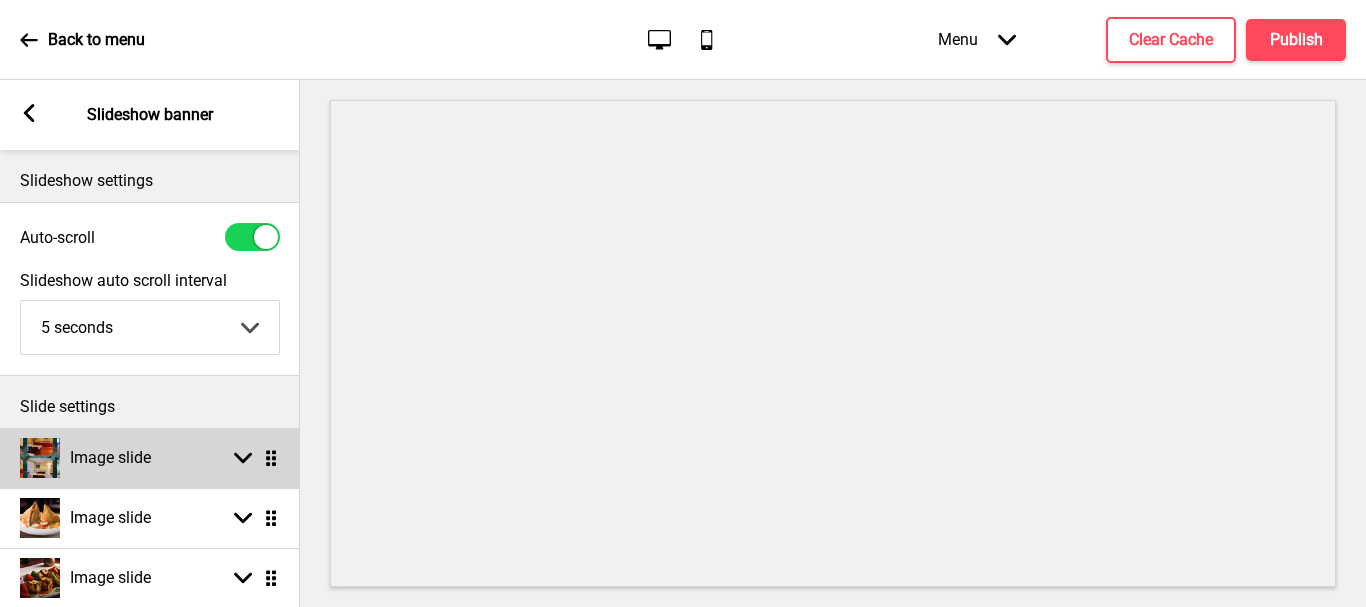 click on "Image slide Arrow down Drag" at bounding box center [150, 458] 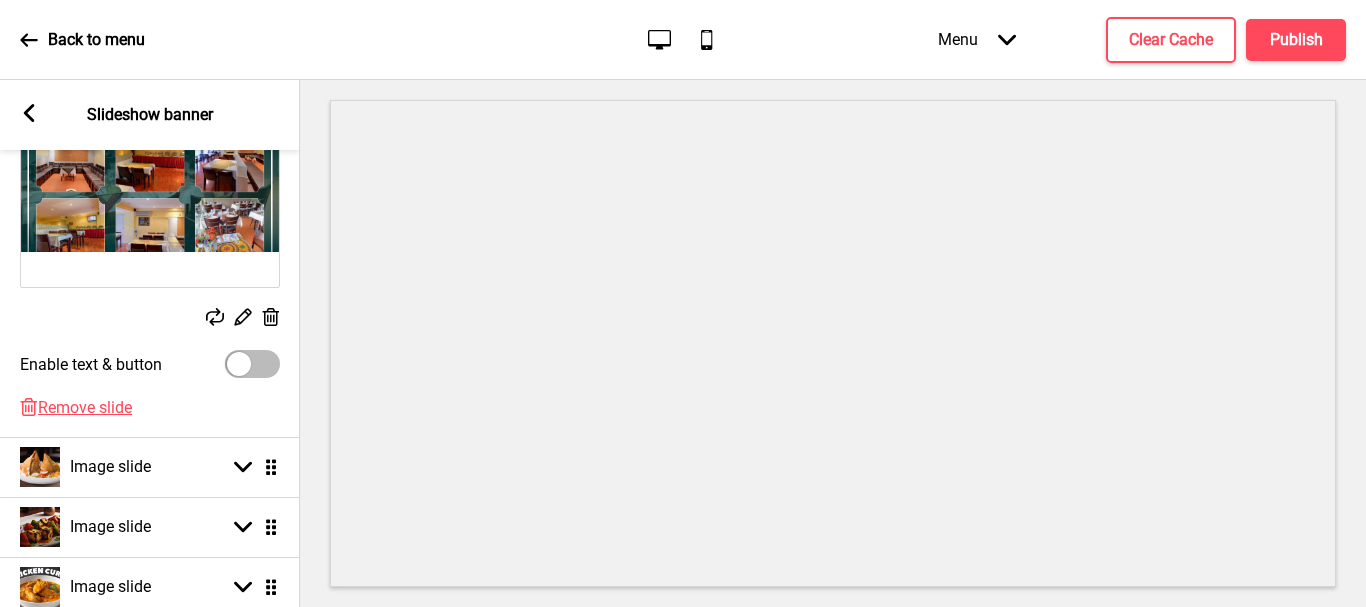 scroll, scrollTop: 300, scrollLeft: 0, axis: vertical 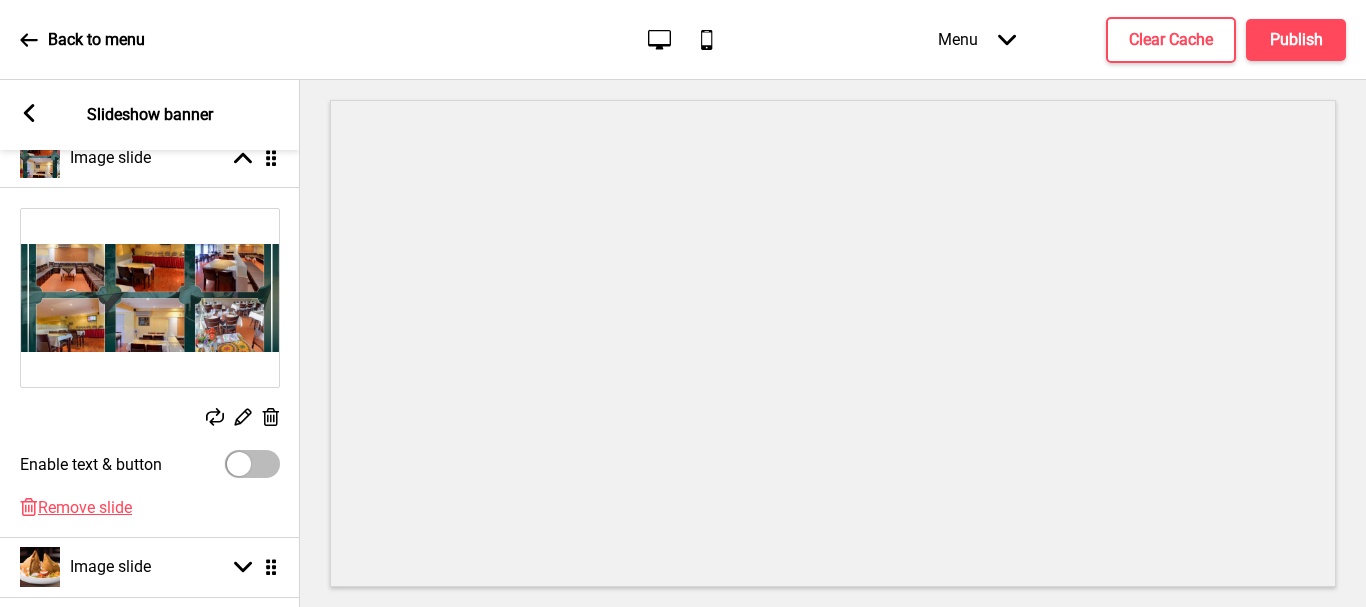 click at bounding box center (252, 464) 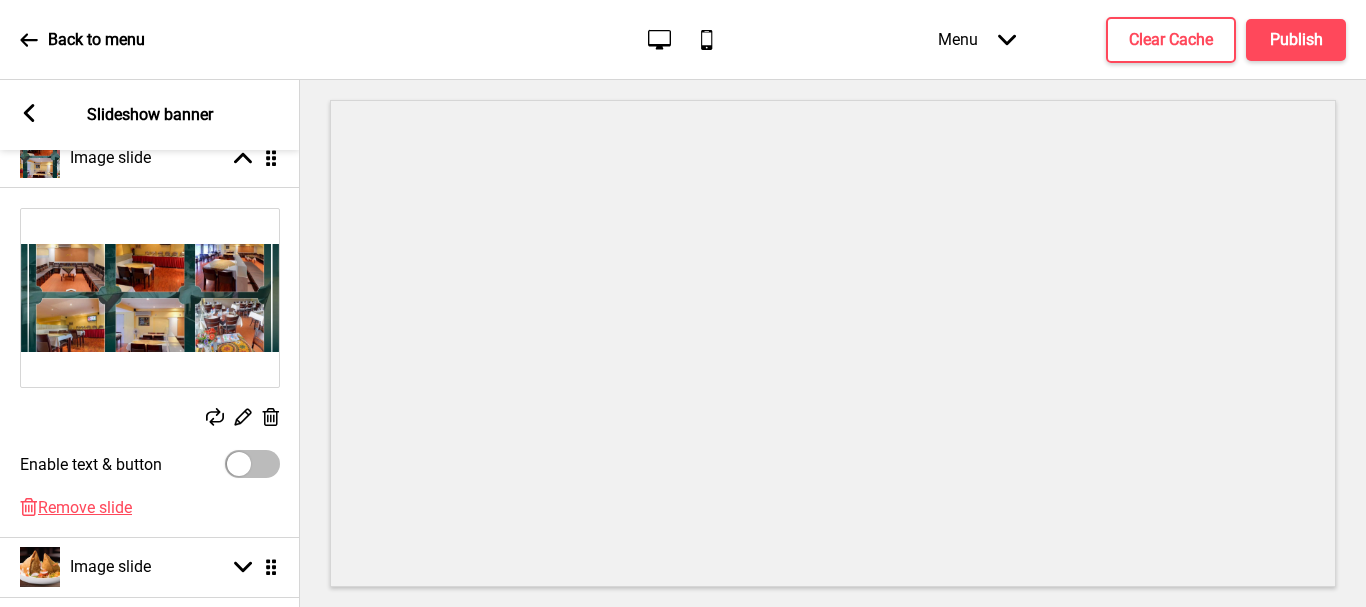 checkbox on "true" 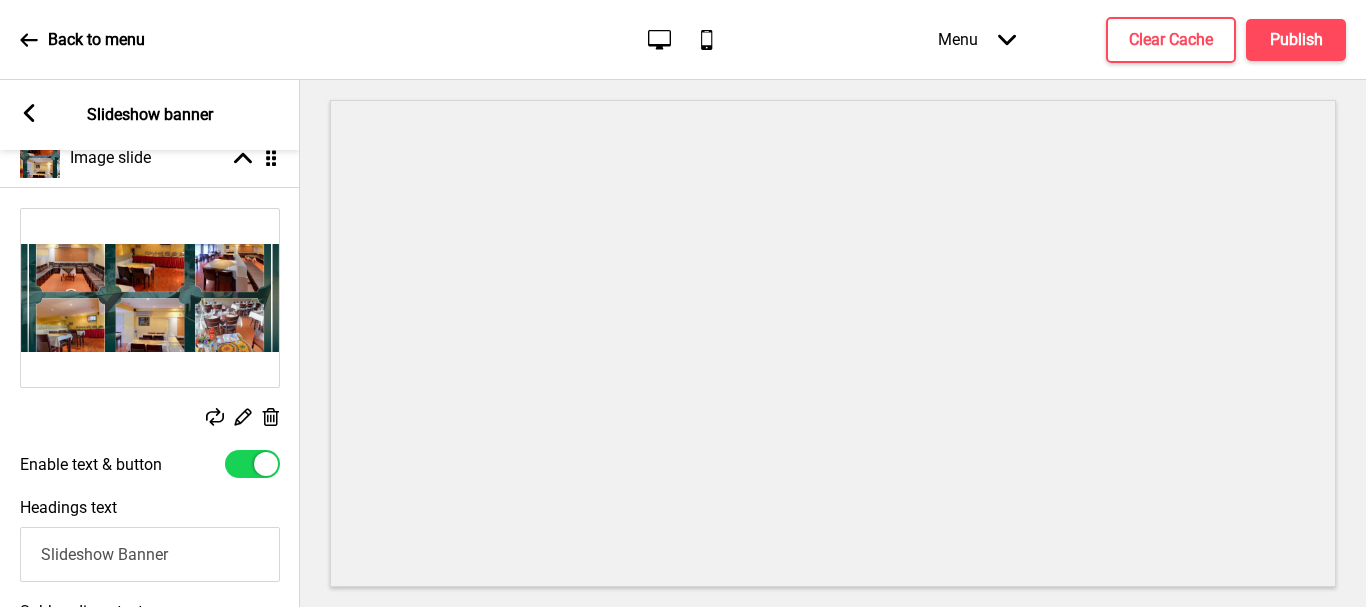scroll, scrollTop: 400, scrollLeft: 0, axis: vertical 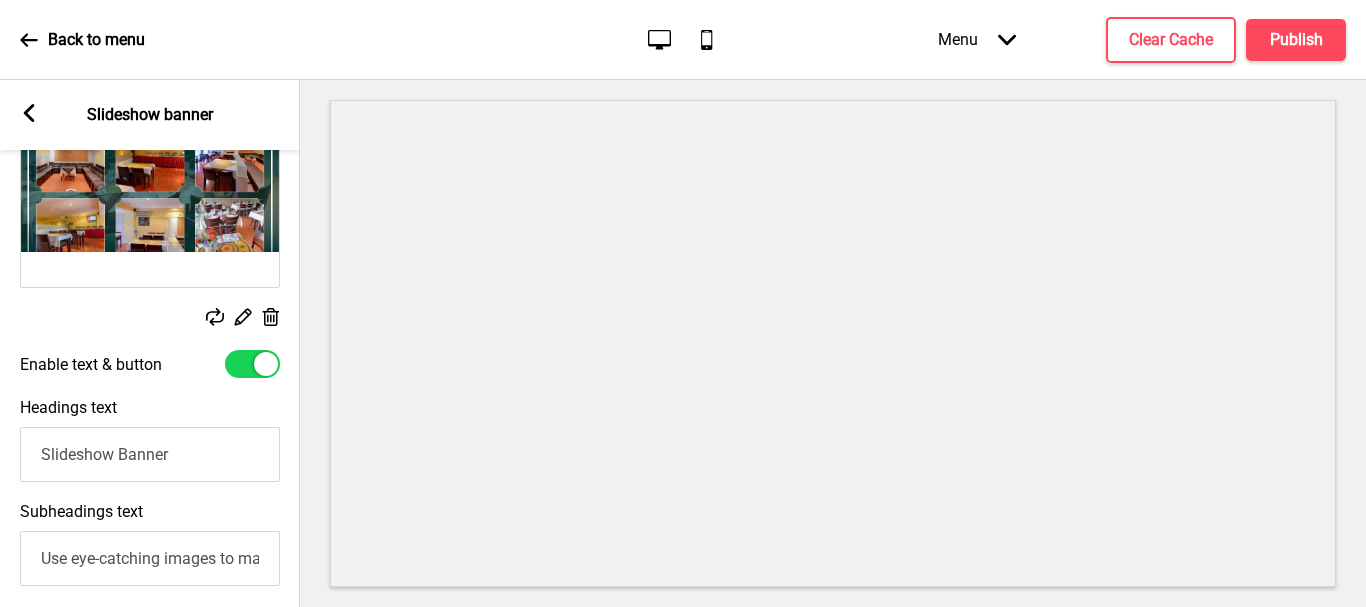 drag, startPoint x: 199, startPoint y: 459, endPoint x: 0, endPoint y: 457, distance: 199.01006 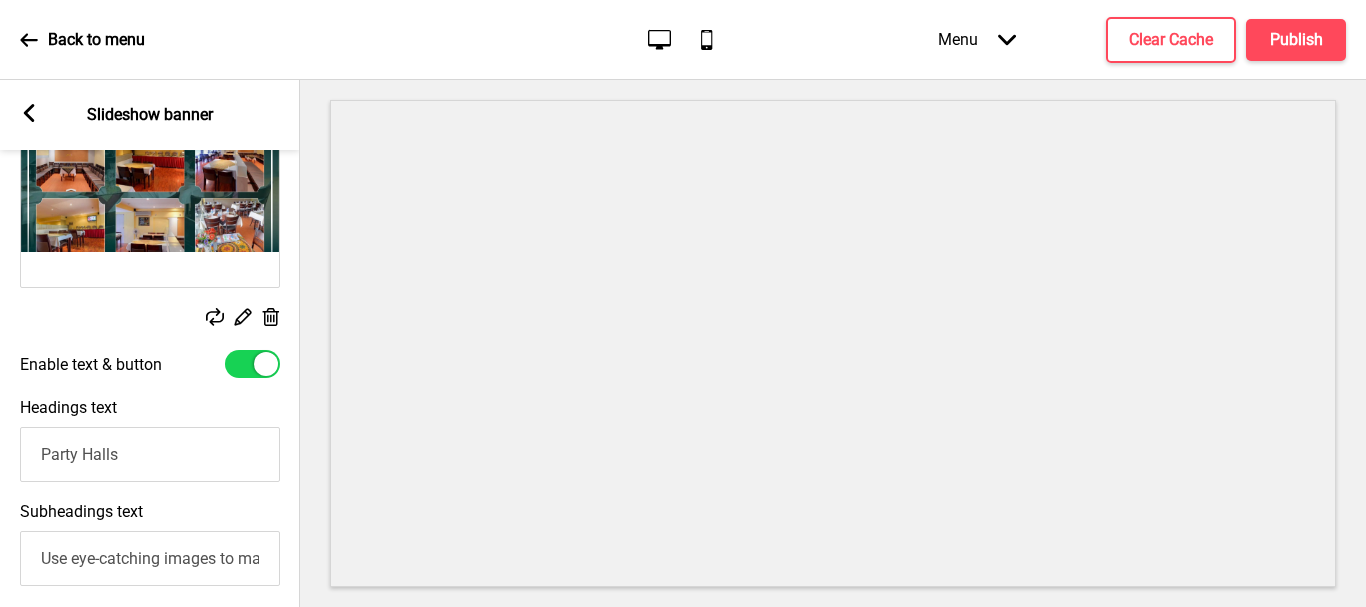 type on "Party Halls" 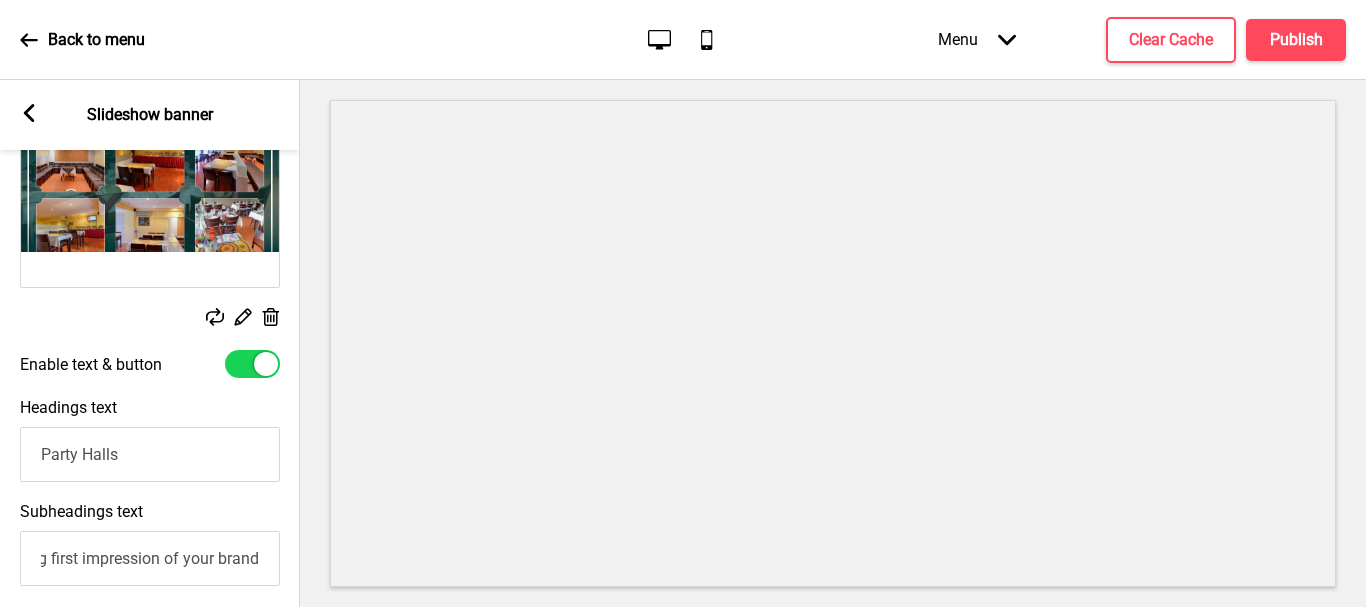 scroll, scrollTop: 0, scrollLeft: 1, axis: horizontal 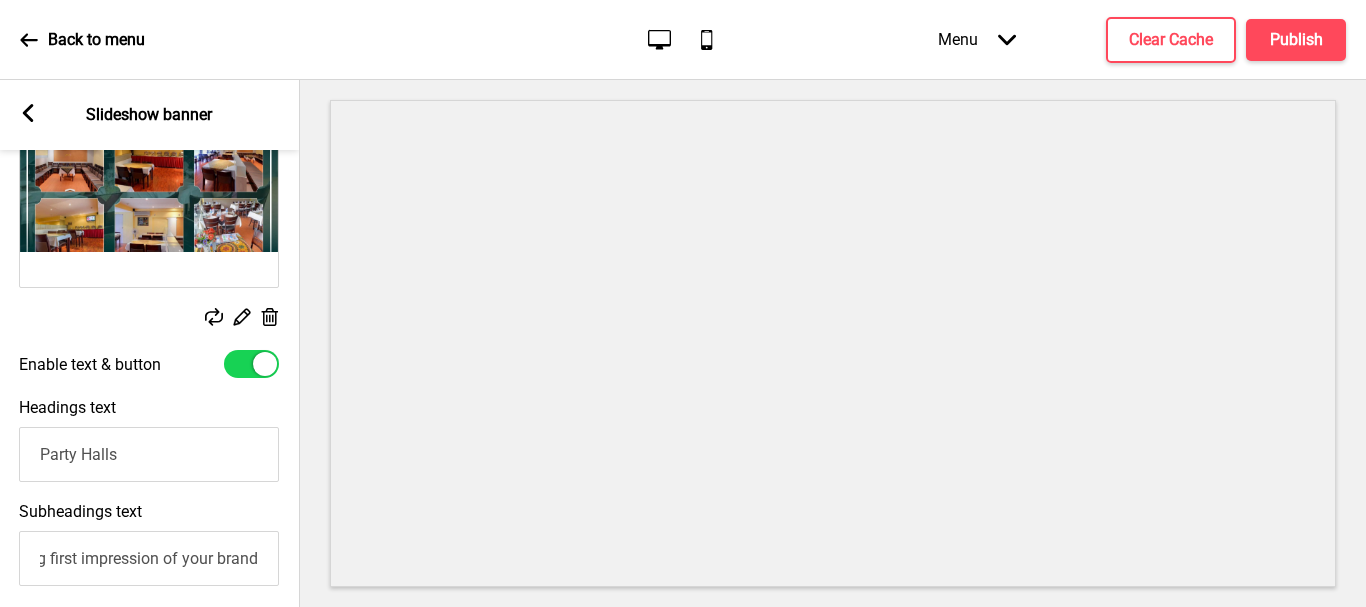 drag, startPoint x: 41, startPoint y: 562, endPoint x: 284, endPoint y: 571, distance: 243.16661 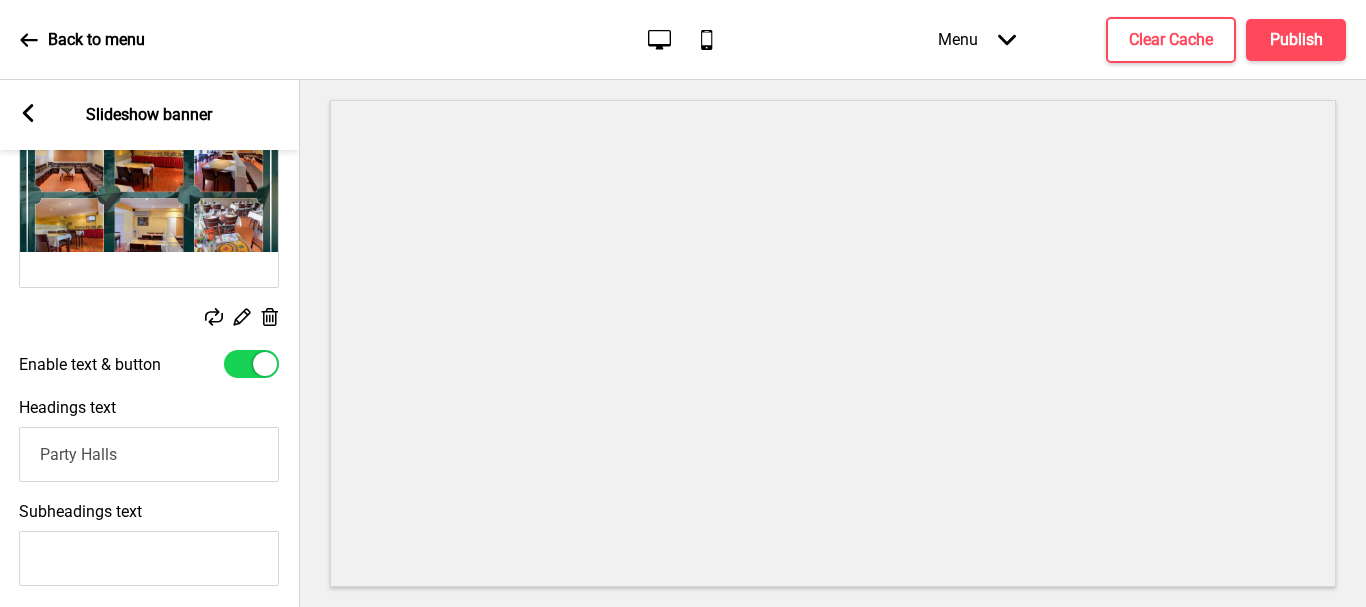 scroll, scrollTop: 0, scrollLeft: 0, axis: both 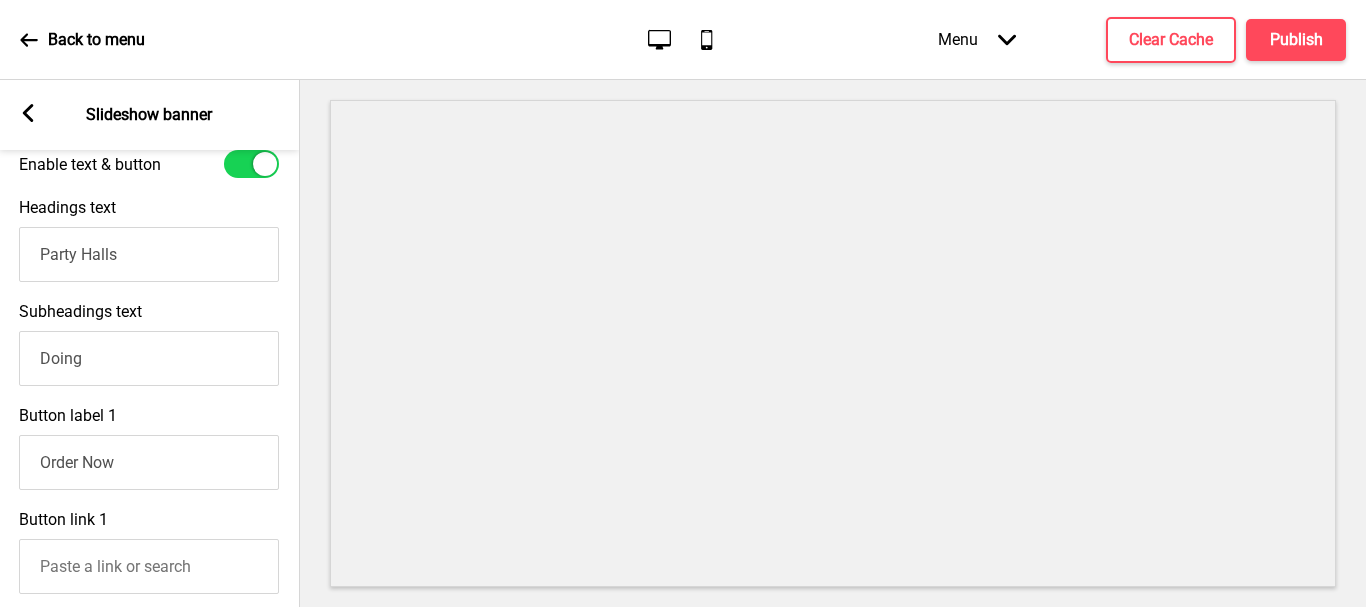 type on "Doing" 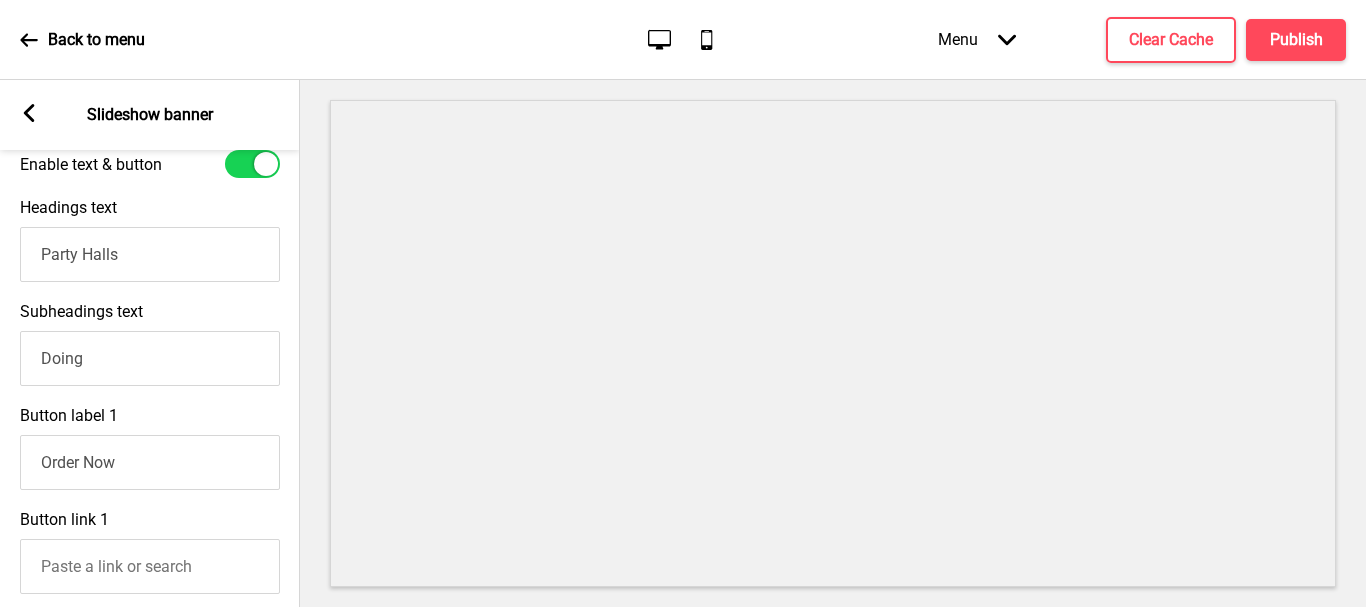 drag, startPoint x: 177, startPoint y: 474, endPoint x: 0, endPoint y: 491, distance: 177.81451 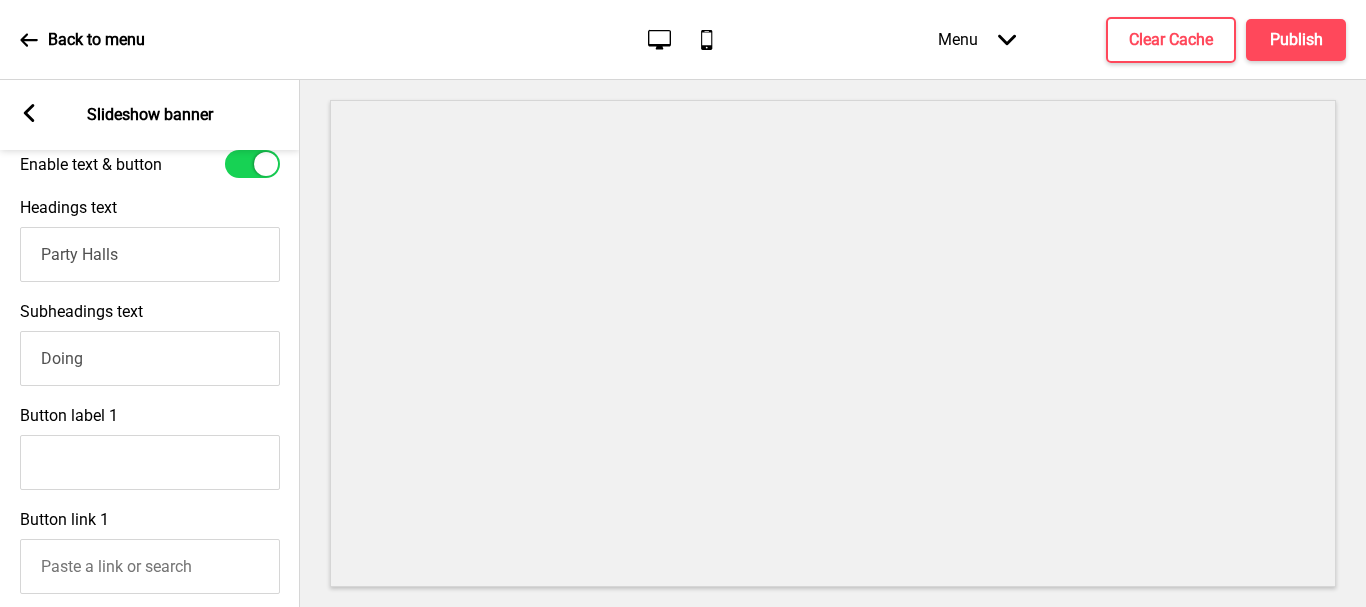 type 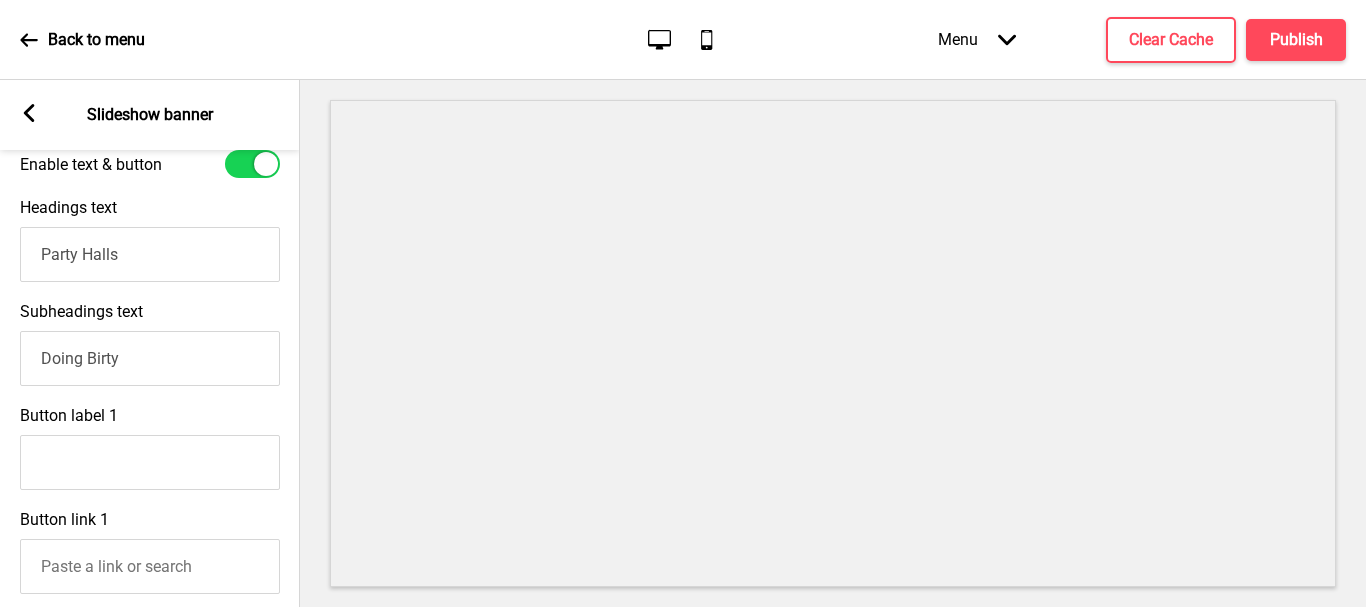 type on "Doing Birty" 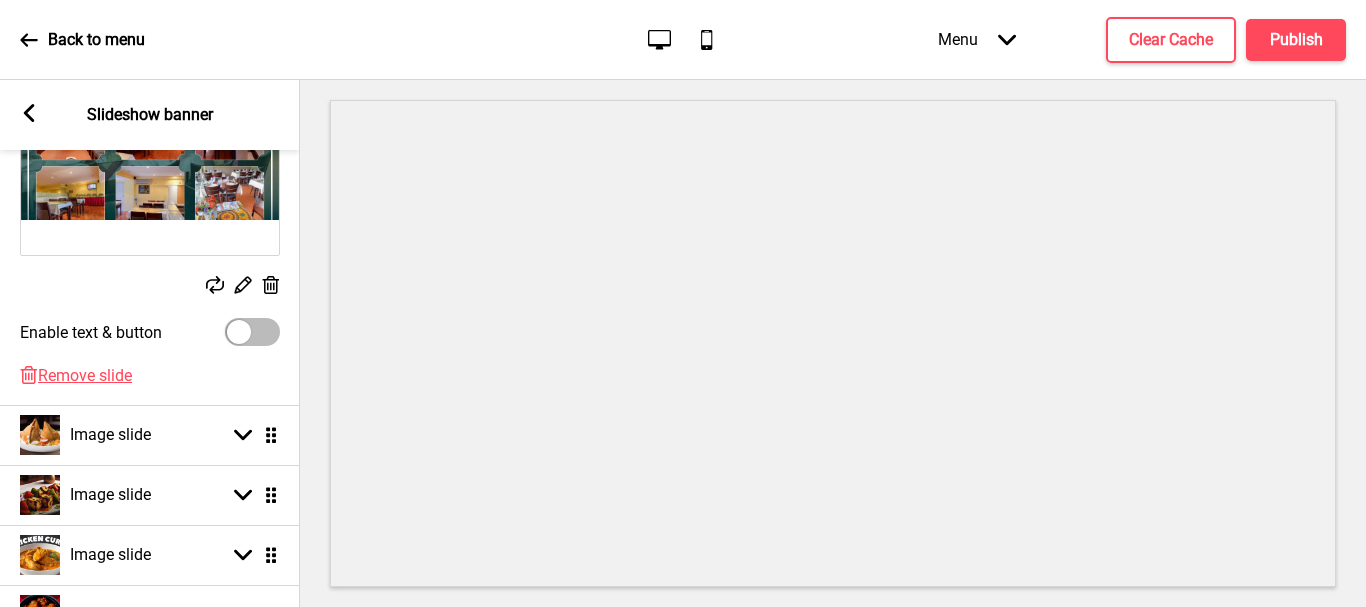 scroll, scrollTop: 423, scrollLeft: 0, axis: vertical 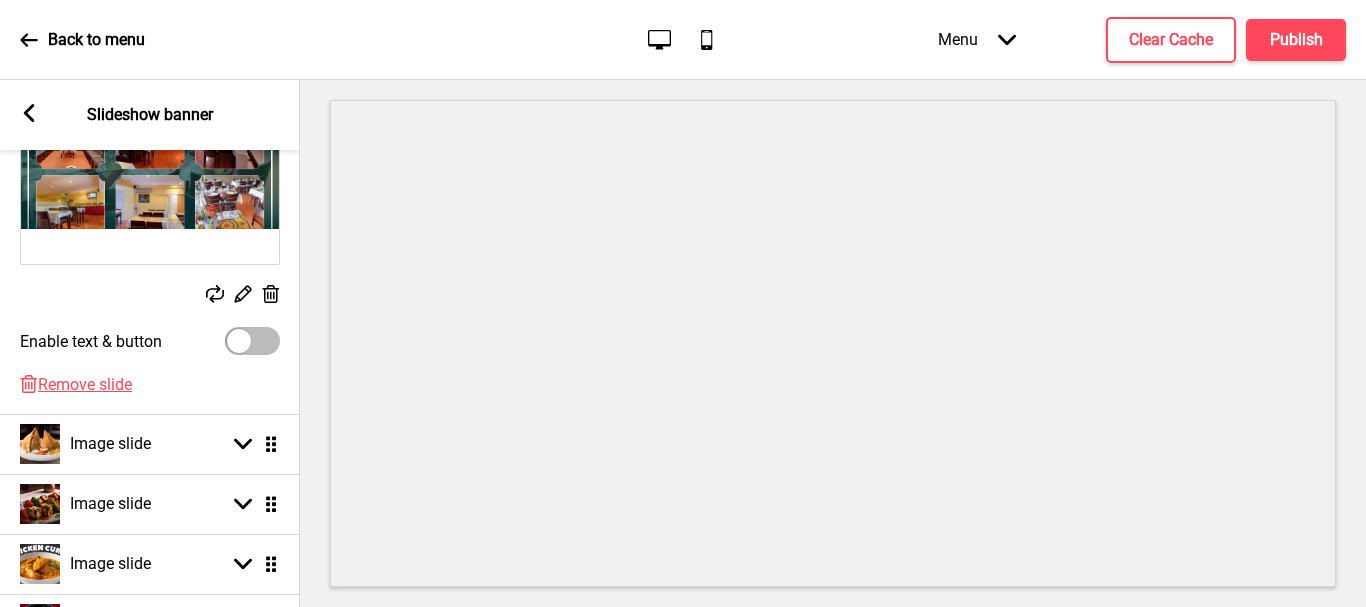 click on "Arrow left Slideshow banner" at bounding box center (150, 115) 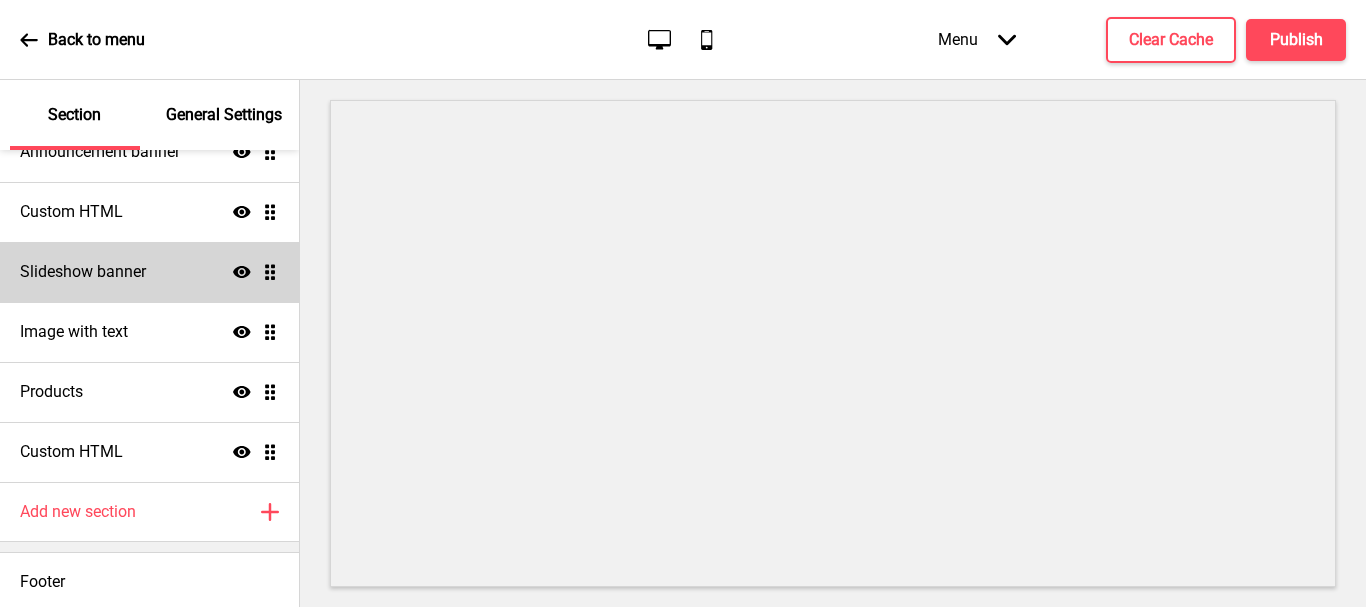 scroll, scrollTop: 243, scrollLeft: 0, axis: vertical 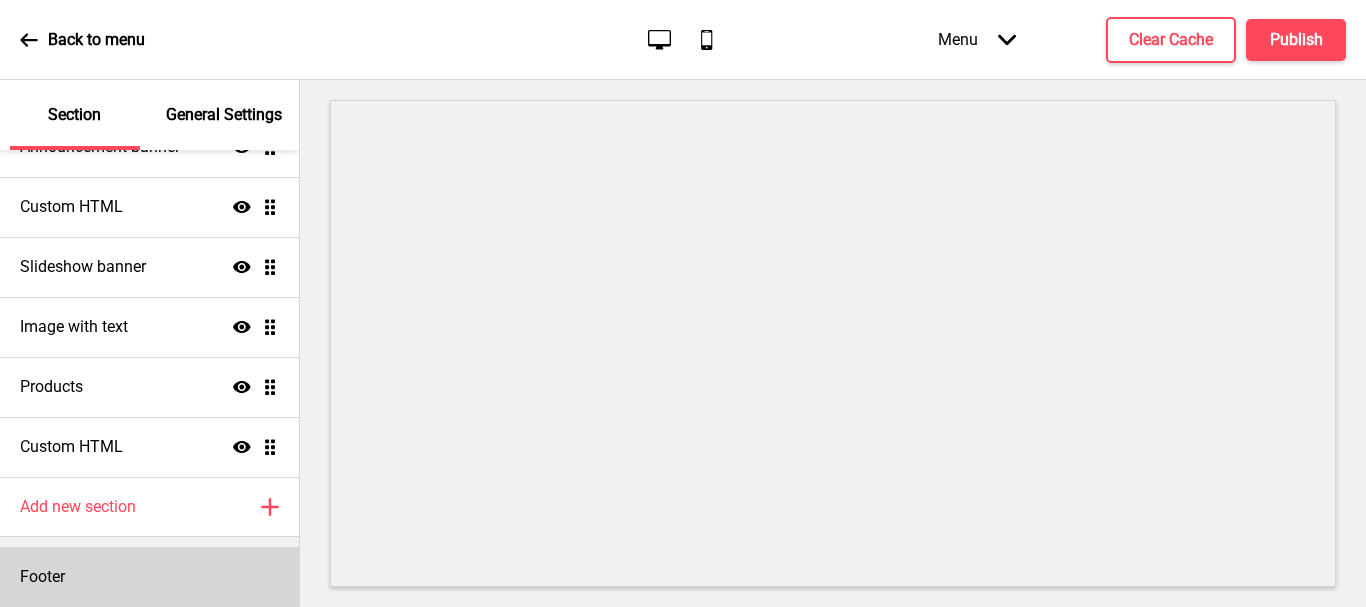 click on "Footer" at bounding box center (149, 577) 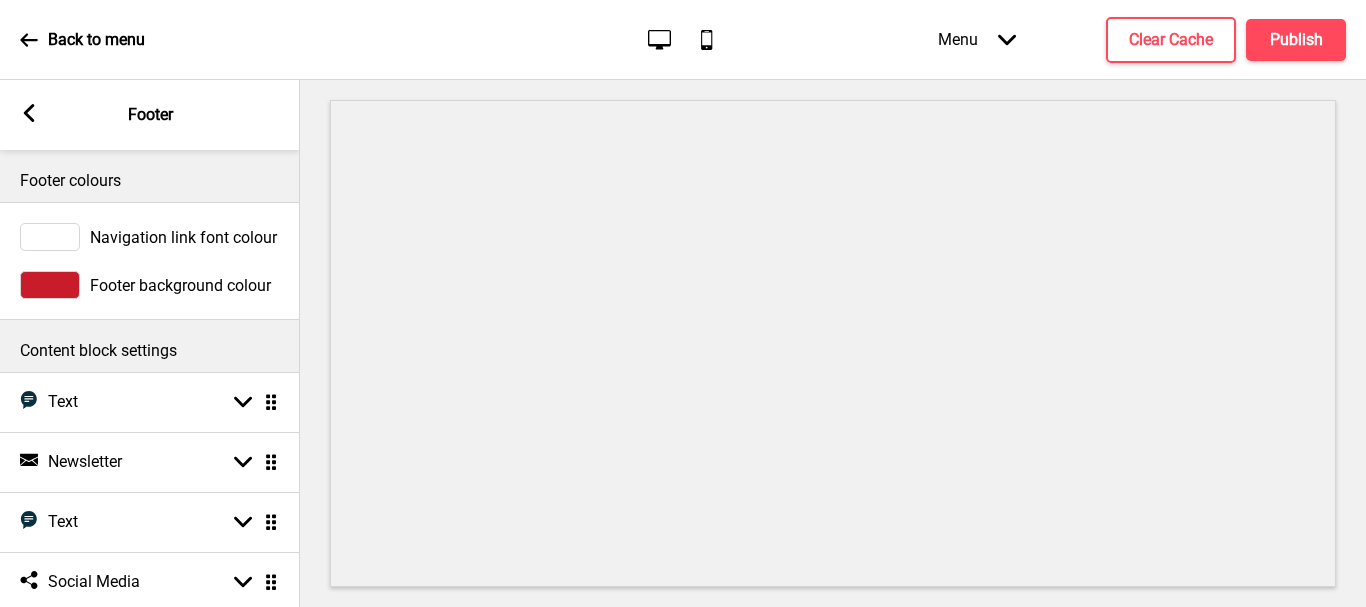 scroll, scrollTop: 72, scrollLeft: 0, axis: vertical 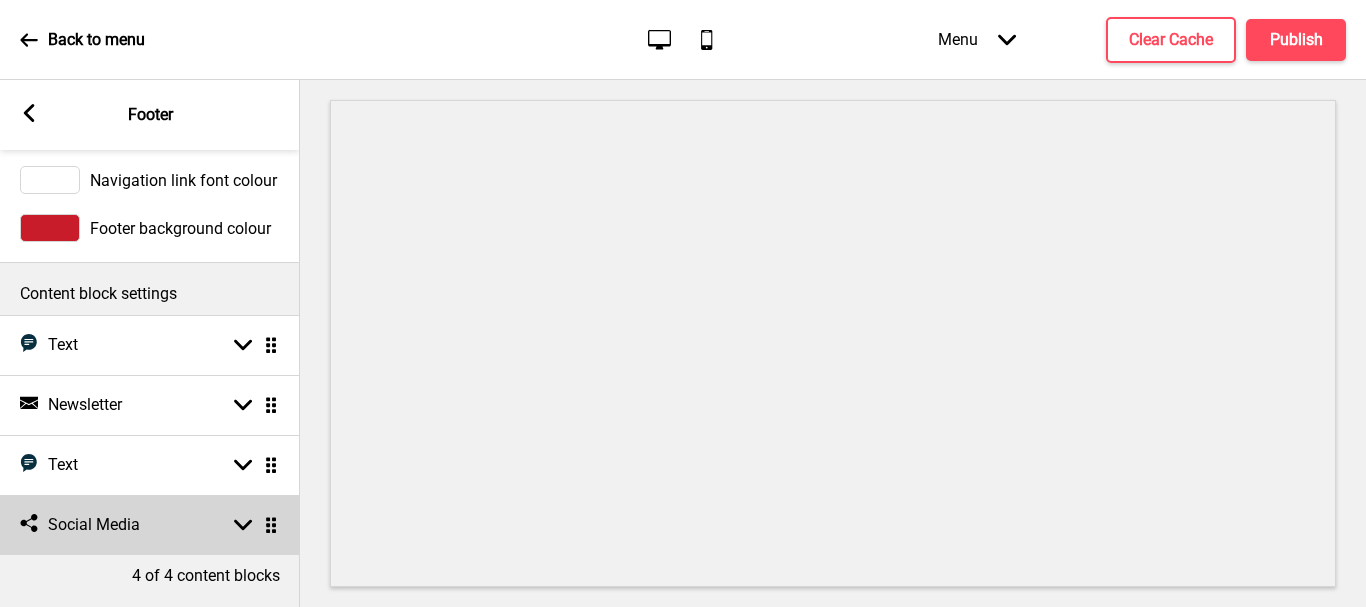 click 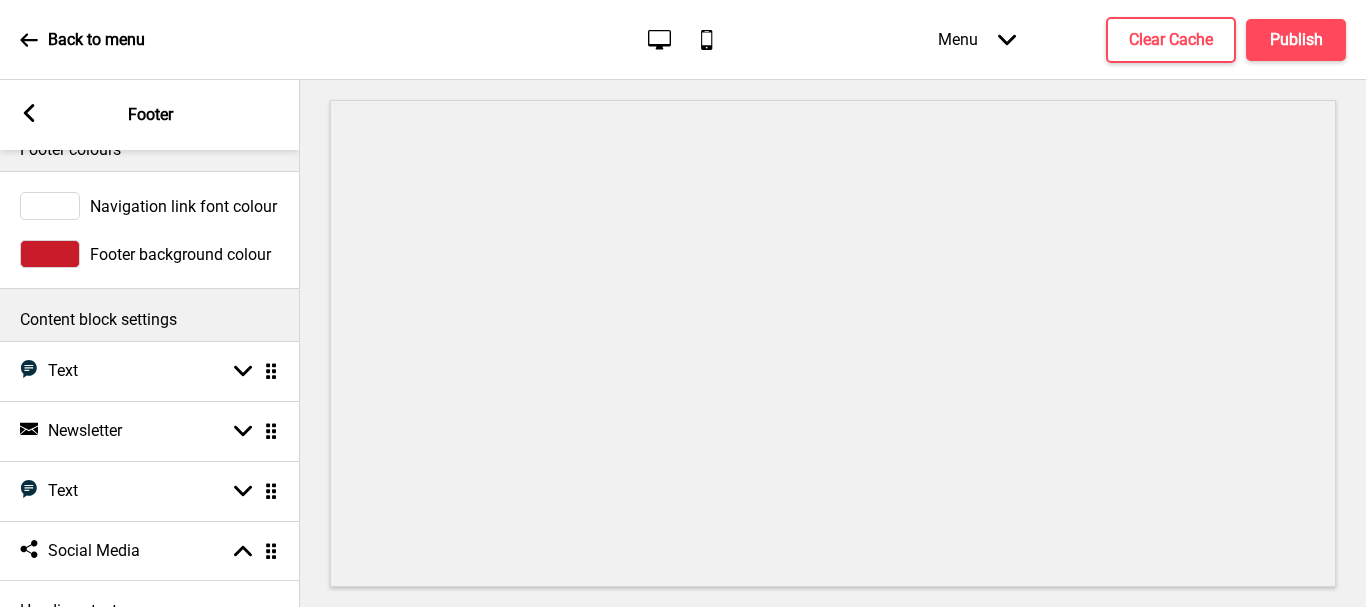 scroll, scrollTop: 0, scrollLeft: 0, axis: both 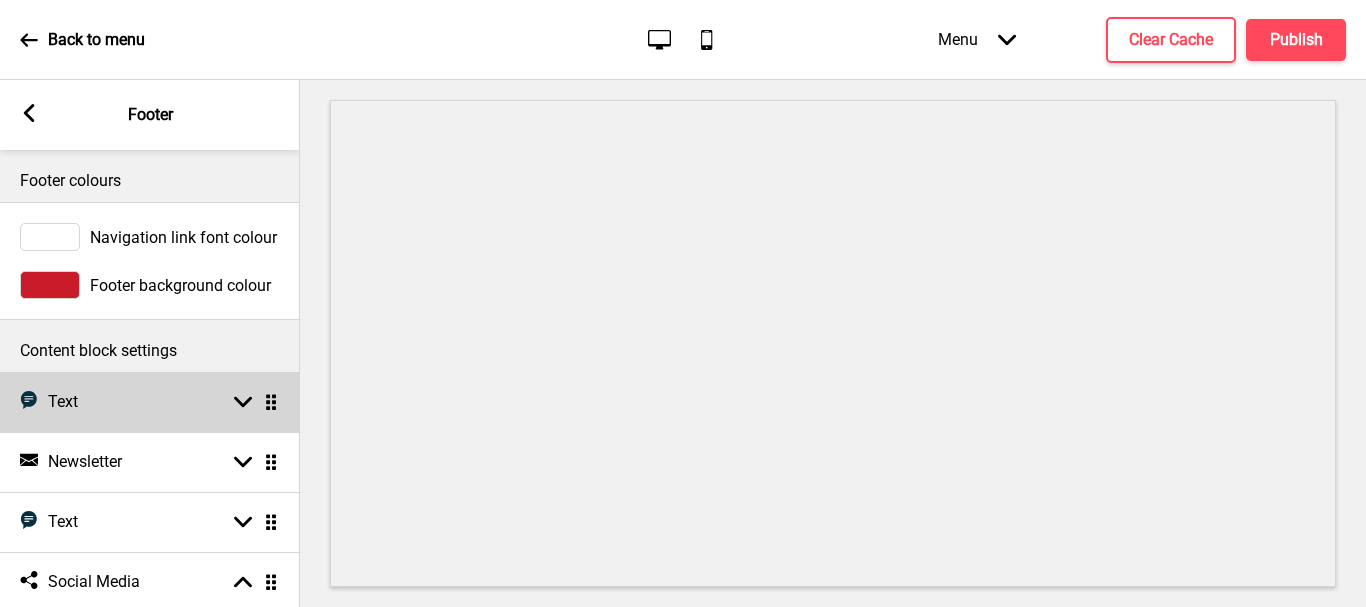 click 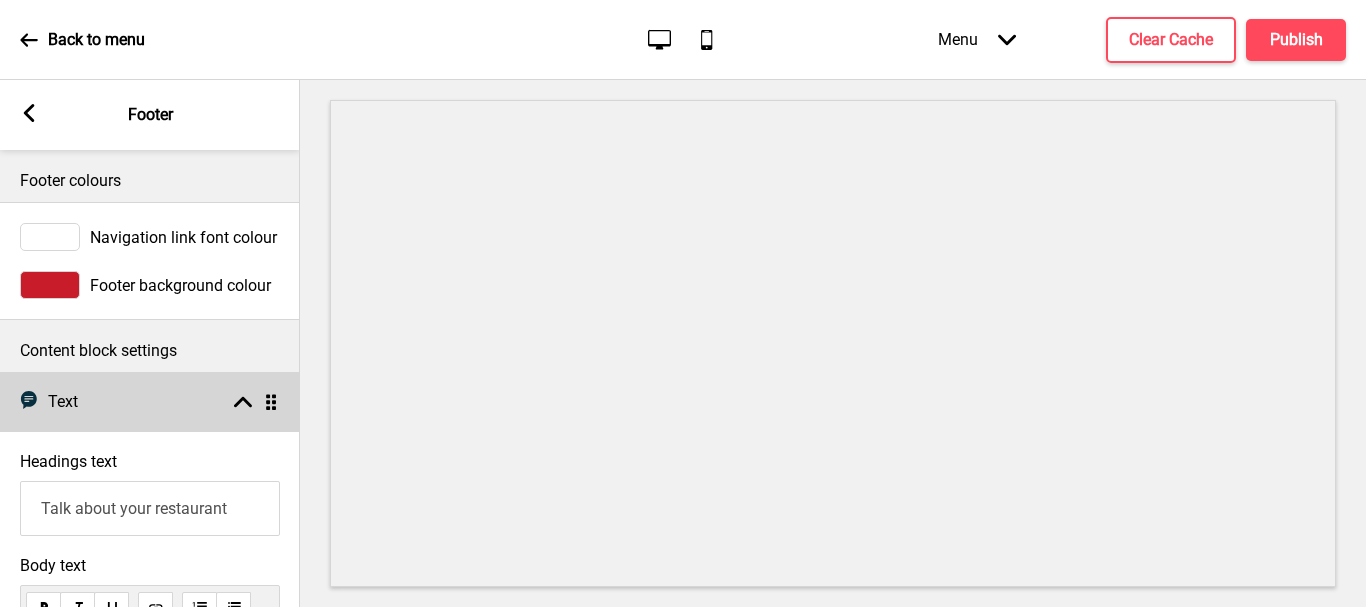 click 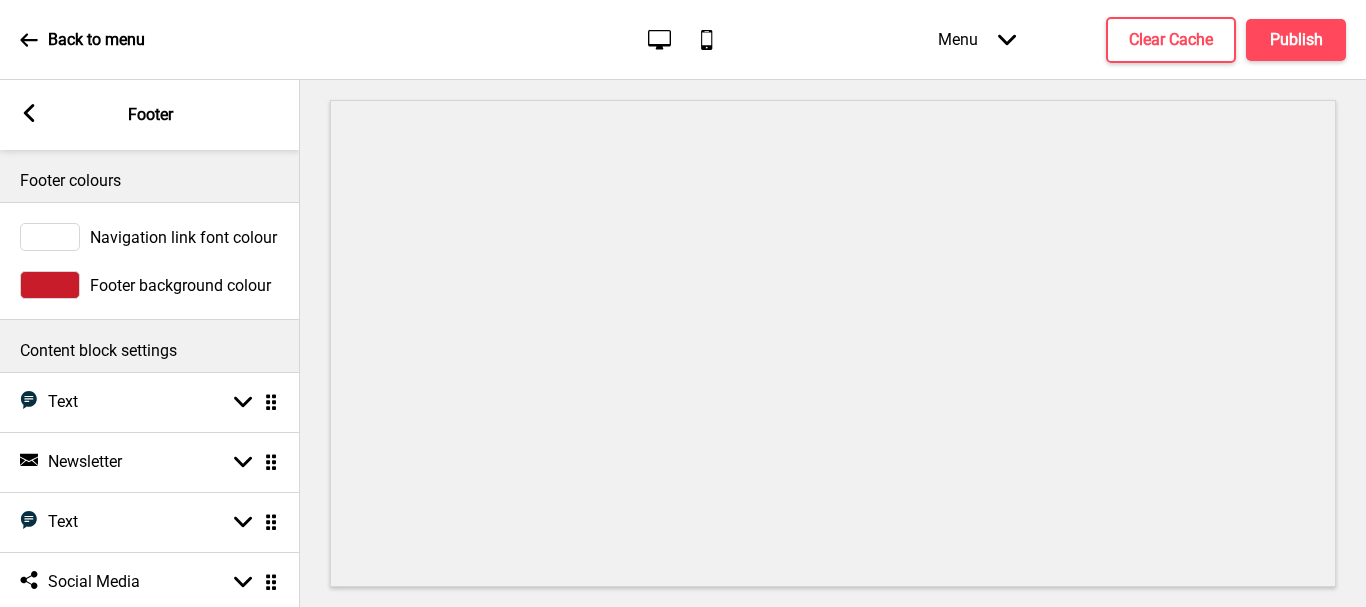 click 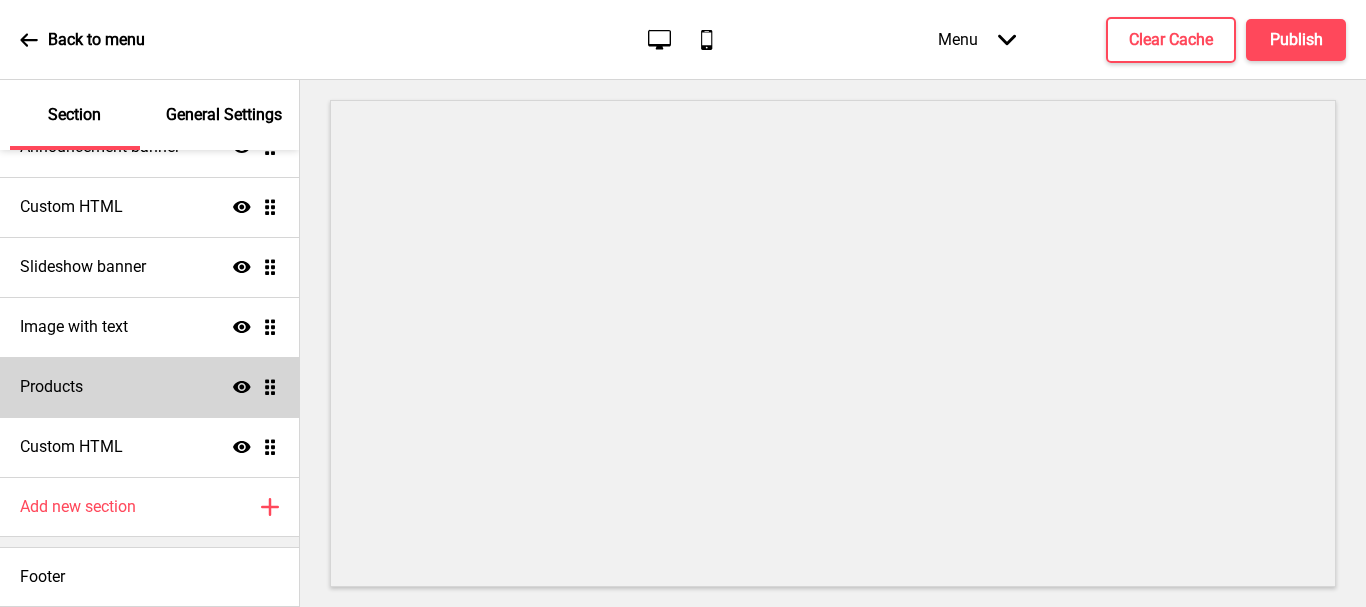 click on "Announcement banner Show Drag Slideshow banner Hide Drag Announcement banner Show Drag Custom HTML Show Drag Slideshow banner Show Drag Image with text Show Drag Products Show Drag Custom HTML Show Drag" at bounding box center (149, 237) 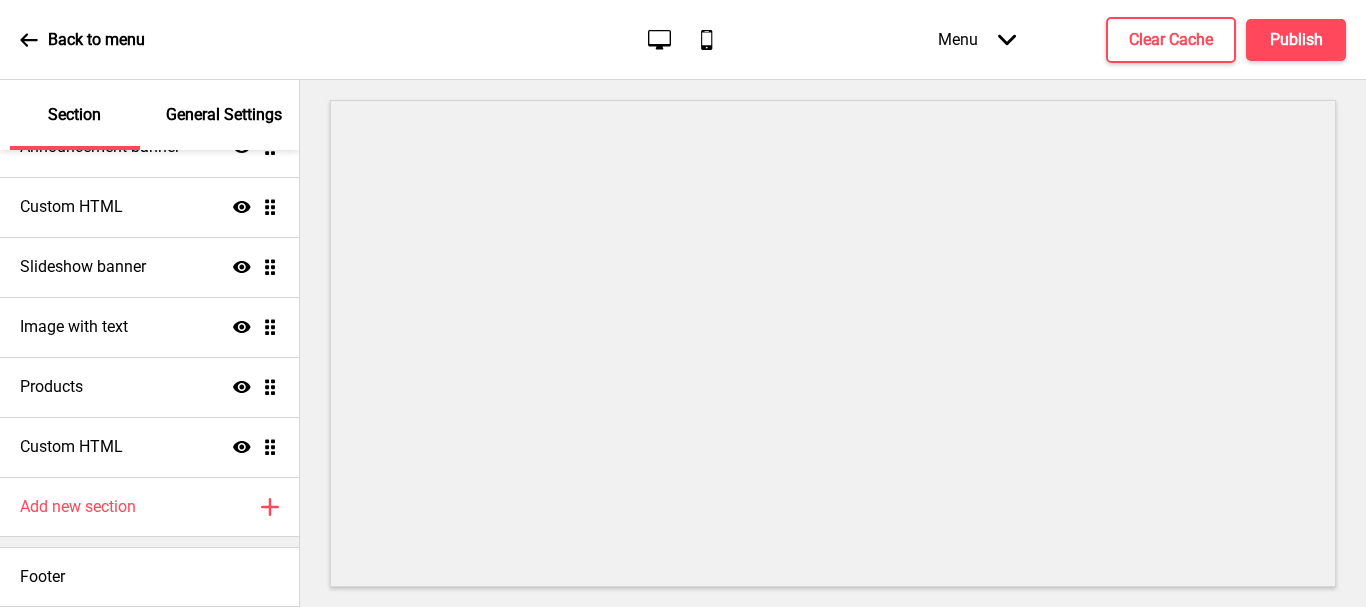 click on "Announcement banner Show Drag Slideshow banner Hide Drag Announcement banner Show Drag Custom HTML Show Drag Slideshow banner Show Drag Image with text Show Drag Products Show Drag Custom HTML Show Drag" at bounding box center [149, 237] 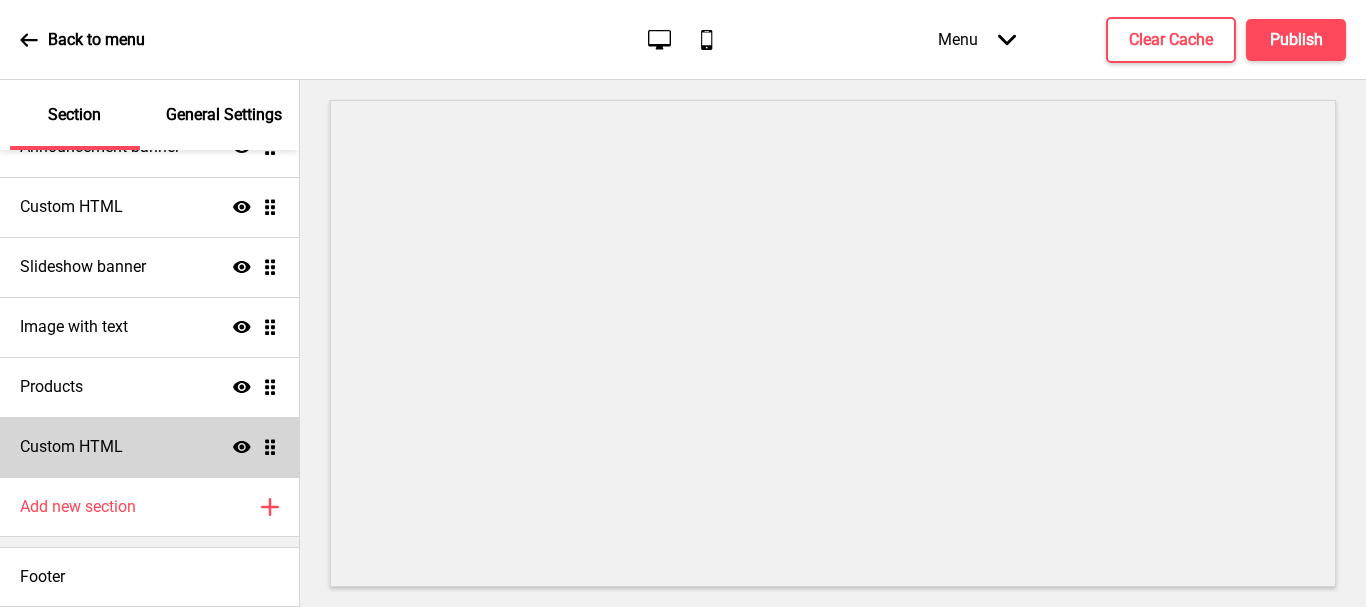 scroll, scrollTop: 143, scrollLeft: 0, axis: vertical 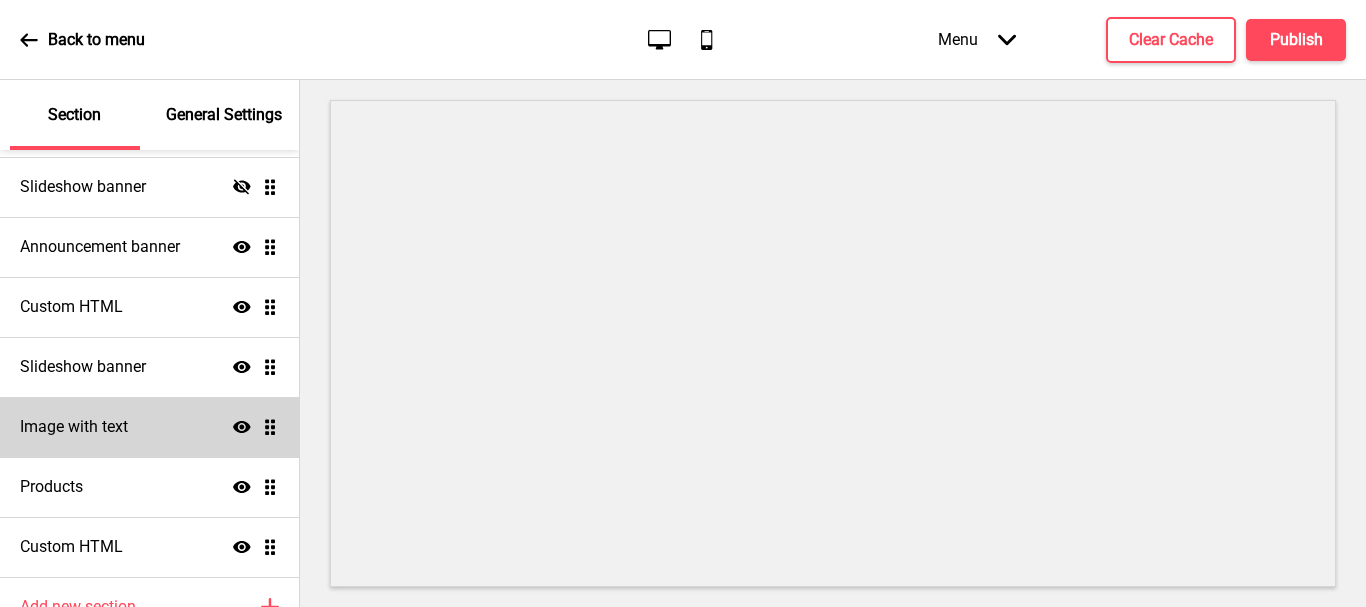 click on "Image with text" at bounding box center [74, 427] 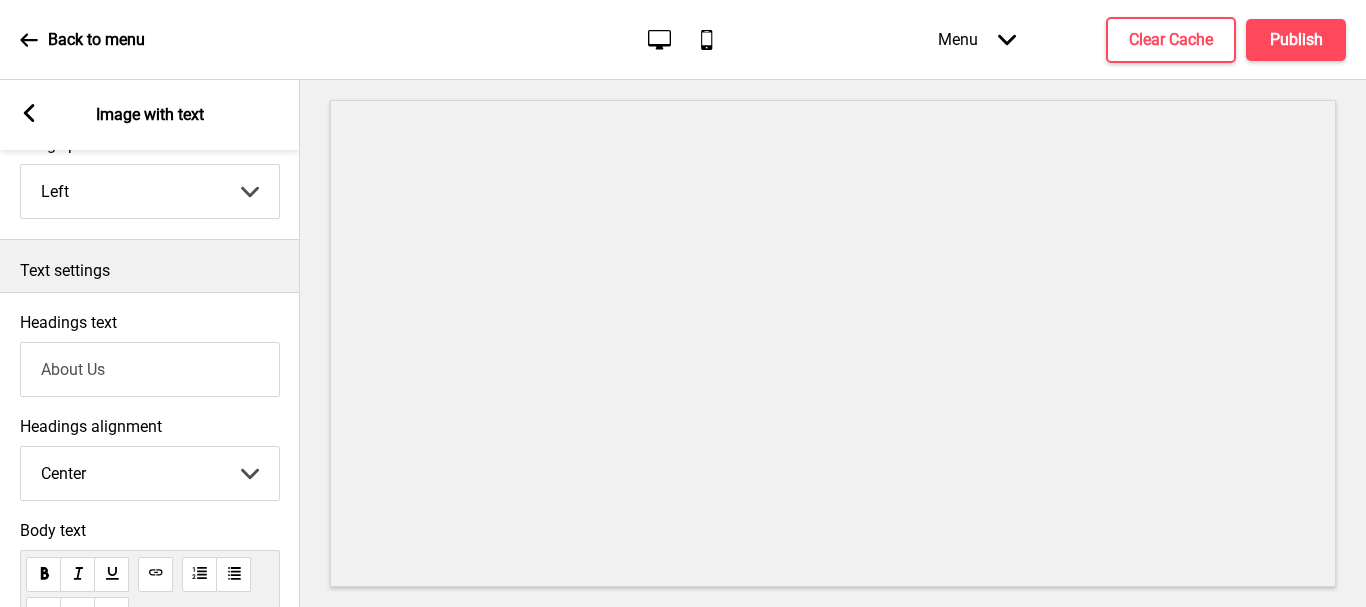 scroll, scrollTop: 400, scrollLeft: 0, axis: vertical 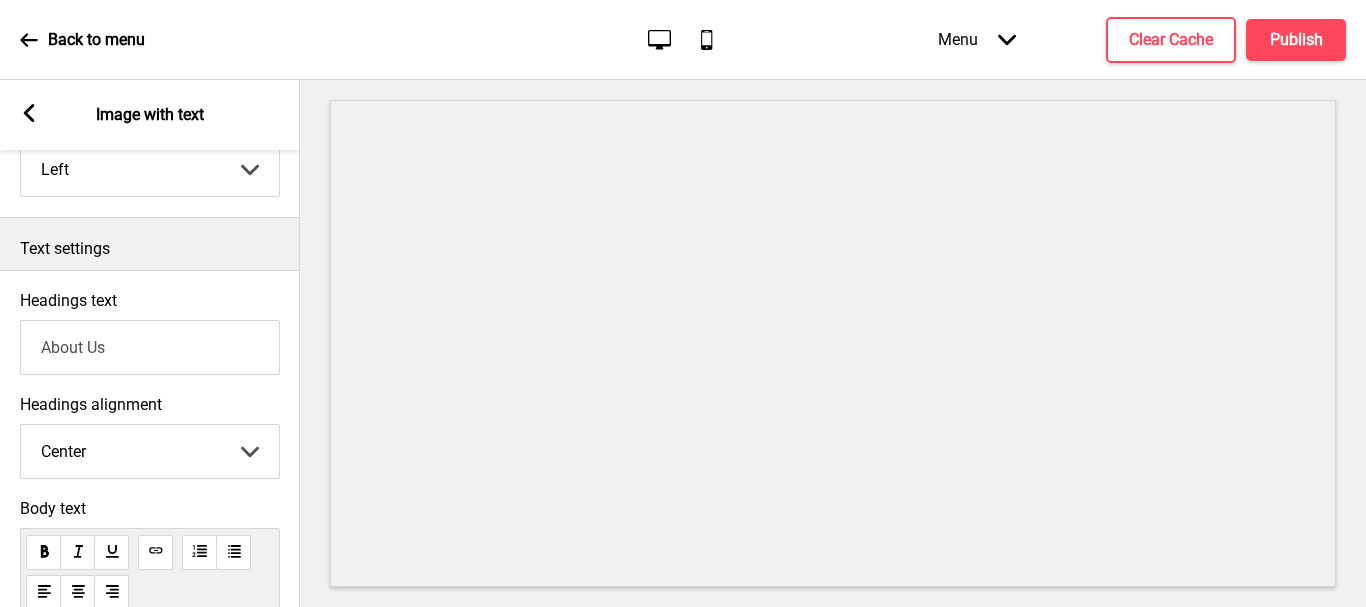 click on "About Us" at bounding box center [150, 347] 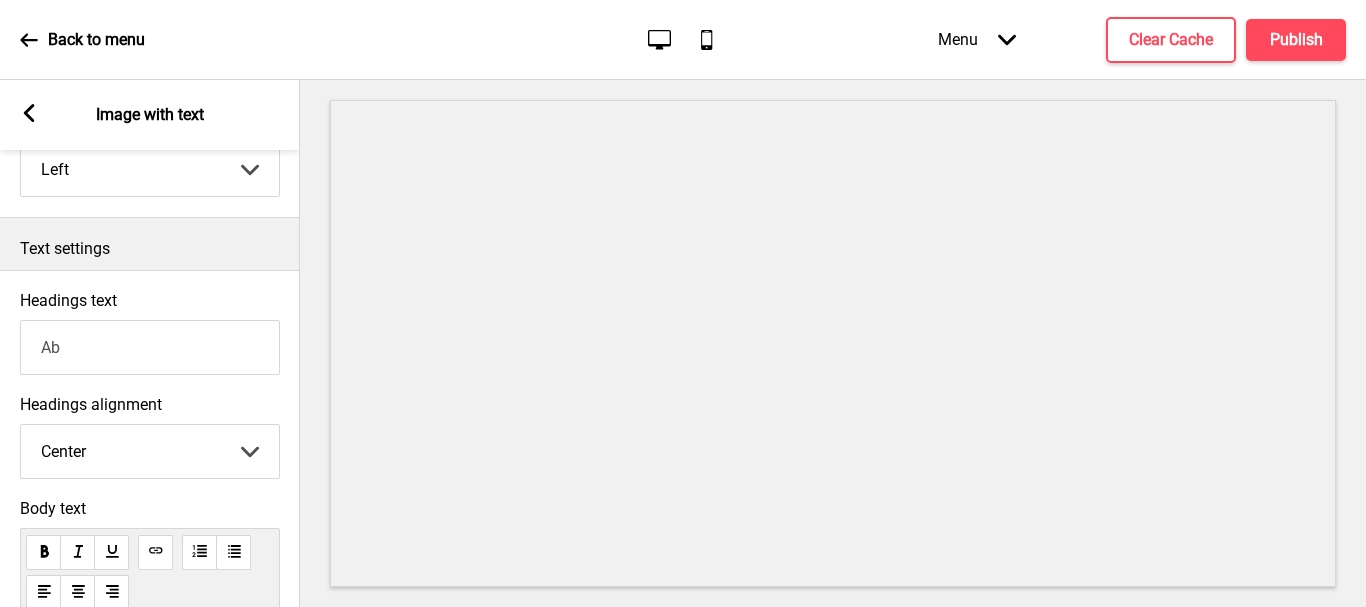 type on "A" 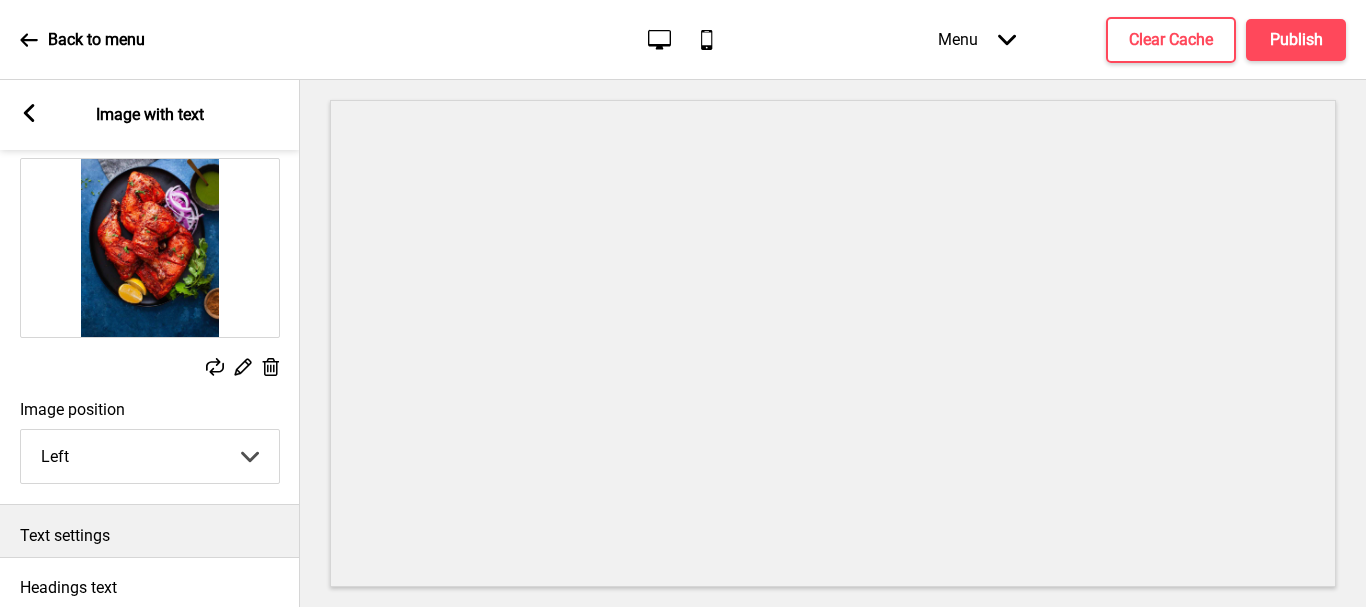 scroll, scrollTop: 100, scrollLeft: 0, axis: vertical 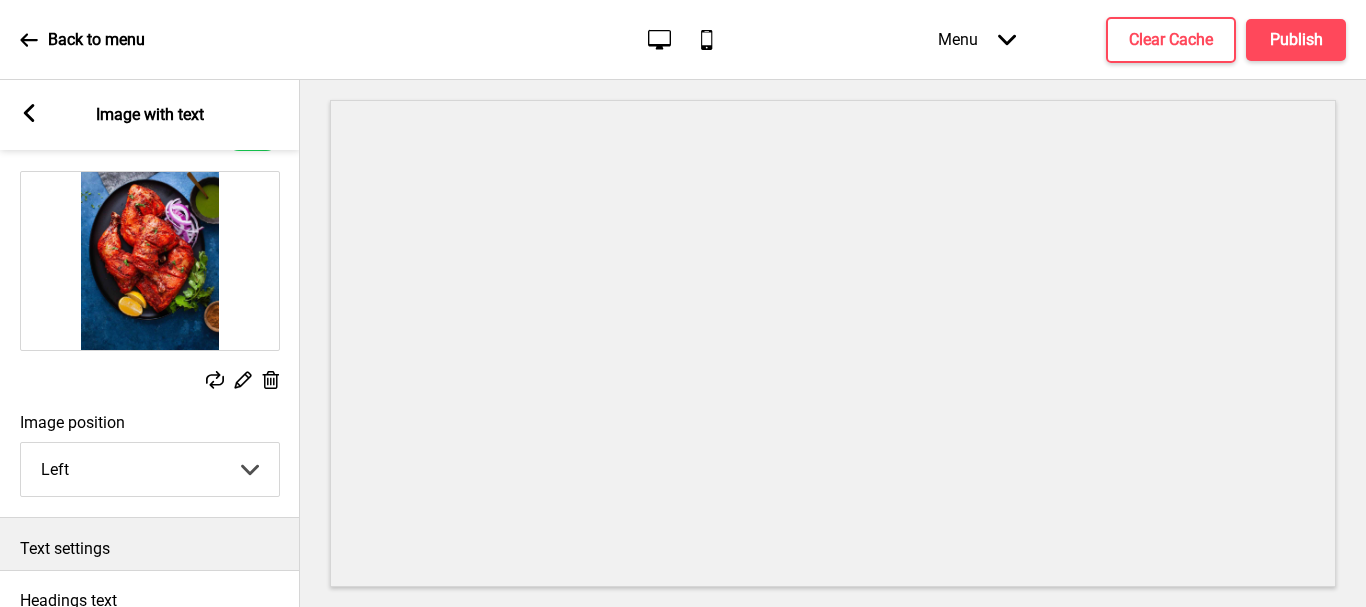 type on "Tandoori Chicken" 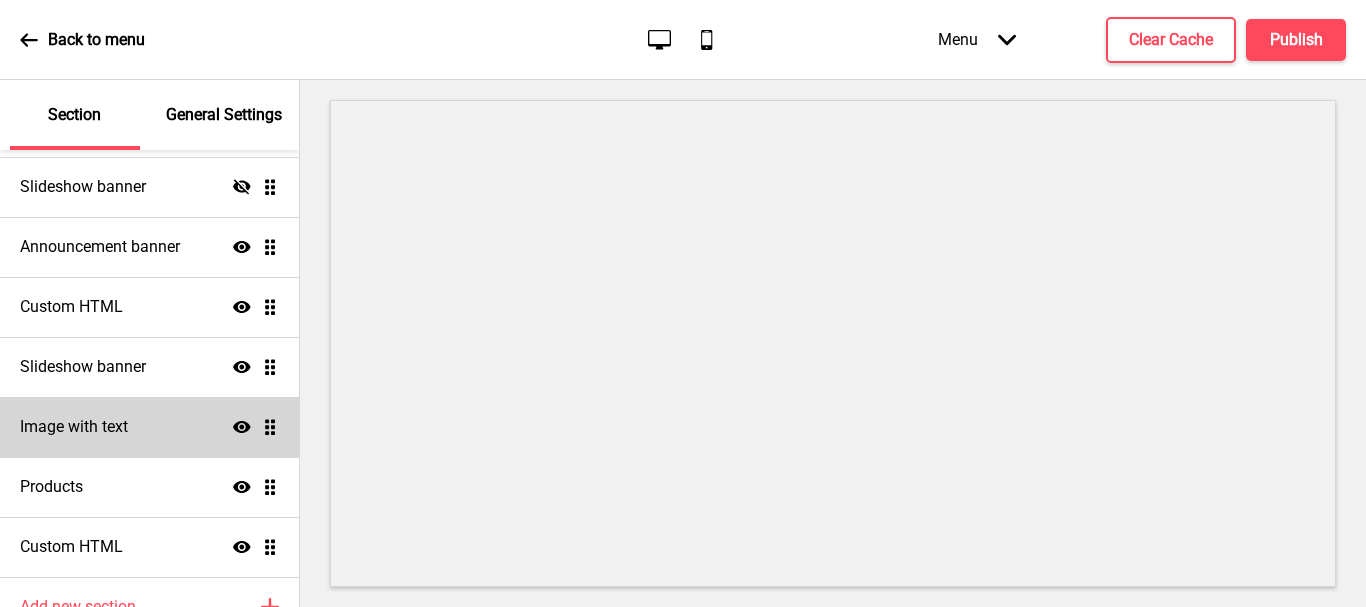 click on "Image with text" at bounding box center (74, 427) 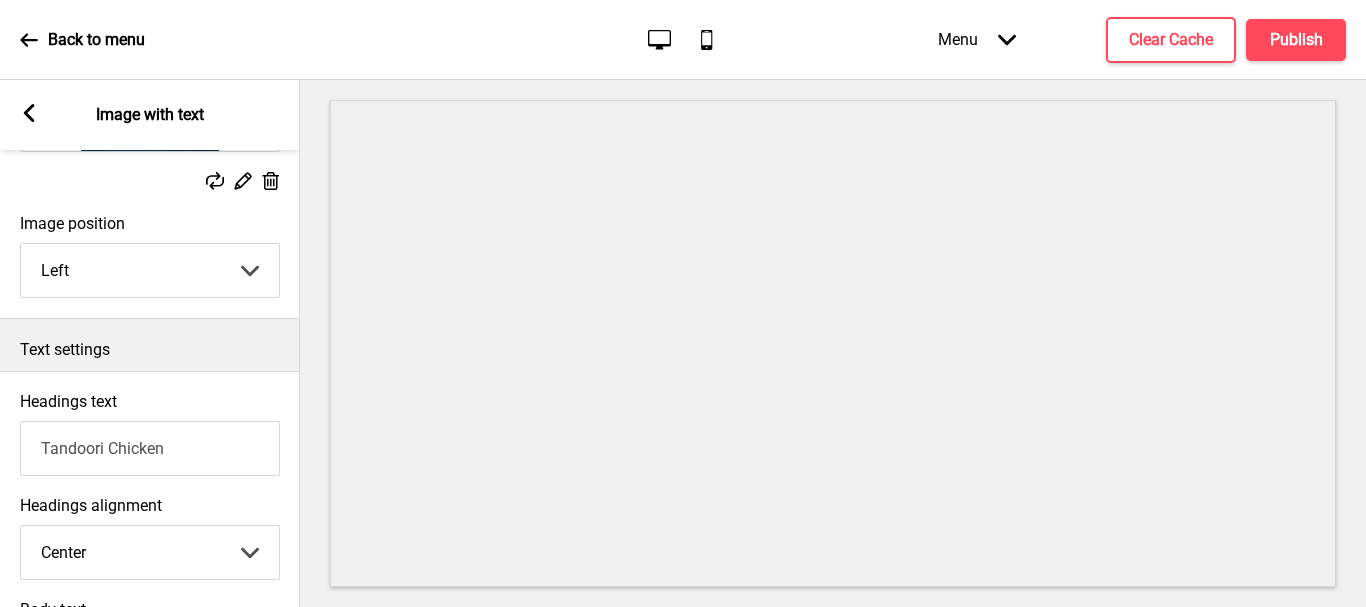 scroll, scrollTop: 300, scrollLeft: 0, axis: vertical 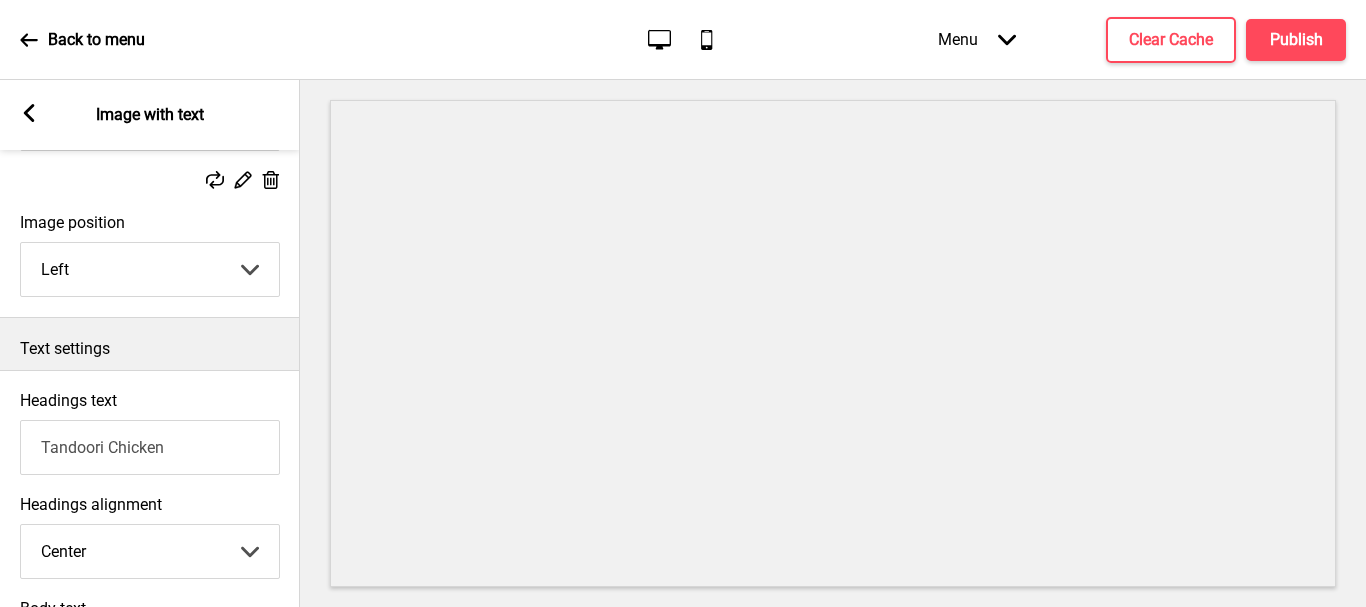 drag, startPoint x: 170, startPoint y: 449, endPoint x: 0, endPoint y: 427, distance: 171.41762 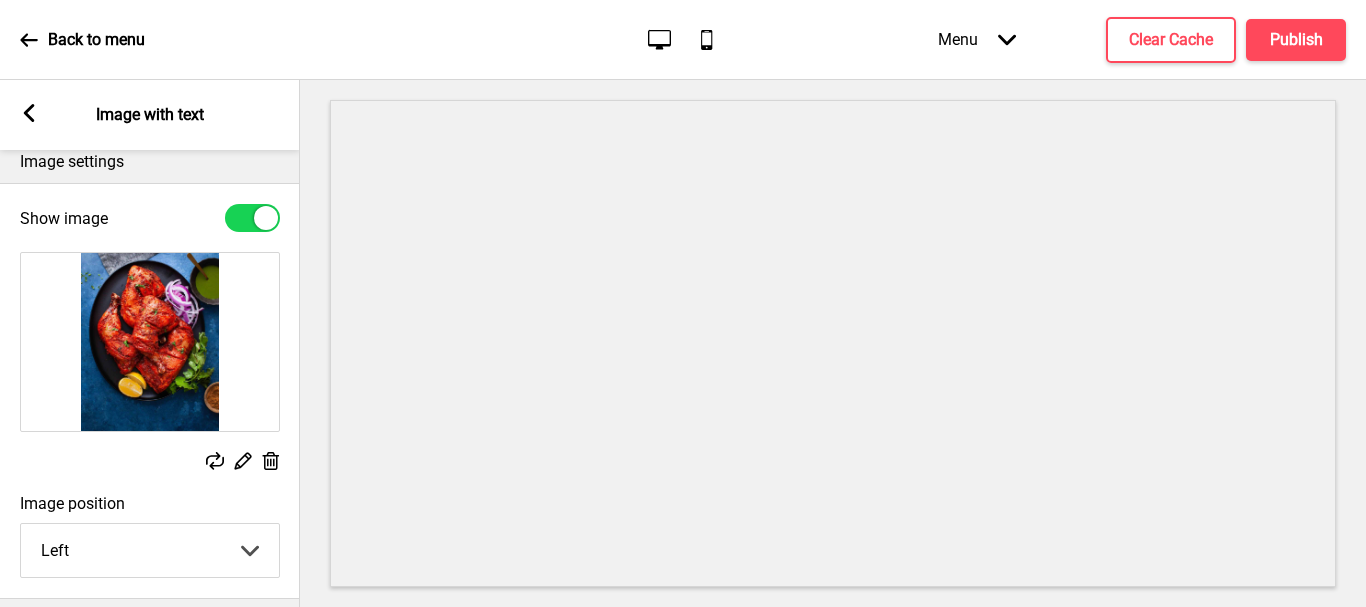 scroll, scrollTop: 0, scrollLeft: 0, axis: both 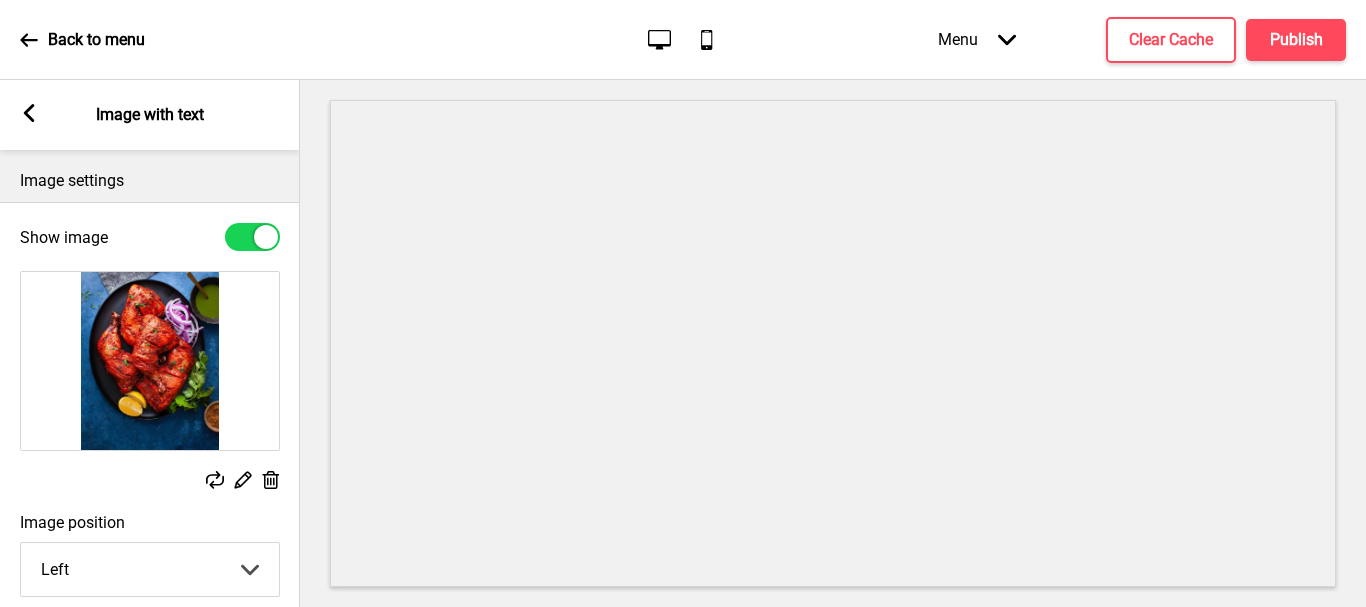 type on "About Us" 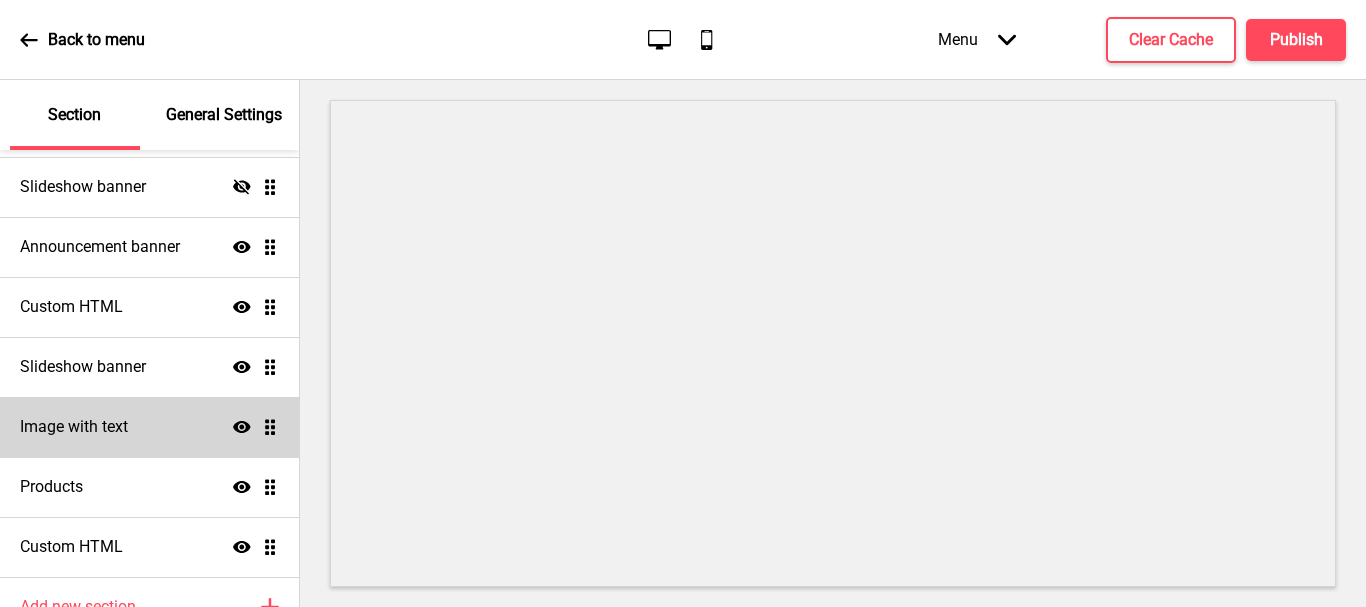 click on "Image with text" at bounding box center [74, 427] 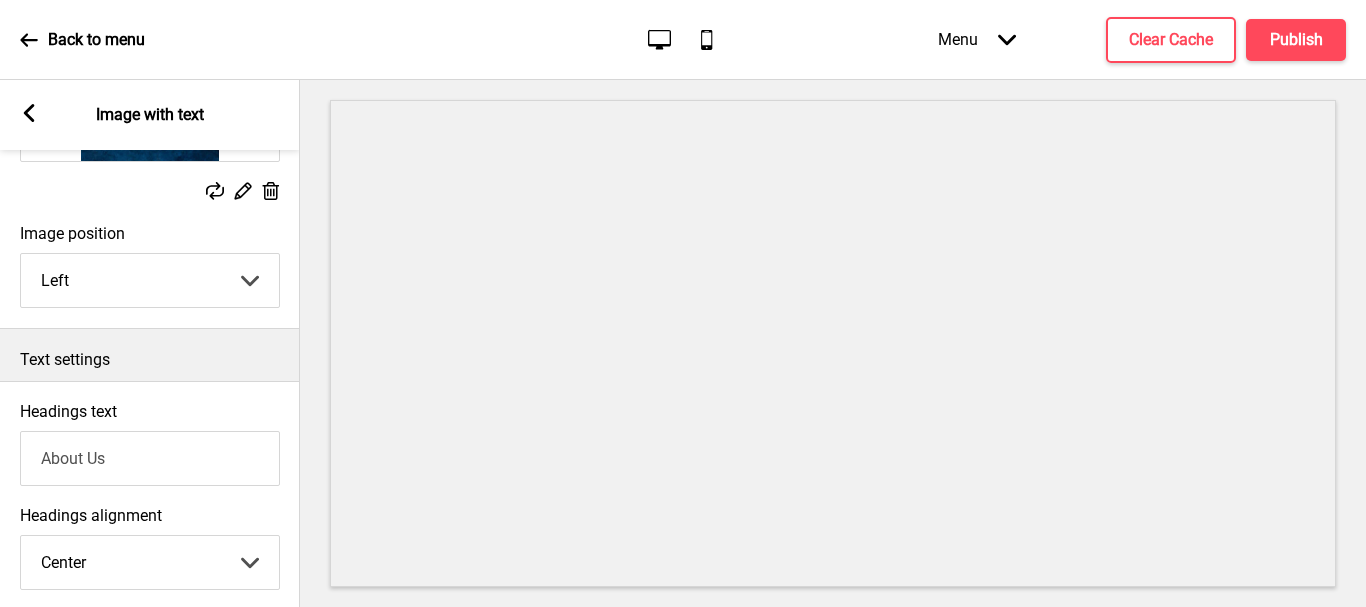 scroll, scrollTop: 300, scrollLeft: 0, axis: vertical 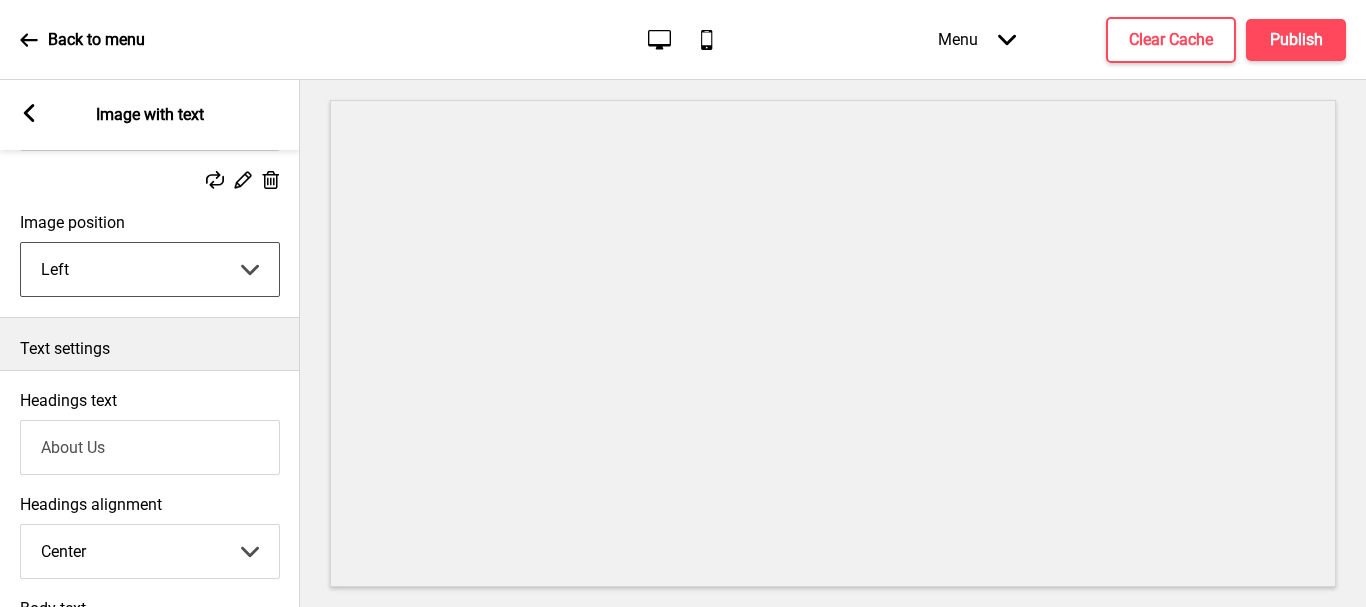 click on "Left Right" at bounding box center [150, 269] 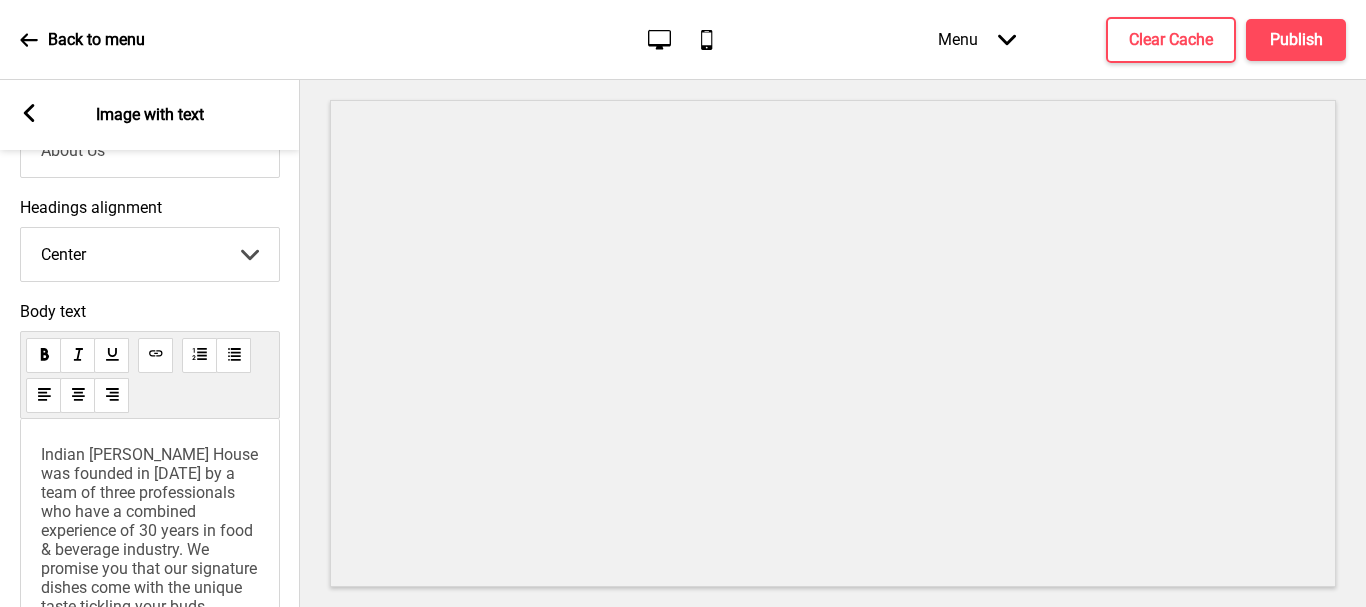 scroll, scrollTop: 600, scrollLeft: 0, axis: vertical 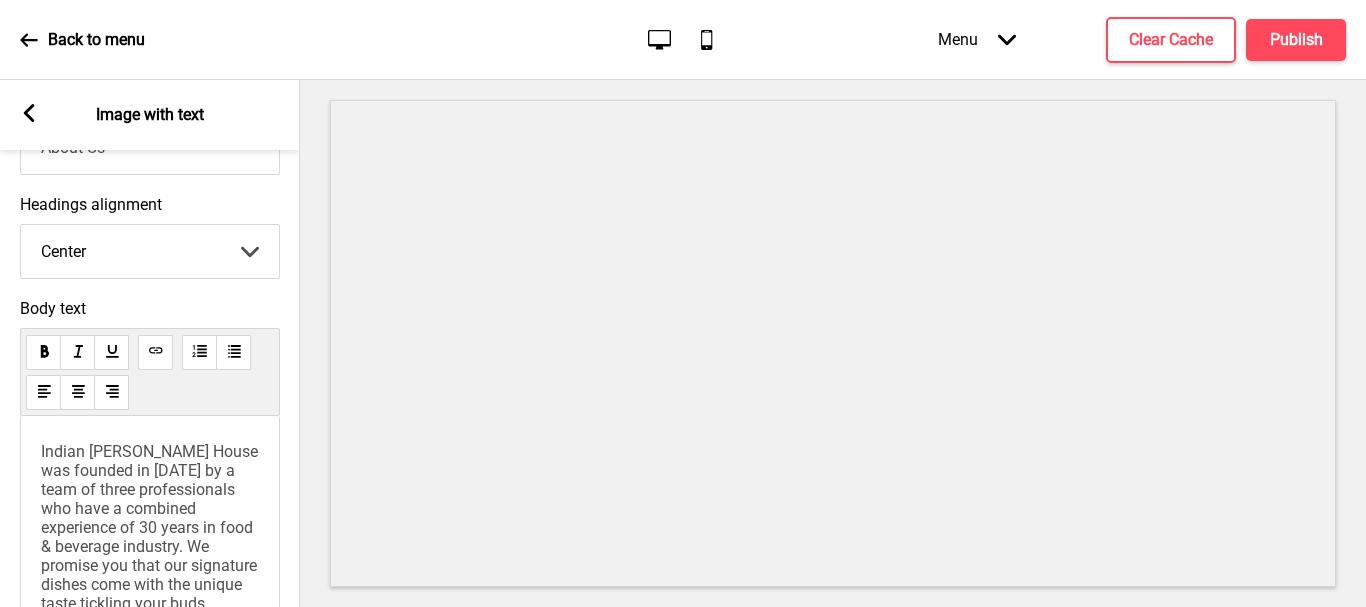 click on "Left Center Right" at bounding box center [150, 251] 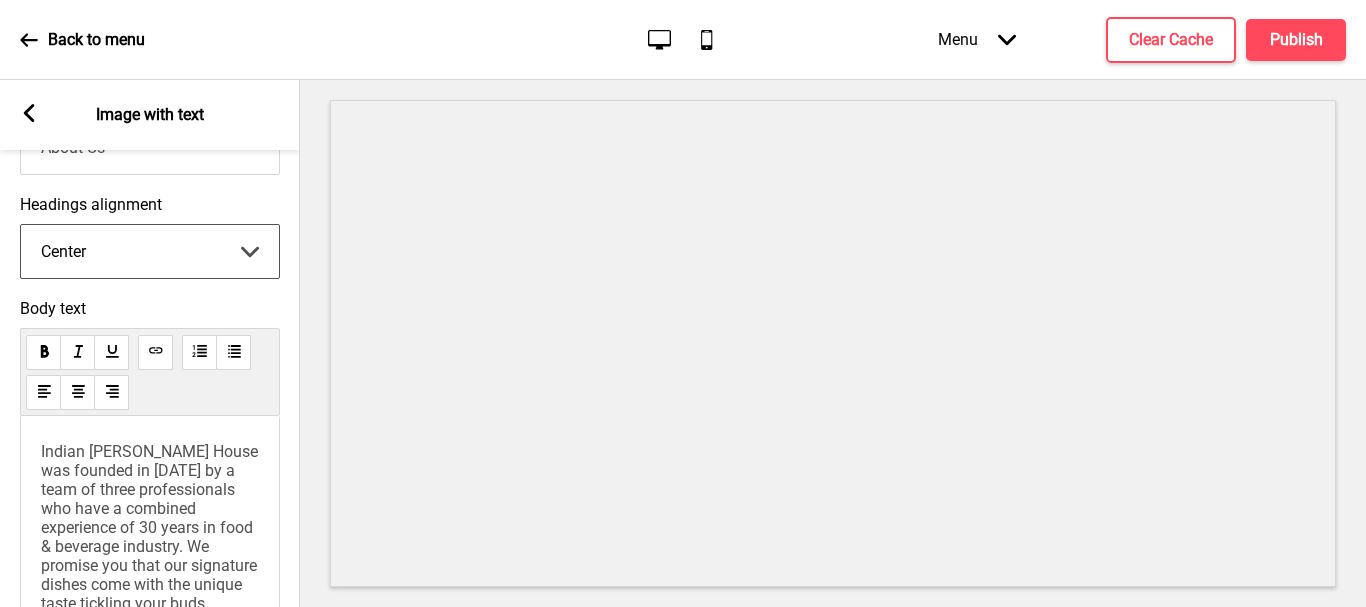 click on "Left Center Right" at bounding box center (150, 251) 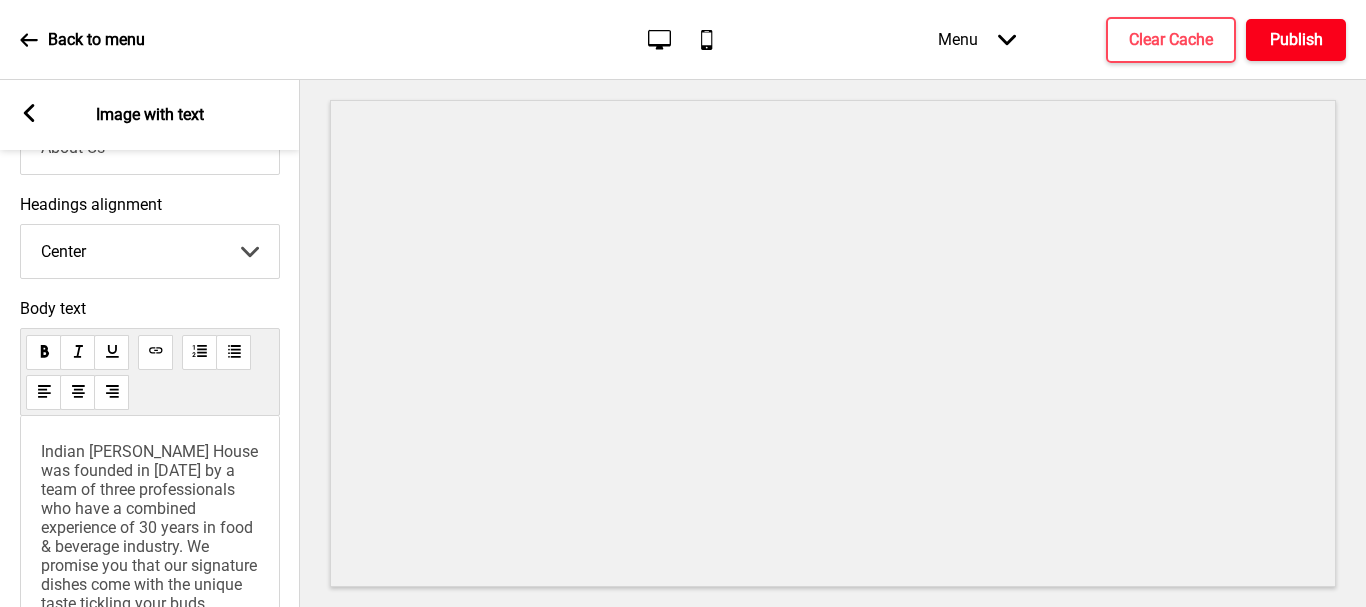click on "Publish" at bounding box center [1296, 40] 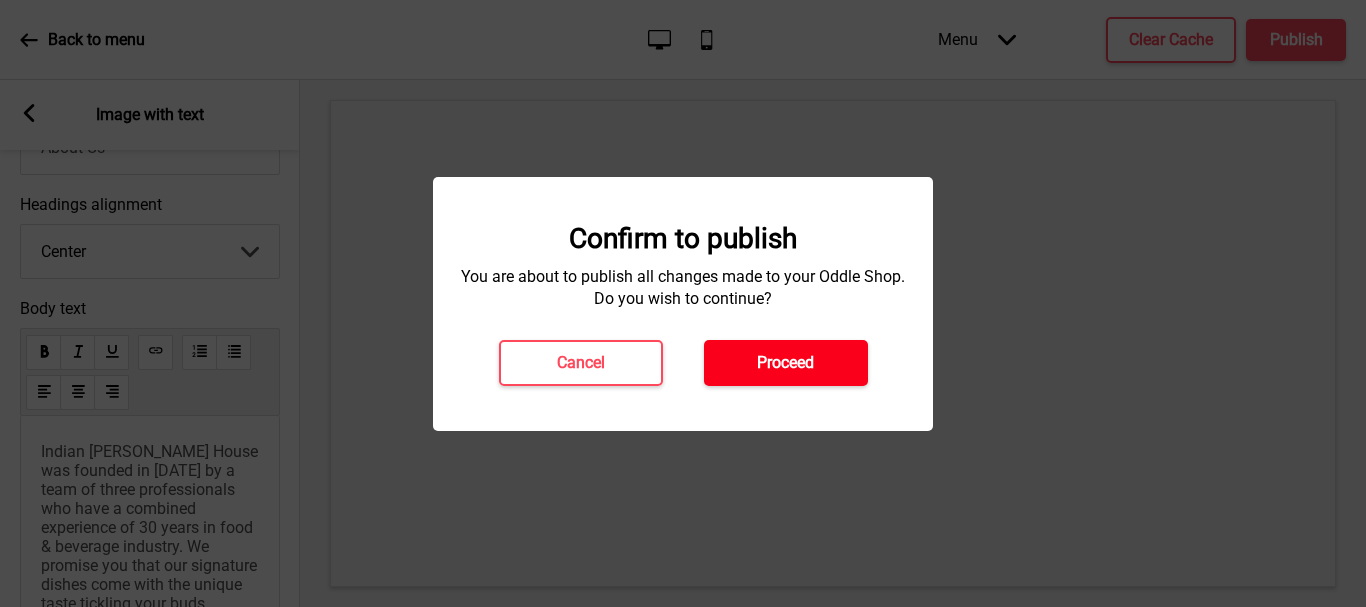 click on "Proceed" at bounding box center [785, 363] 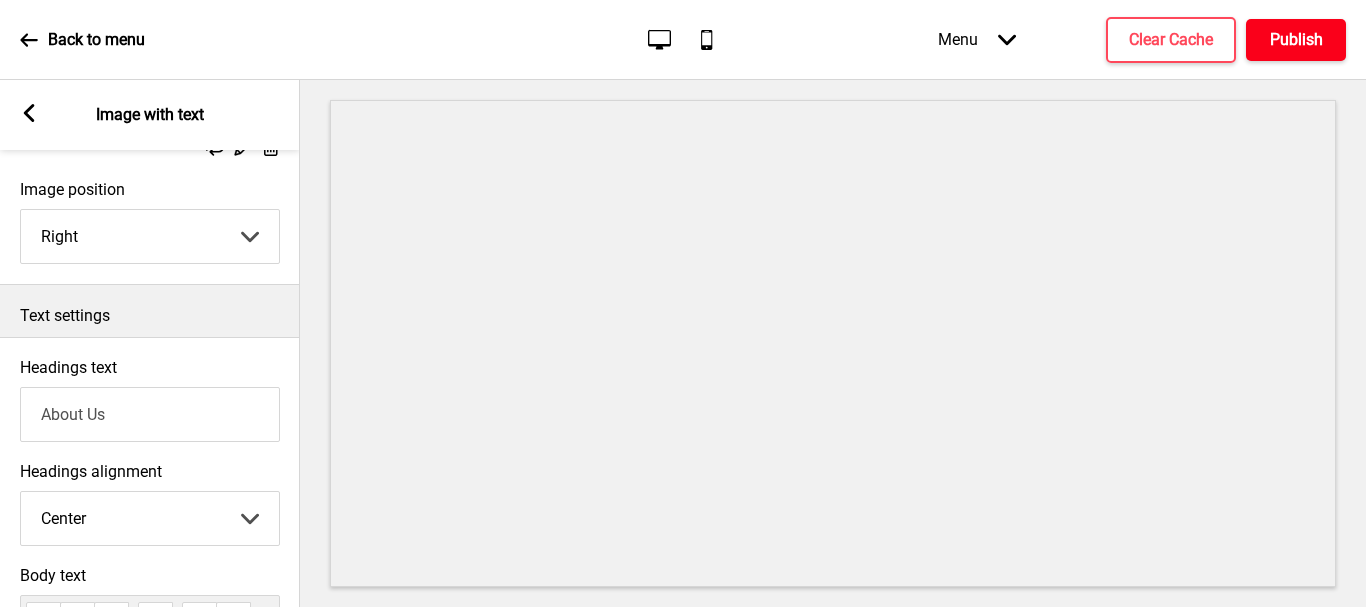 scroll, scrollTop: 200, scrollLeft: 0, axis: vertical 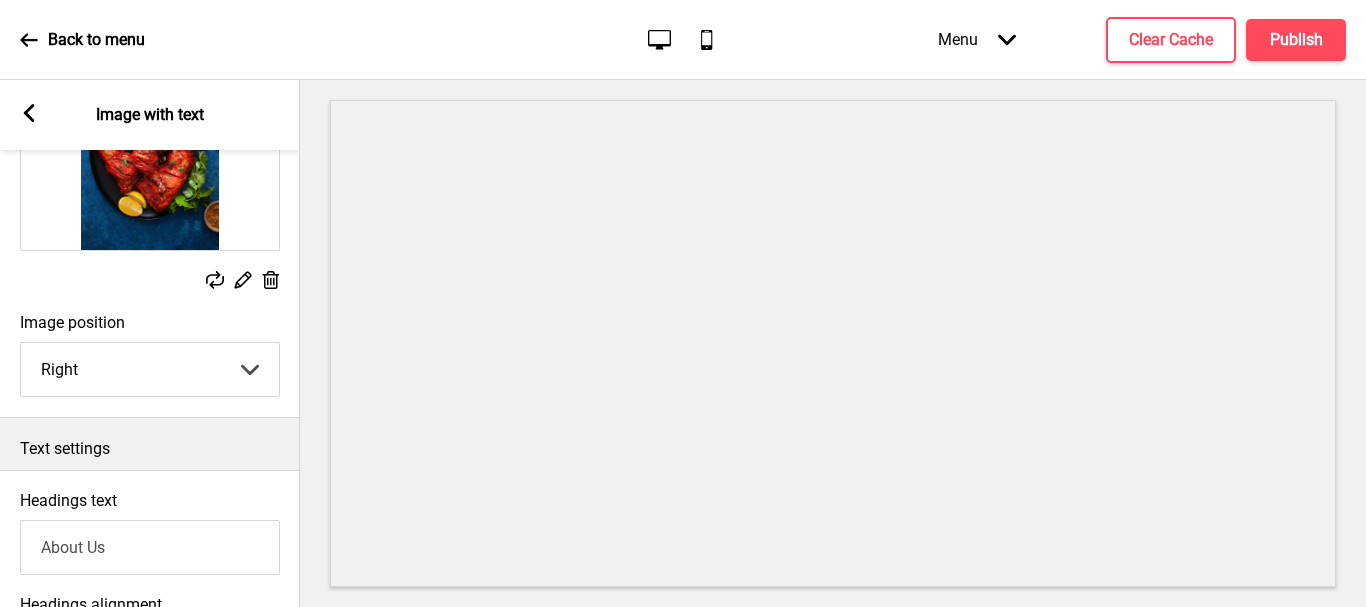 click on "Left Right" at bounding box center (150, 369) 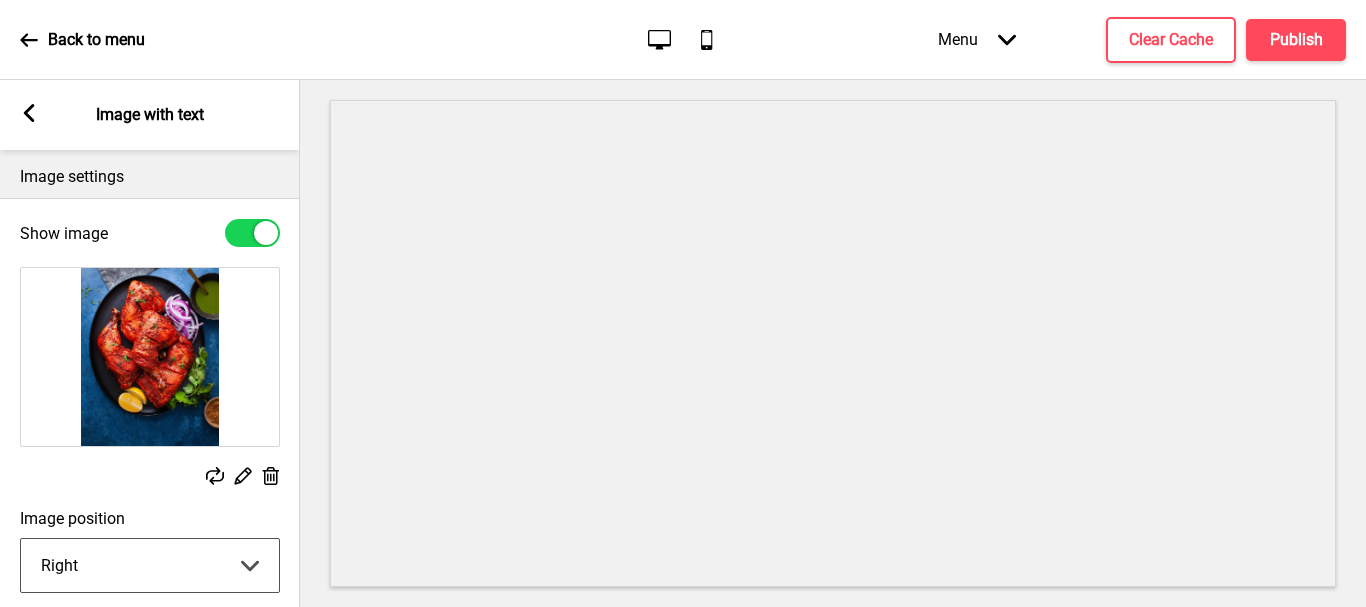 scroll, scrollTop: 0, scrollLeft: 0, axis: both 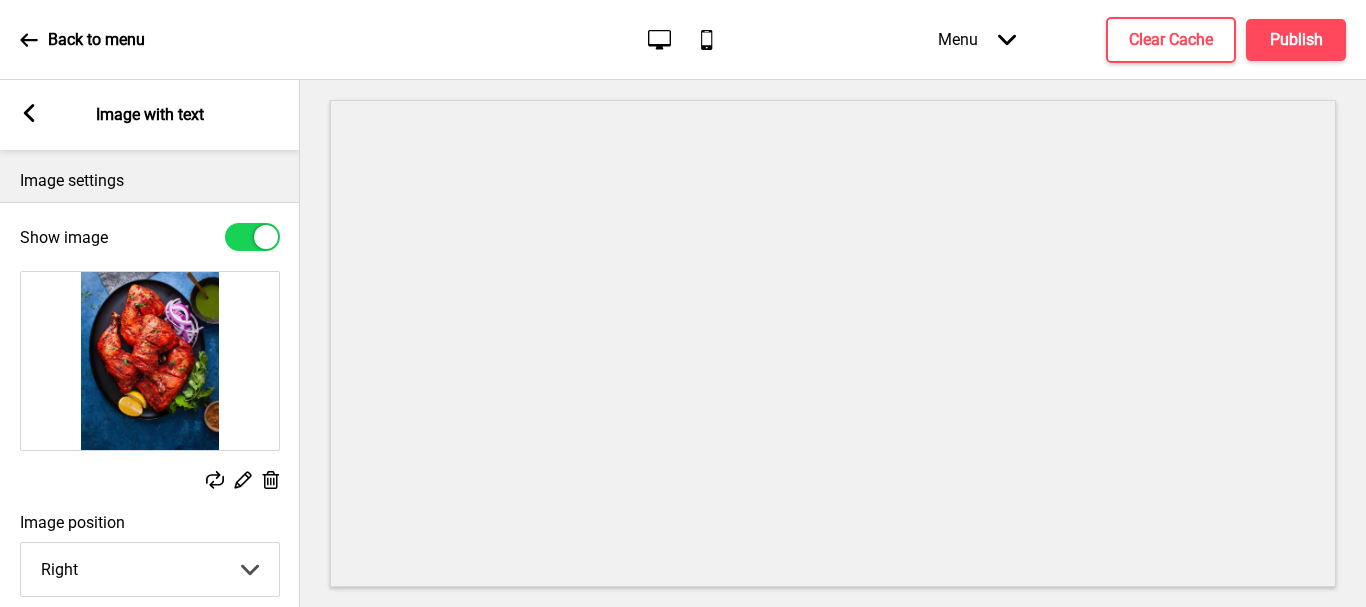 click at bounding box center (252, 237) 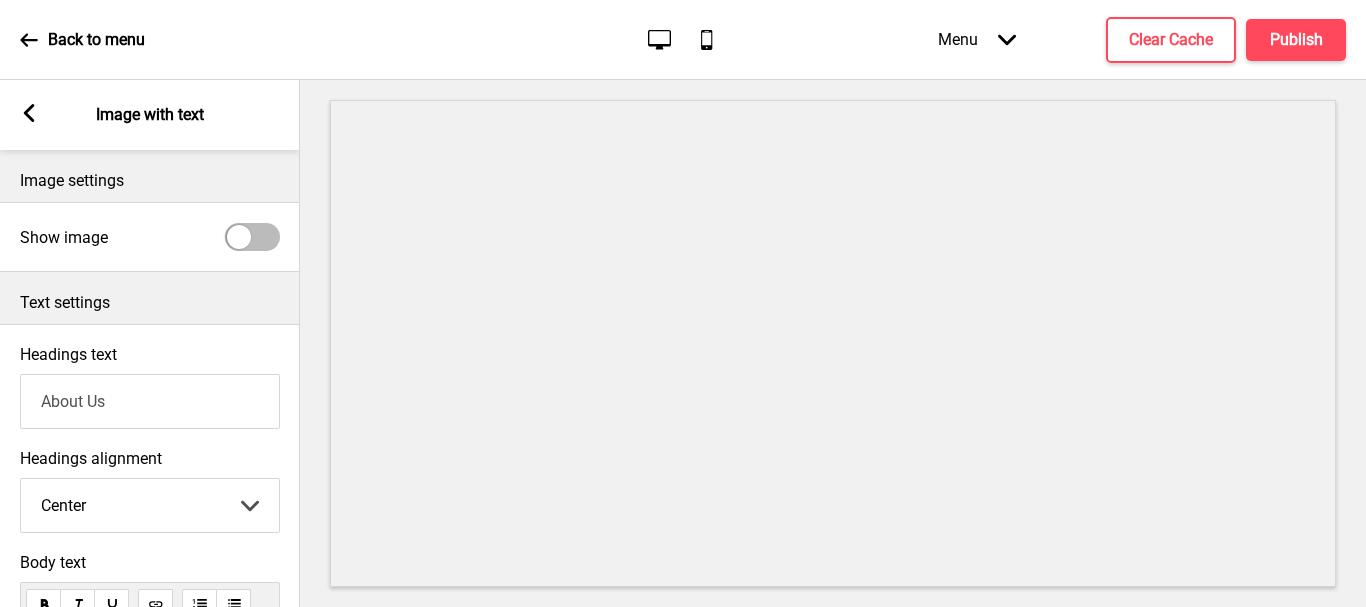 click at bounding box center [239, 237] 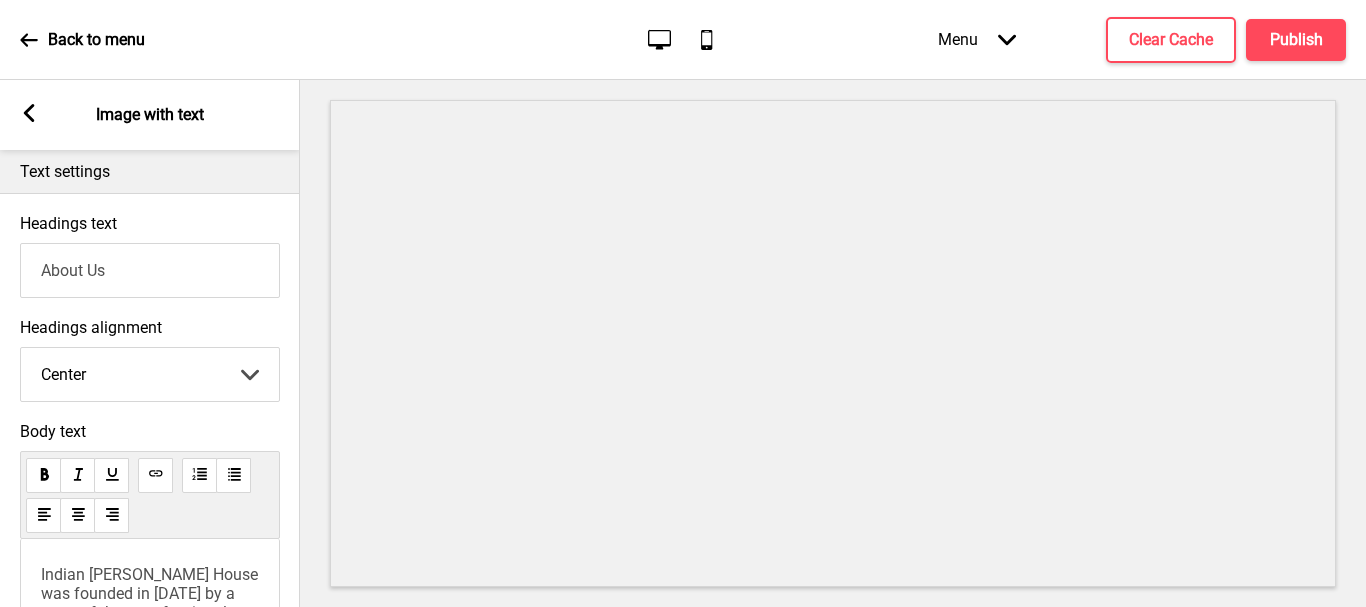 scroll, scrollTop: 500, scrollLeft: 0, axis: vertical 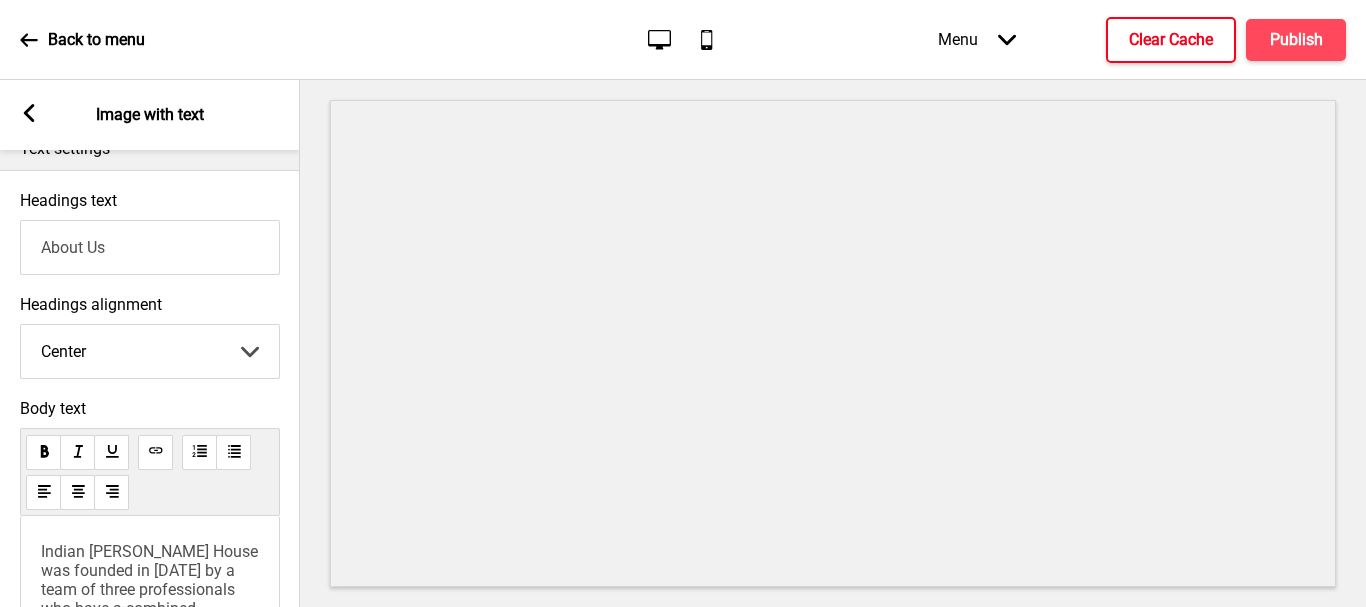 click on "Clear Cache" at bounding box center [1171, 40] 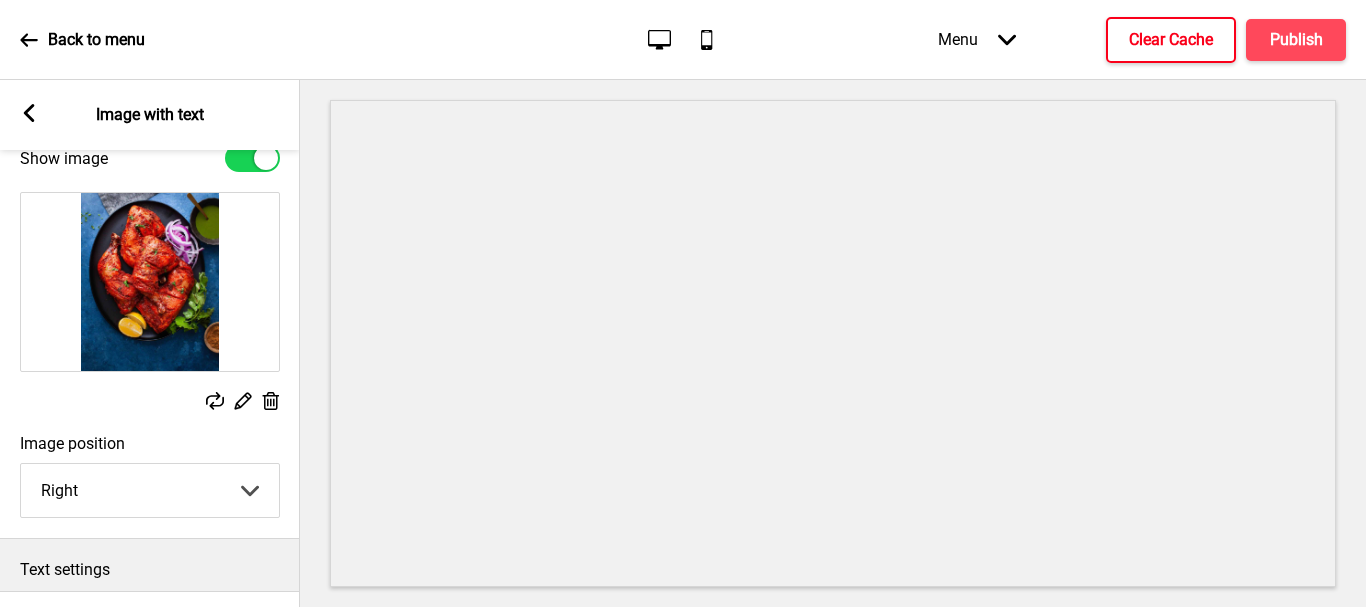 scroll, scrollTop: 0, scrollLeft: 0, axis: both 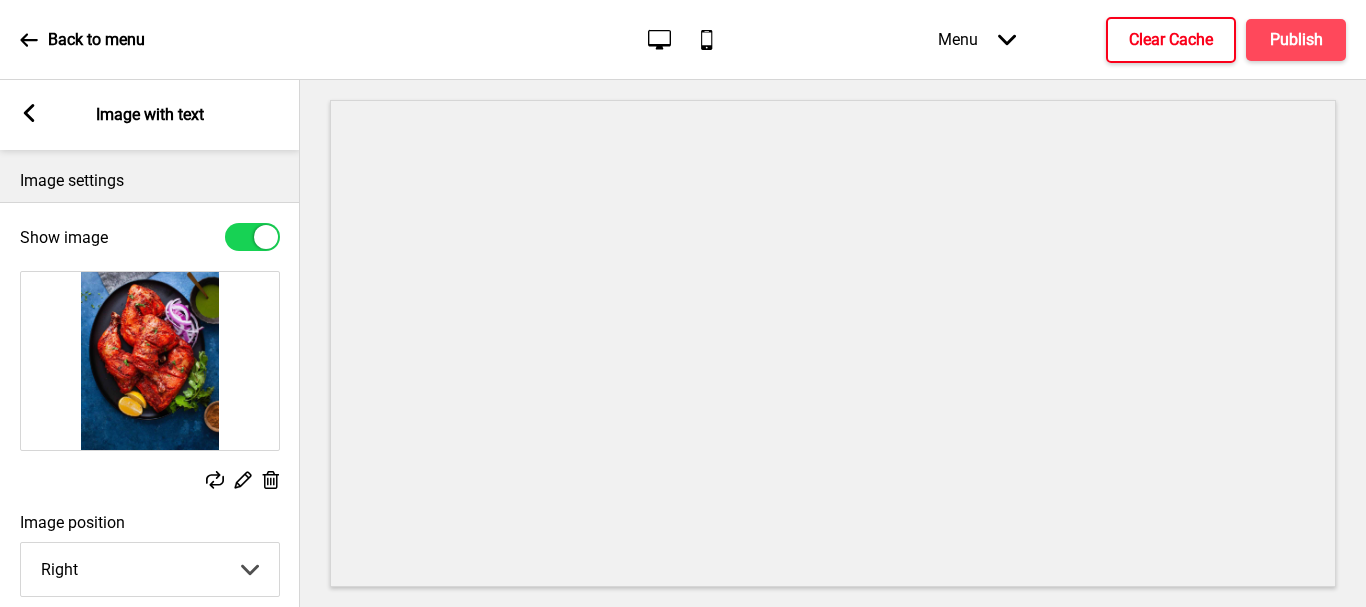 click 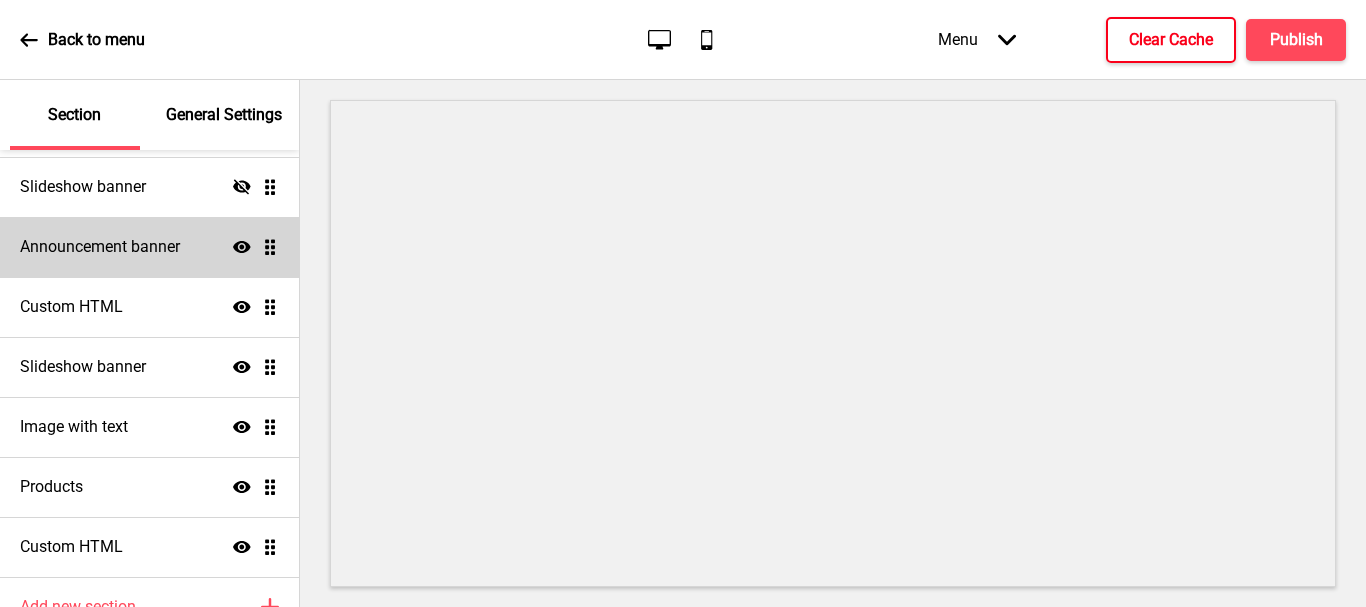 scroll, scrollTop: 43, scrollLeft: 0, axis: vertical 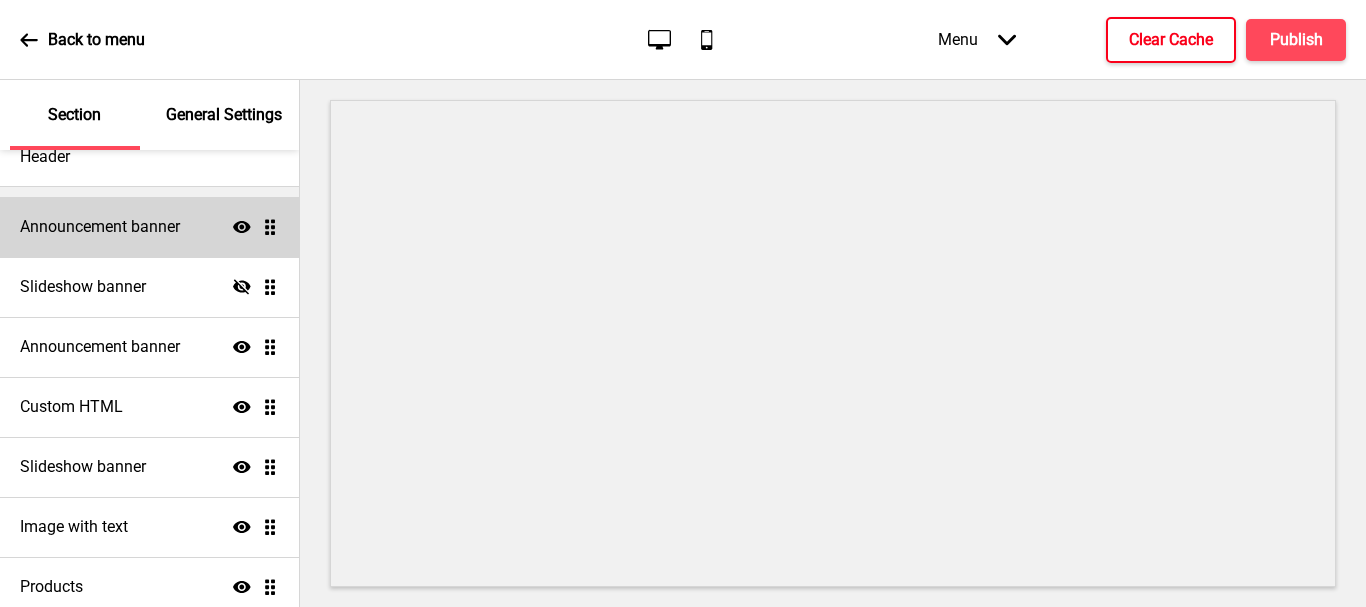 click on "Announcement banner" at bounding box center [100, 227] 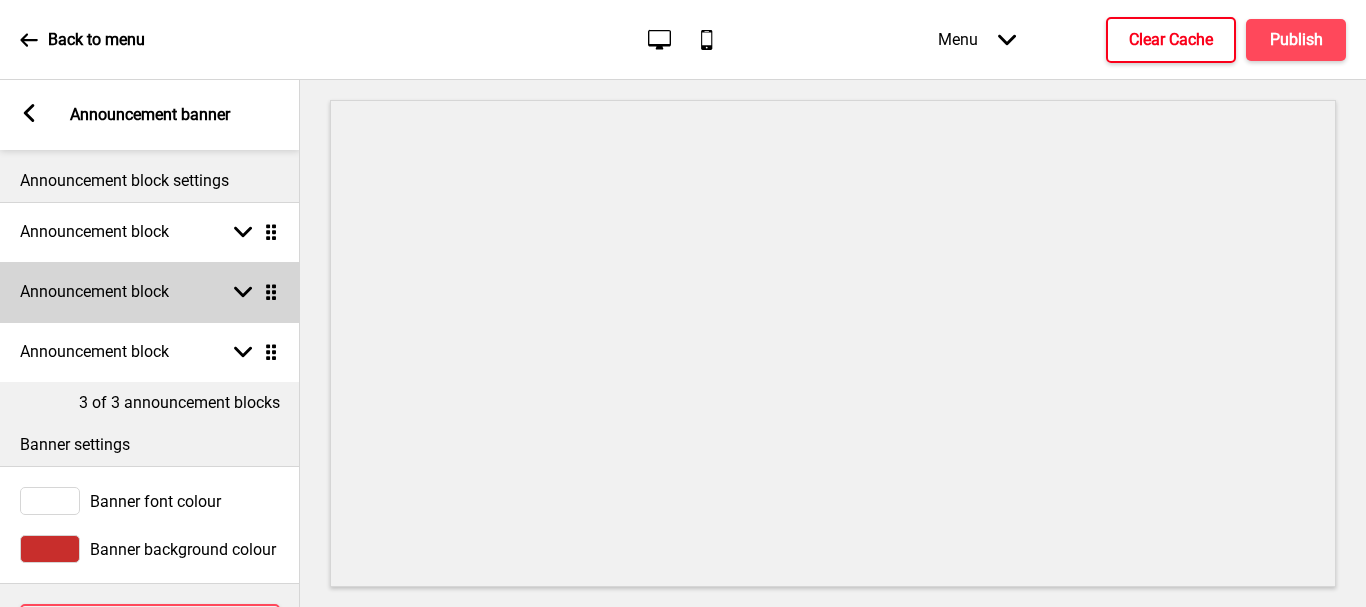 click on "Arrow down Drag" at bounding box center (252, 292) 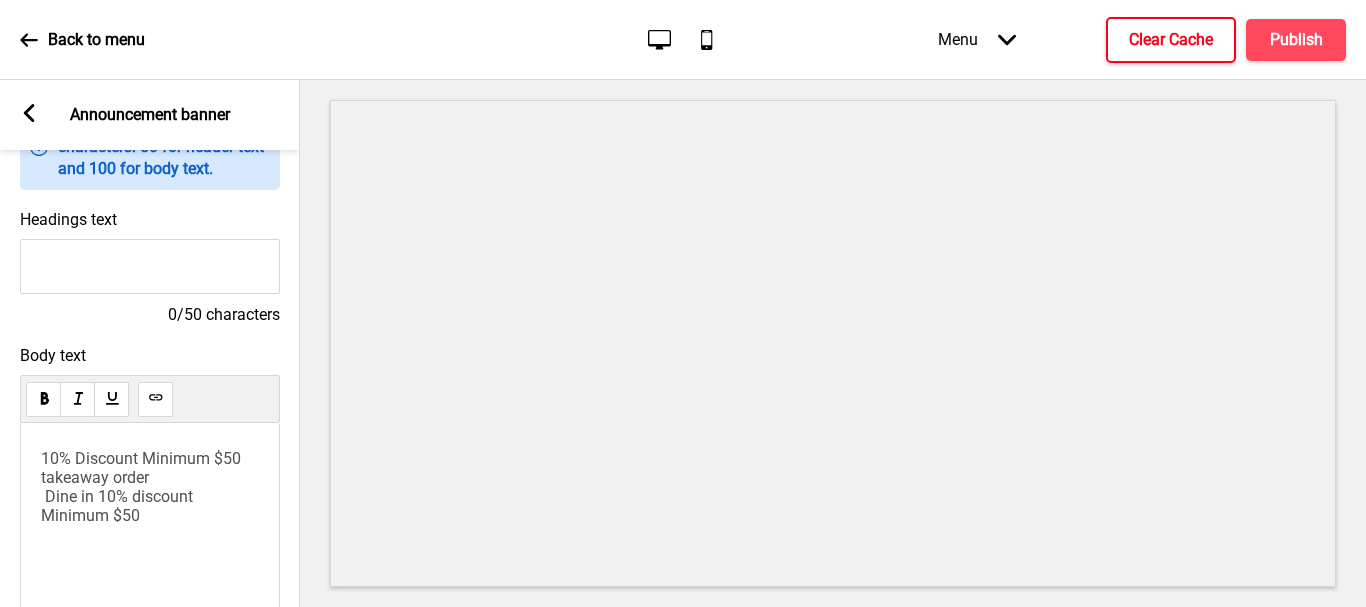 scroll, scrollTop: 300, scrollLeft: 0, axis: vertical 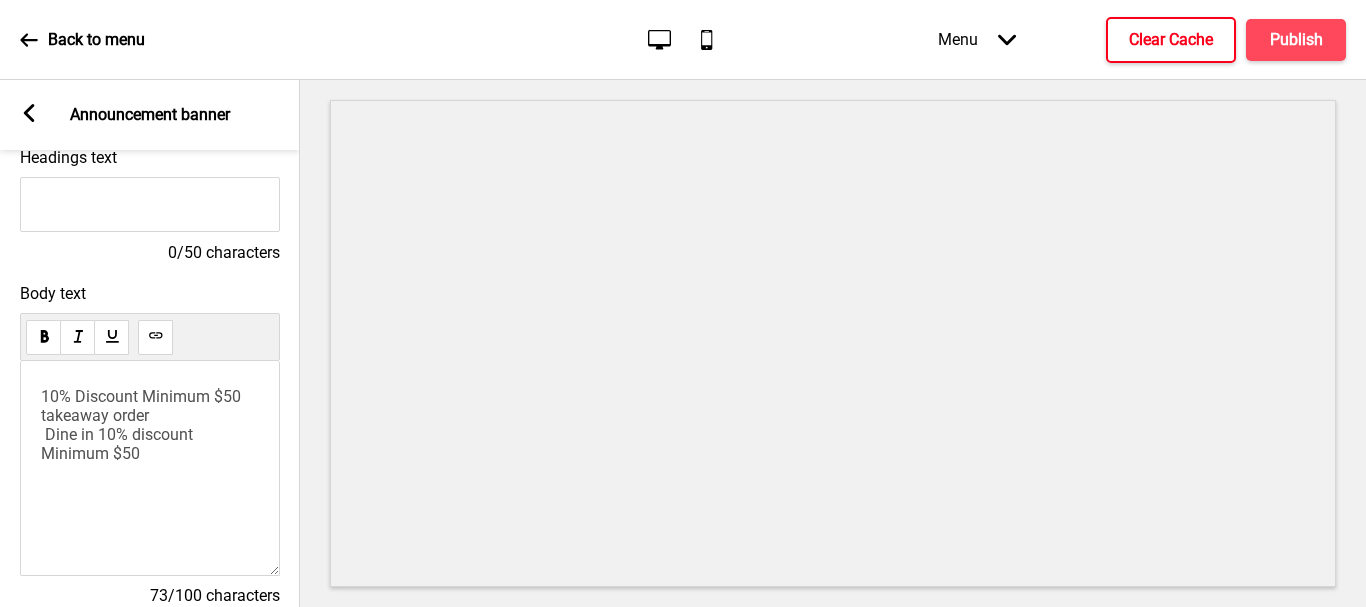 click on "10% Discount Minimum $50 takeaway order
Dine in 10% discount Minimum $50" at bounding box center (143, 425) 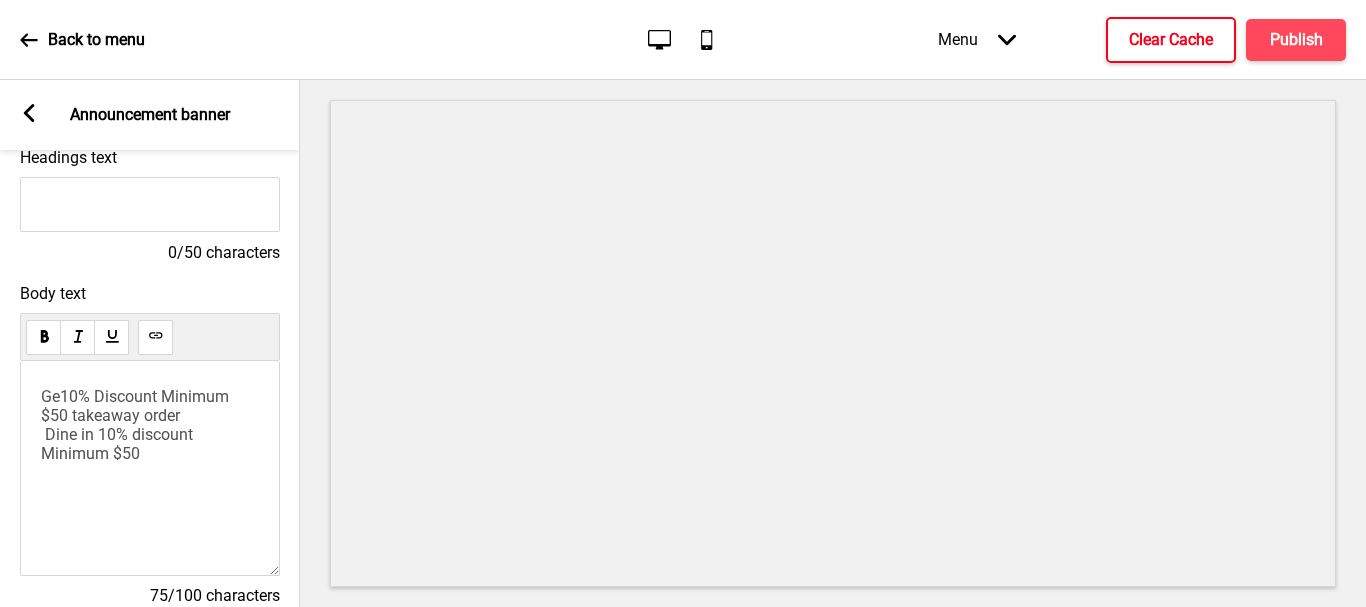 type 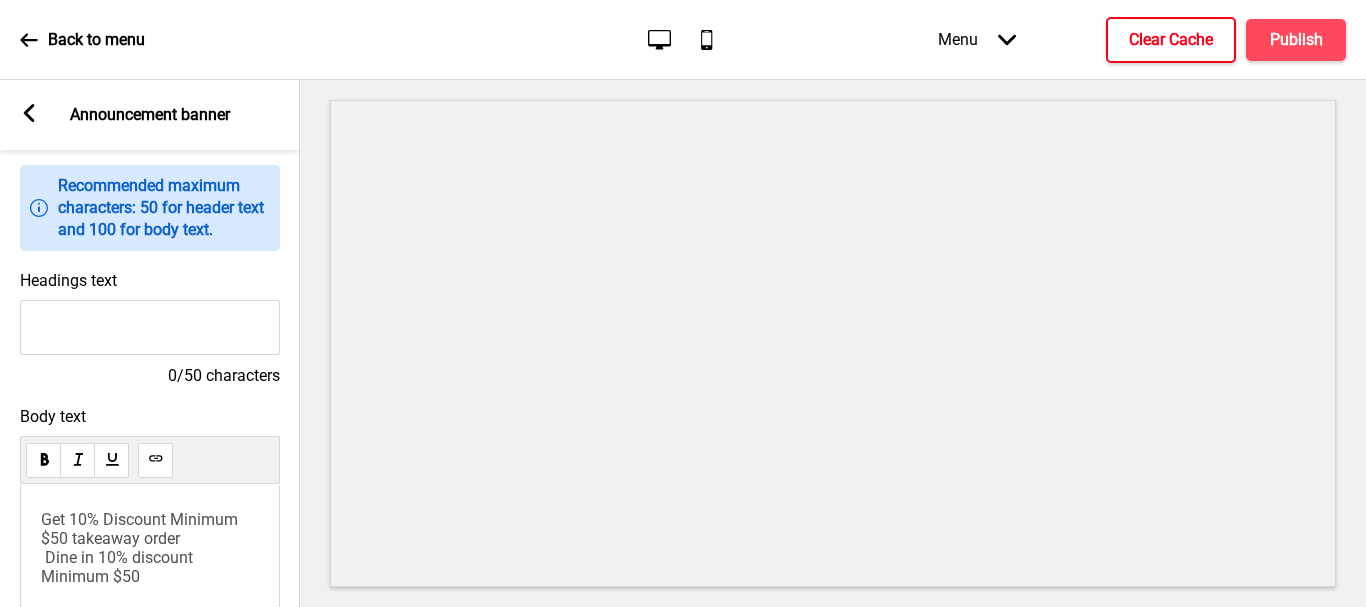scroll, scrollTop: 400, scrollLeft: 0, axis: vertical 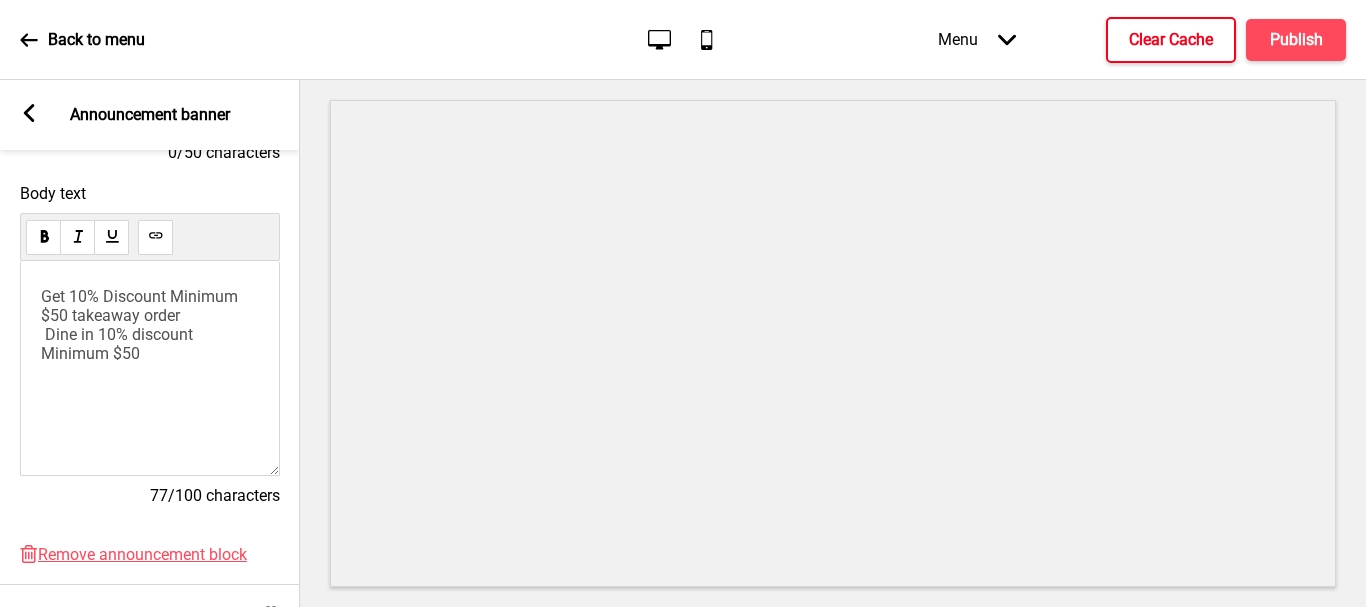 click on "Get 10% Discount Minimum $50 takeaway order
Dine in 10% discount Minimum $50" at bounding box center (150, 325) 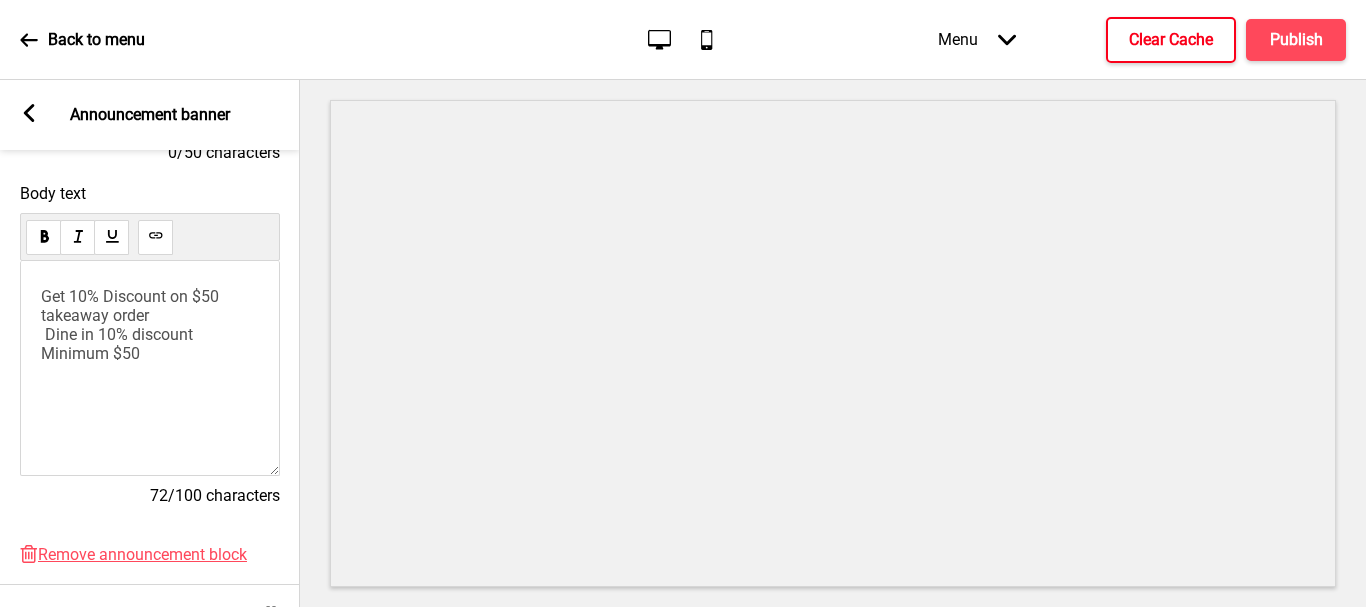 click on "Get 10% Discount on $50 takeaway order
Dine in 10% discount Minimum $50" at bounding box center [132, 325] 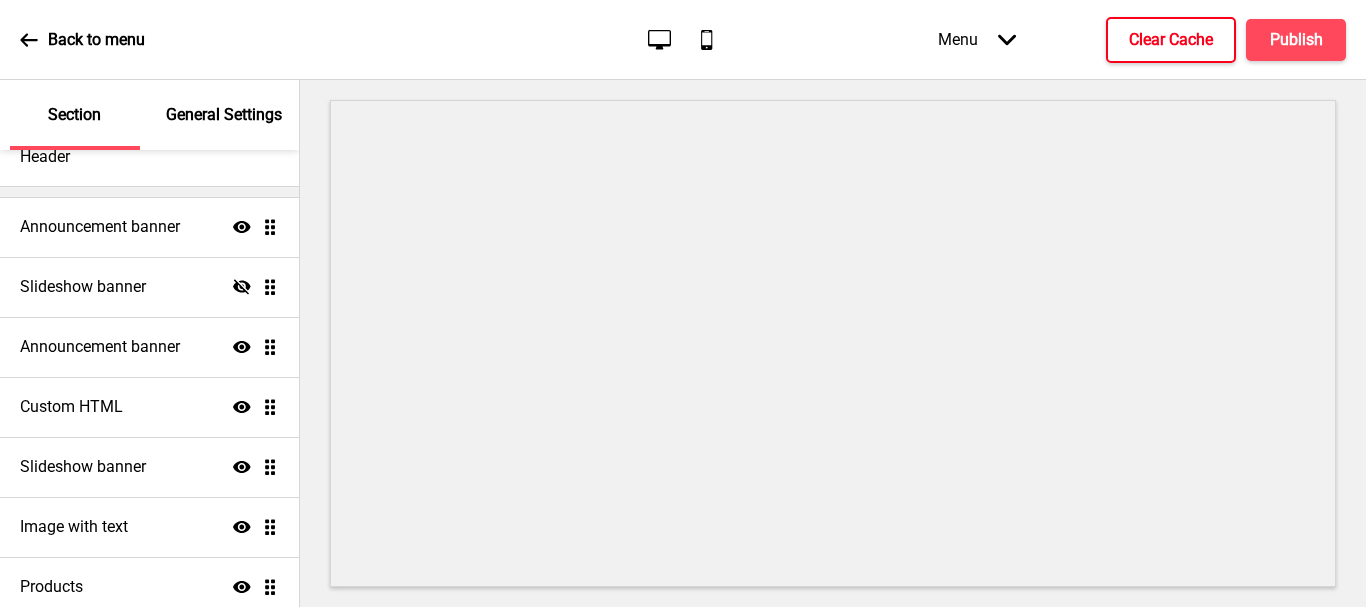 click on "Clear Cache" at bounding box center [1171, 40] 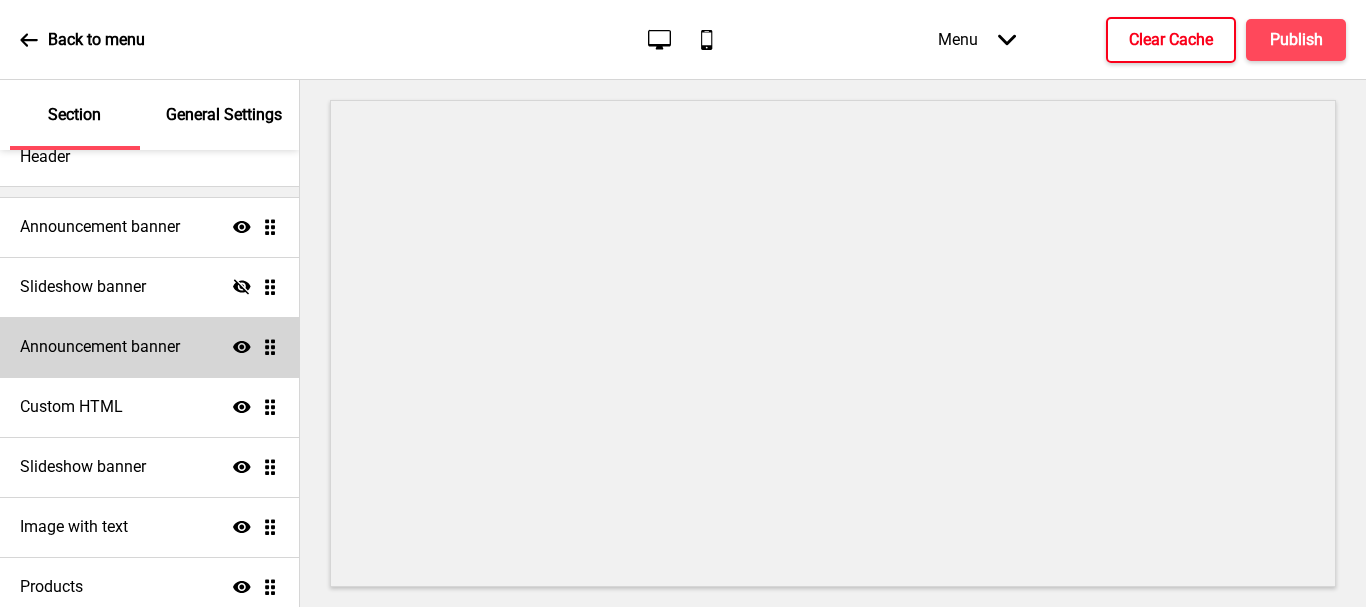 click on "Announcement banner" at bounding box center (100, 347) 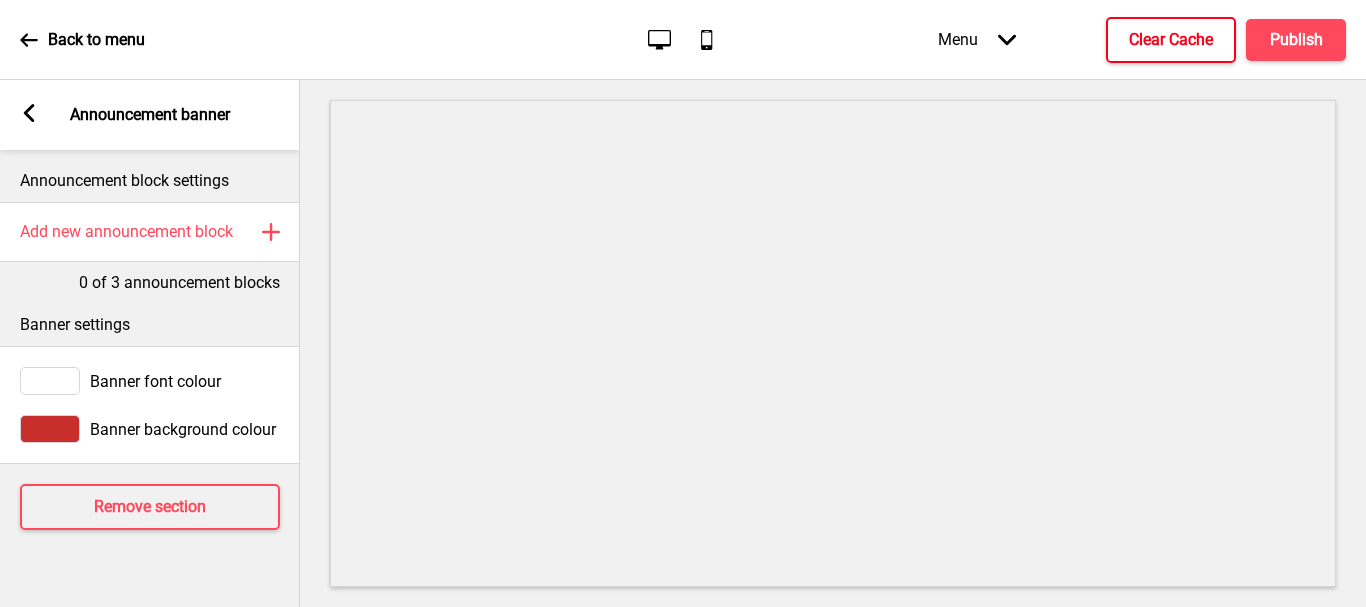 click on "Arrow left Announcement banner" at bounding box center [150, 115] 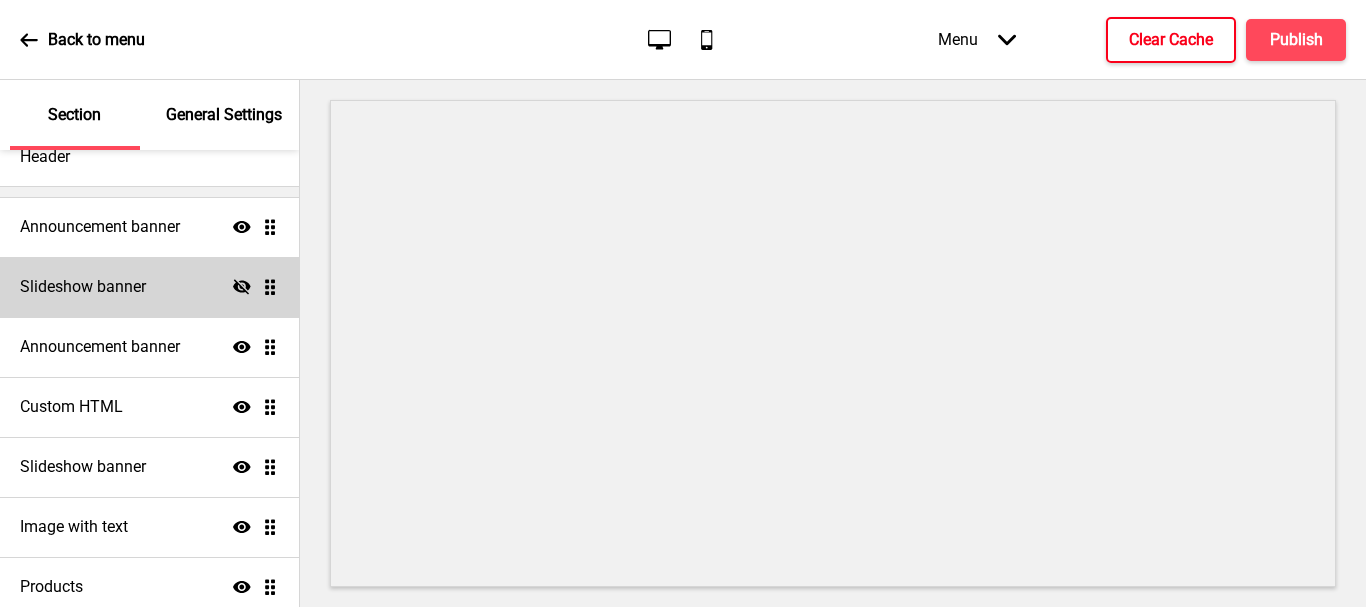 scroll, scrollTop: 0, scrollLeft: 0, axis: both 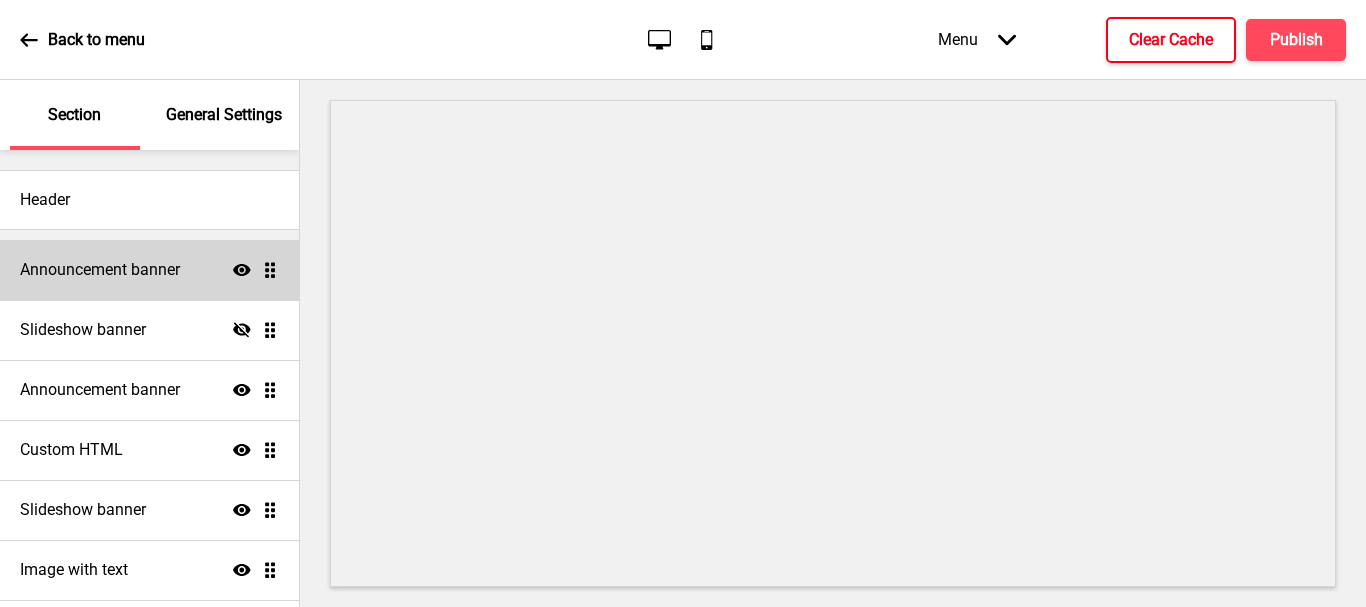 click on "Announcement banner" at bounding box center [100, 270] 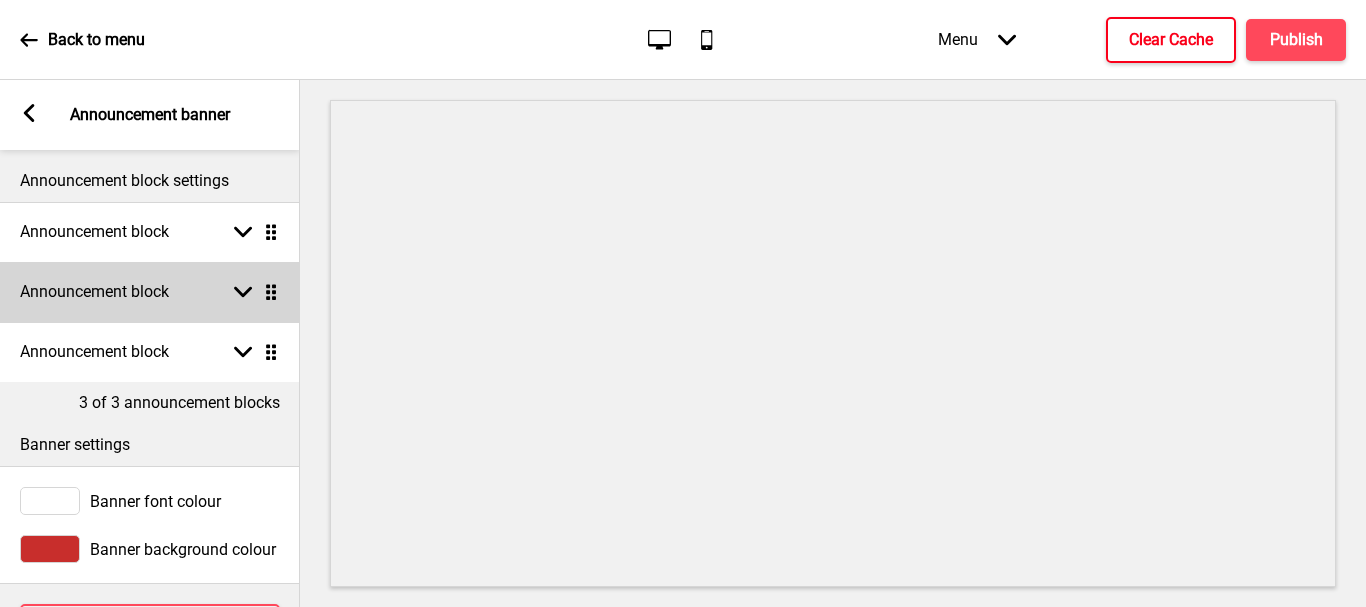 click 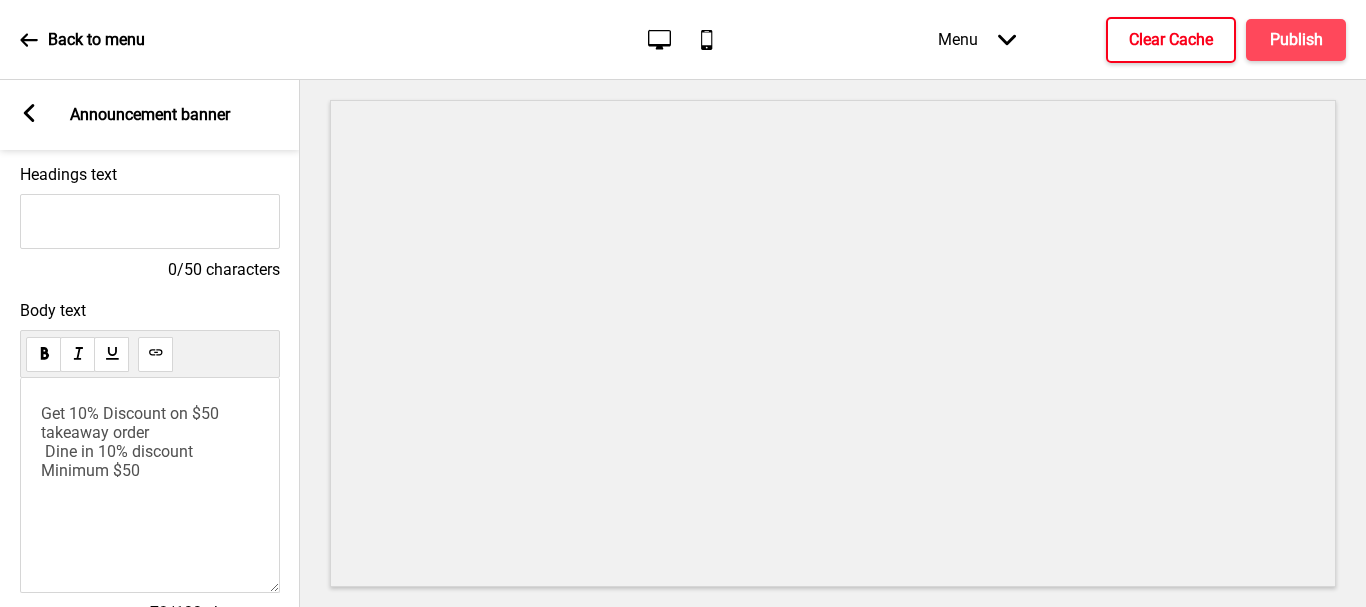 scroll, scrollTop: 300, scrollLeft: 0, axis: vertical 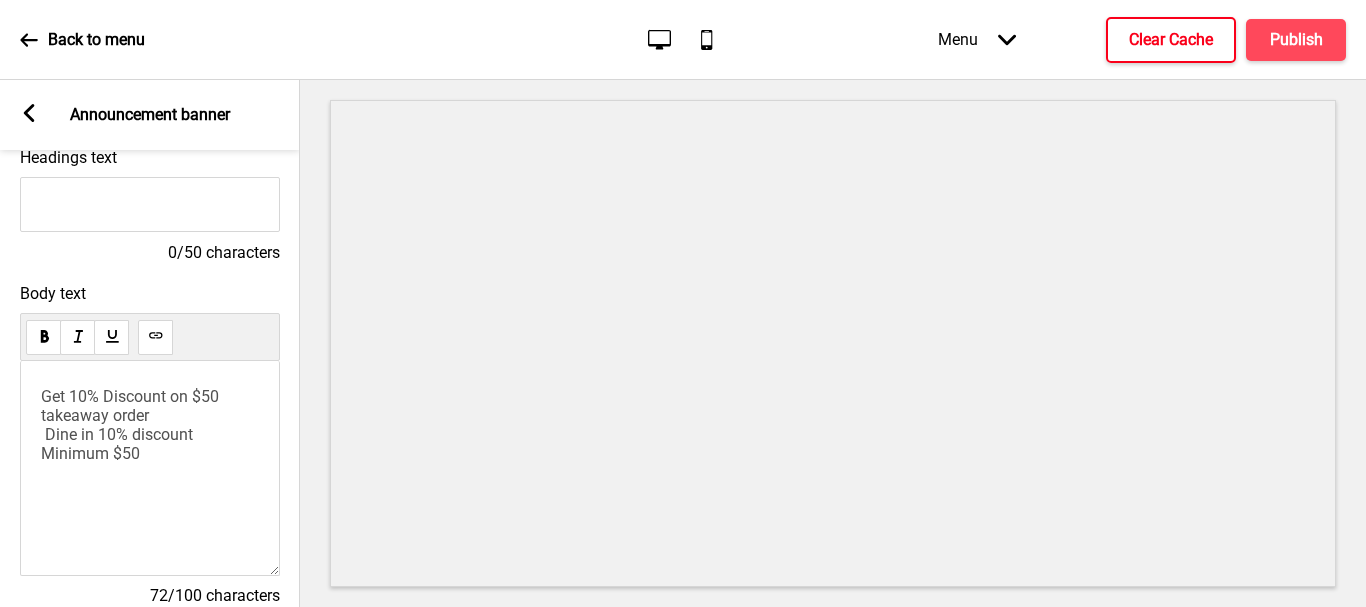 drag, startPoint x: 229, startPoint y: 397, endPoint x: 25, endPoint y: 418, distance: 205.07803 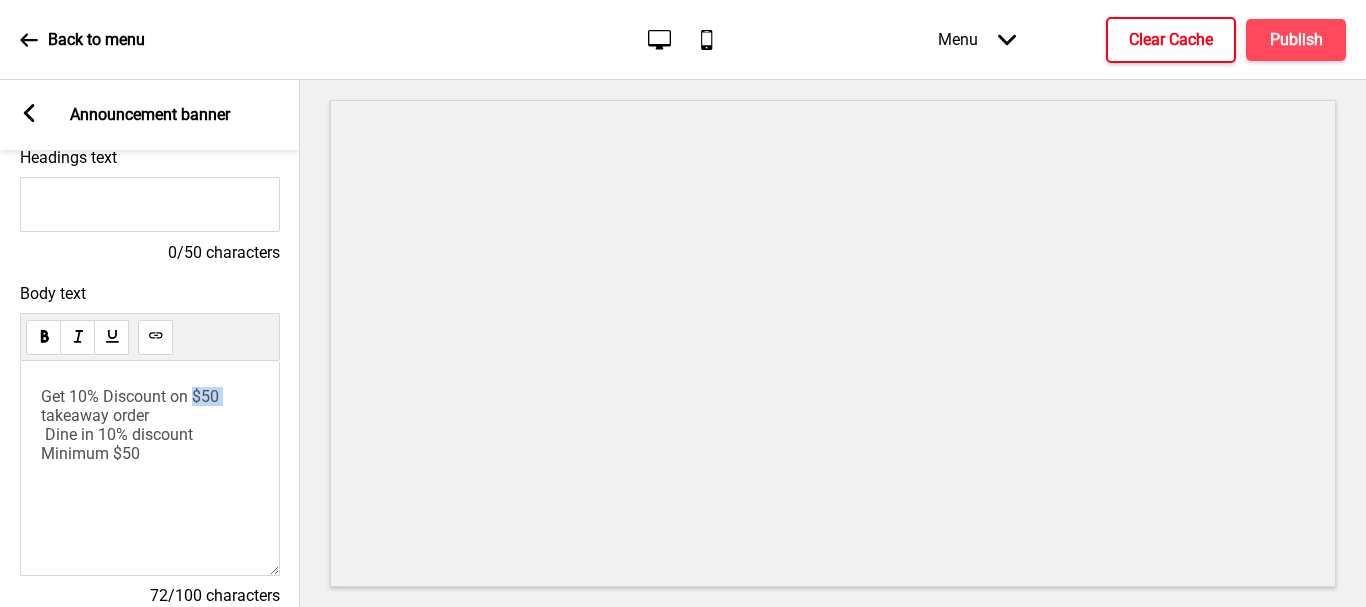 drag, startPoint x: 196, startPoint y: 396, endPoint x: 226, endPoint y: 400, distance: 30.265491 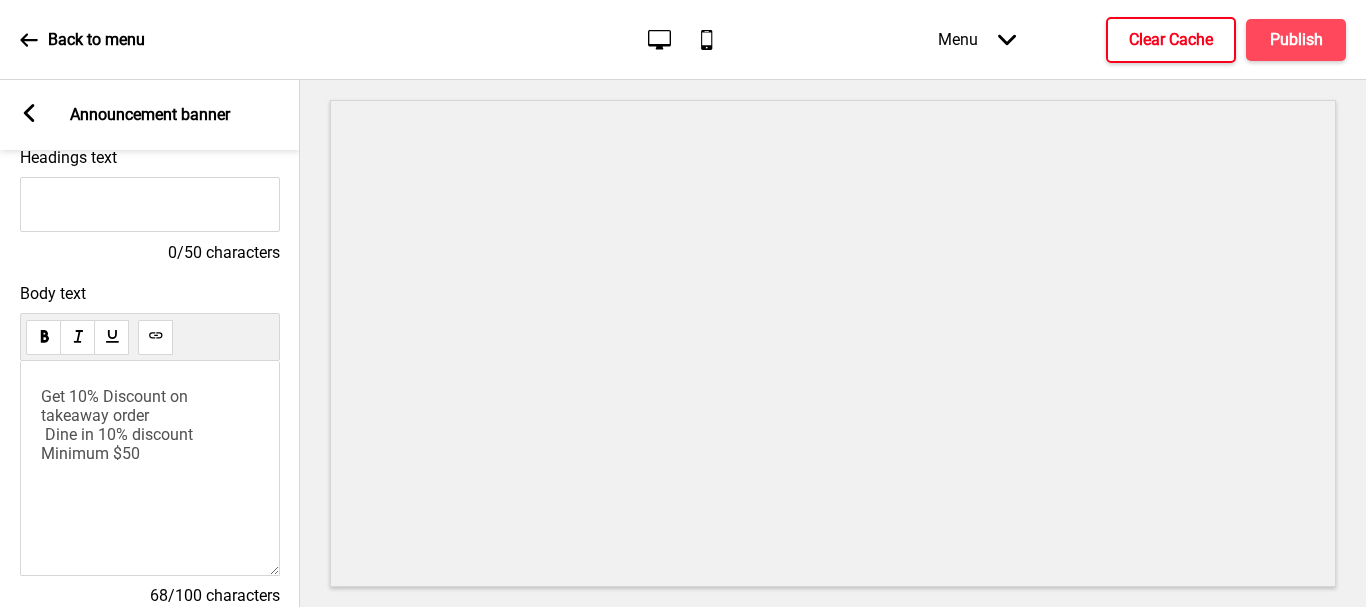 click on "Get 10% Discount on takeaway order
Dine in 10% discount Minimum $50" at bounding box center (119, 425) 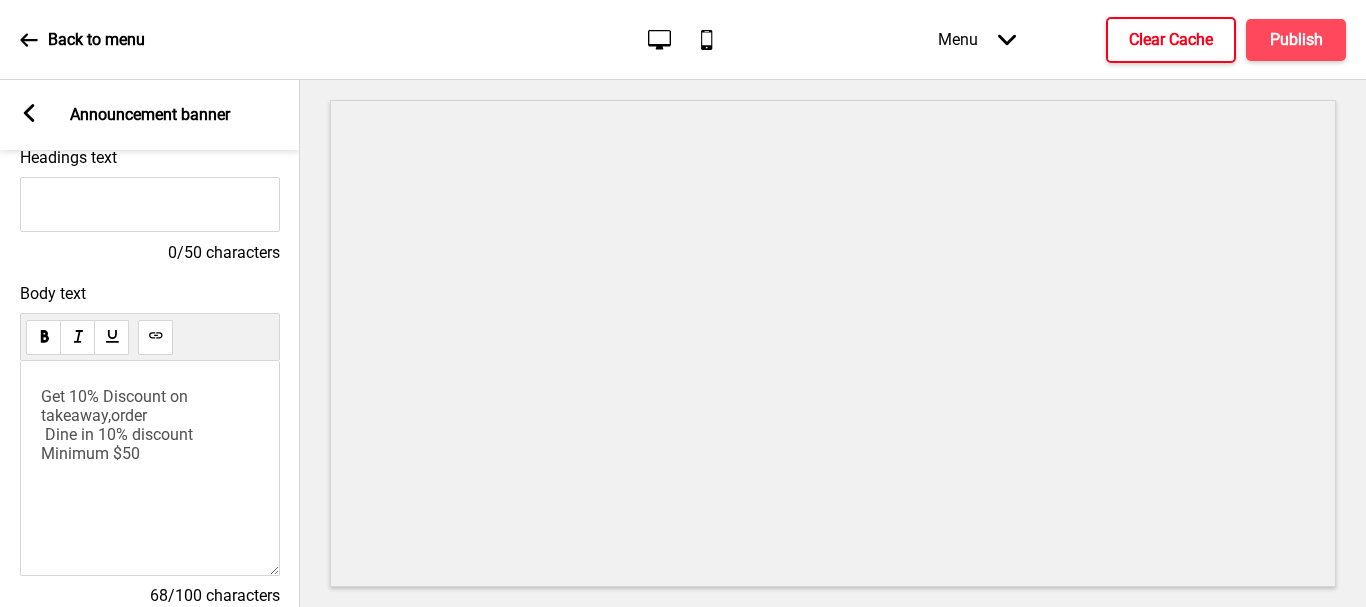type 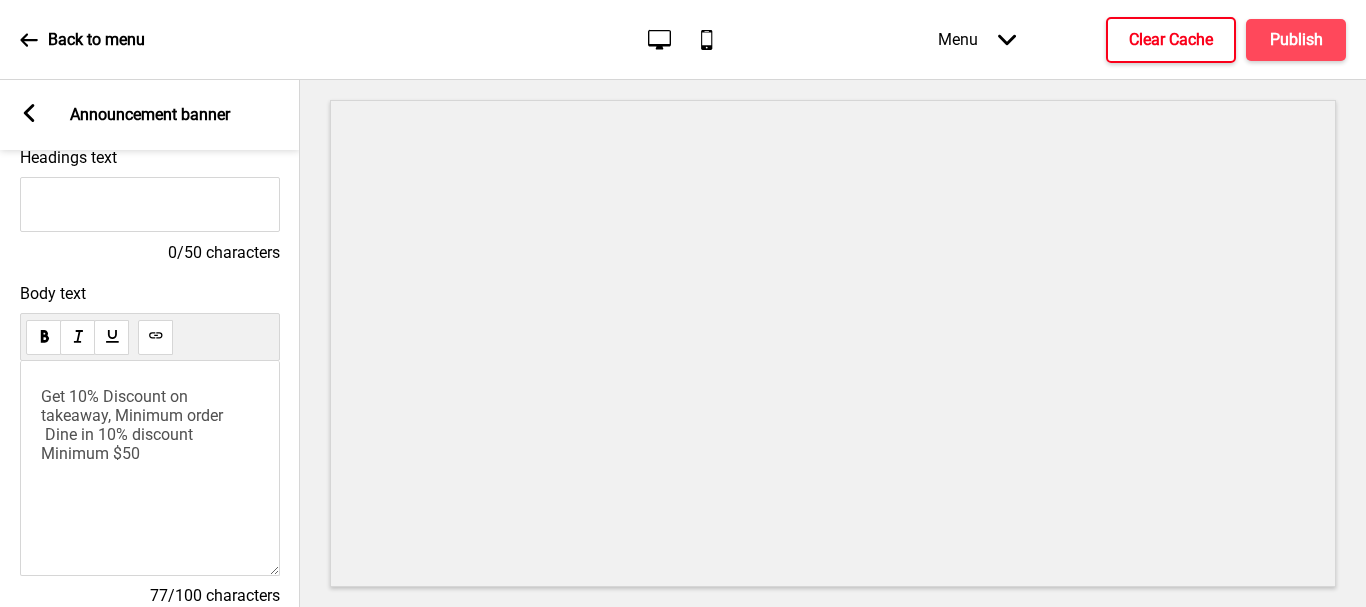 click on "Get 10% Discount on takeaway, Minimum order
Dine in 10% discount Minimum $50" at bounding box center [150, 425] 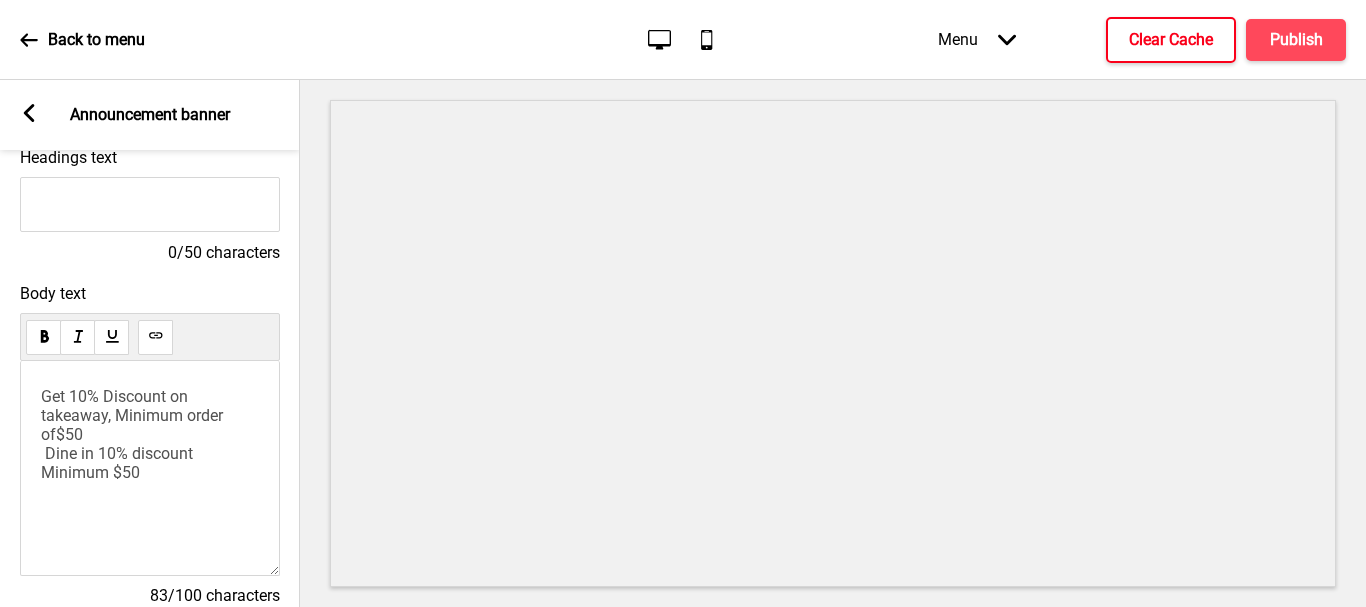 drag, startPoint x: 39, startPoint y: 464, endPoint x: 63, endPoint y: 468, distance: 24.33105 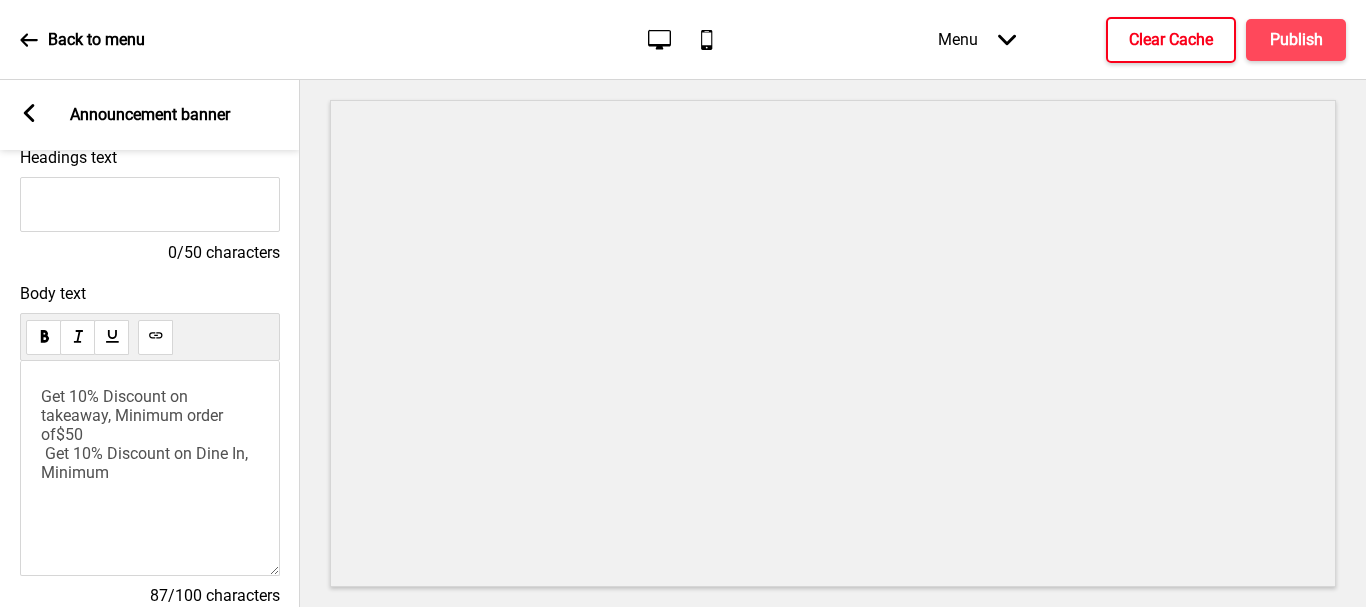 click on "Get 10% Discount on takeaway, Minimum order of$50
Get 10% Discount on Dine In, Minimum" at bounding box center [146, 434] 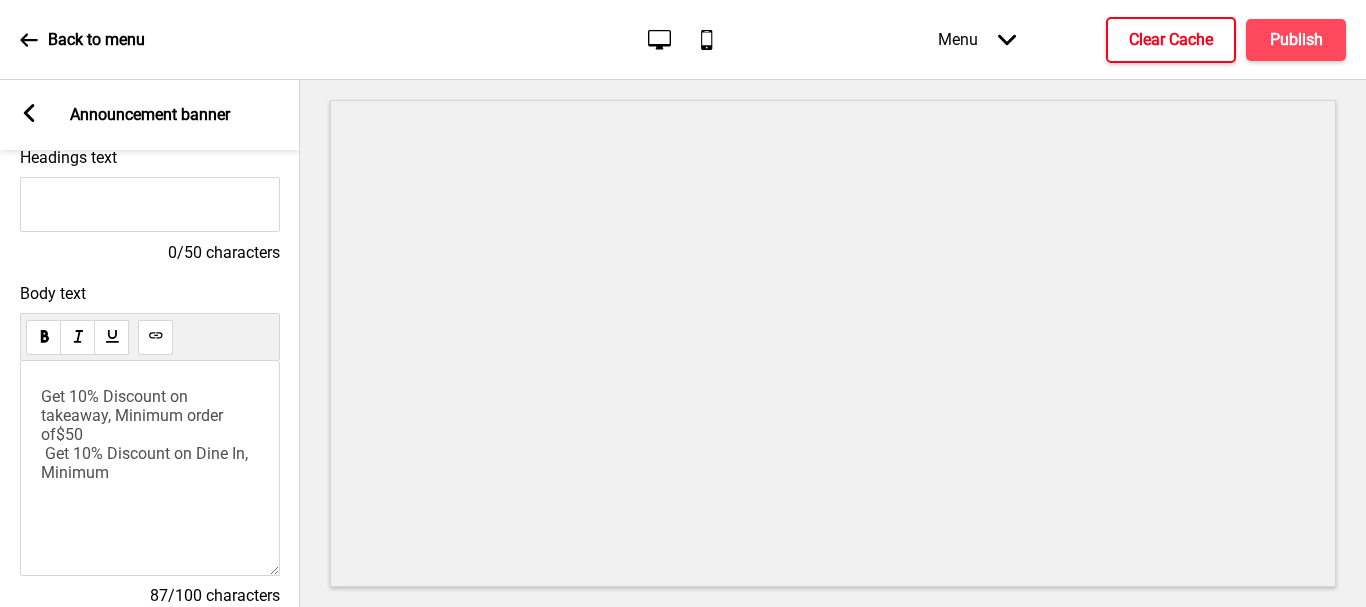 click on "Get 10% Discount on takeaway, Minimum order of$50
Get 10% Discount on Dine In, Minimum" at bounding box center (146, 434) 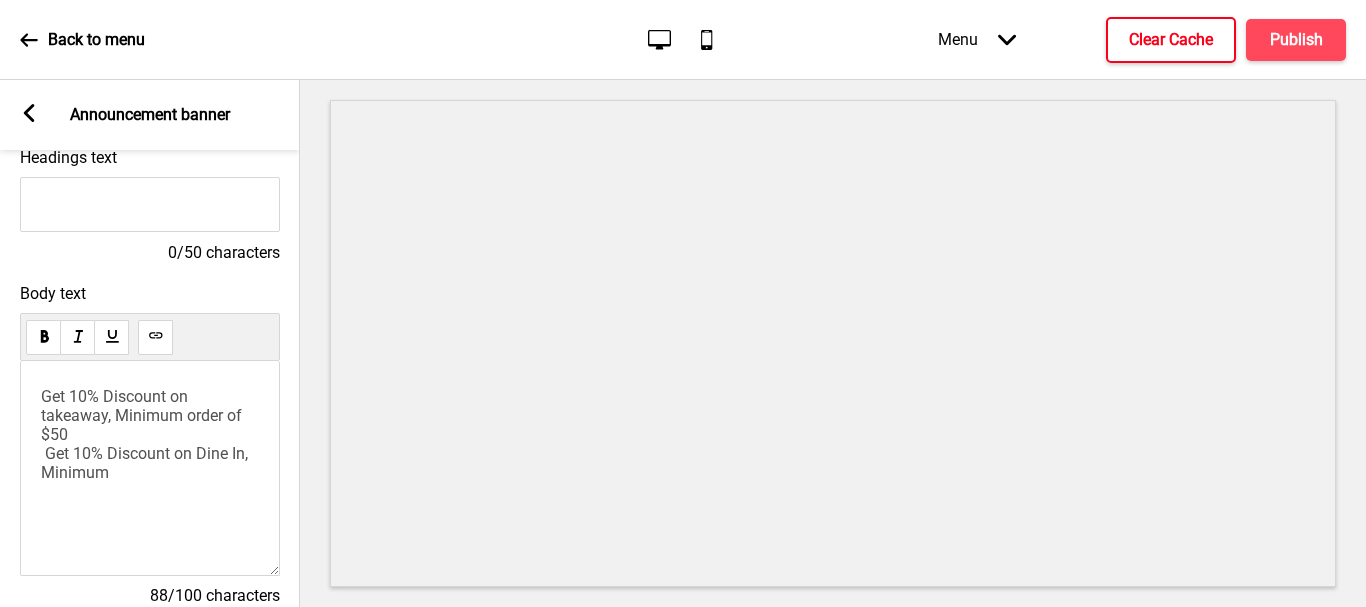 click on "Get 10% Discount on takeaway, Minimum order of $50
Get 10% Discount on Dine In, Minimum" at bounding box center (150, 434) 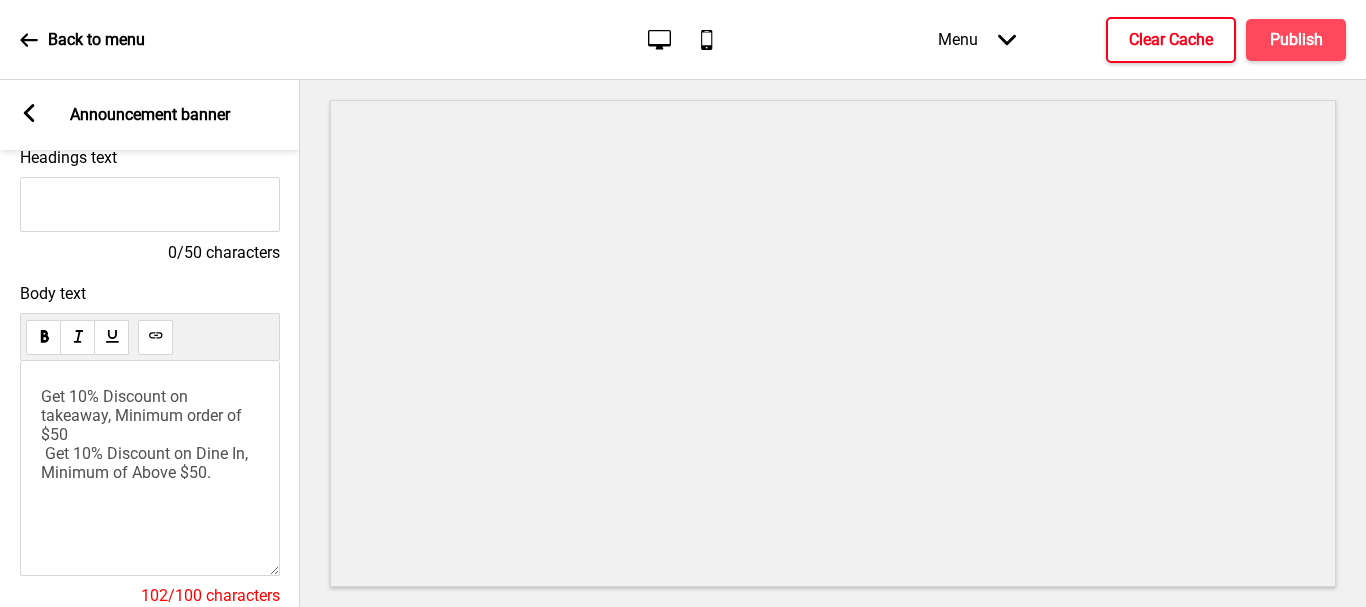 click on "Get 10% Discount on takeaway, Minimum order of $50
Get 10% Discount on Dine In, Minimum of Above $50." at bounding box center [150, 434] 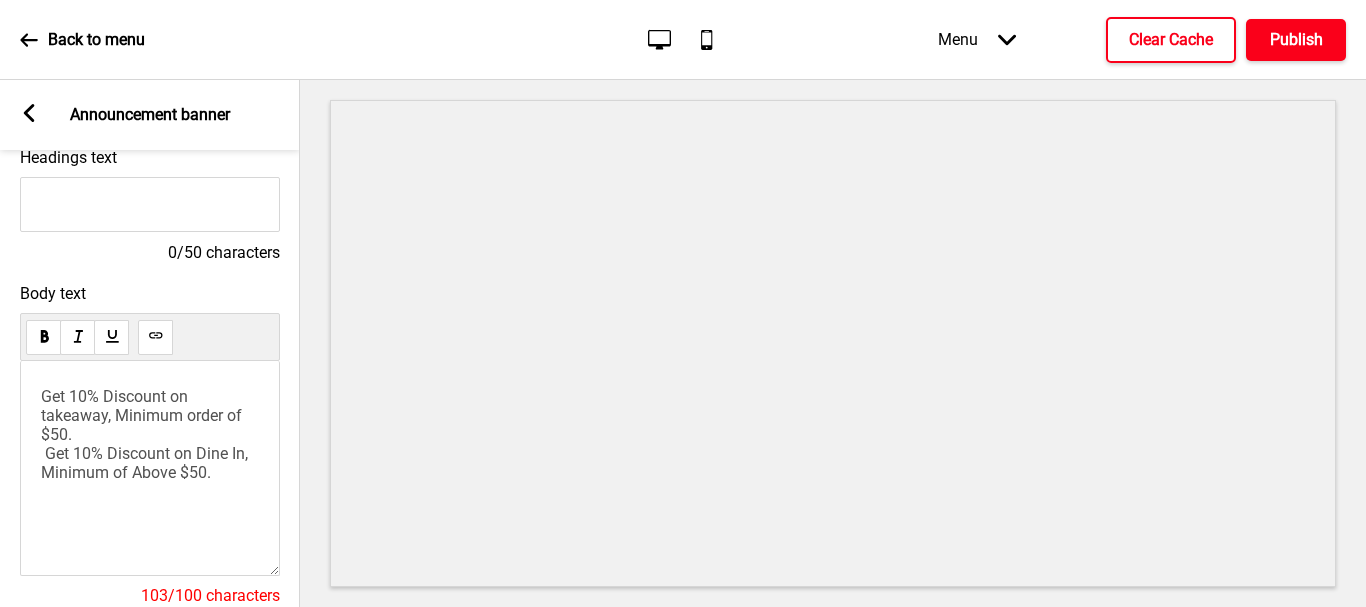 click on "Publish" at bounding box center [1296, 40] 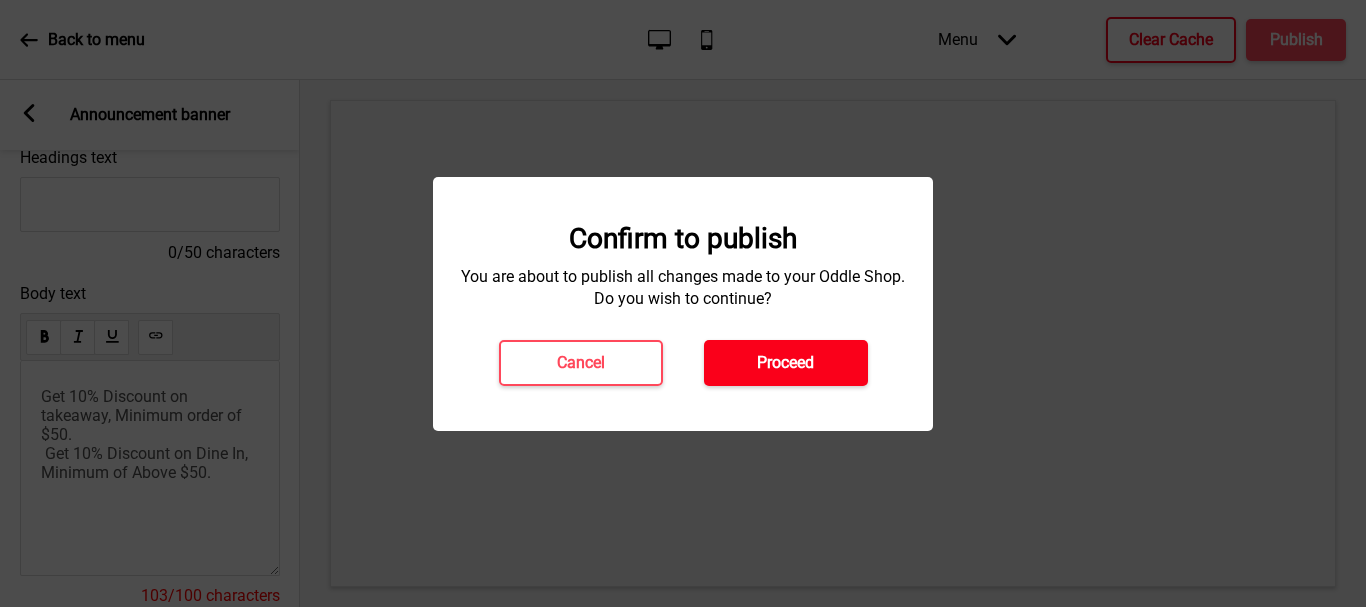 click on "Proceed" at bounding box center (785, 363) 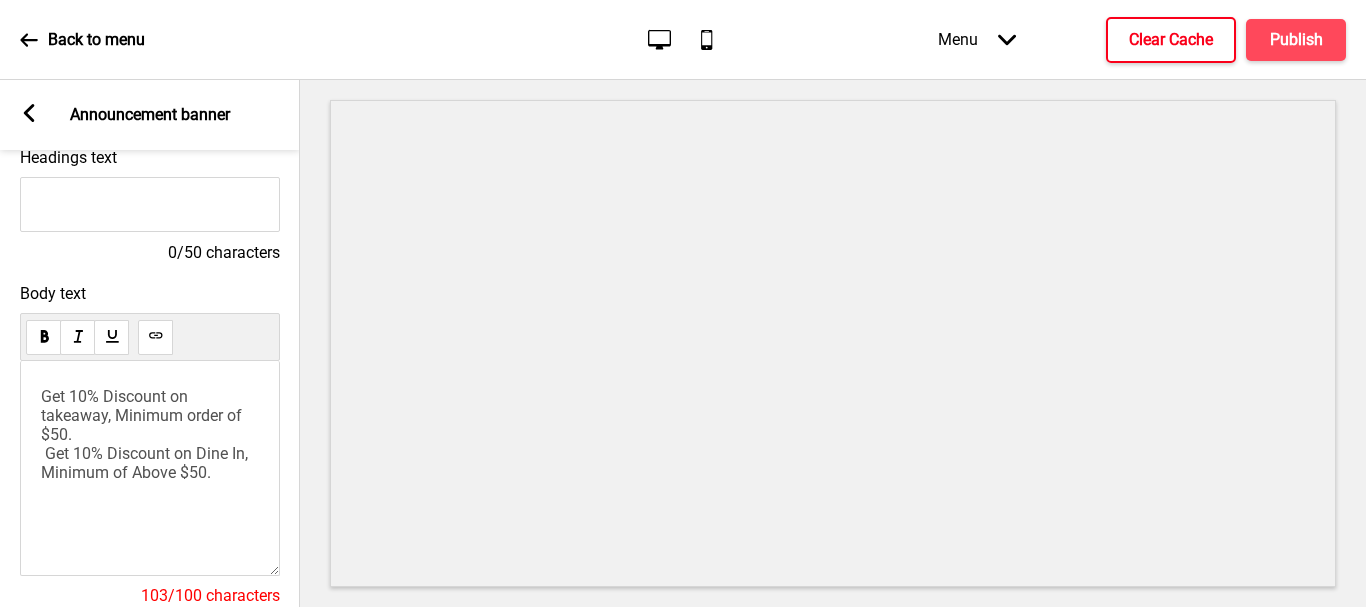 click on "Back to menu" at bounding box center (96, 40) 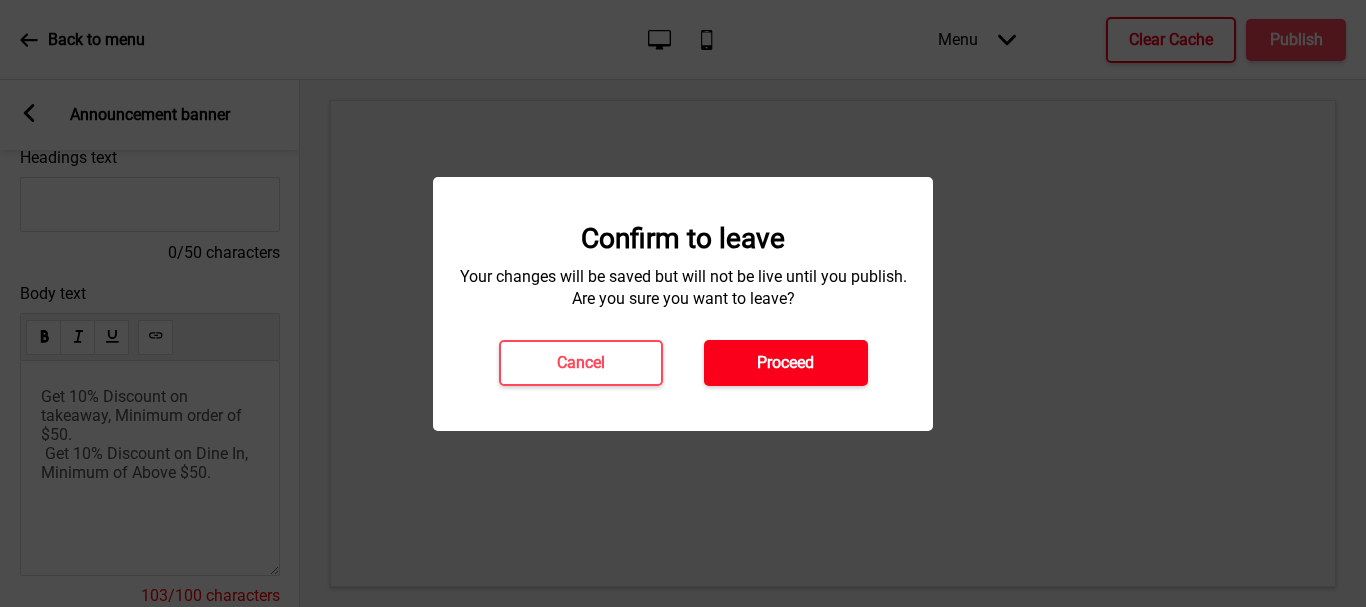 click on "Proceed" at bounding box center (786, 363) 